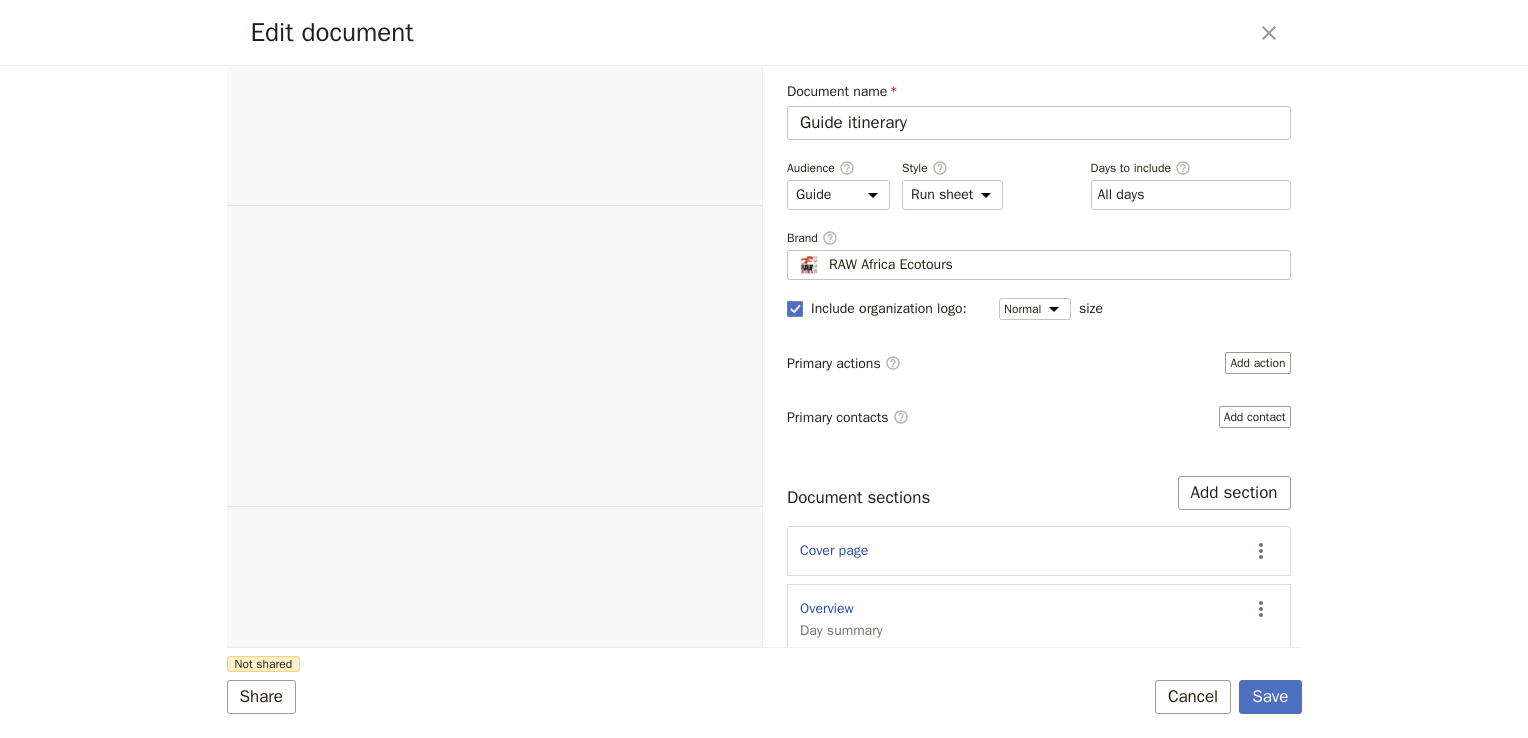 select on "STAFF" 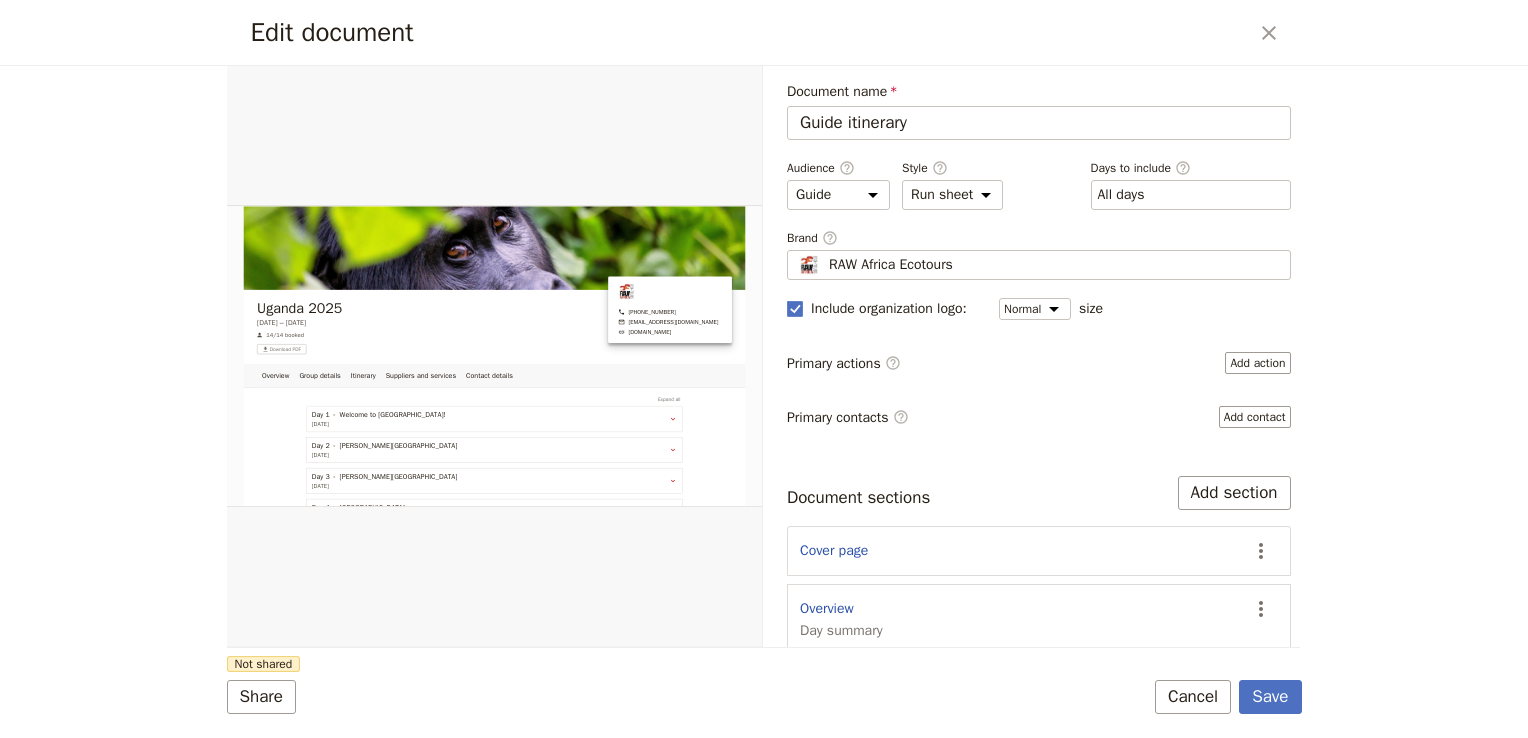 scroll, scrollTop: 497, scrollLeft: 0, axis: vertical 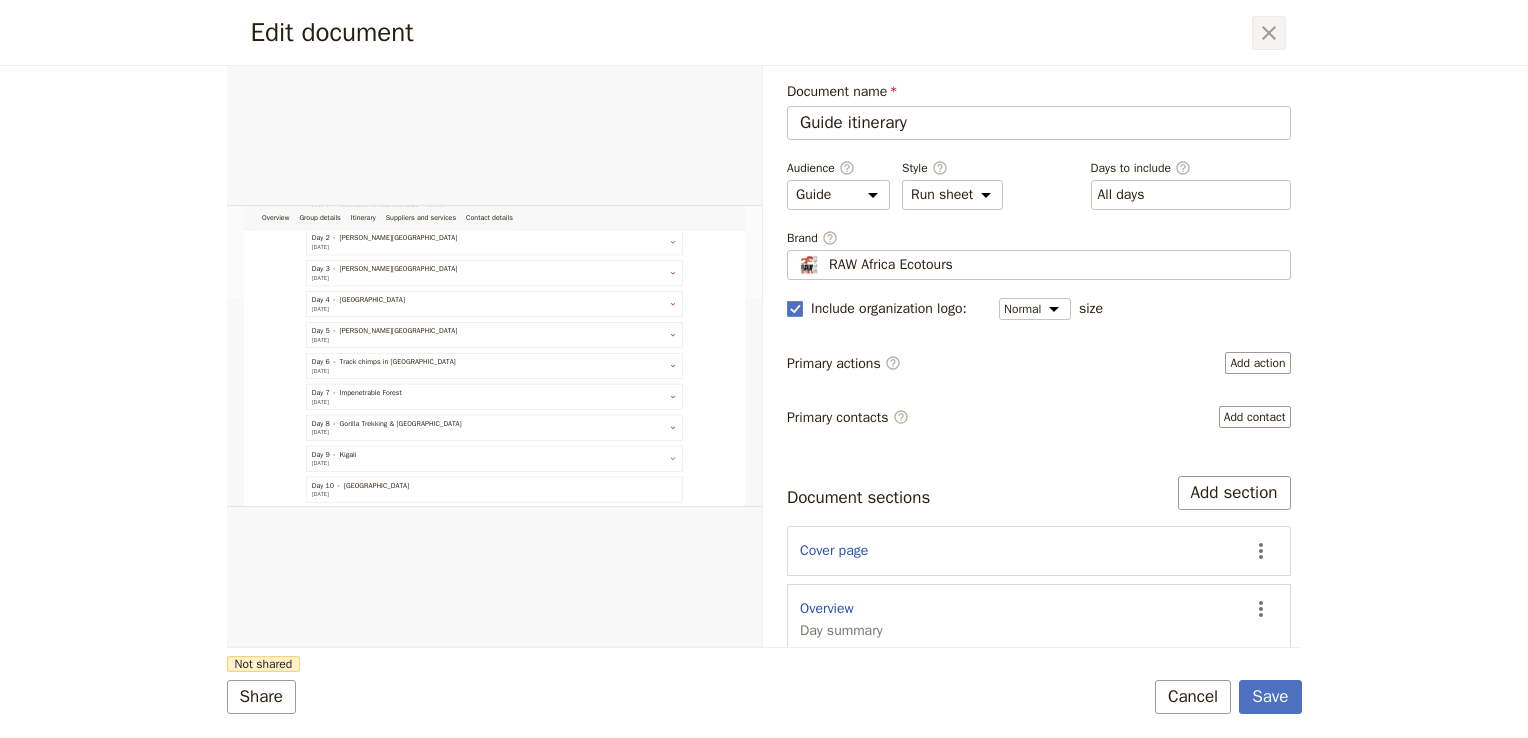 click 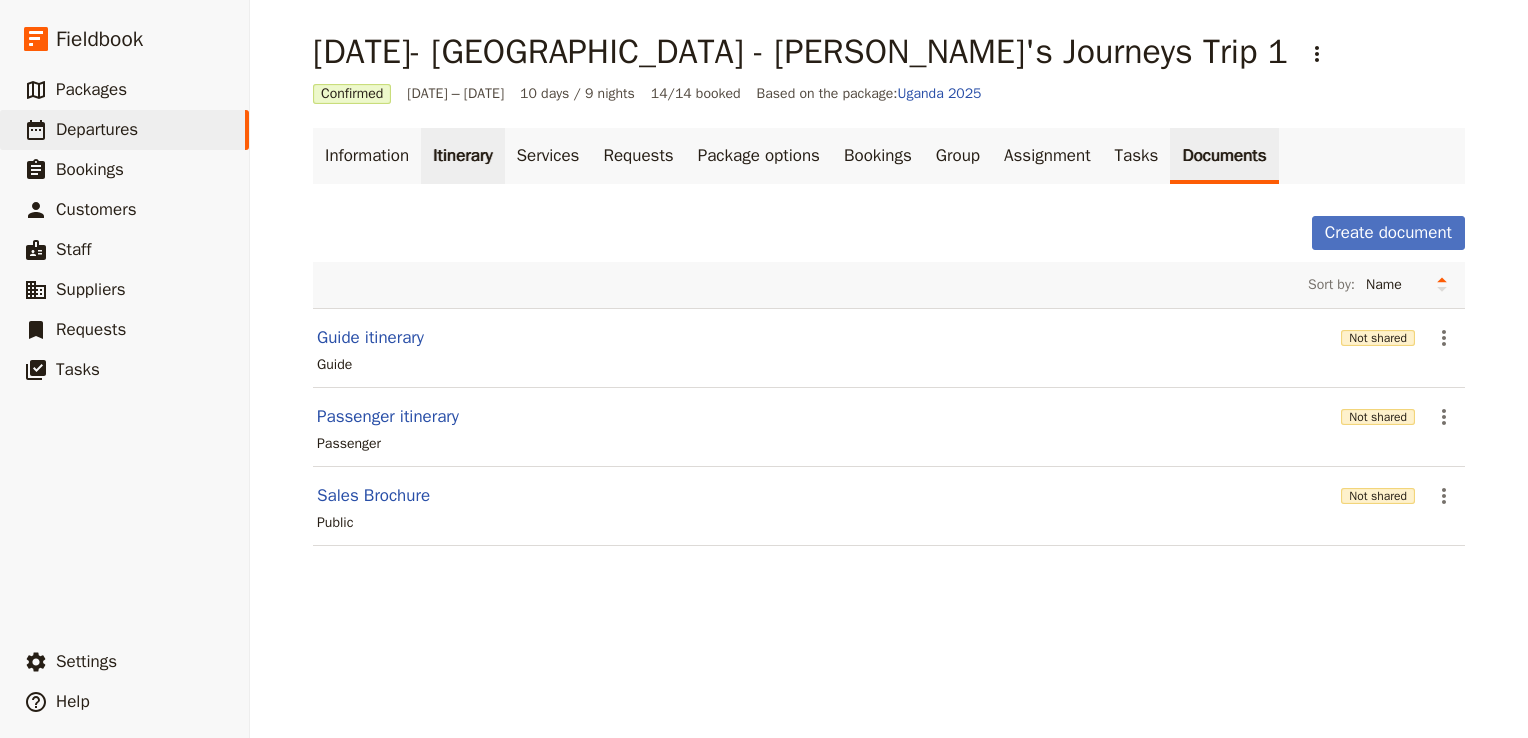 click on "Itinerary" at bounding box center [462, 156] 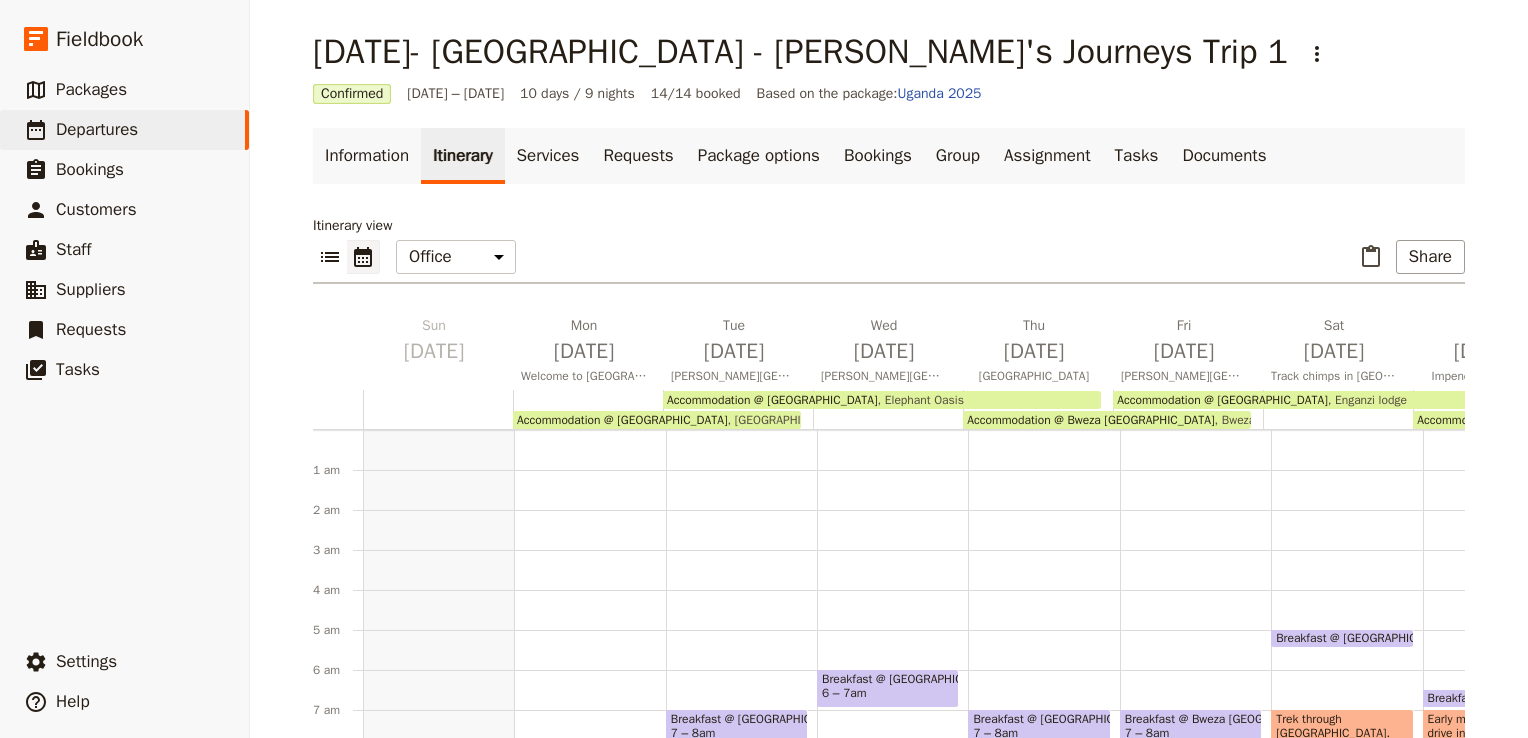scroll, scrollTop: 60, scrollLeft: 0, axis: vertical 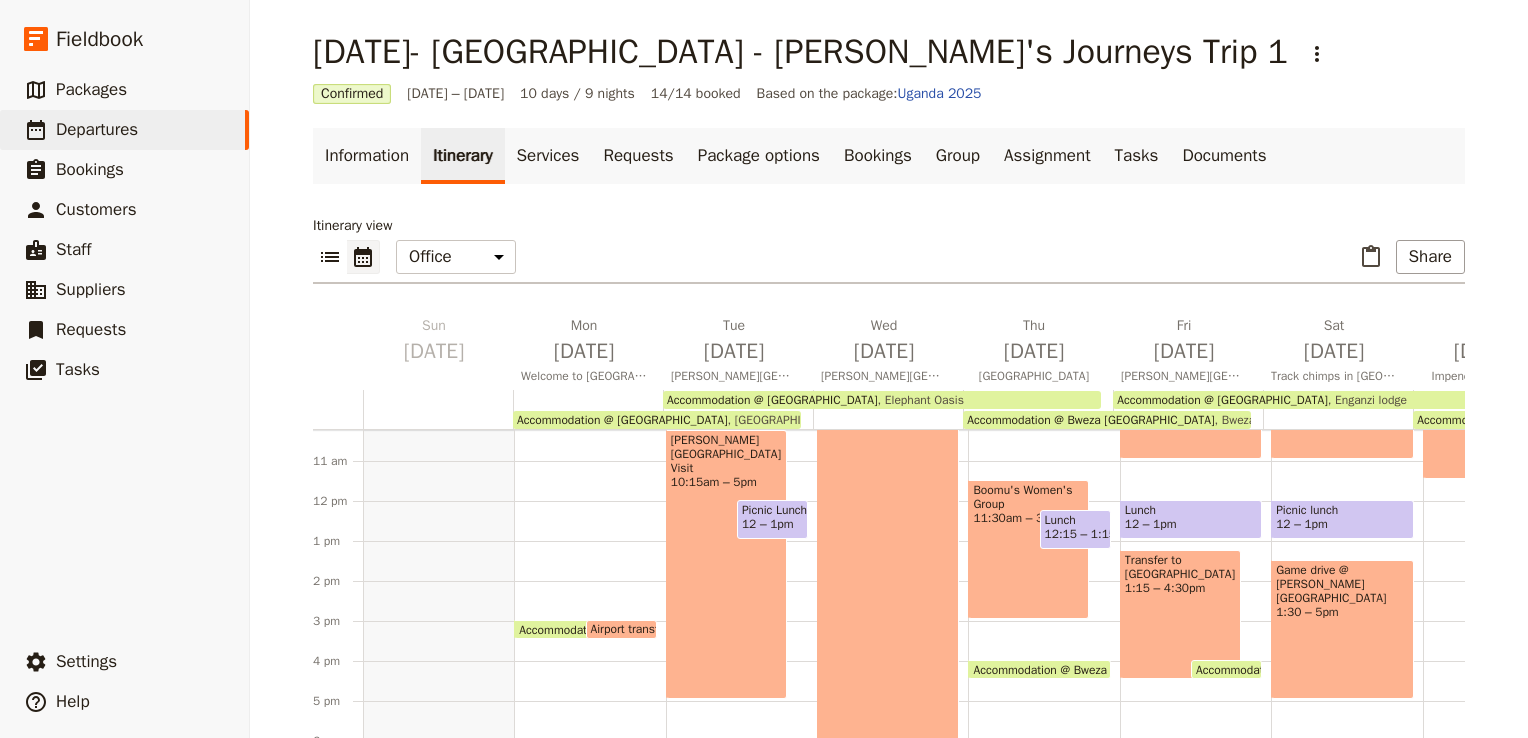 click at bounding box center [438, 501] 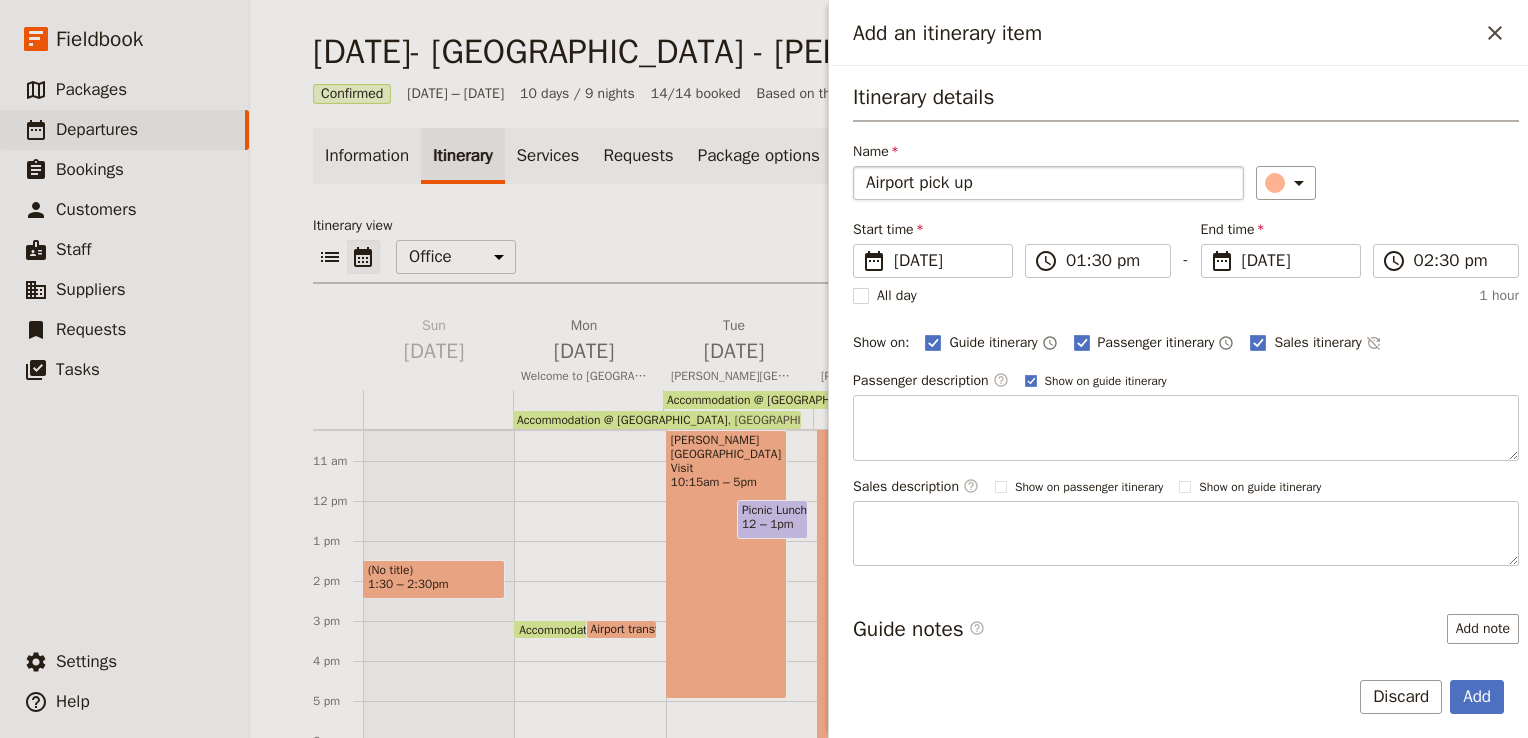 click on "Airport pick up" at bounding box center [1048, 183] 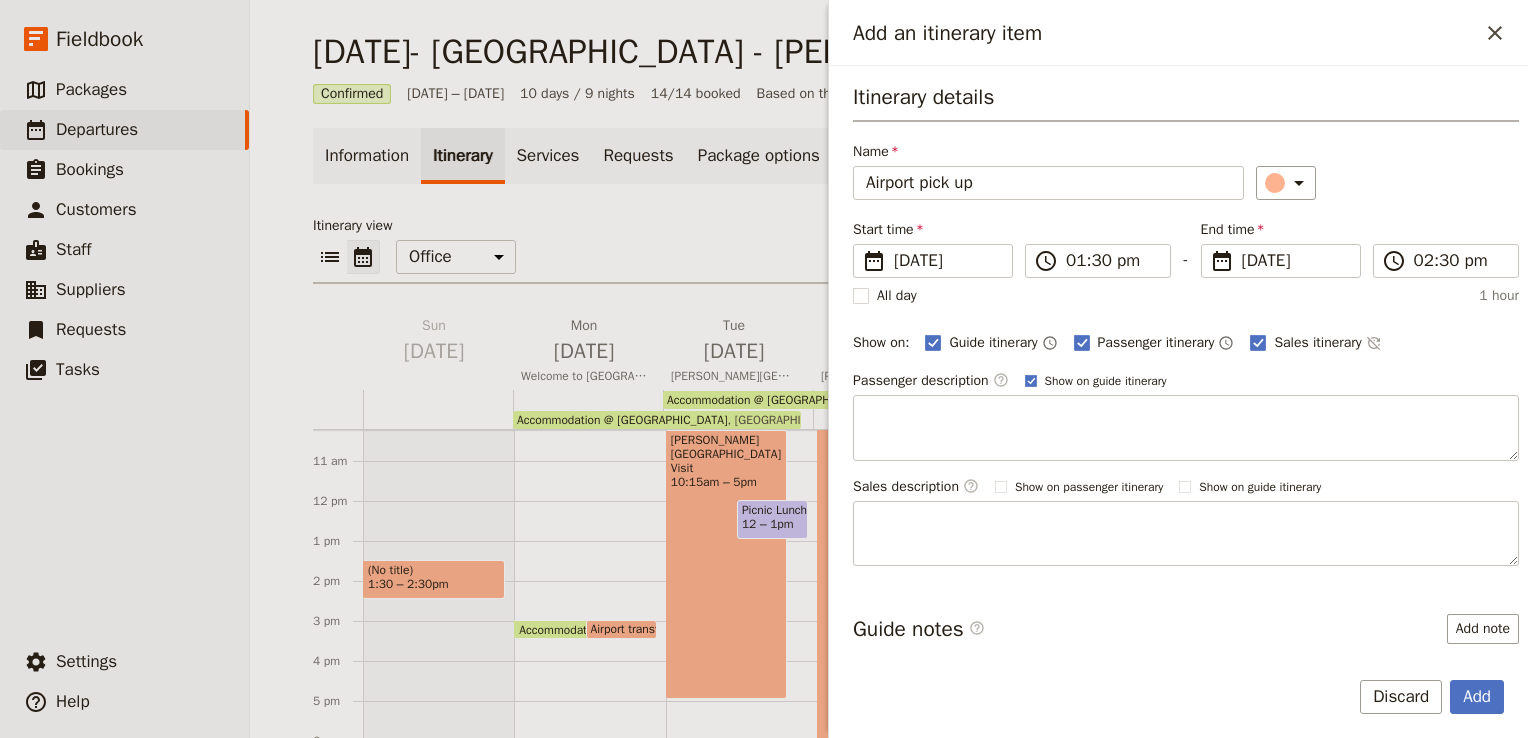 drag, startPoint x: 988, startPoint y: 186, endPoint x: 840, endPoint y: 195, distance: 148.27339 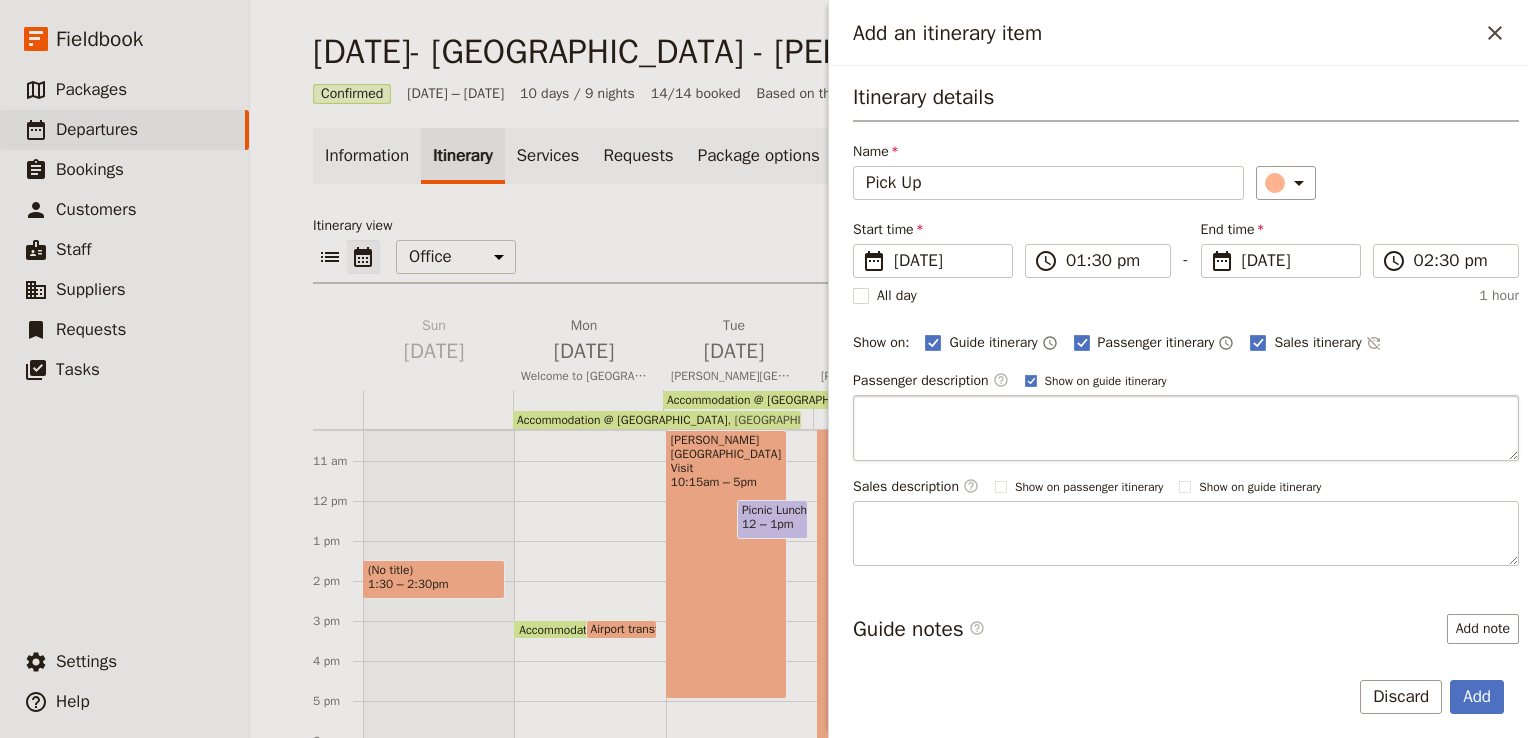 type on "Pick Up" 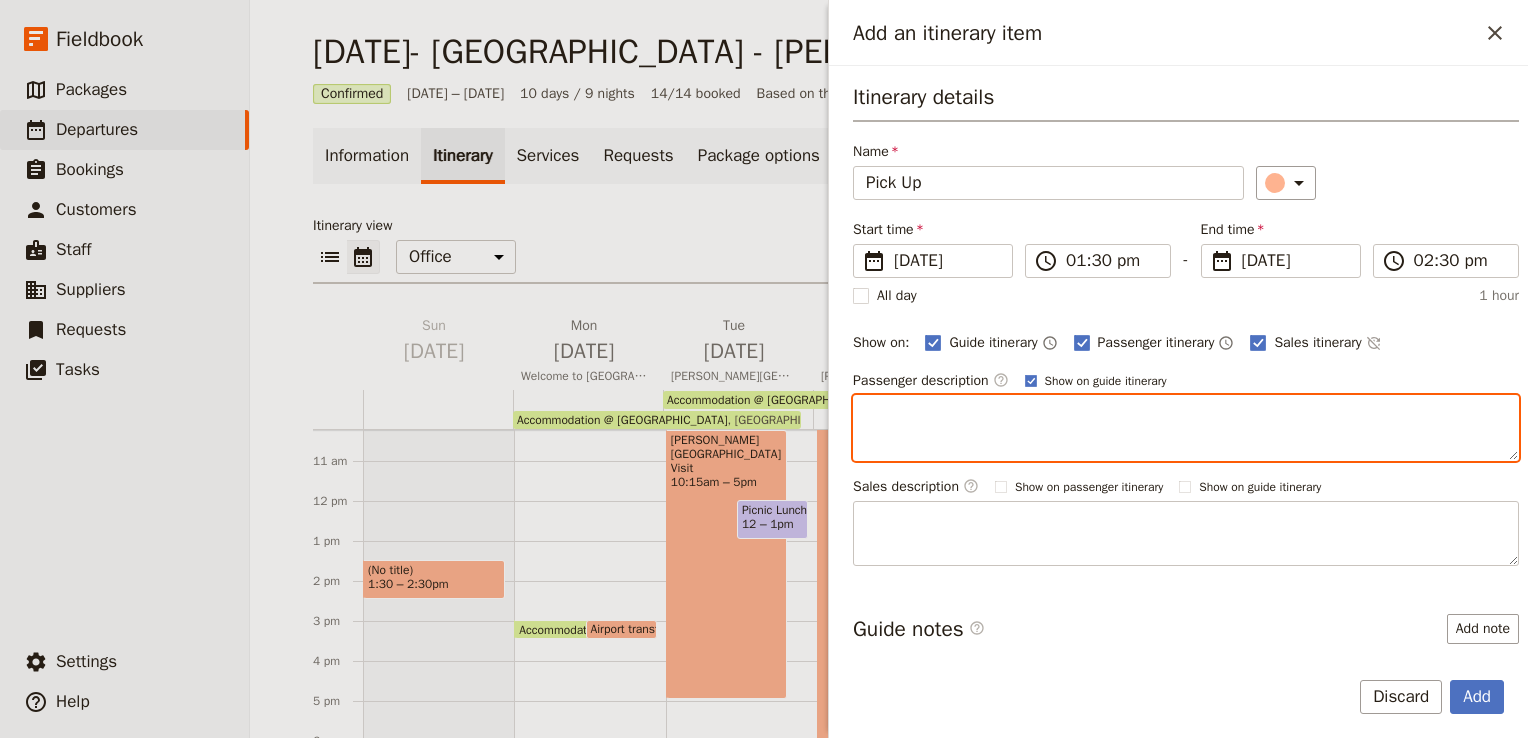 click at bounding box center [1186, 428] 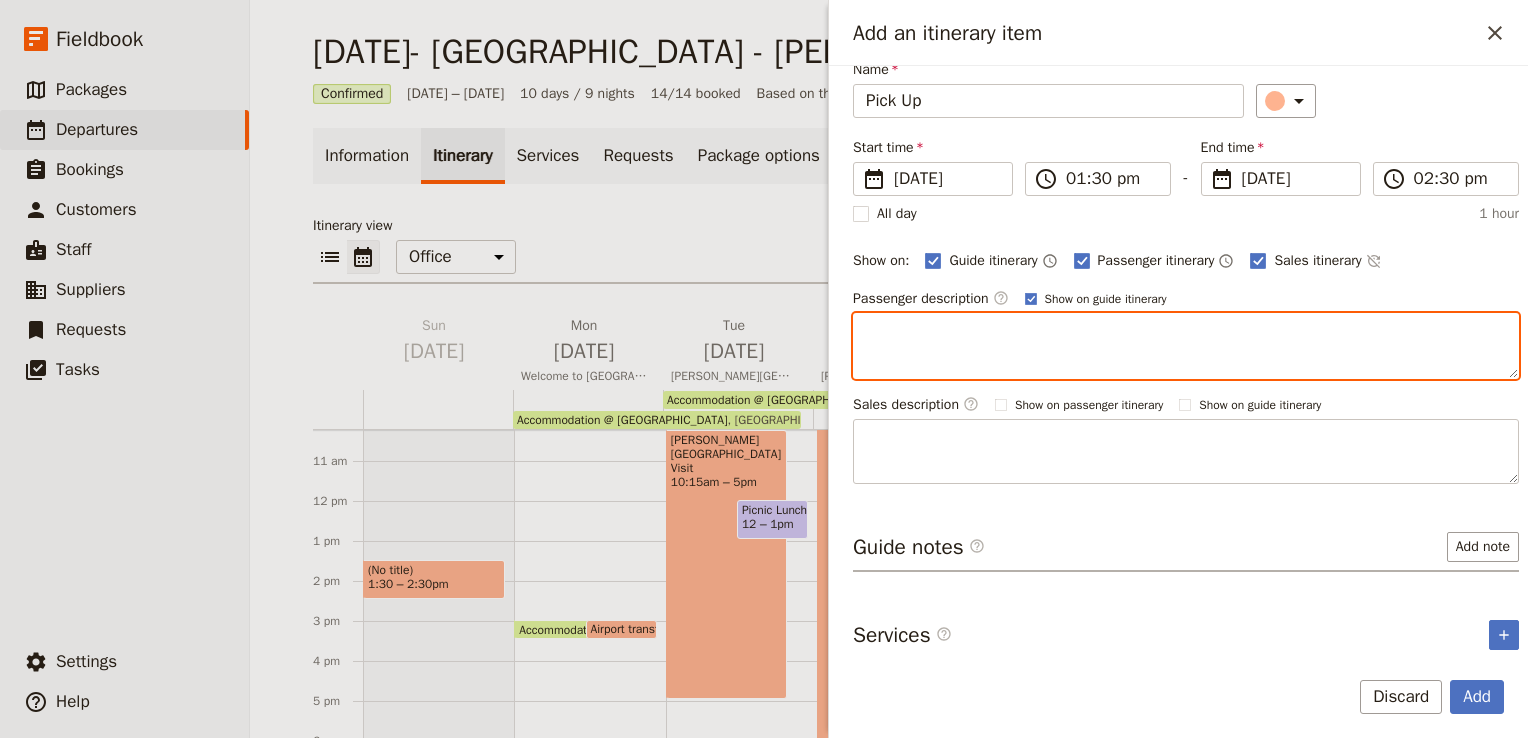 scroll, scrollTop: 86, scrollLeft: 0, axis: vertical 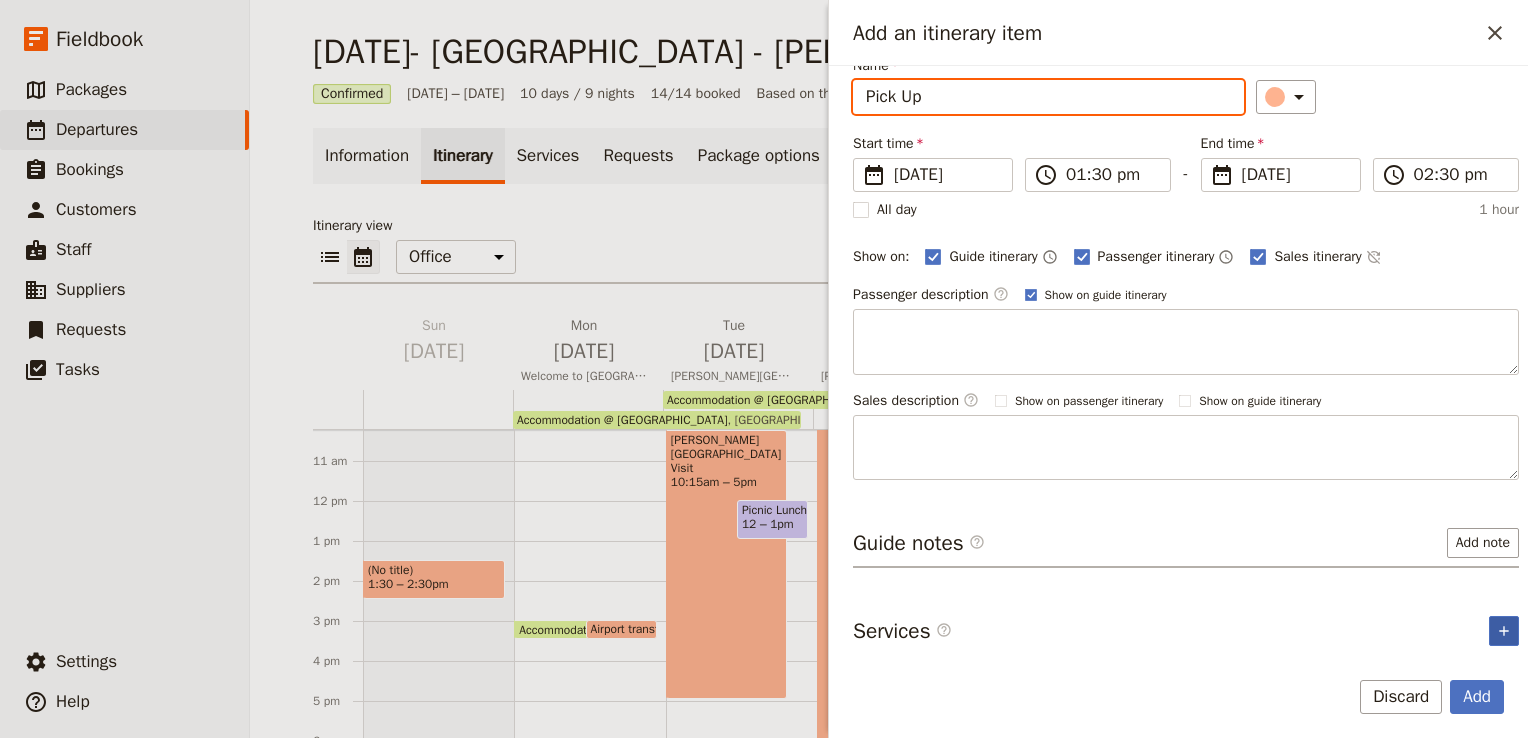 click 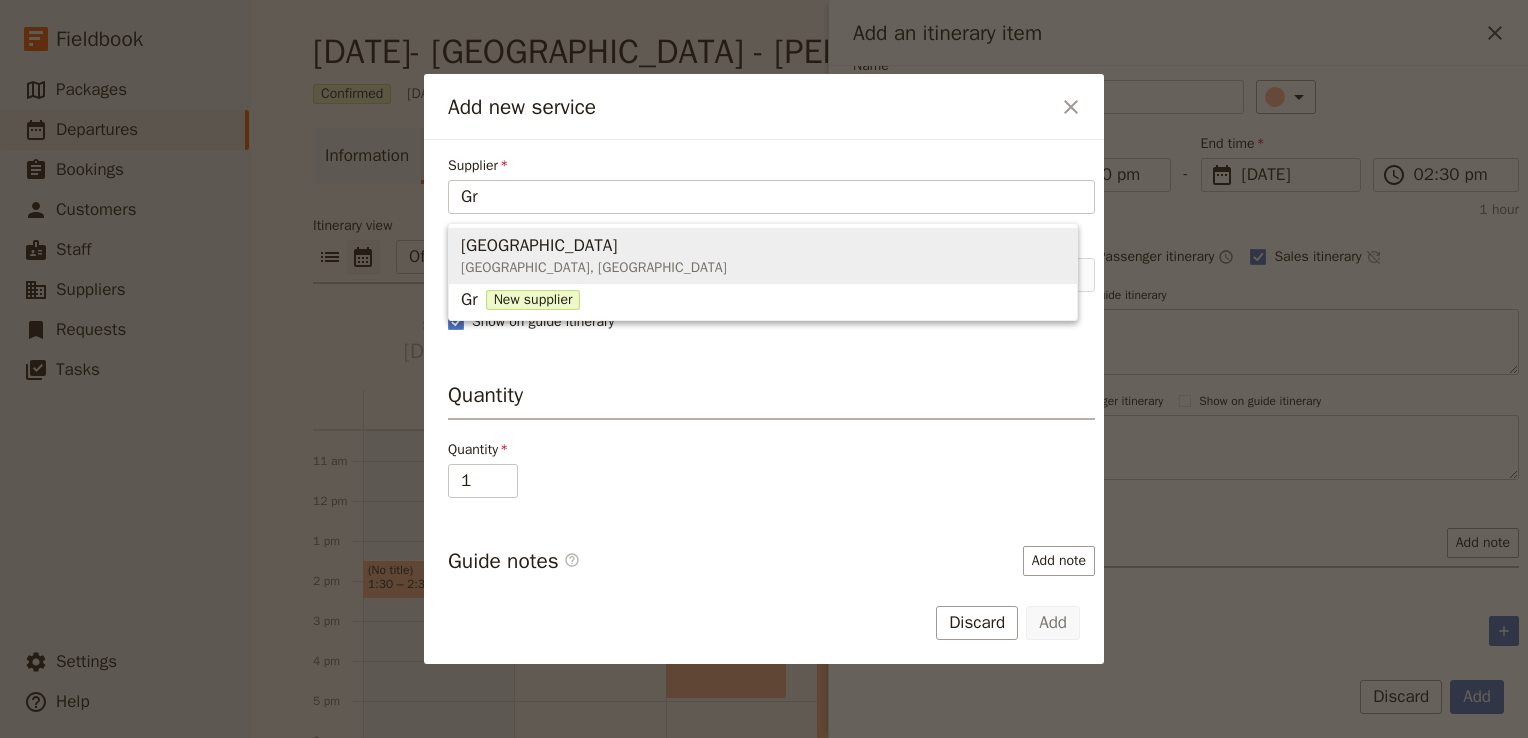 click on "[GEOGRAPHIC_DATA]" at bounding box center [539, 246] 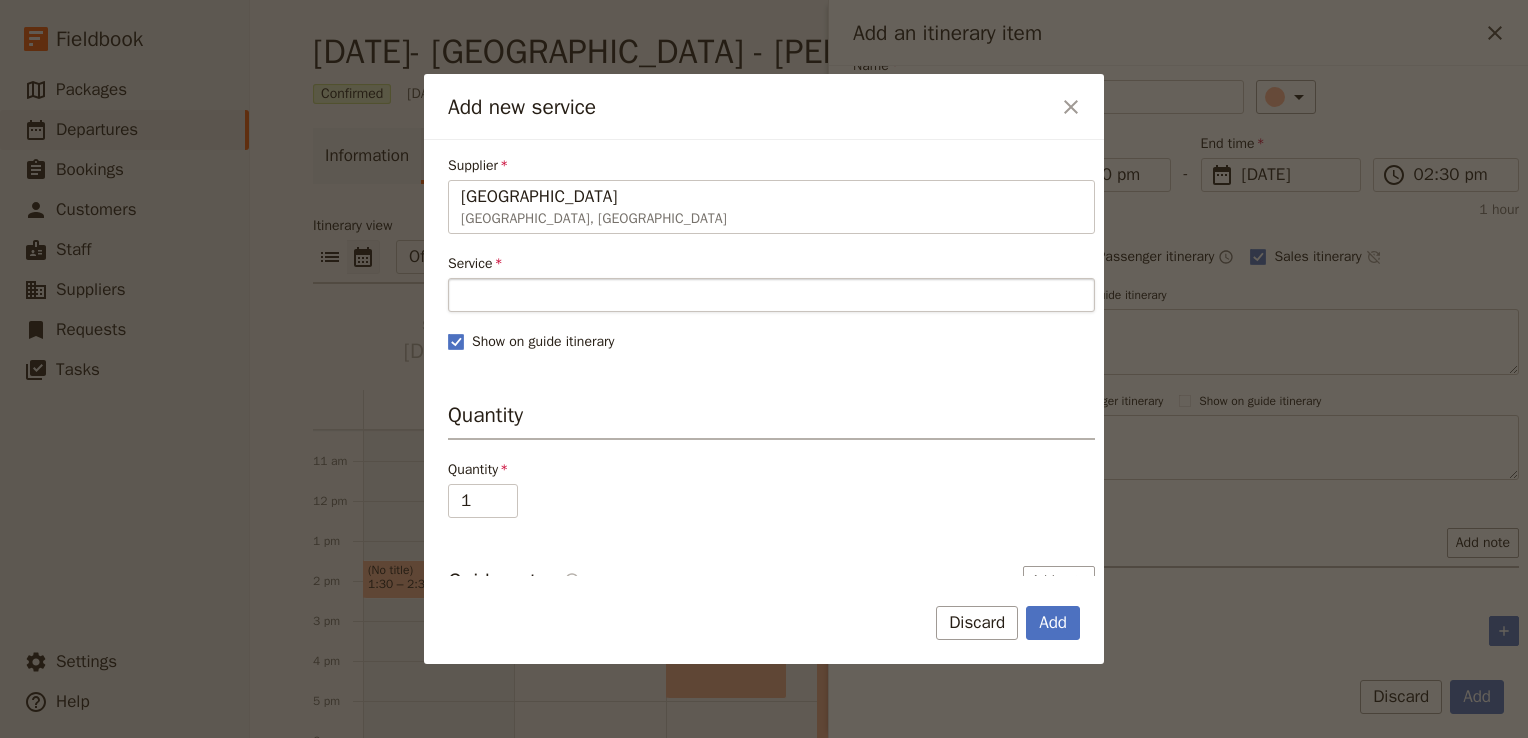 type on "[GEOGRAPHIC_DATA]" 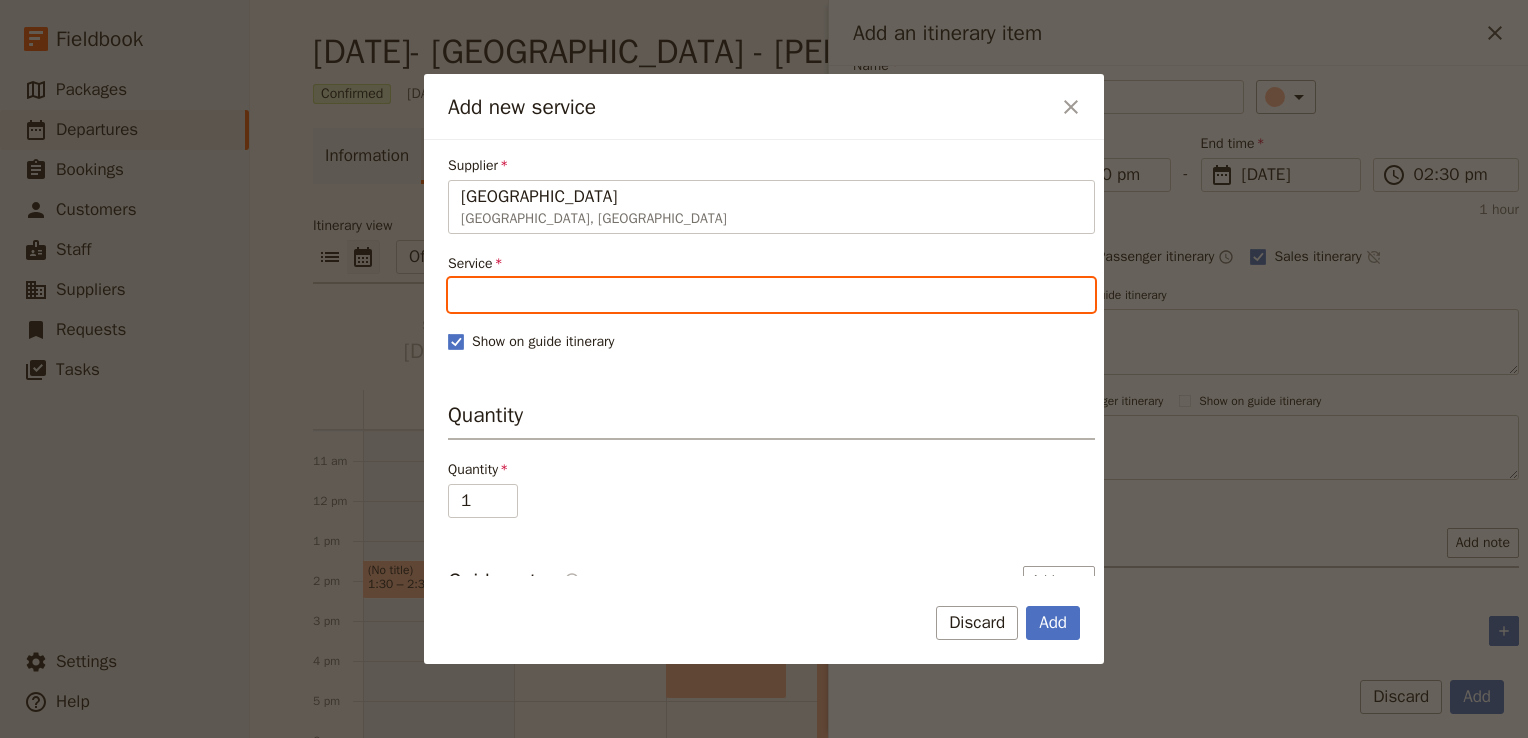 click on "Service" at bounding box center (771, 295) 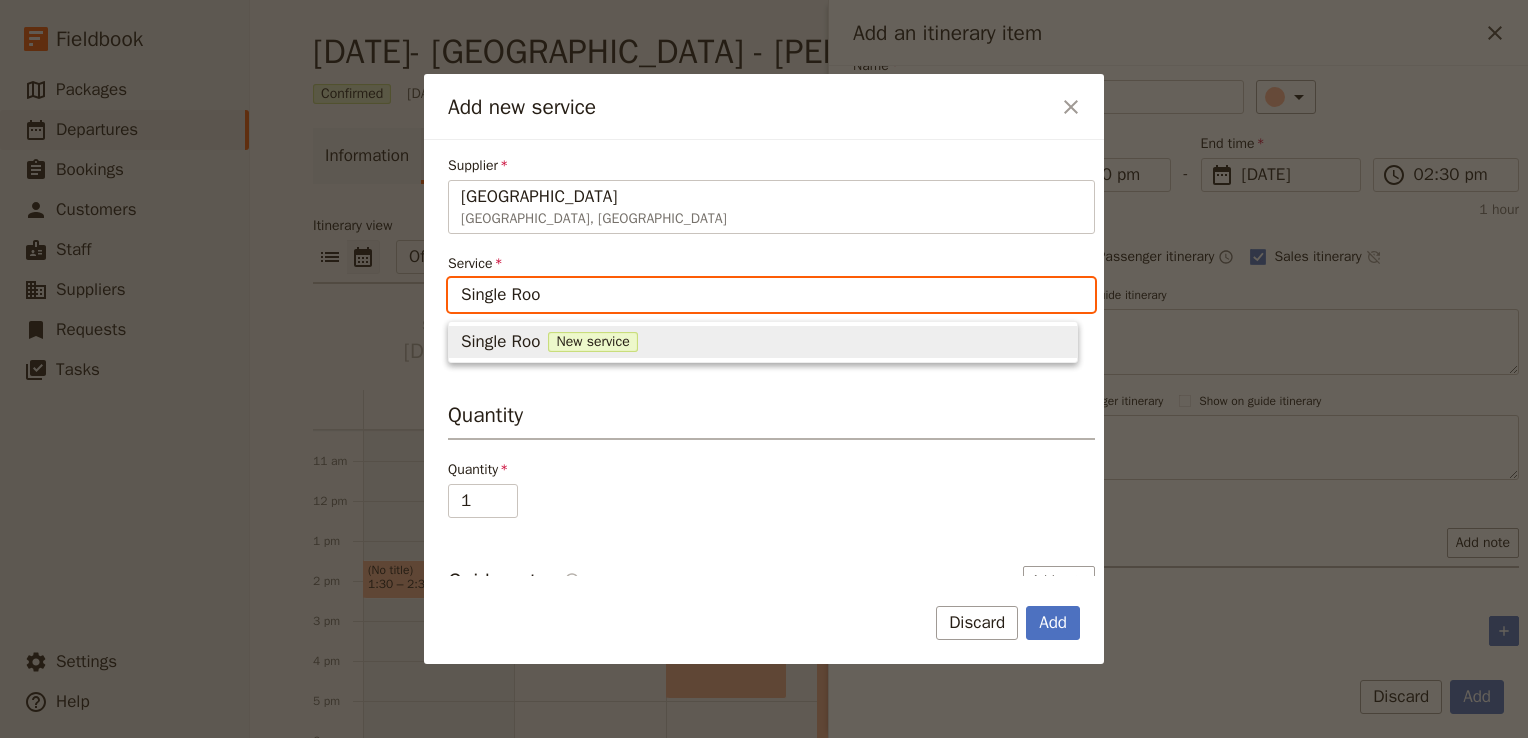 type on "Single Room" 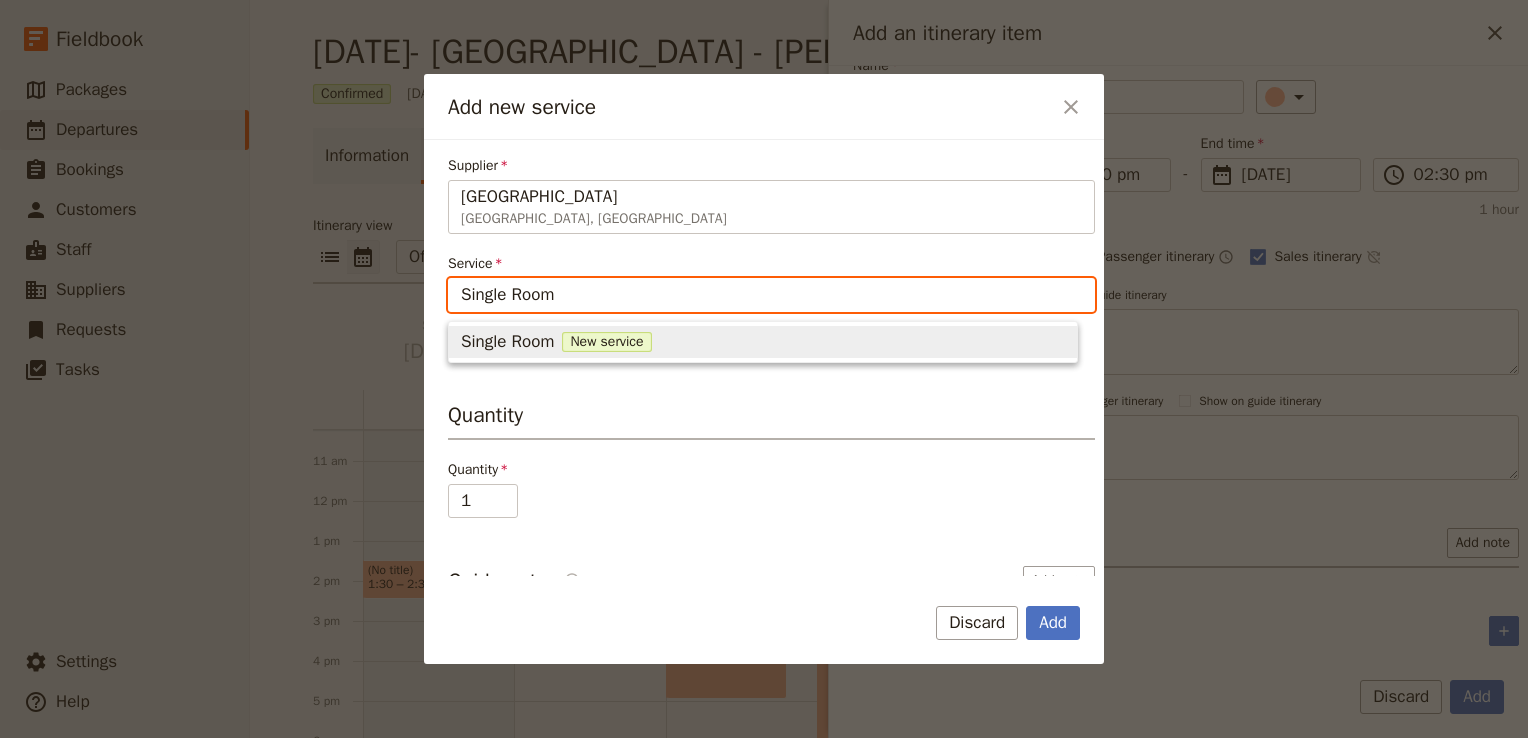 click on "Single Room" at bounding box center [507, 342] 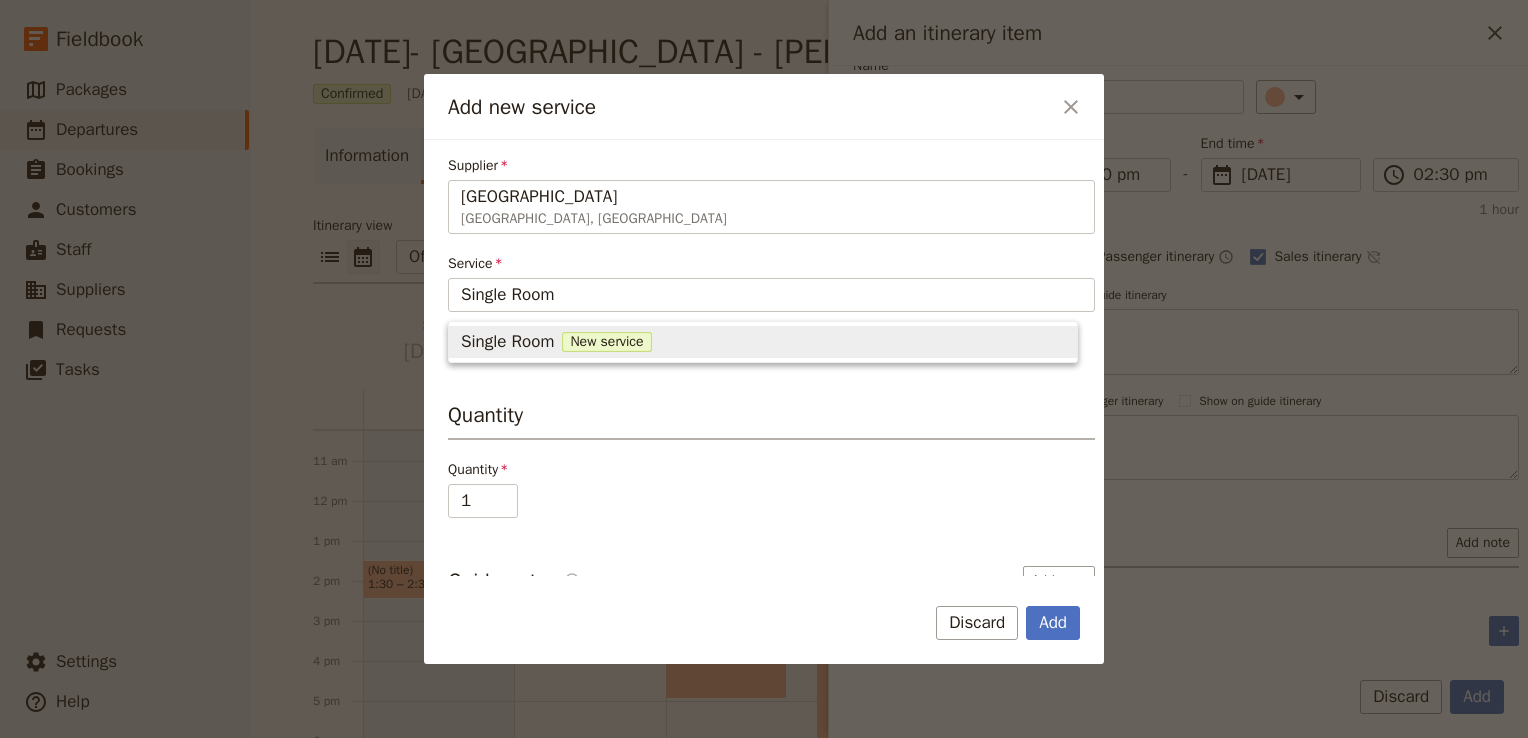 type 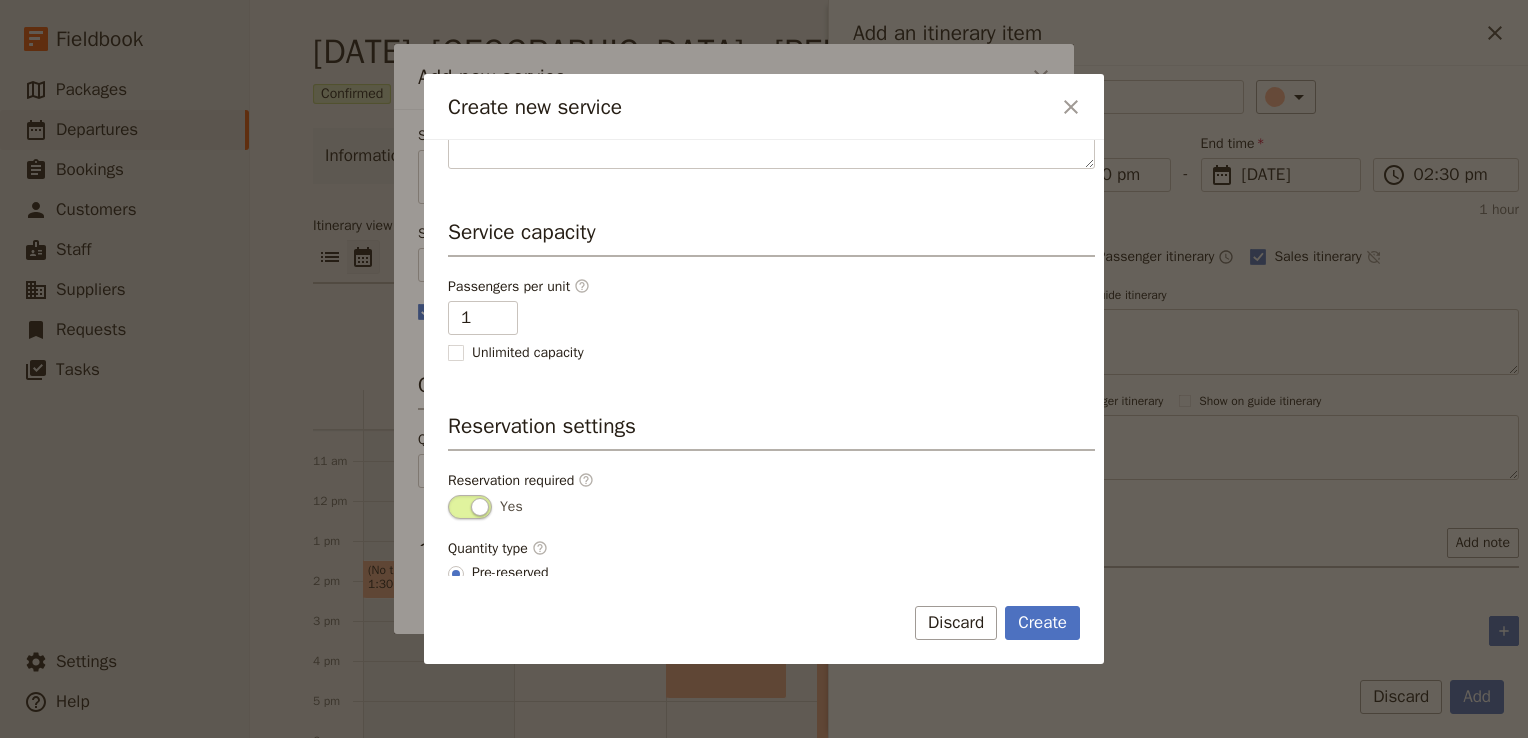 scroll, scrollTop: 423, scrollLeft: 0, axis: vertical 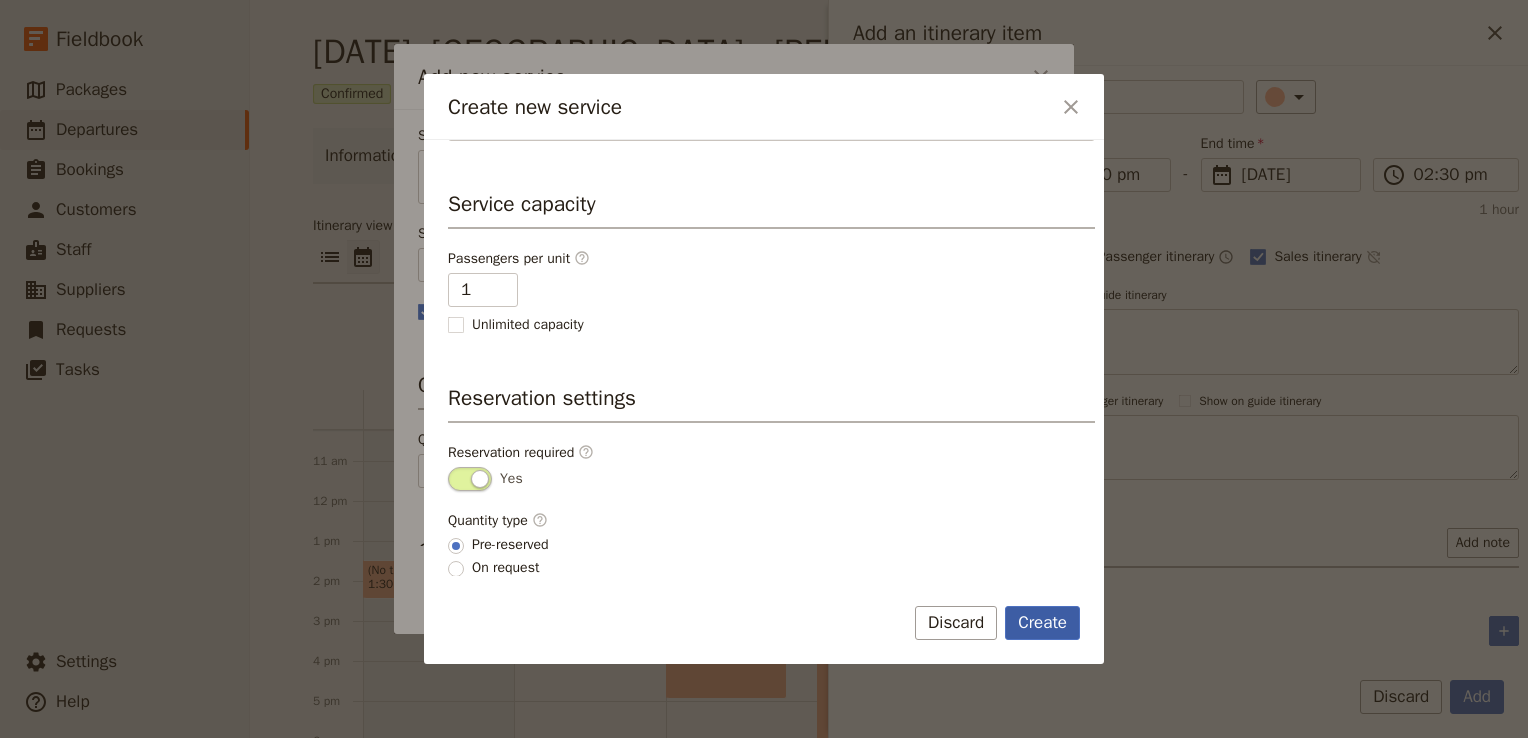 click on "Create" at bounding box center [1042, 623] 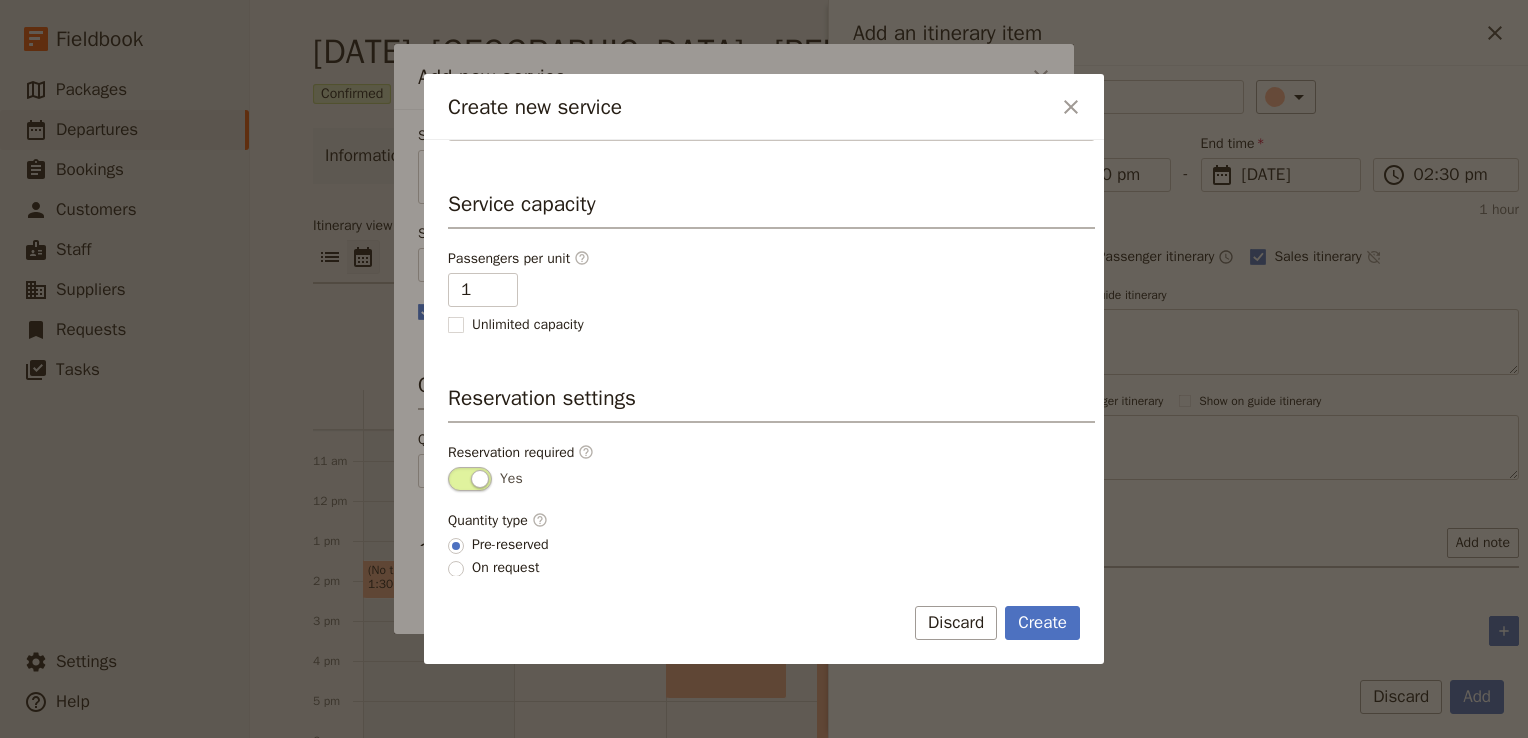 scroll, scrollTop: 447, scrollLeft: 0, axis: vertical 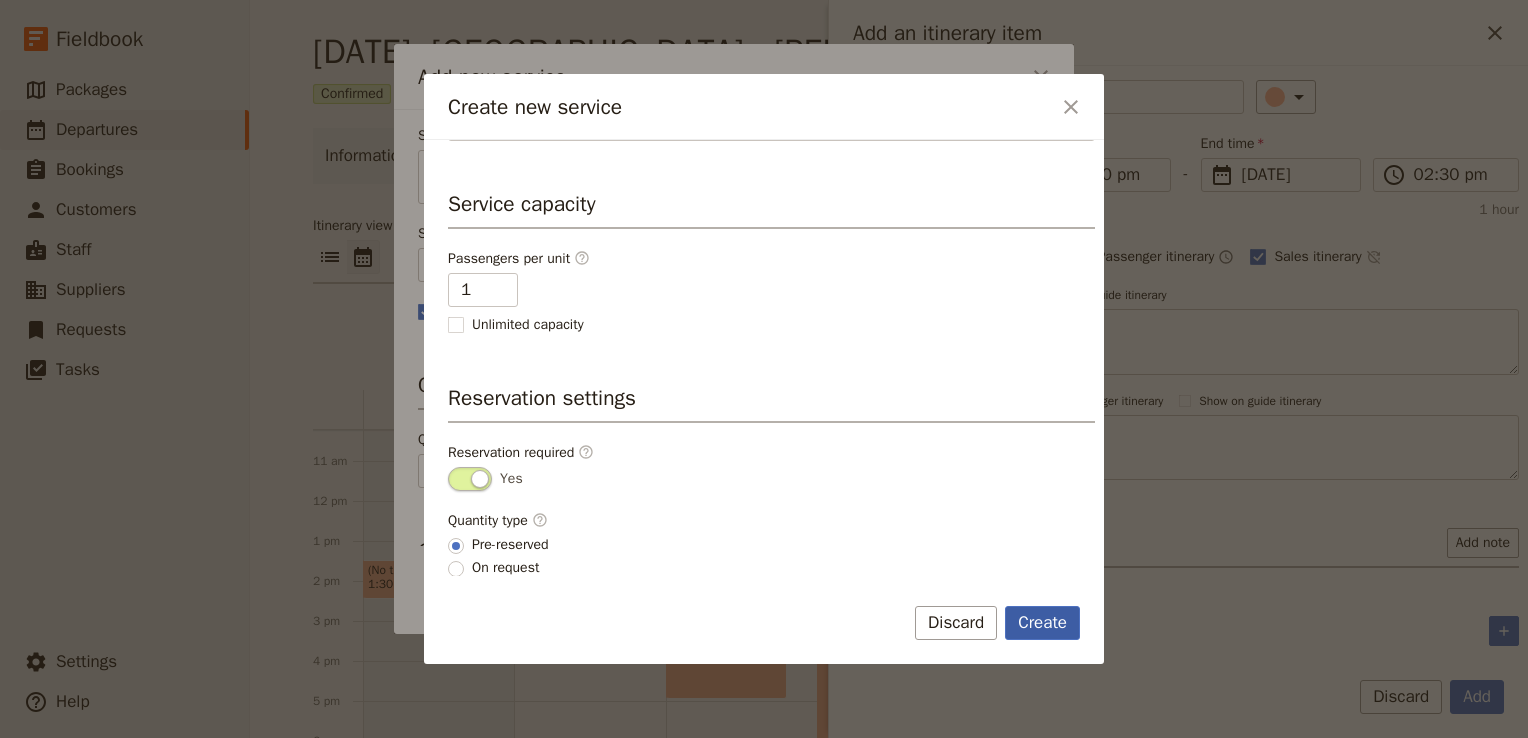 click on "Create" at bounding box center [1042, 623] 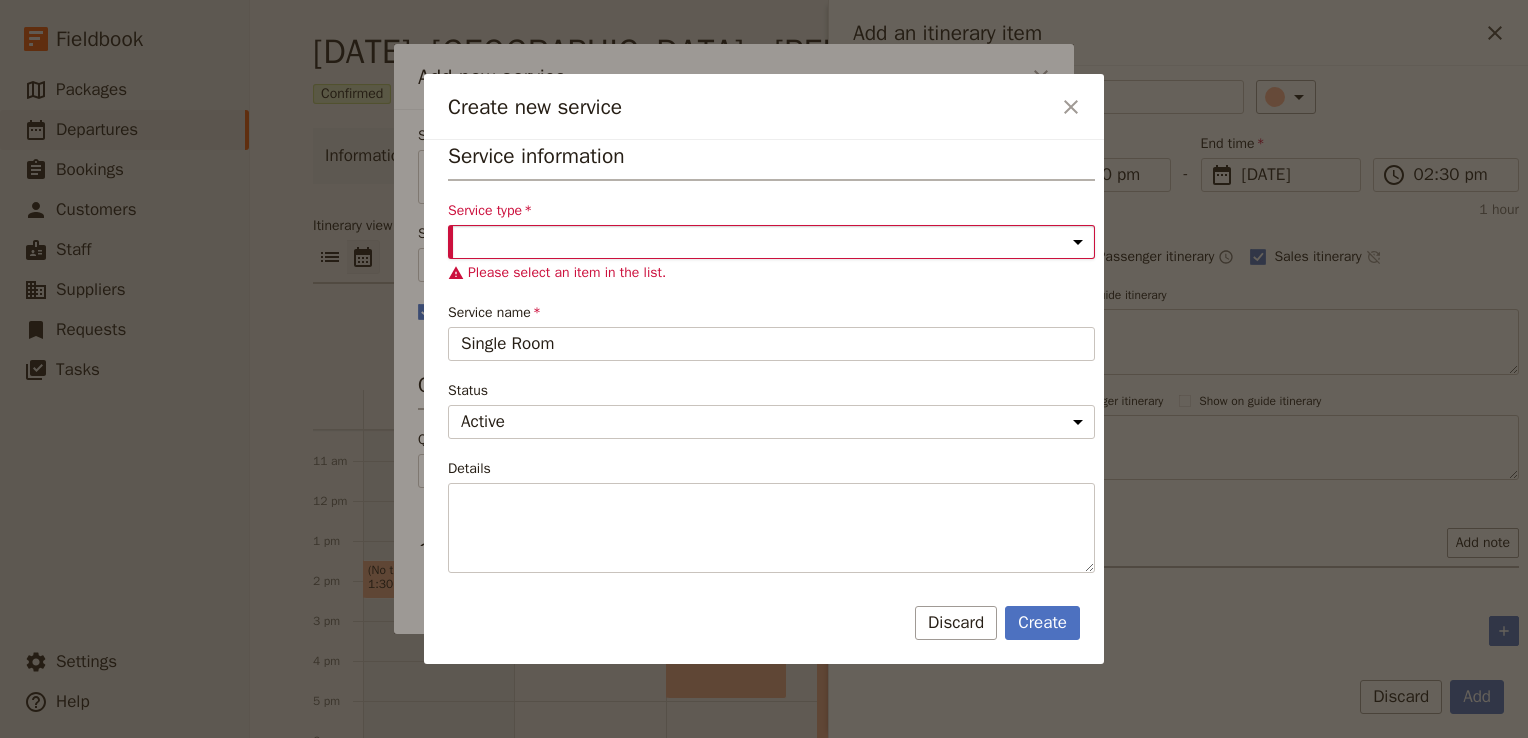 scroll, scrollTop: 0, scrollLeft: 0, axis: both 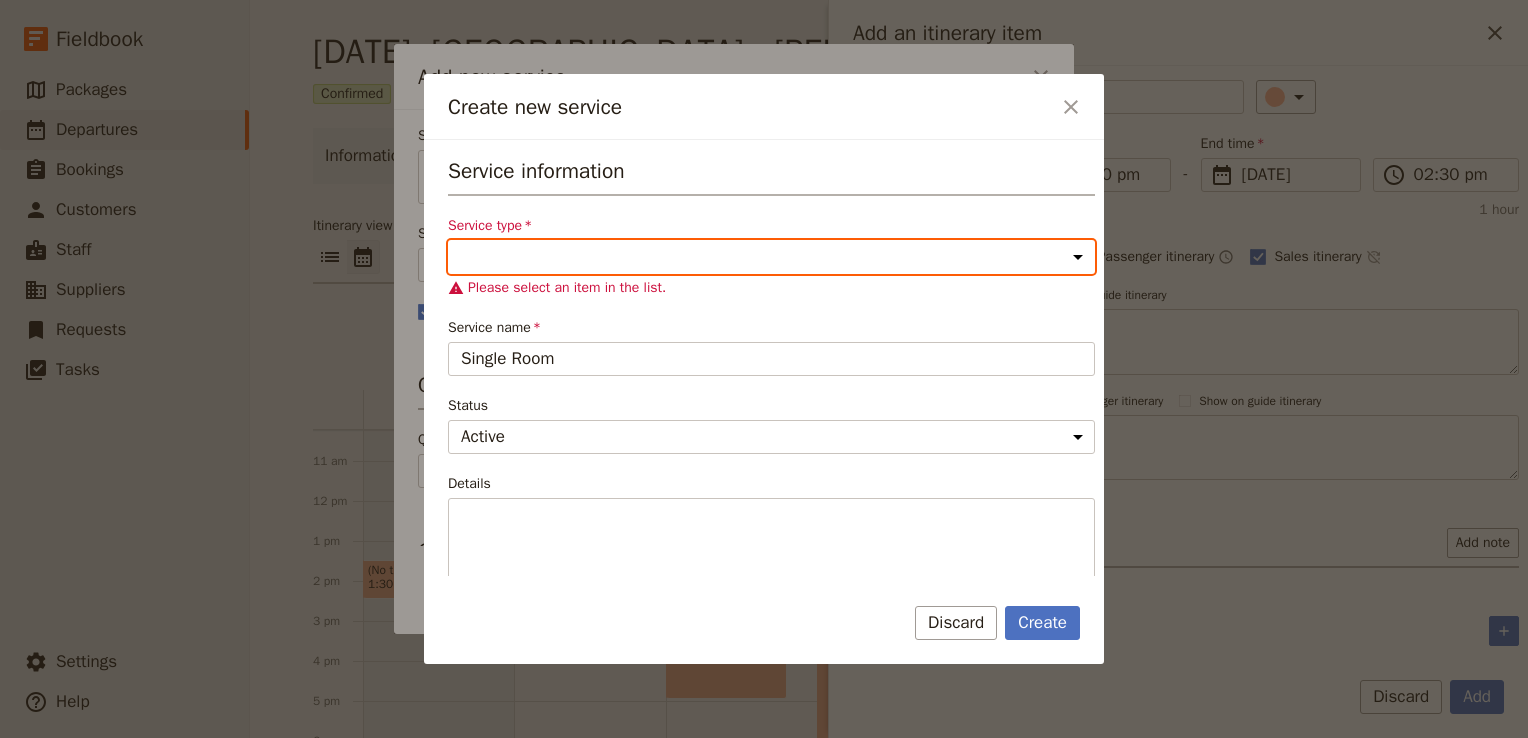 click on "Accommodation Activity Transport Flight Food and beverage Other" at bounding box center (771, 257) 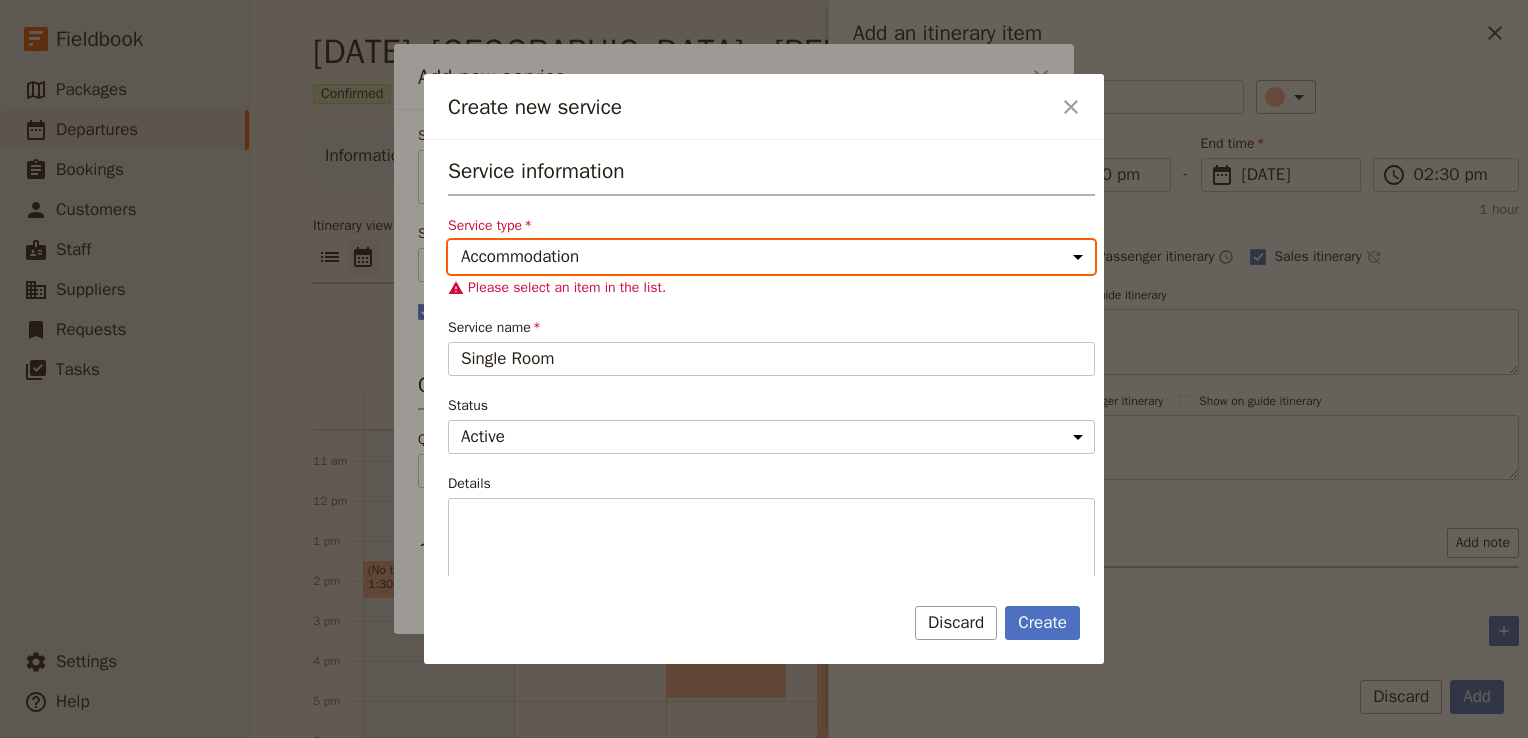 click on "Accommodation Activity Transport Flight Food and beverage Other" at bounding box center (771, 257) 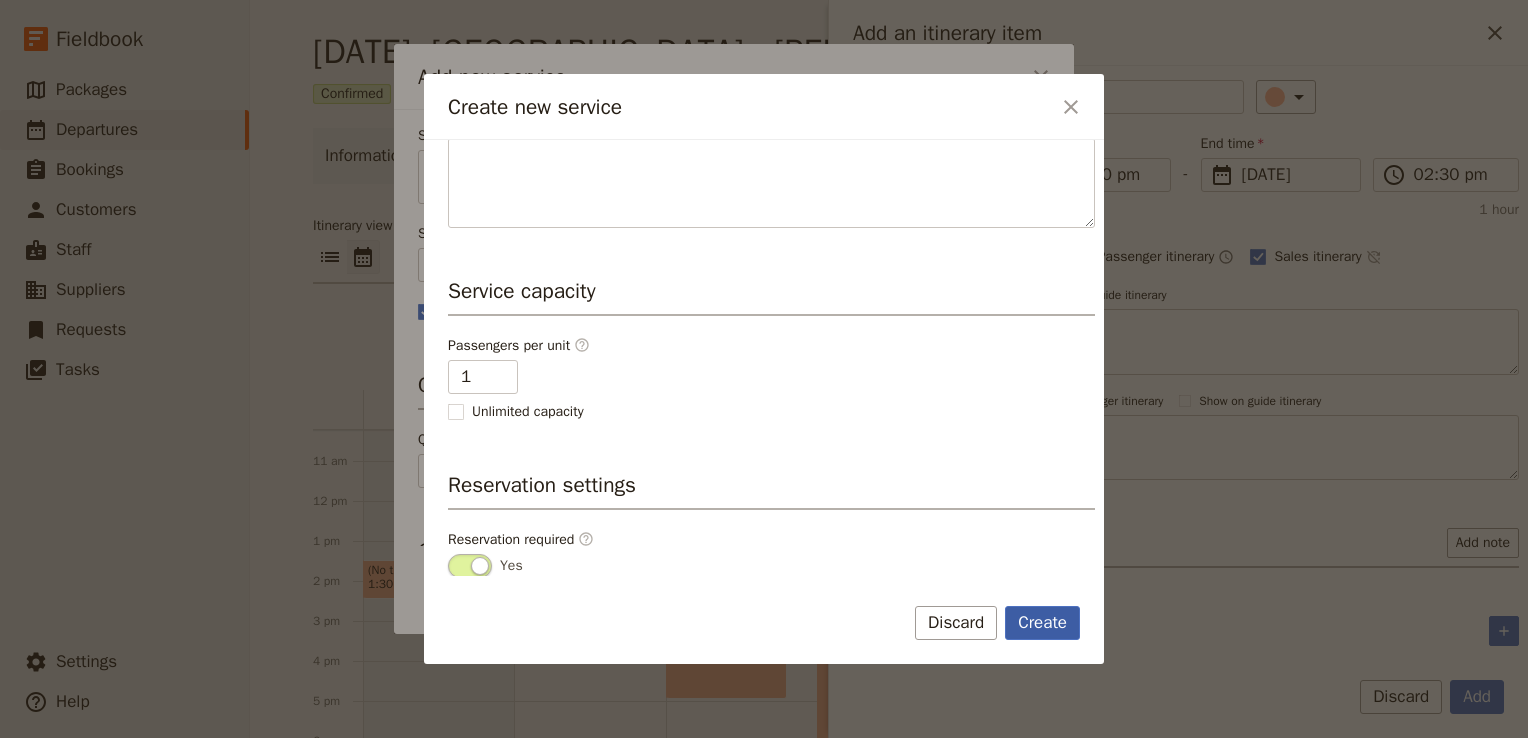 scroll, scrollTop: 336, scrollLeft: 0, axis: vertical 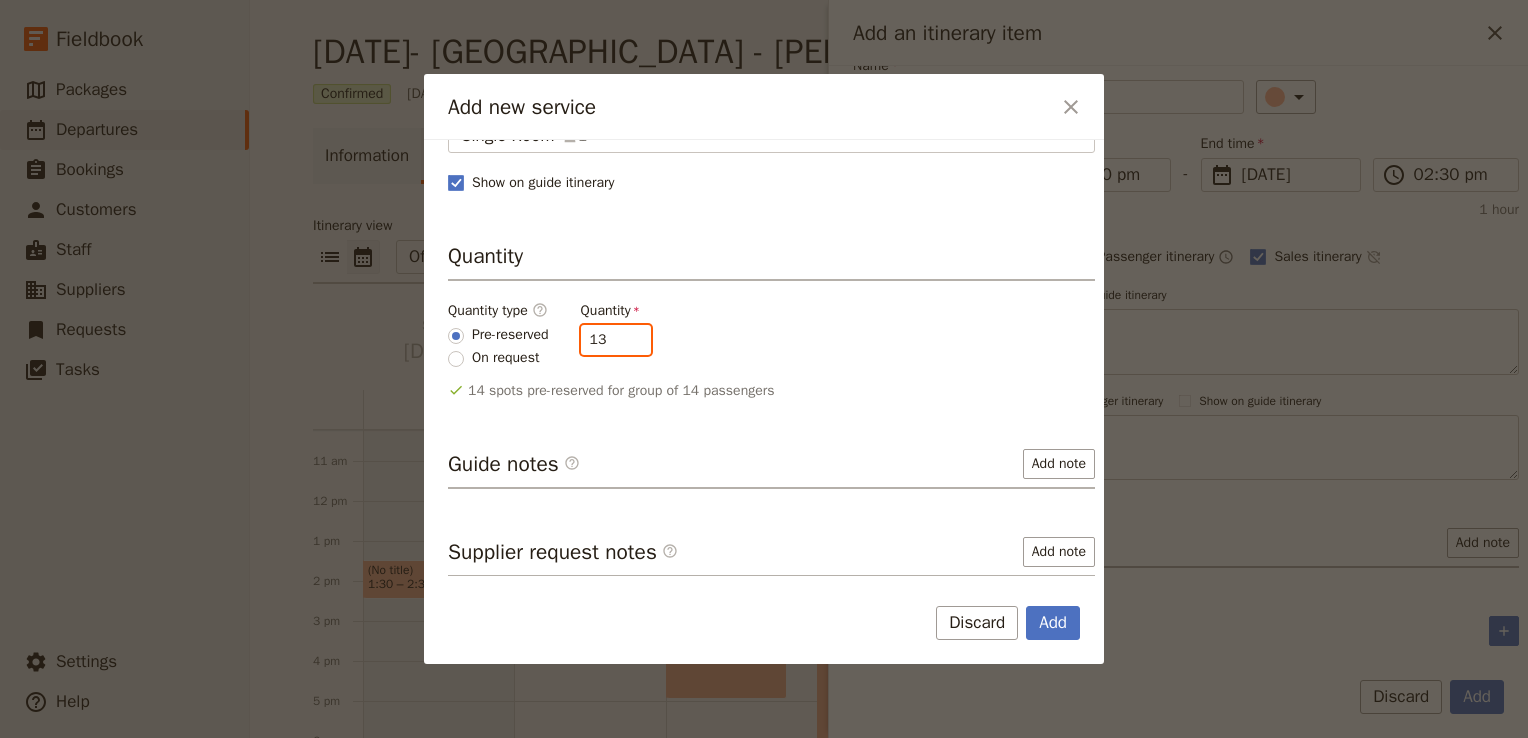click on "13" at bounding box center [616, 340] 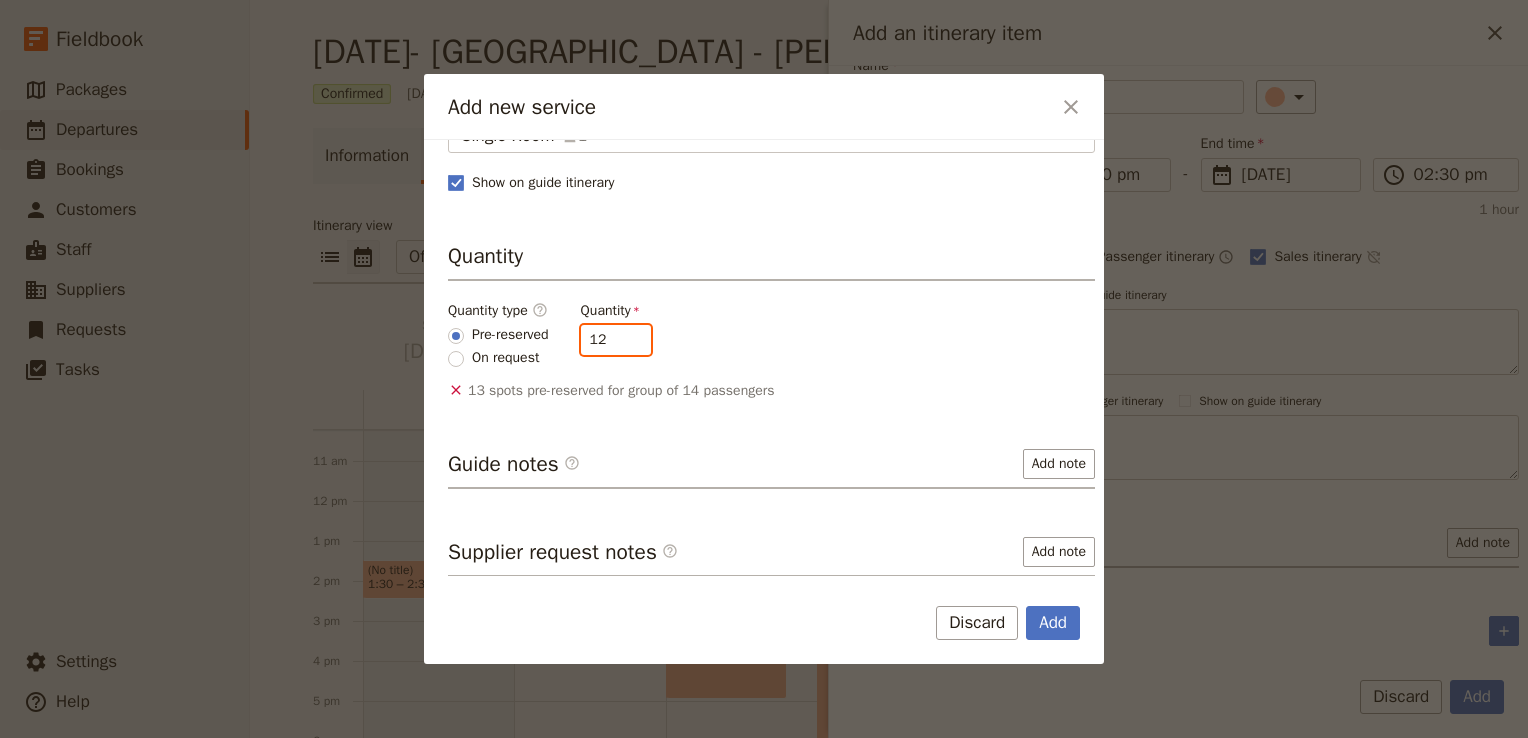 click on "12" at bounding box center (616, 340) 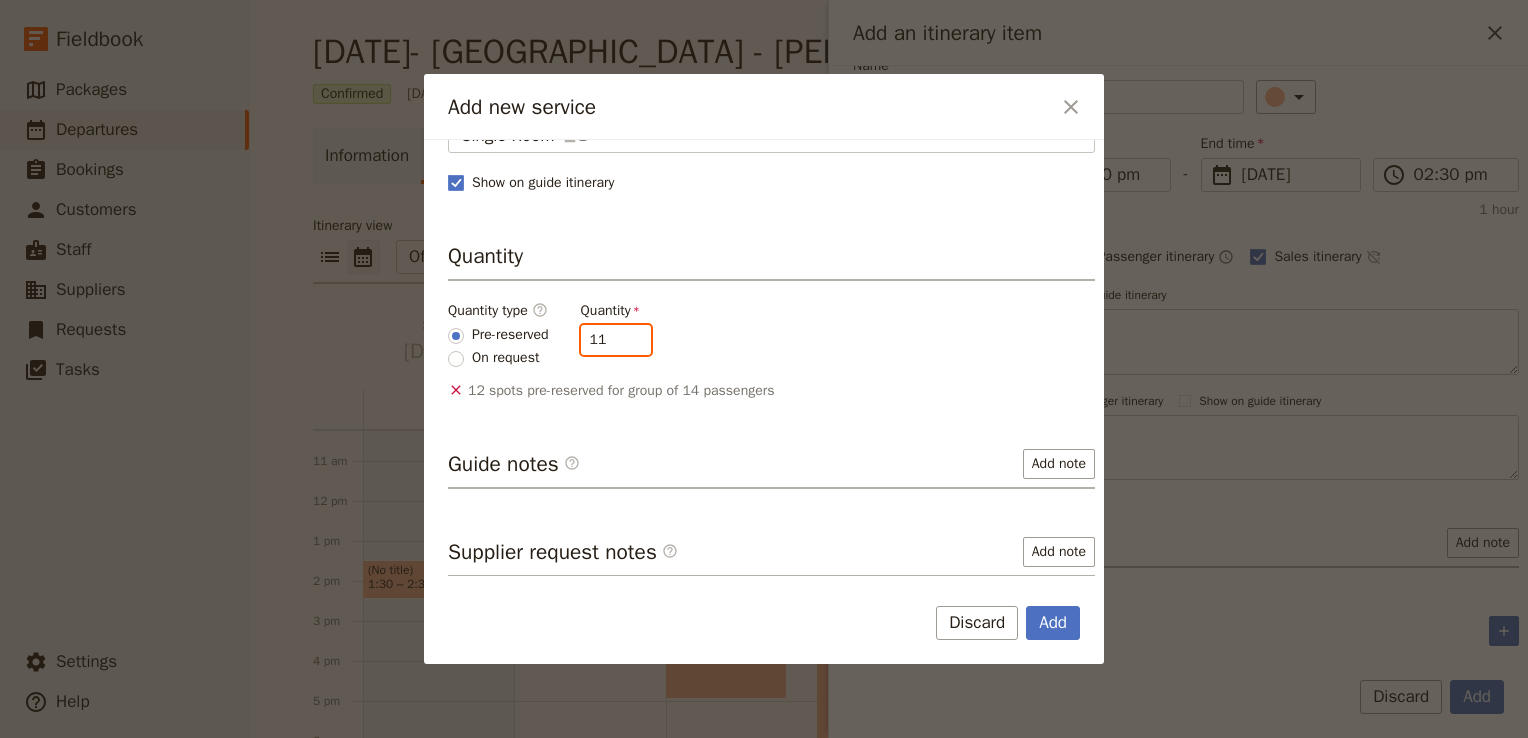 click on "11" at bounding box center [616, 340] 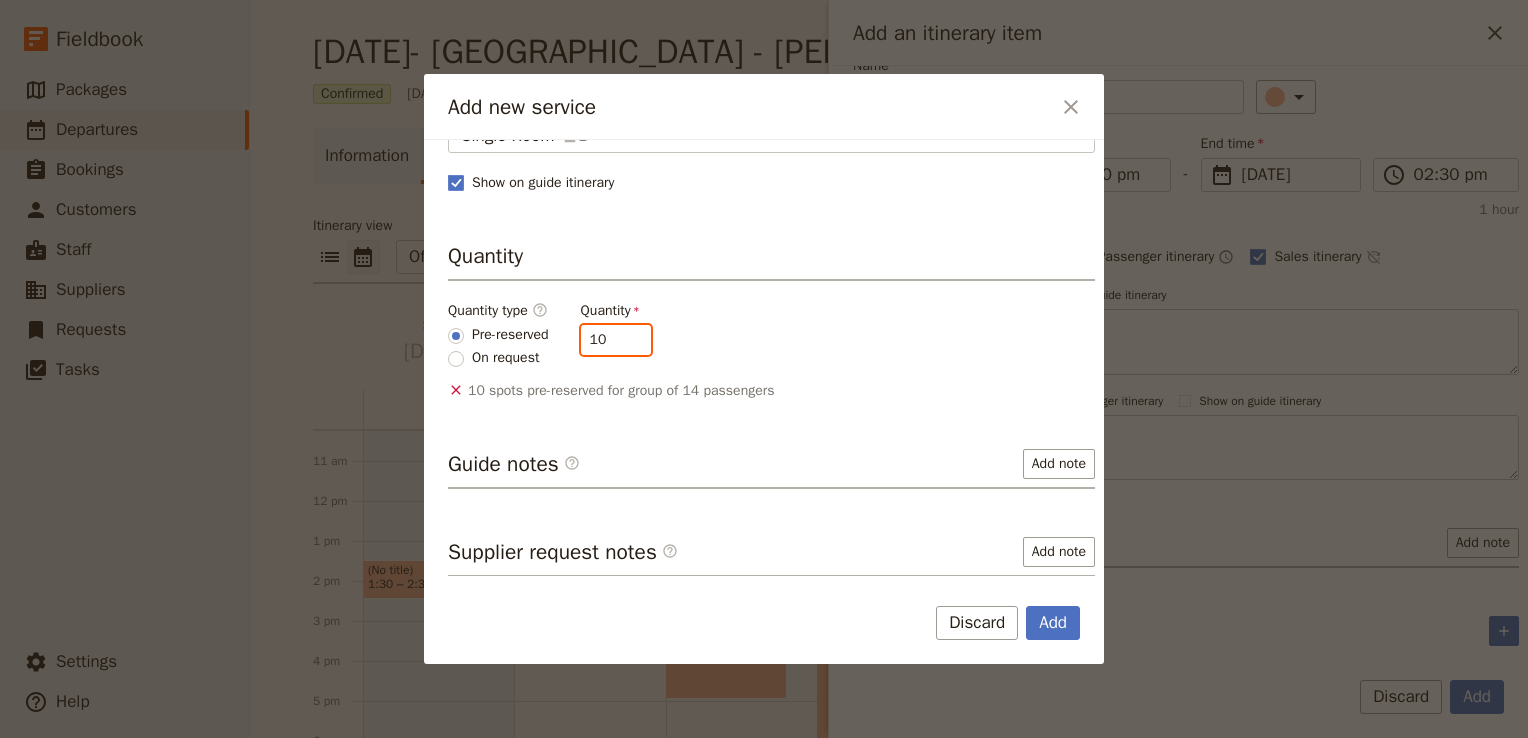 click on "10" at bounding box center (616, 340) 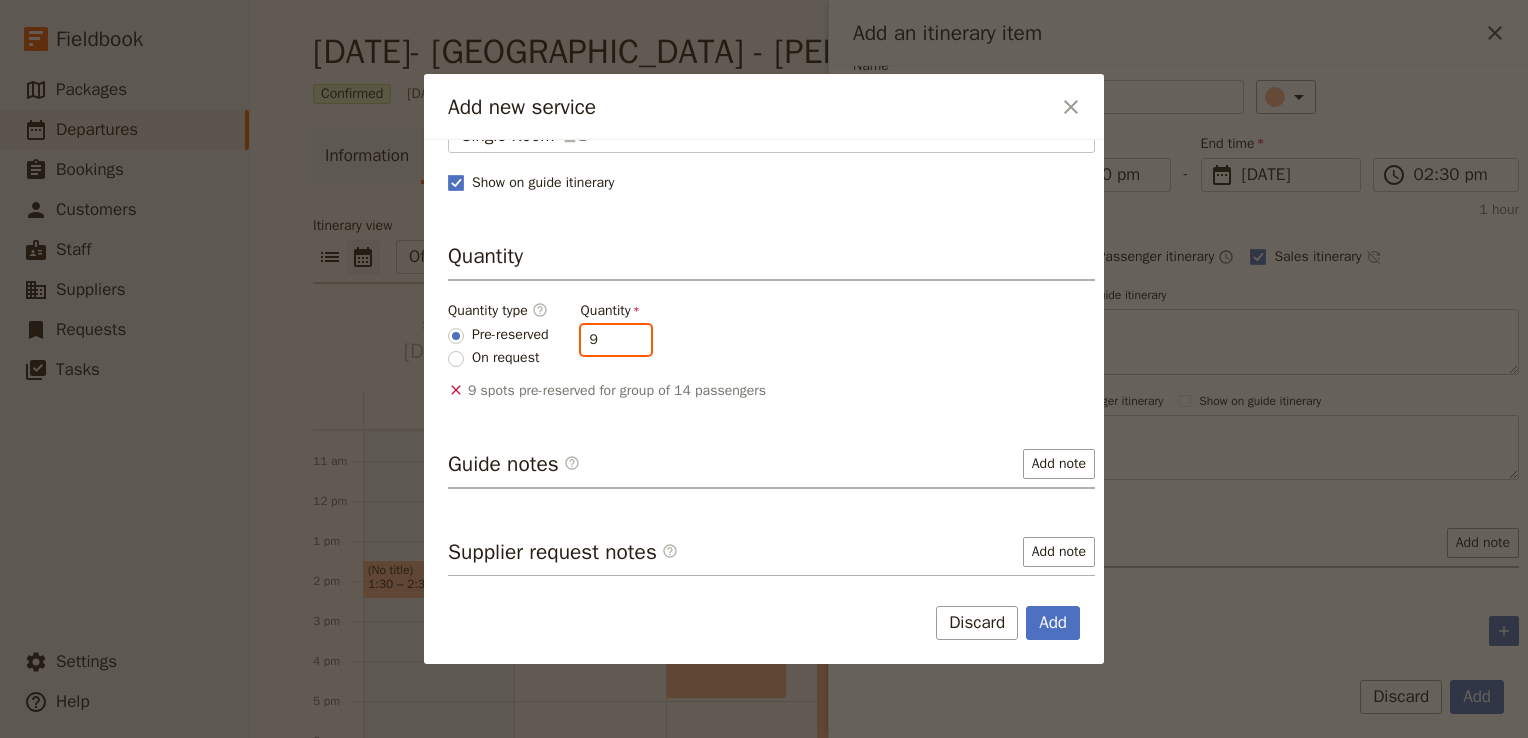 click on "9" at bounding box center [616, 340] 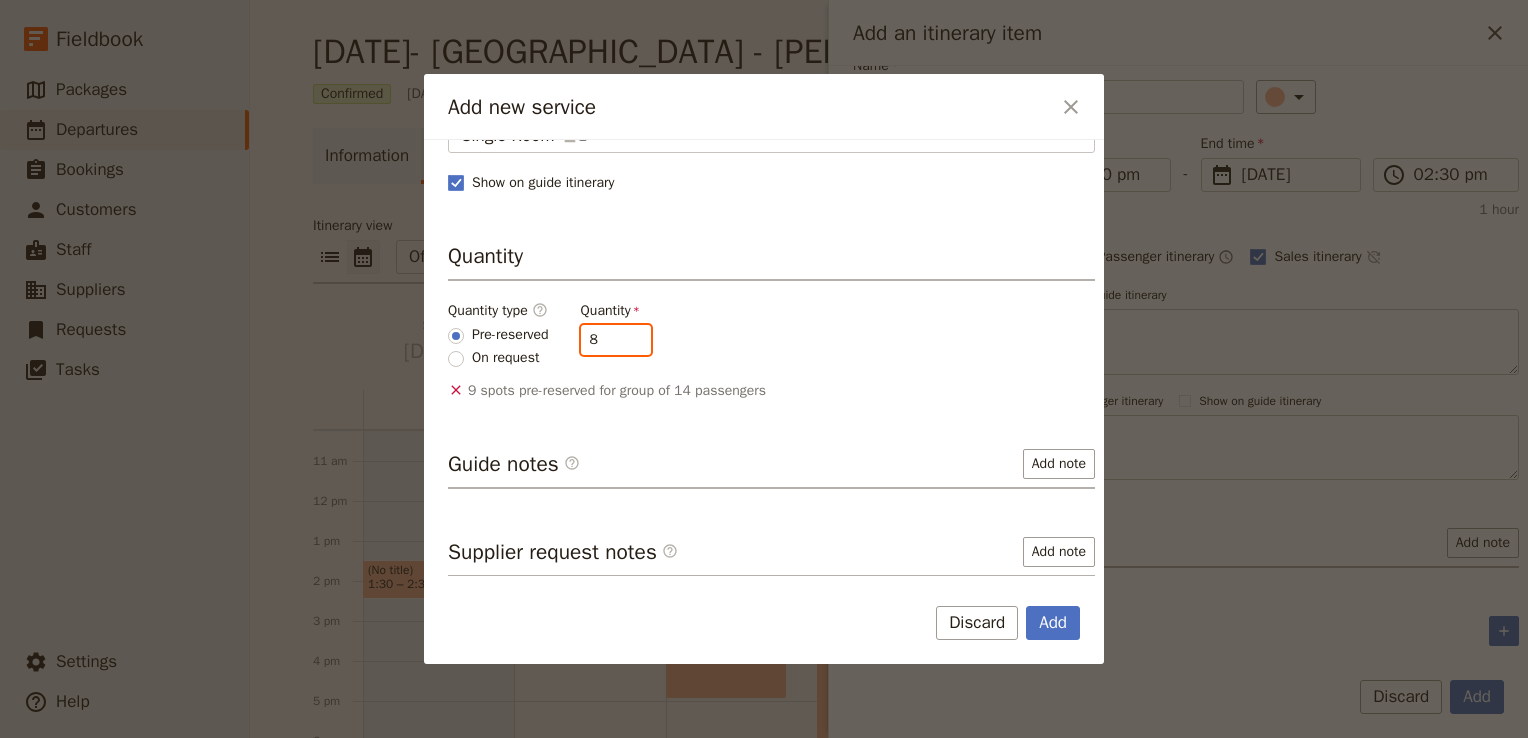 click on "8" at bounding box center (616, 340) 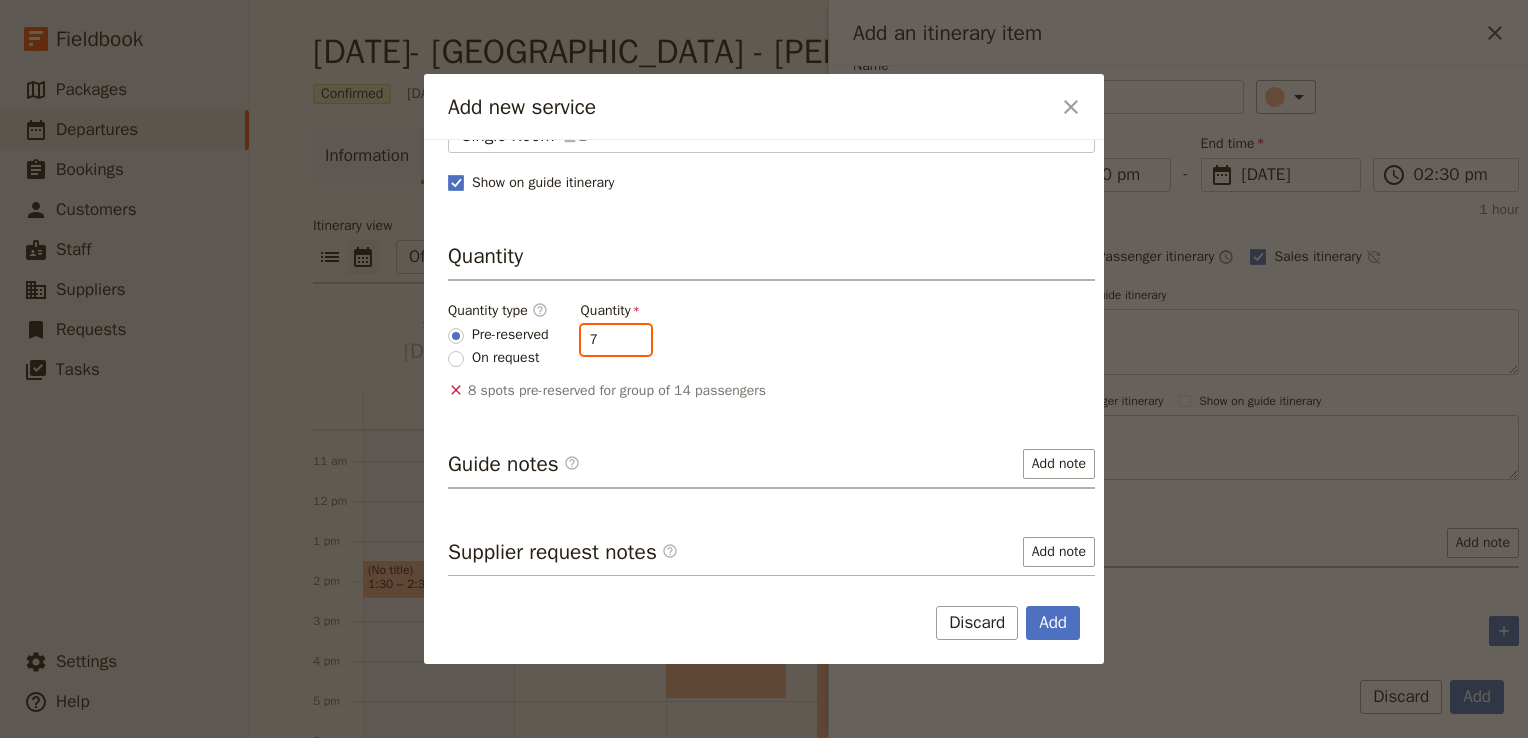 click on "7" at bounding box center [616, 340] 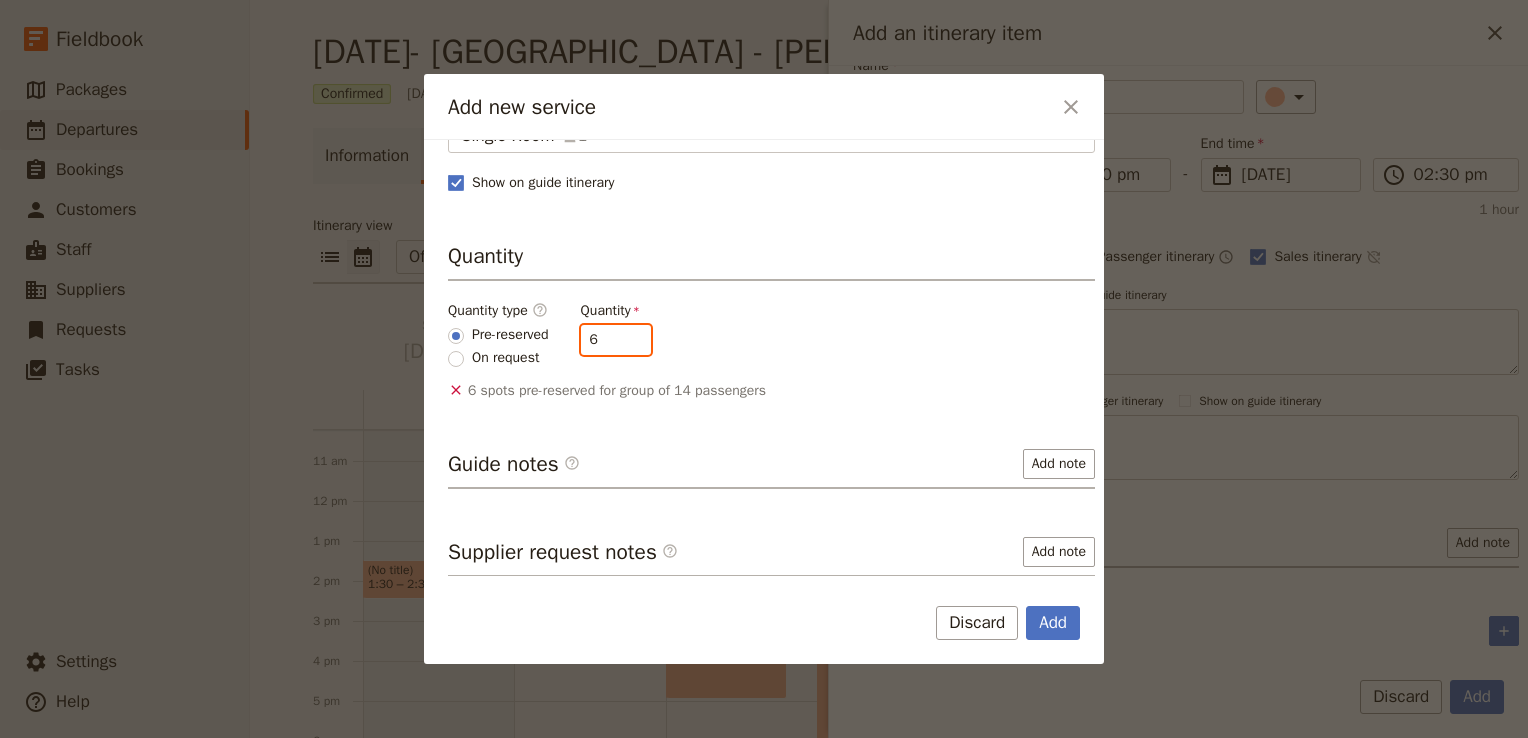 click on "6" at bounding box center (616, 340) 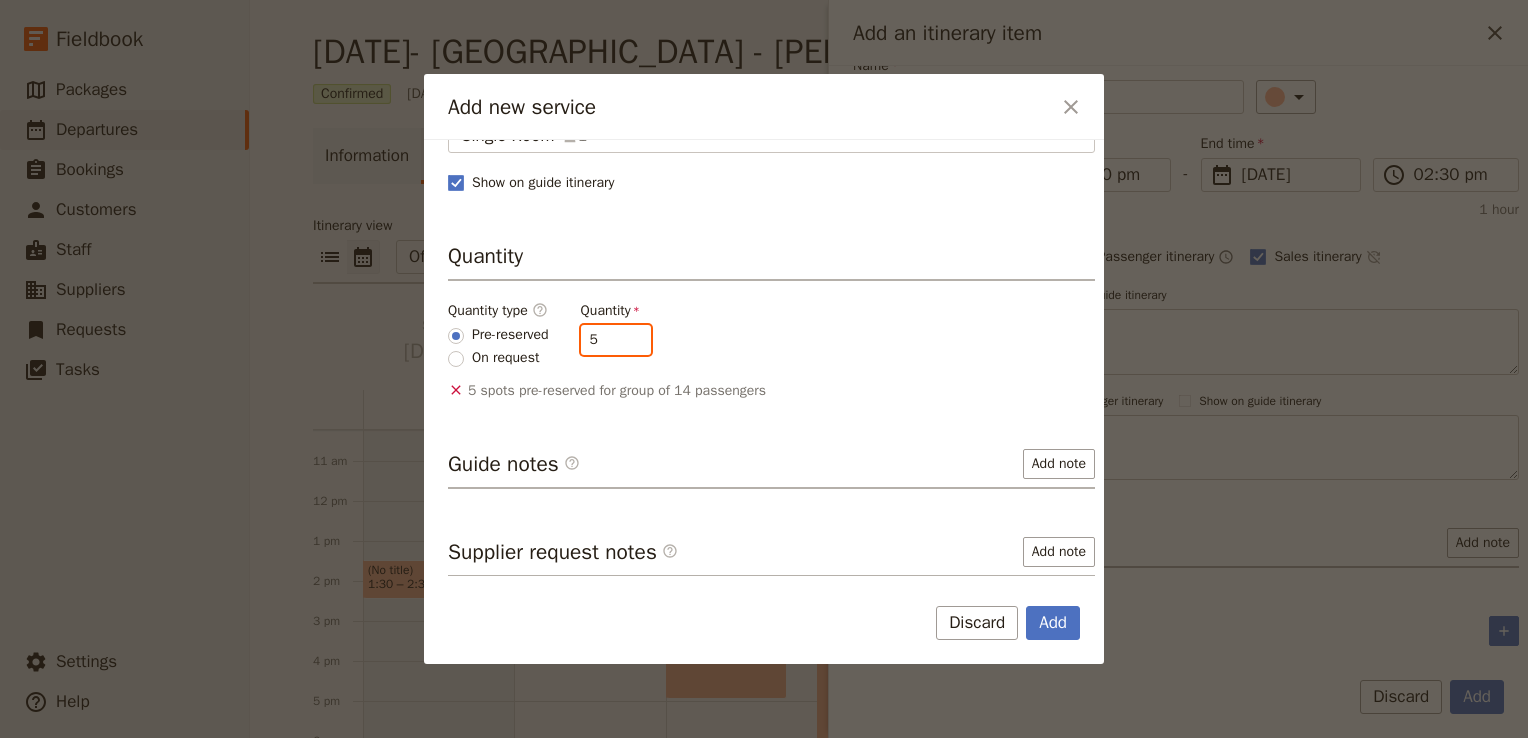 click on "5" at bounding box center (616, 340) 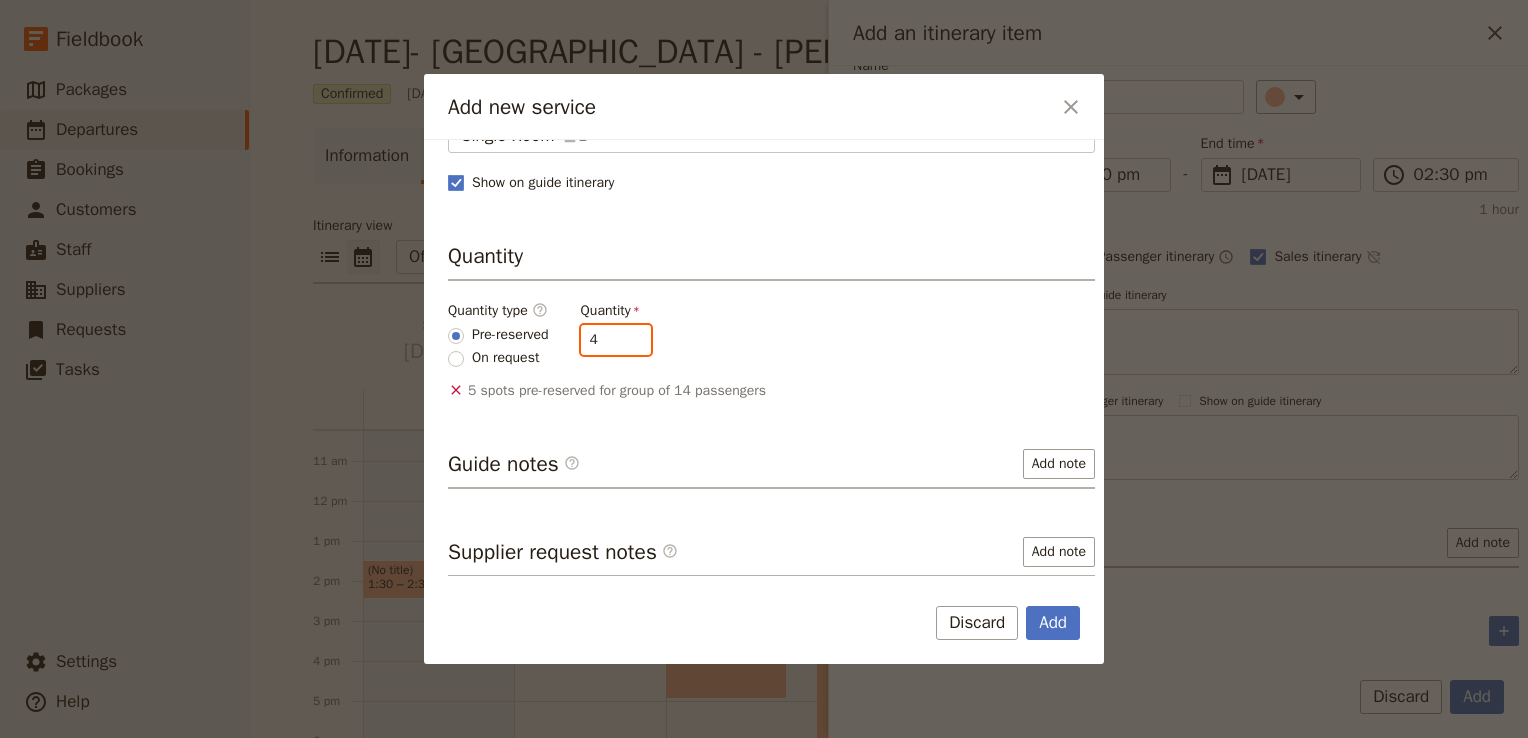click on "4" at bounding box center (616, 340) 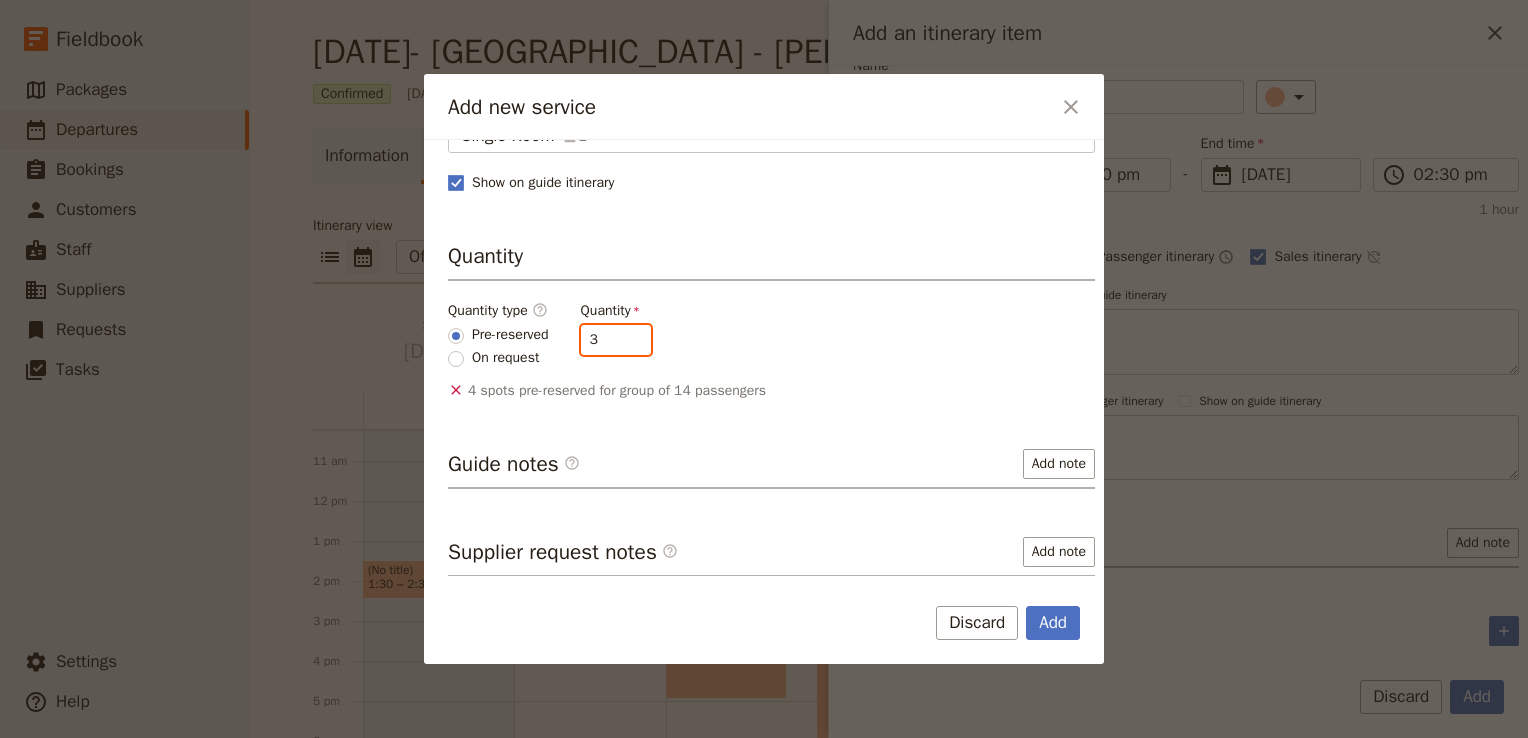 click on "3" at bounding box center [616, 340] 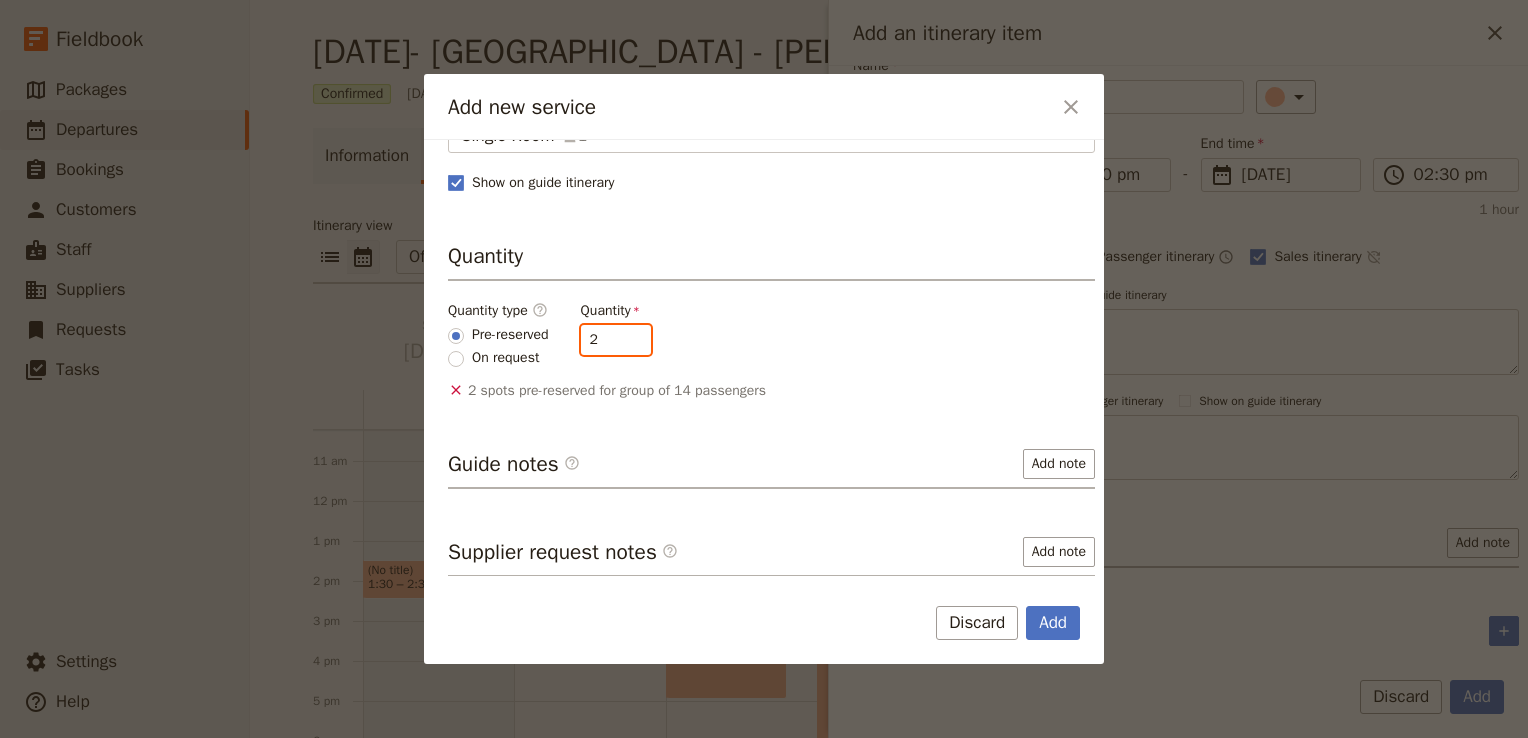 click on "2" at bounding box center (616, 340) 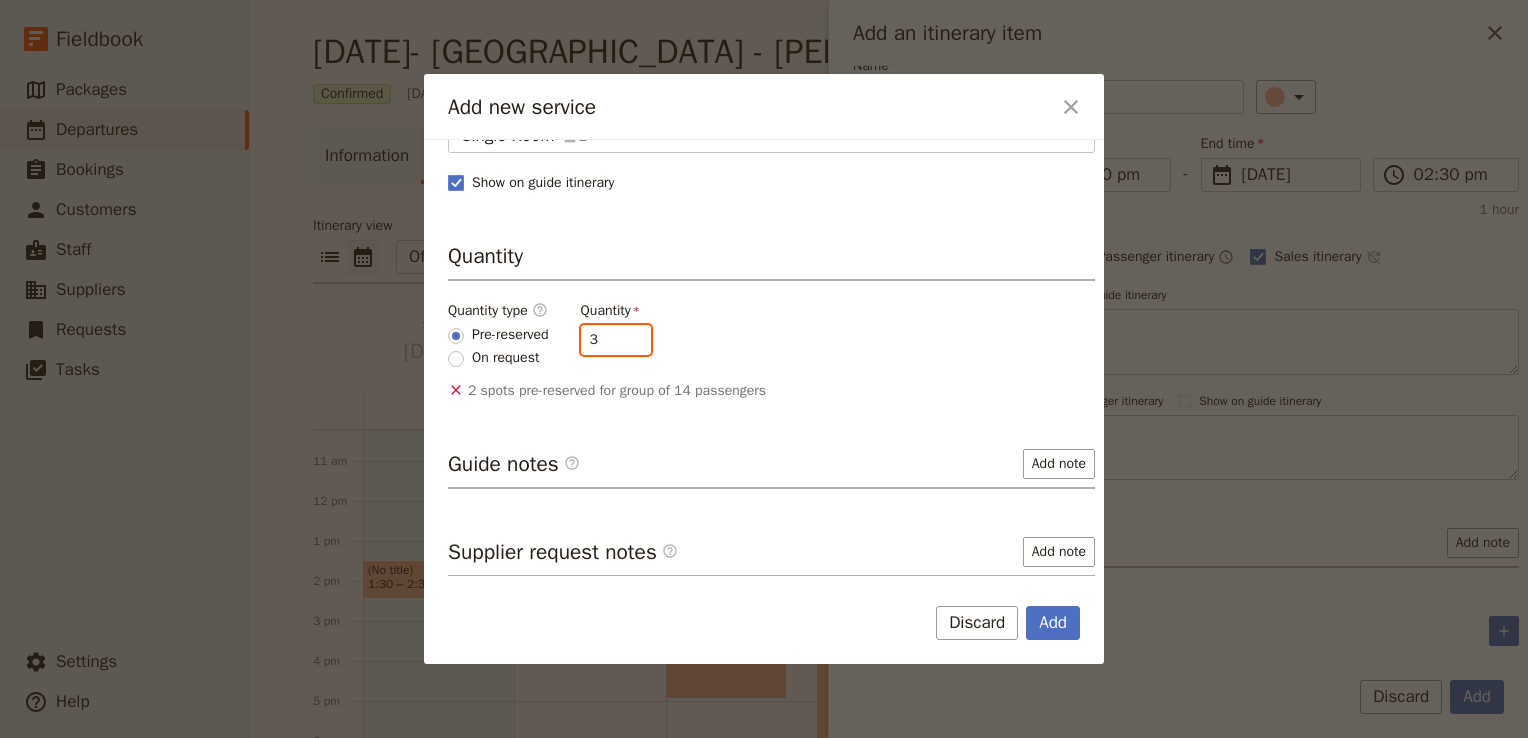 type on "3" 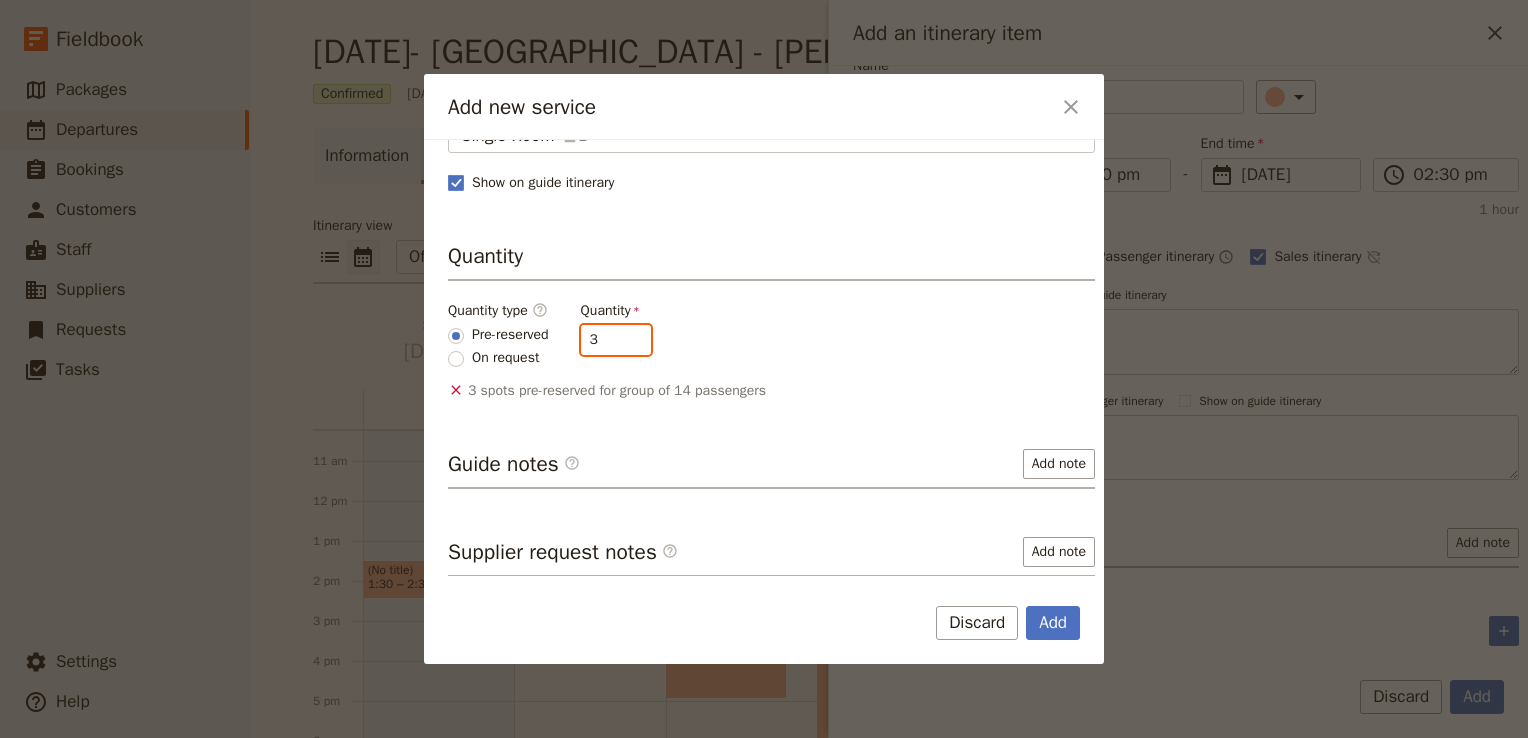 scroll, scrollTop: 246, scrollLeft: 0, axis: vertical 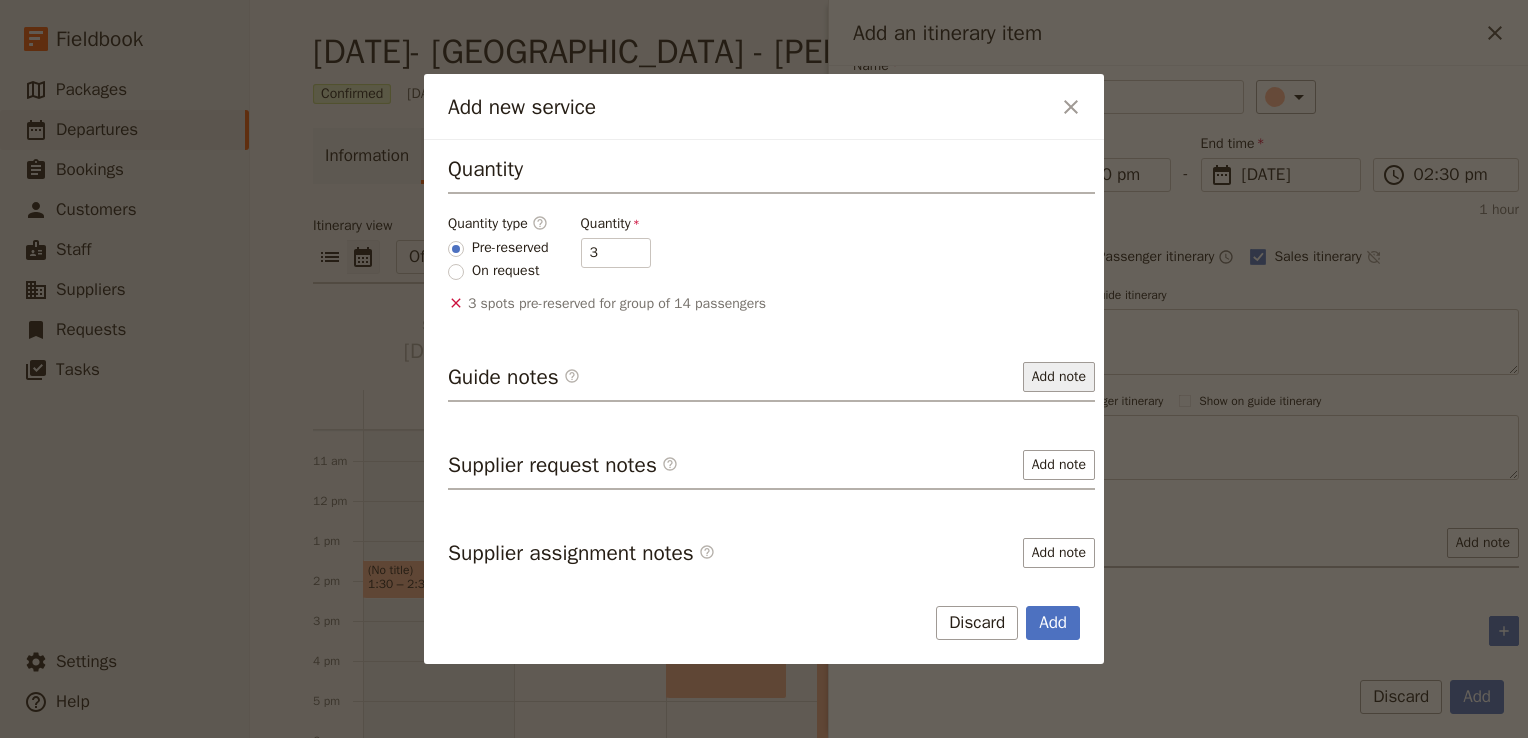 click on "Add note" at bounding box center [1059, 377] 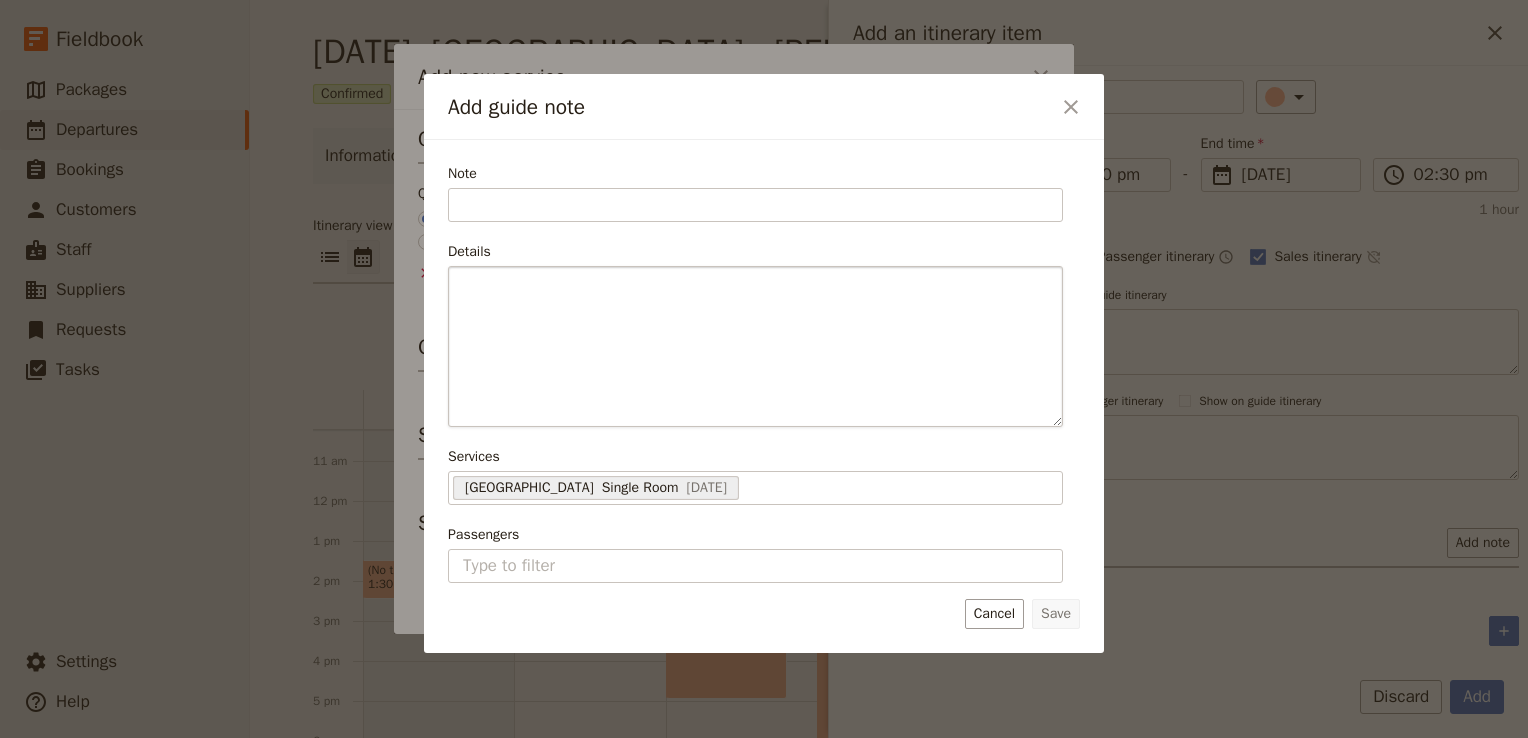 type on "A" 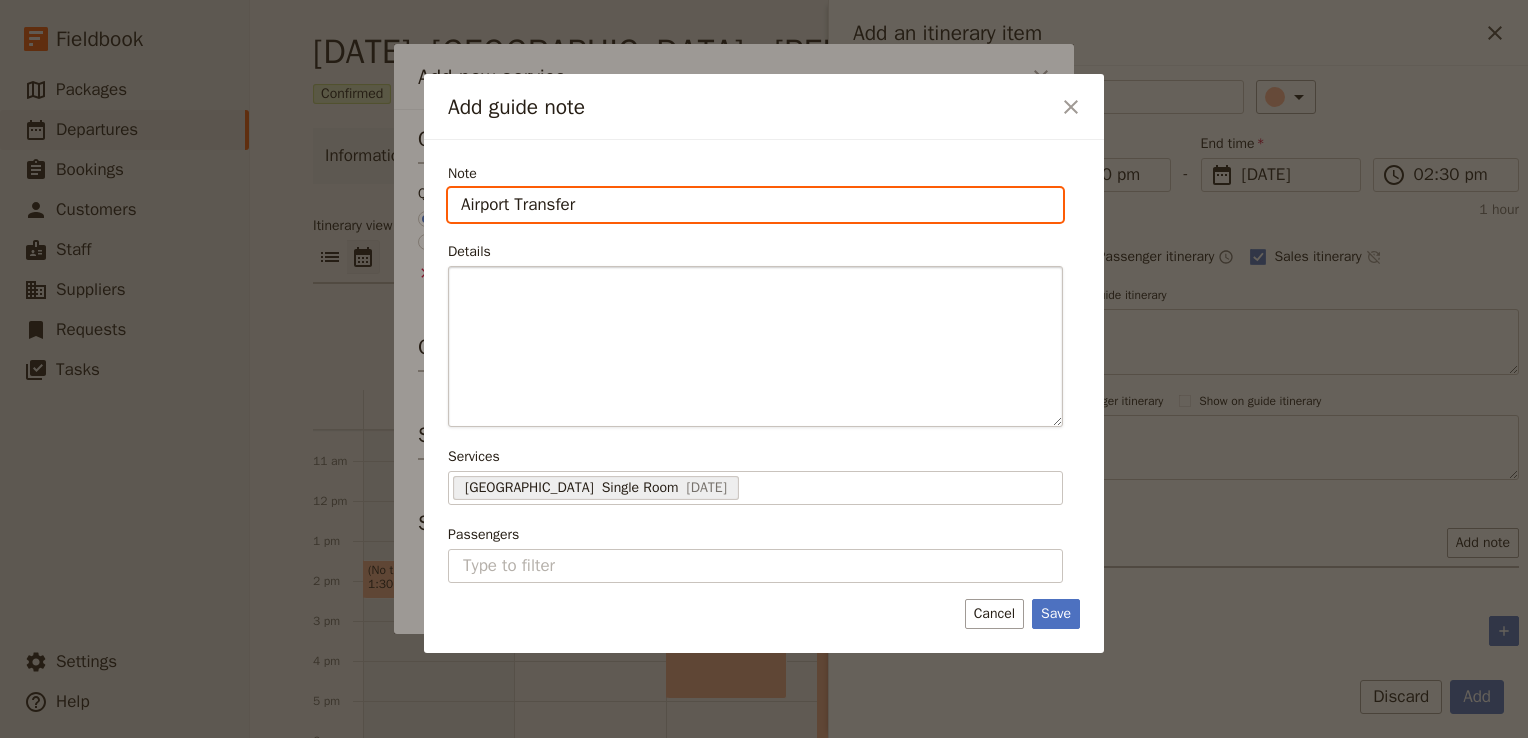 type on "Airport Transfer" 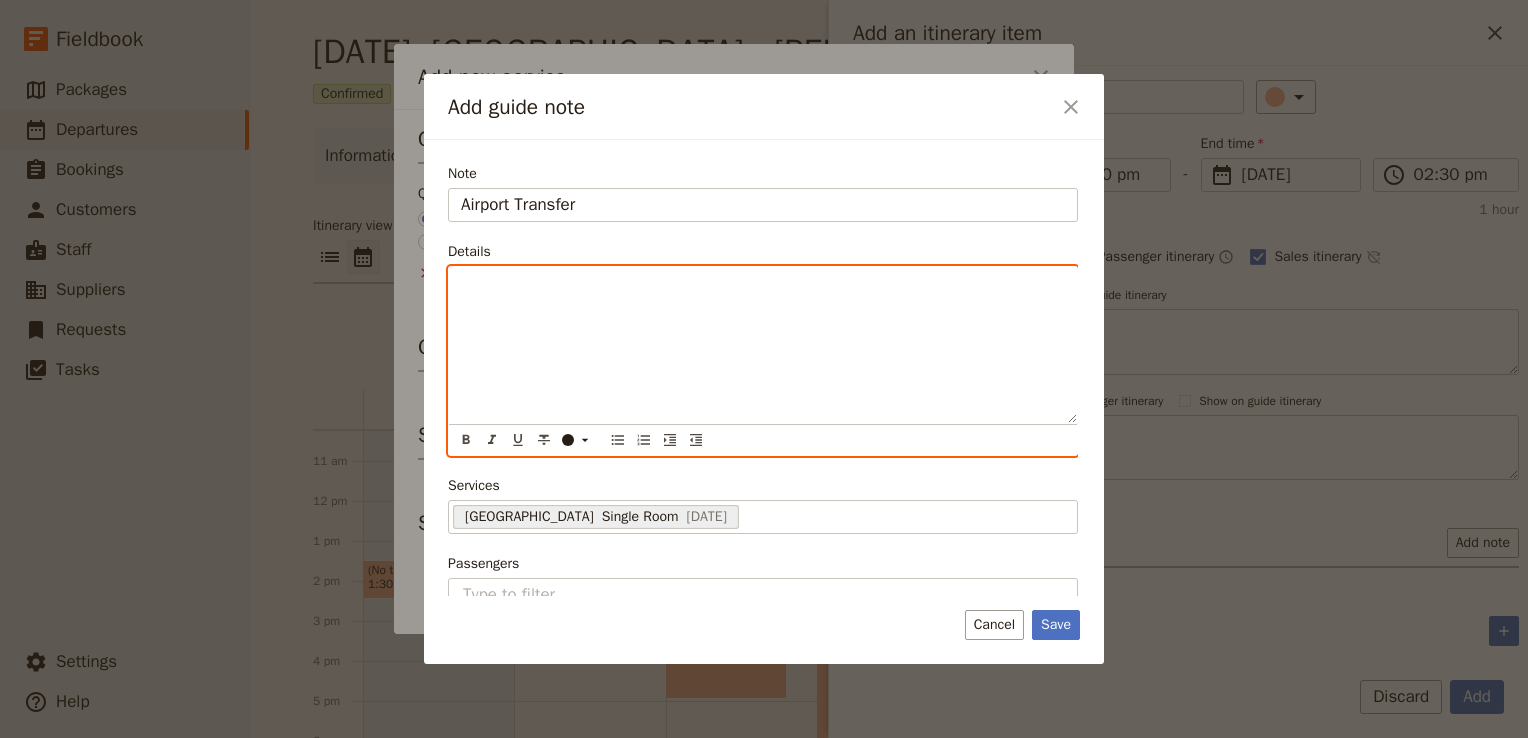 click at bounding box center (763, 345) 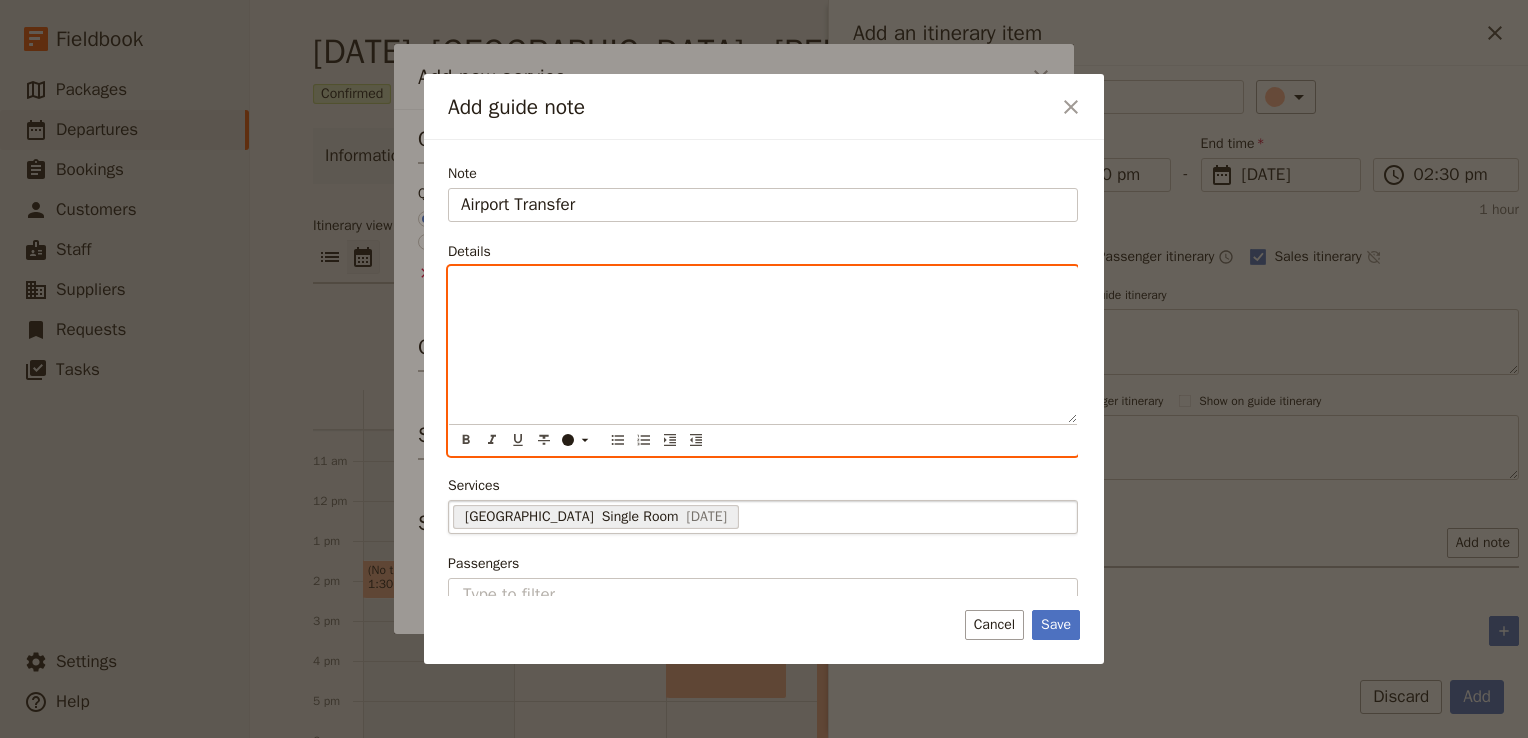 type 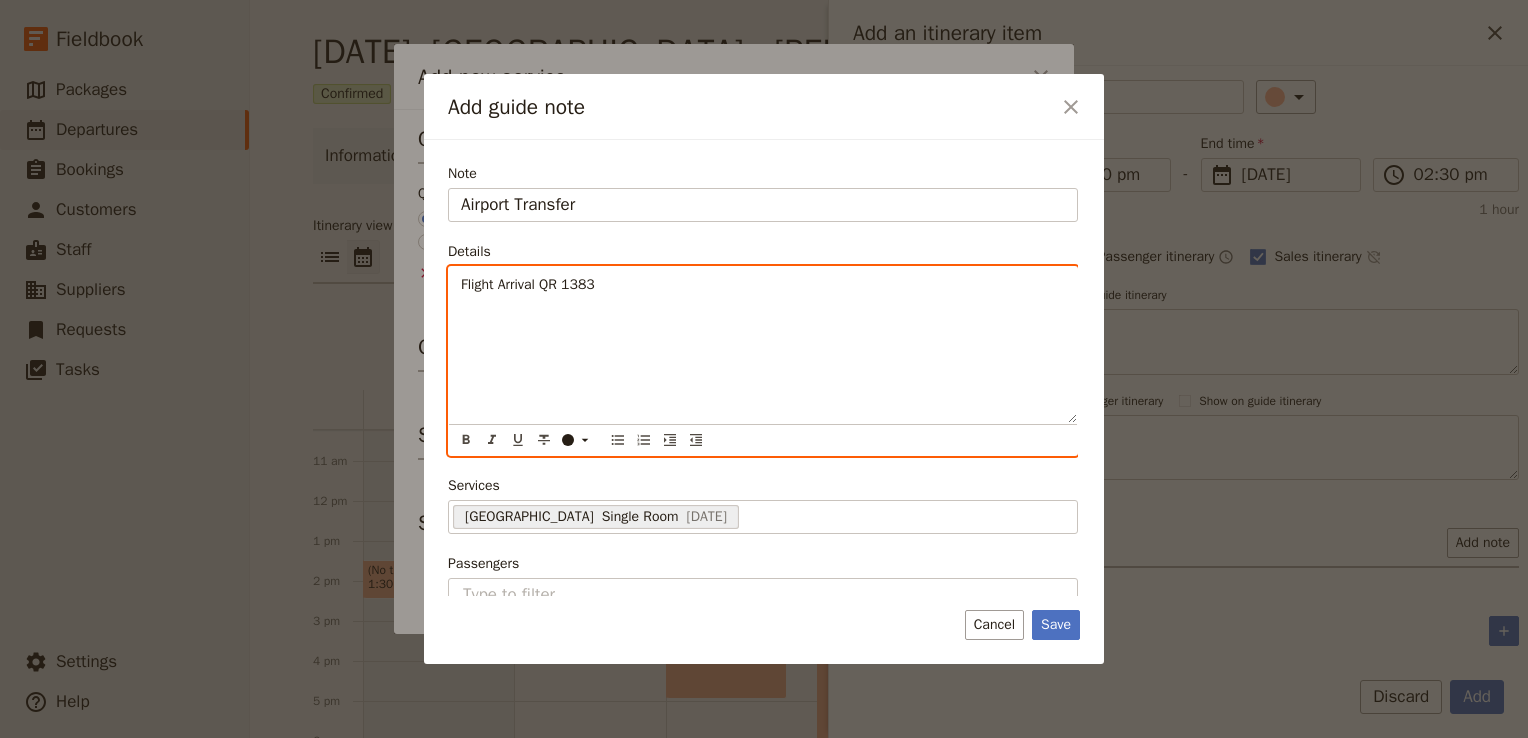 scroll, scrollTop: 15, scrollLeft: 0, axis: vertical 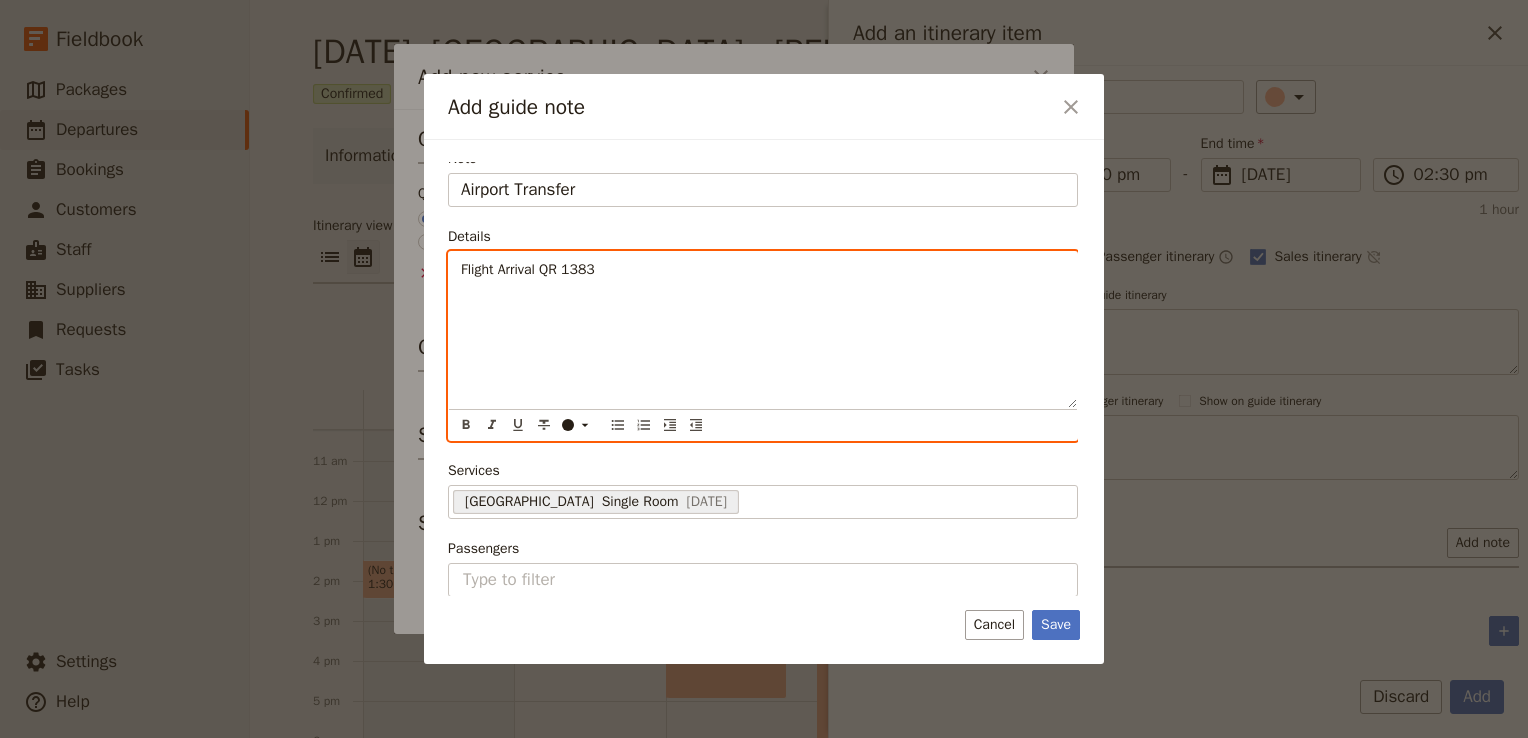click on "Flight Arrival QR 1383" at bounding box center (763, 330) 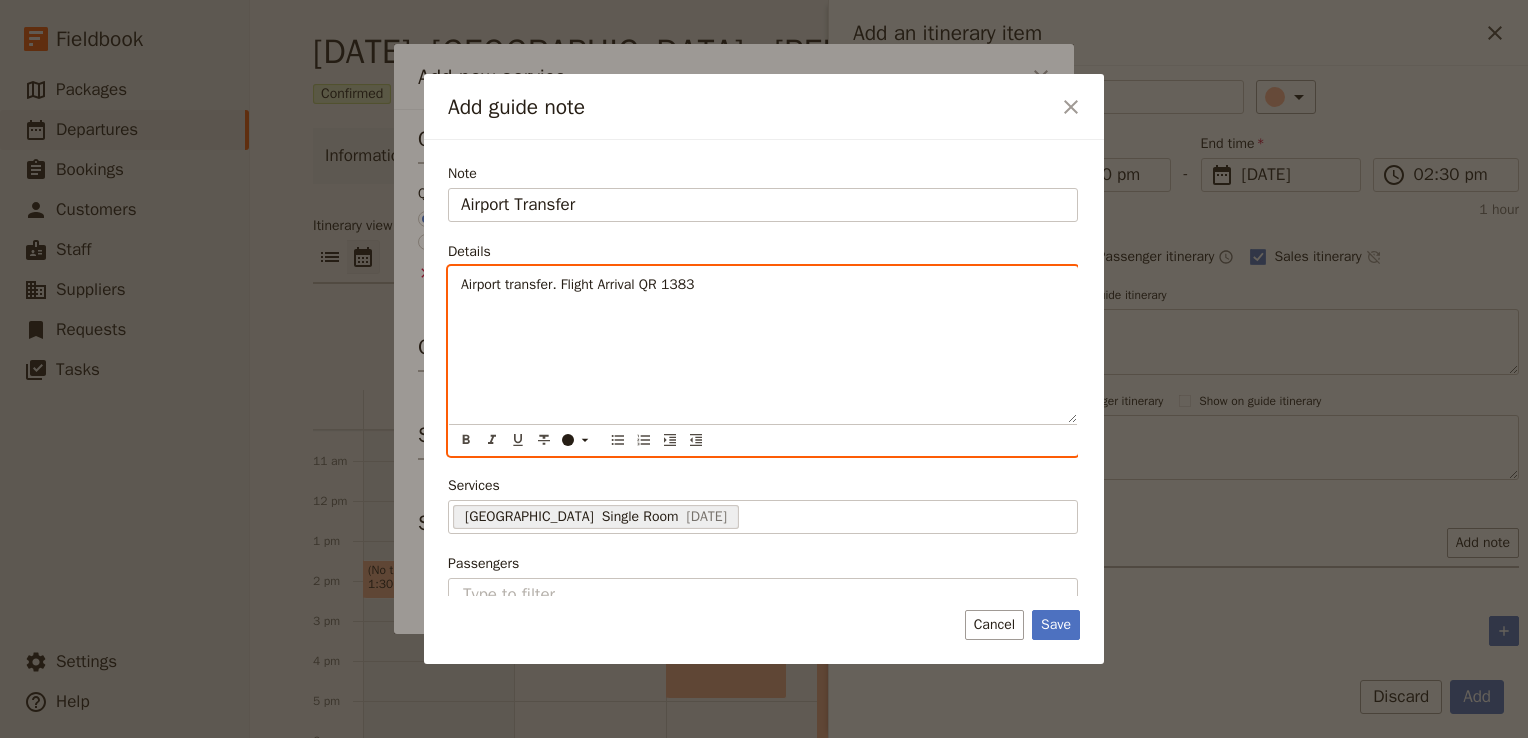 scroll, scrollTop: 15, scrollLeft: 0, axis: vertical 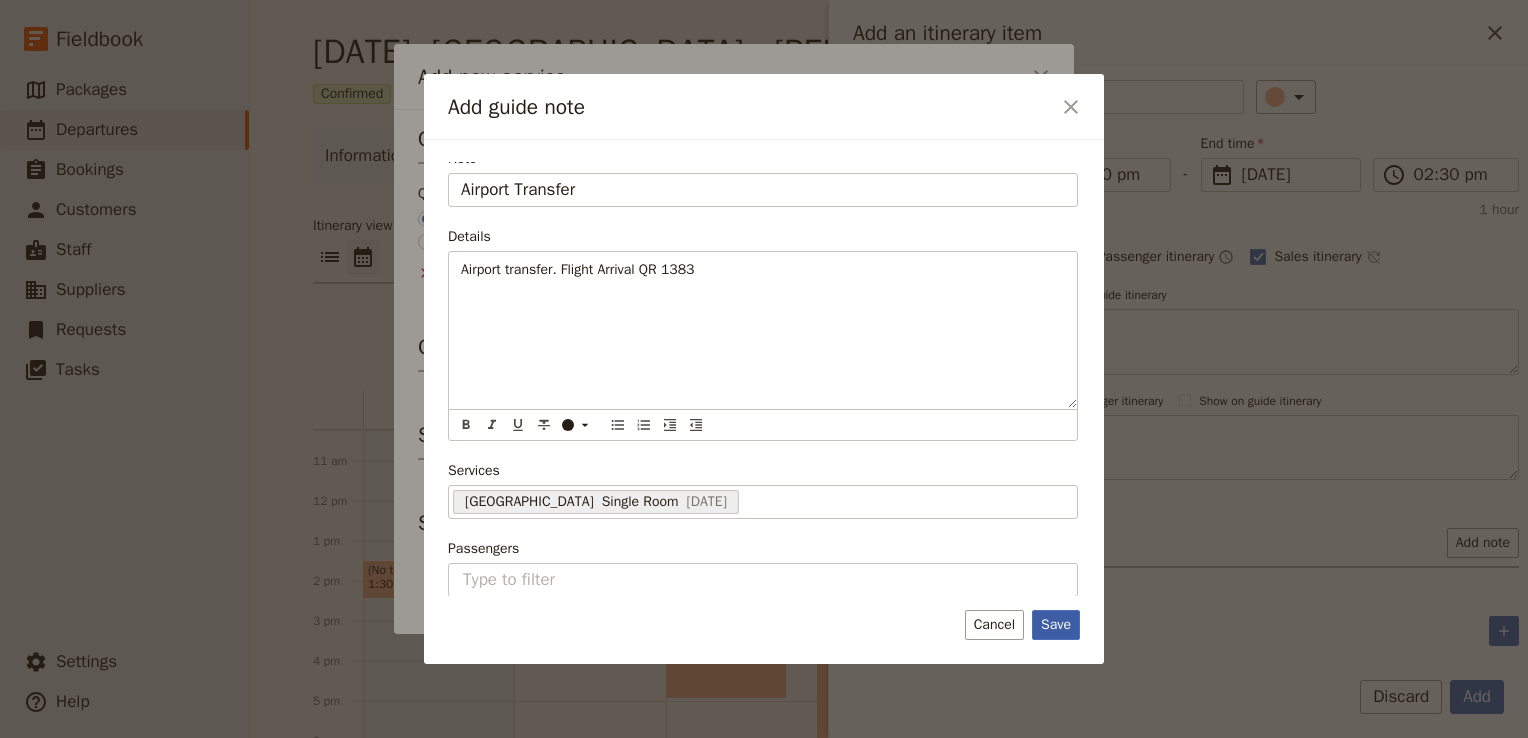 click on "Save" at bounding box center [1056, 625] 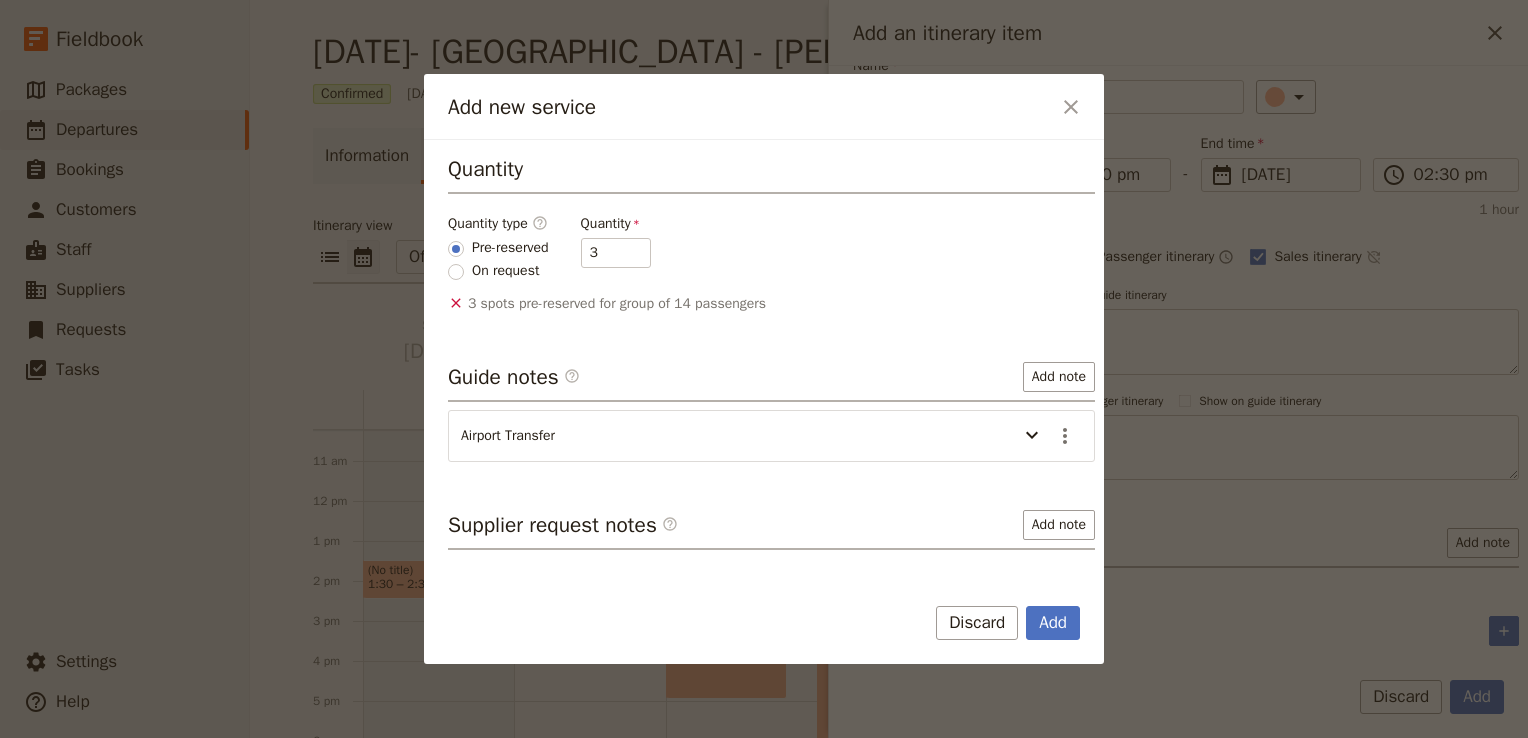 scroll, scrollTop: 306, scrollLeft: 0, axis: vertical 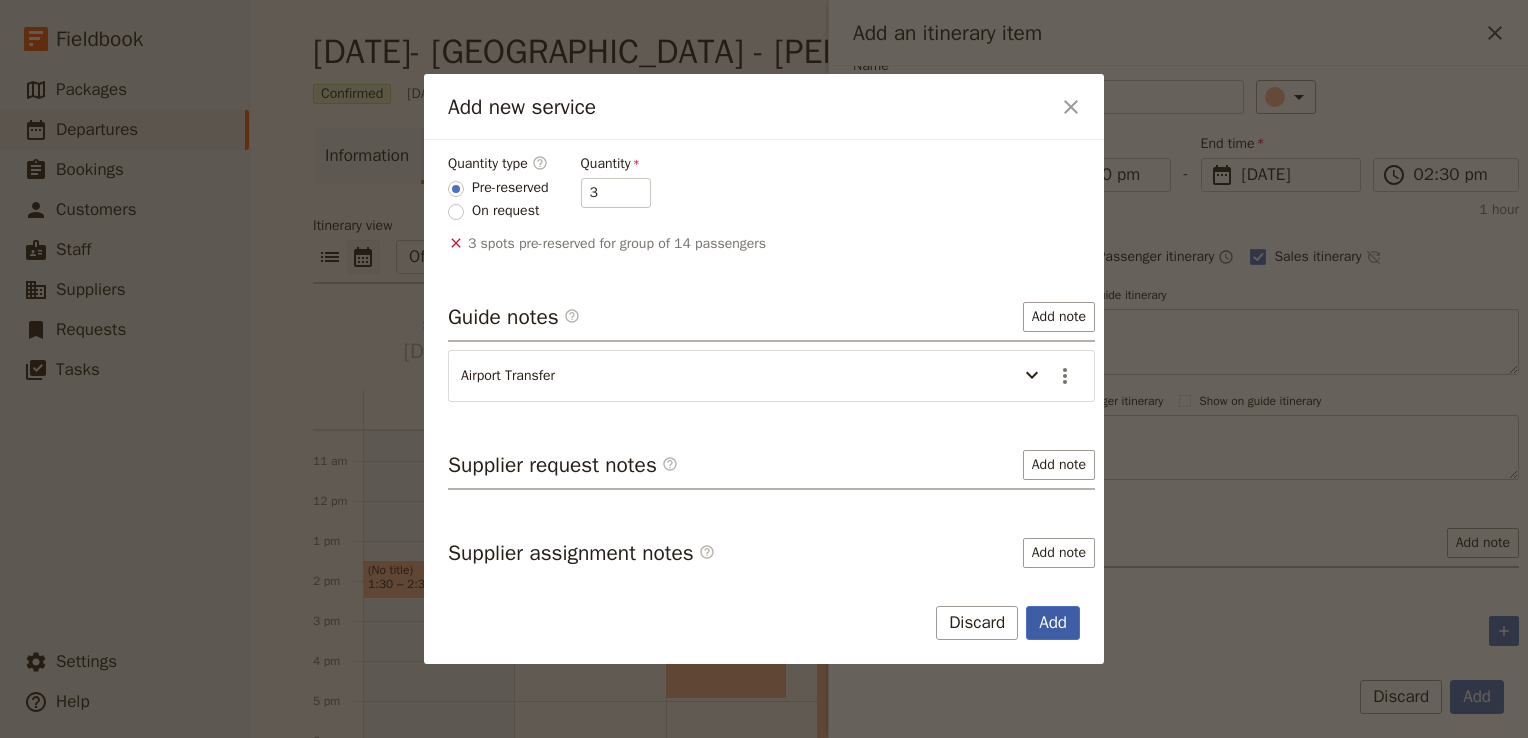 click on "Add" at bounding box center (1053, 623) 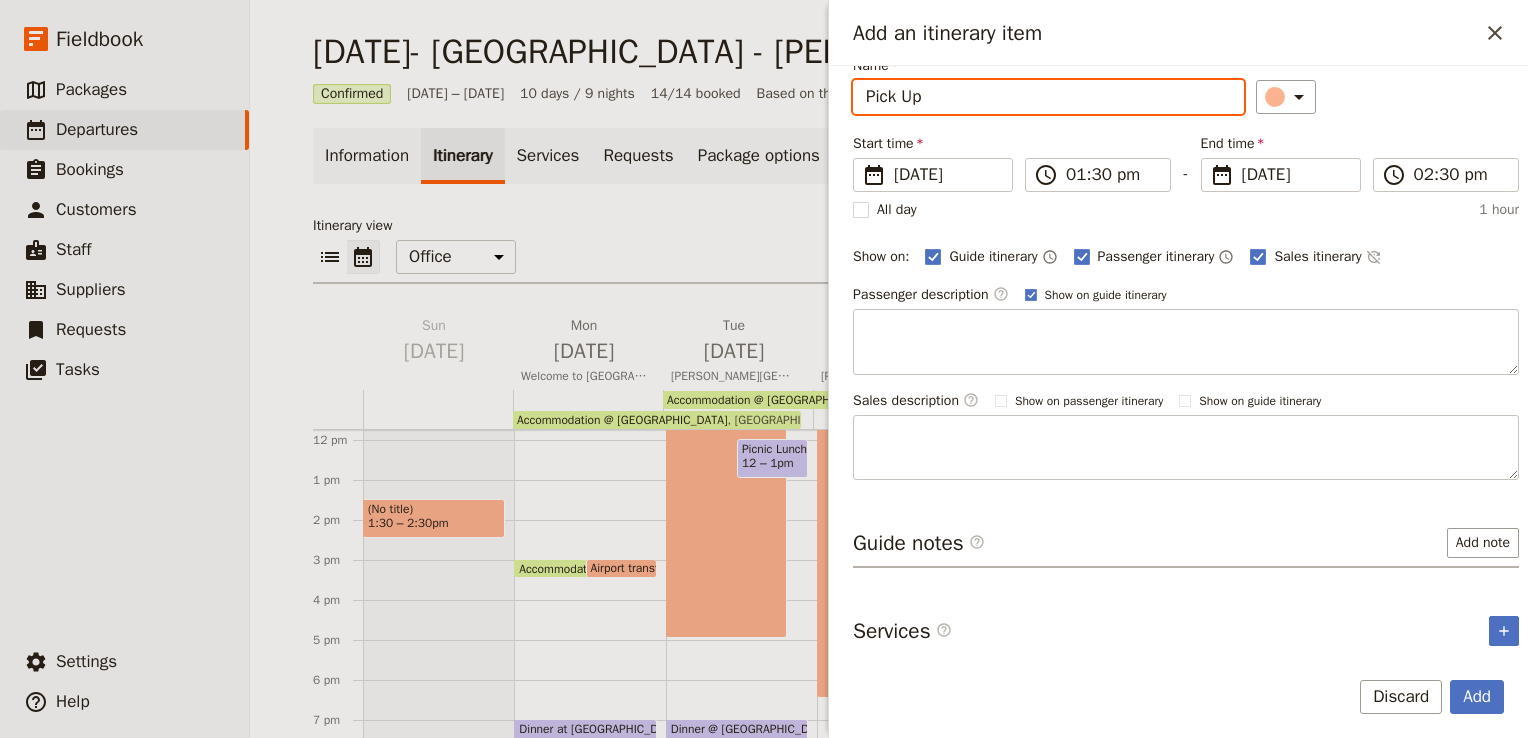 scroll, scrollTop: 469, scrollLeft: 0, axis: vertical 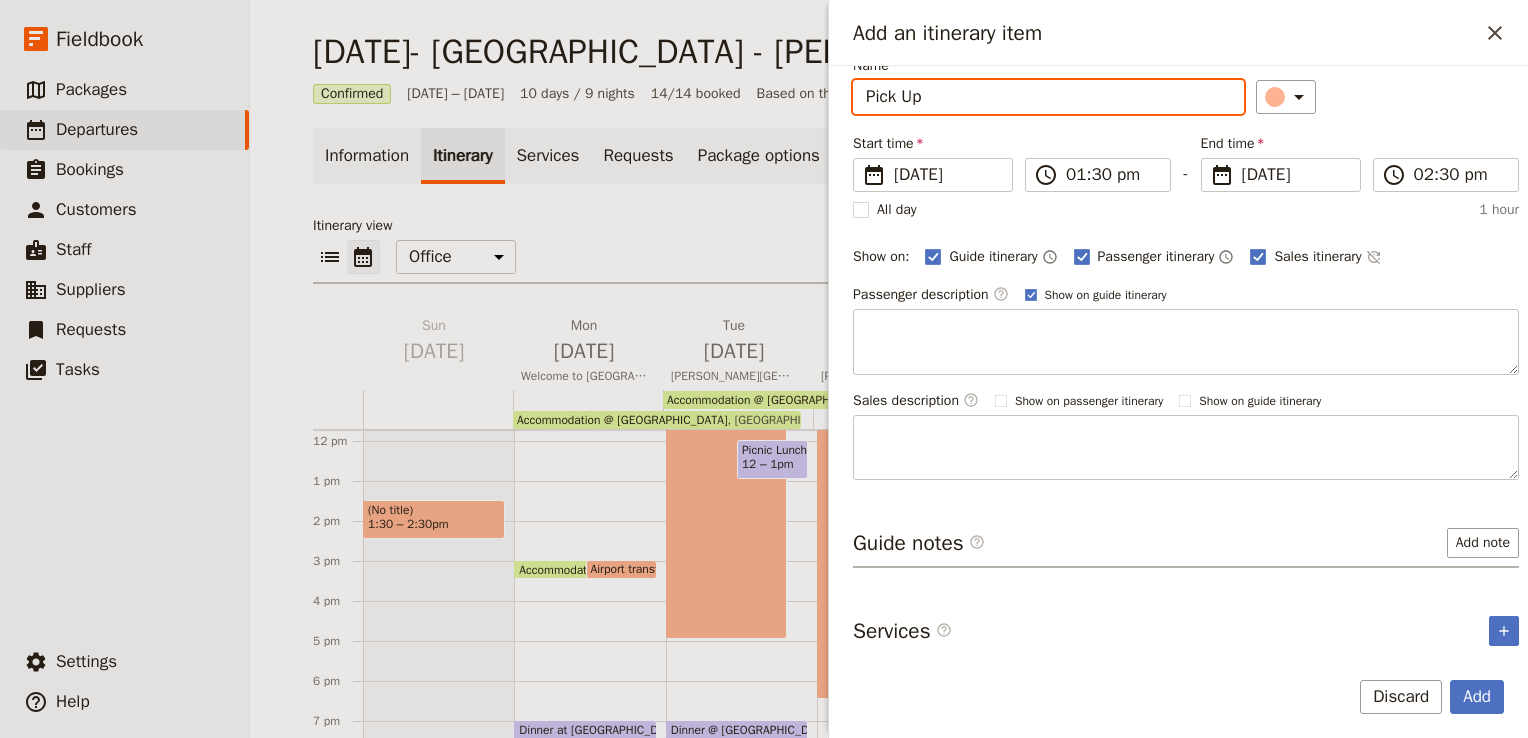click on "Pick Up" at bounding box center (1048, 97) 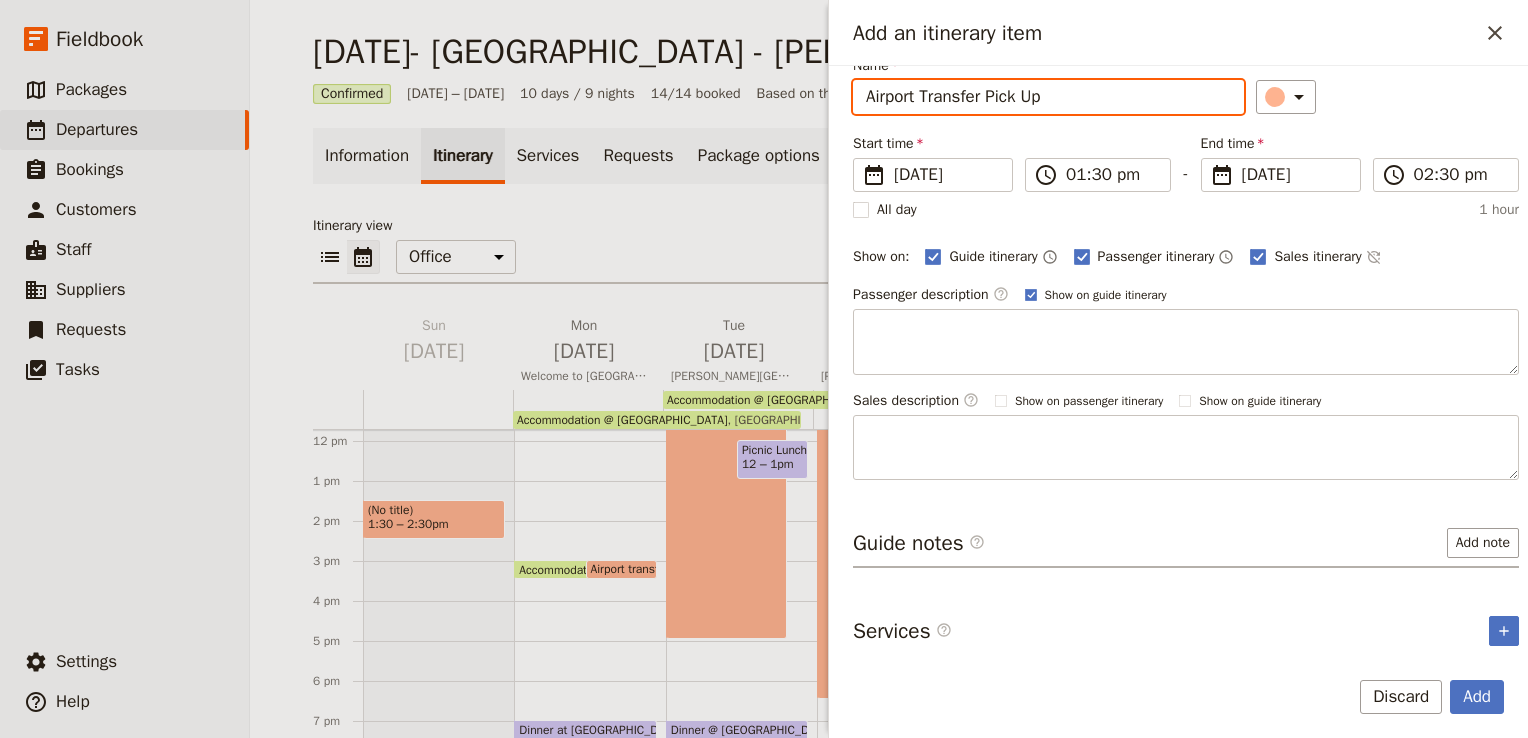 drag, startPoint x: 1051, startPoint y: 99, endPoint x: 989, endPoint y: 105, distance: 62.289646 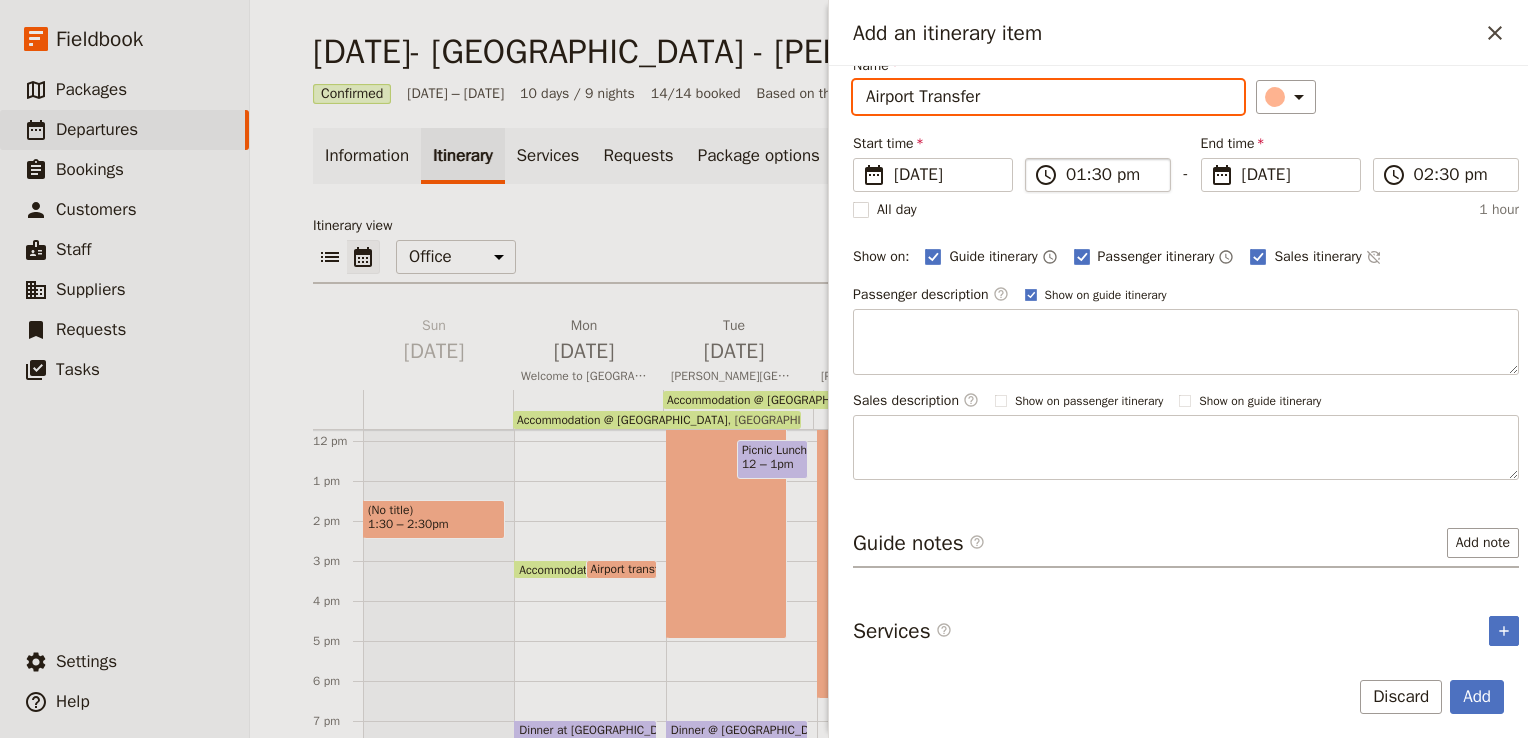 type on "Airport Transfer" 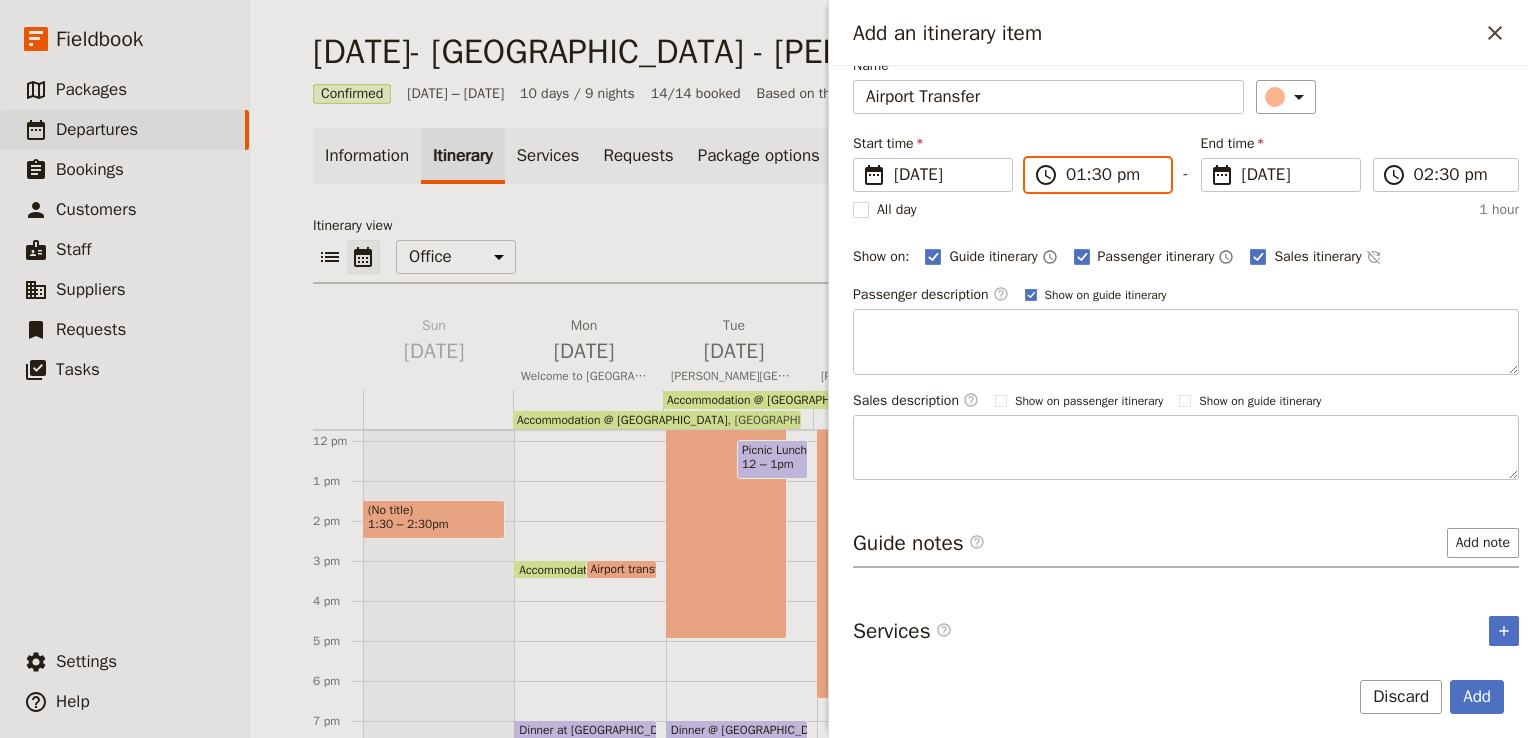 click on "01:30 pm" at bounding box center [1112, 175] 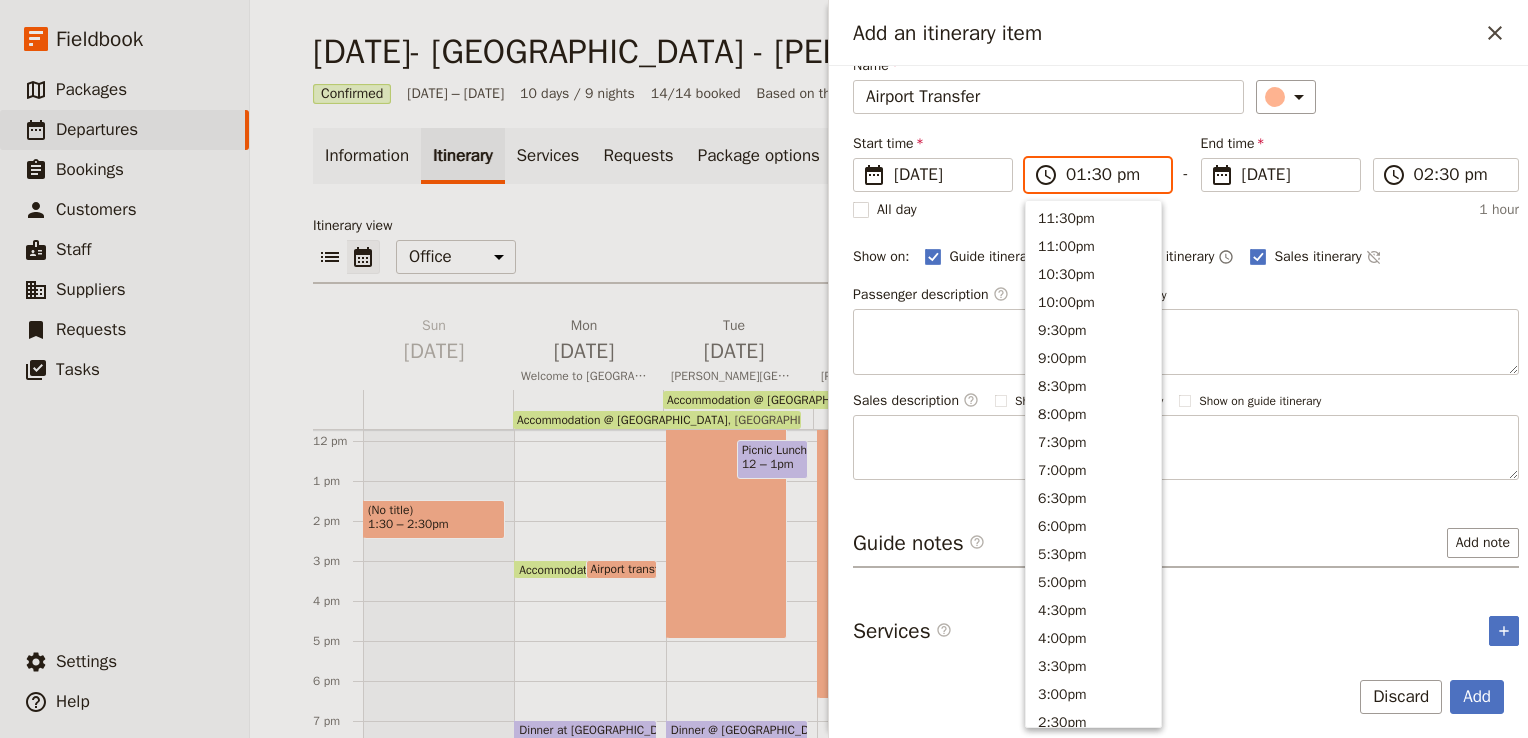 scroll, scrollTop: 564, scrollLeft: 0, axis: vertical 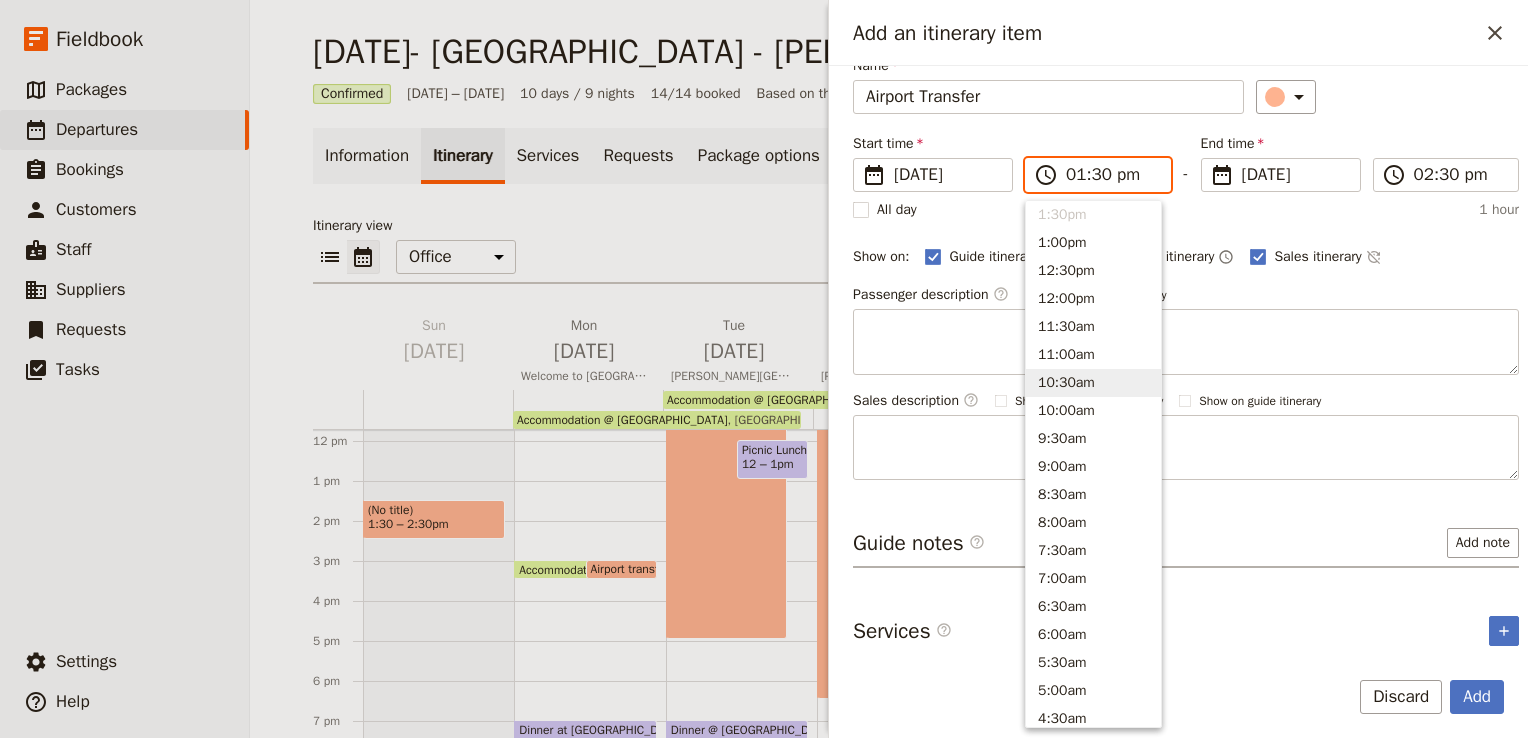 click on "10:30am" at bounding box center (1093, 383) 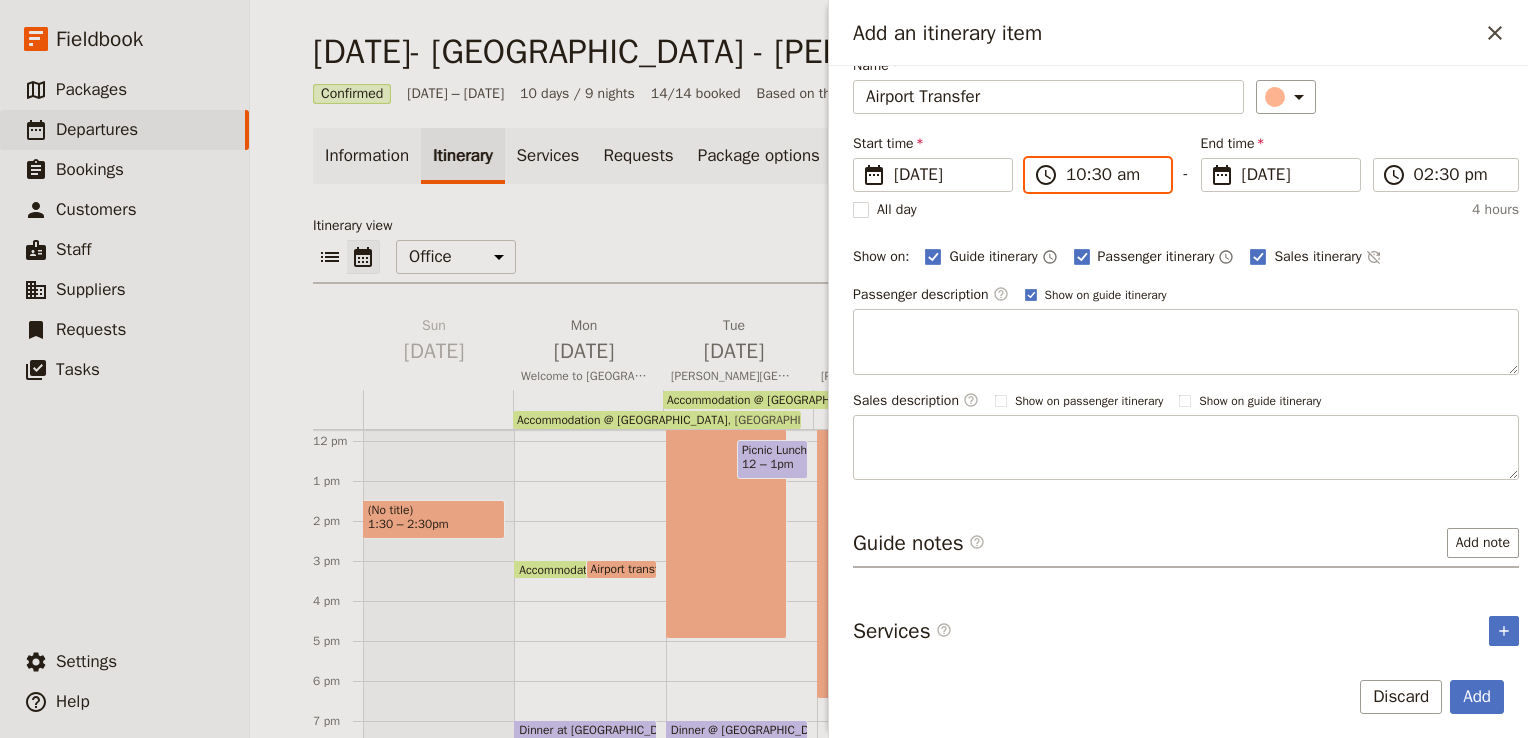 click on "10:30 am" at bounding box center (1112, 175) 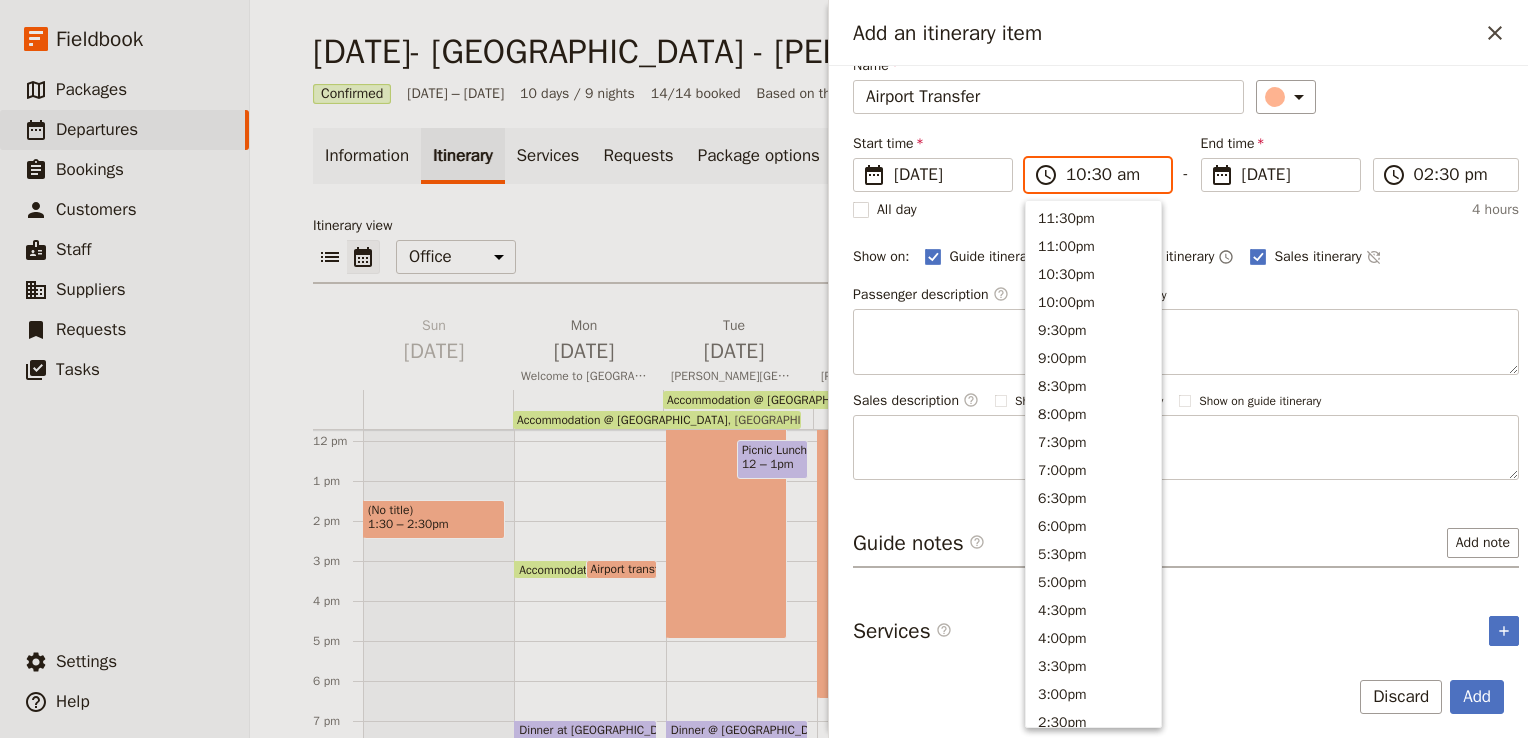 scroll, scrollTop: 732, scrollLeft: 0, axis: vertical 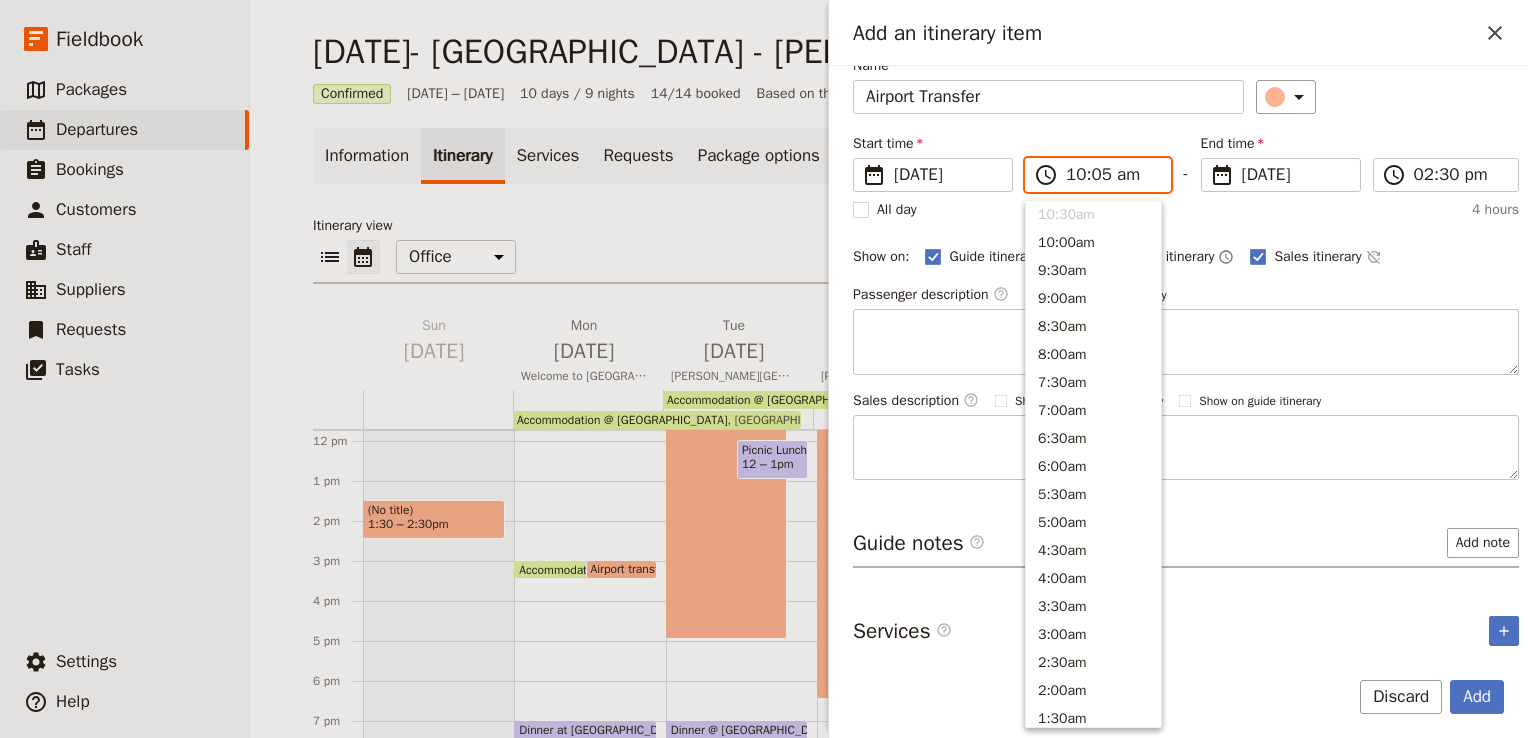 type on "10:50 am" 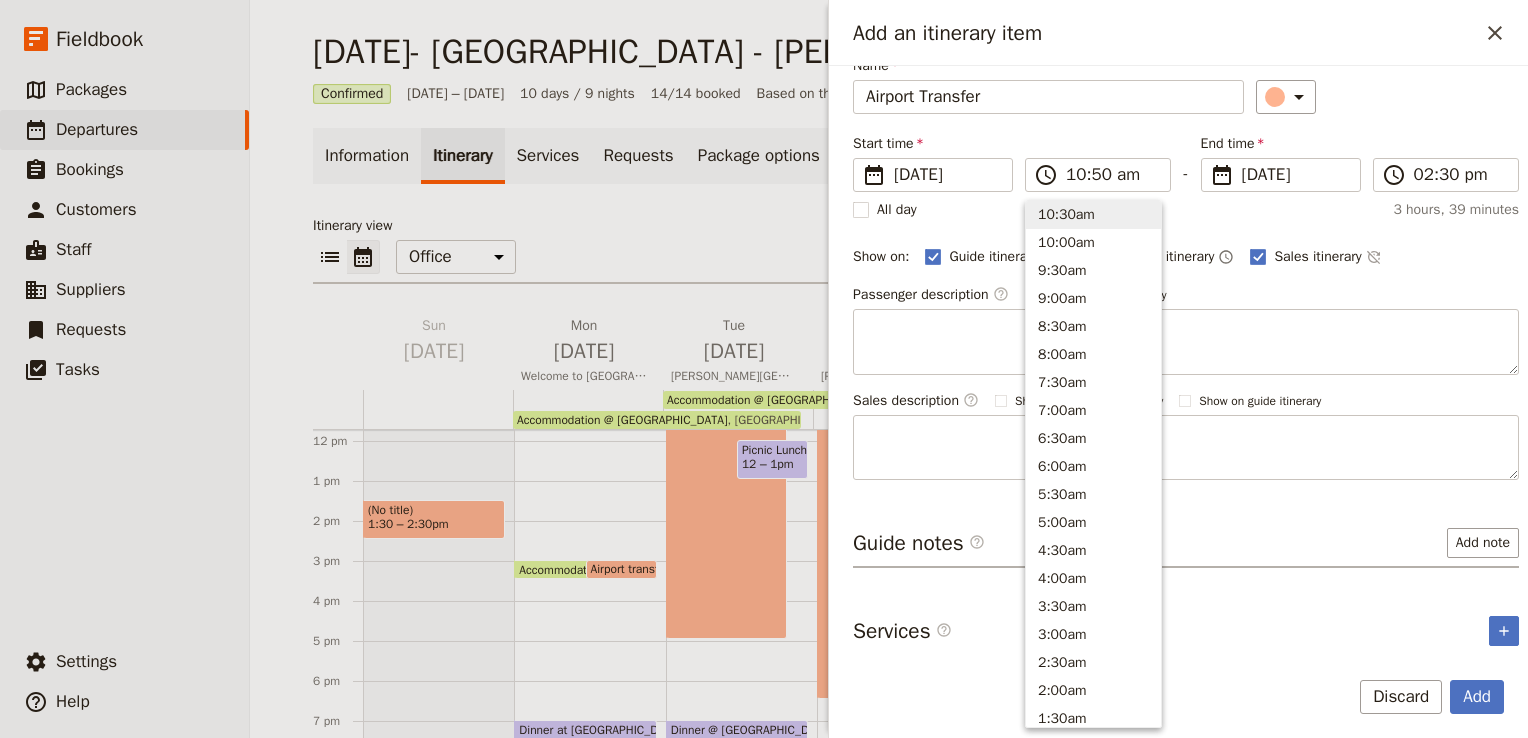click on "All day 3 hours, 39 minutes" at bounding box center [1186, 210] 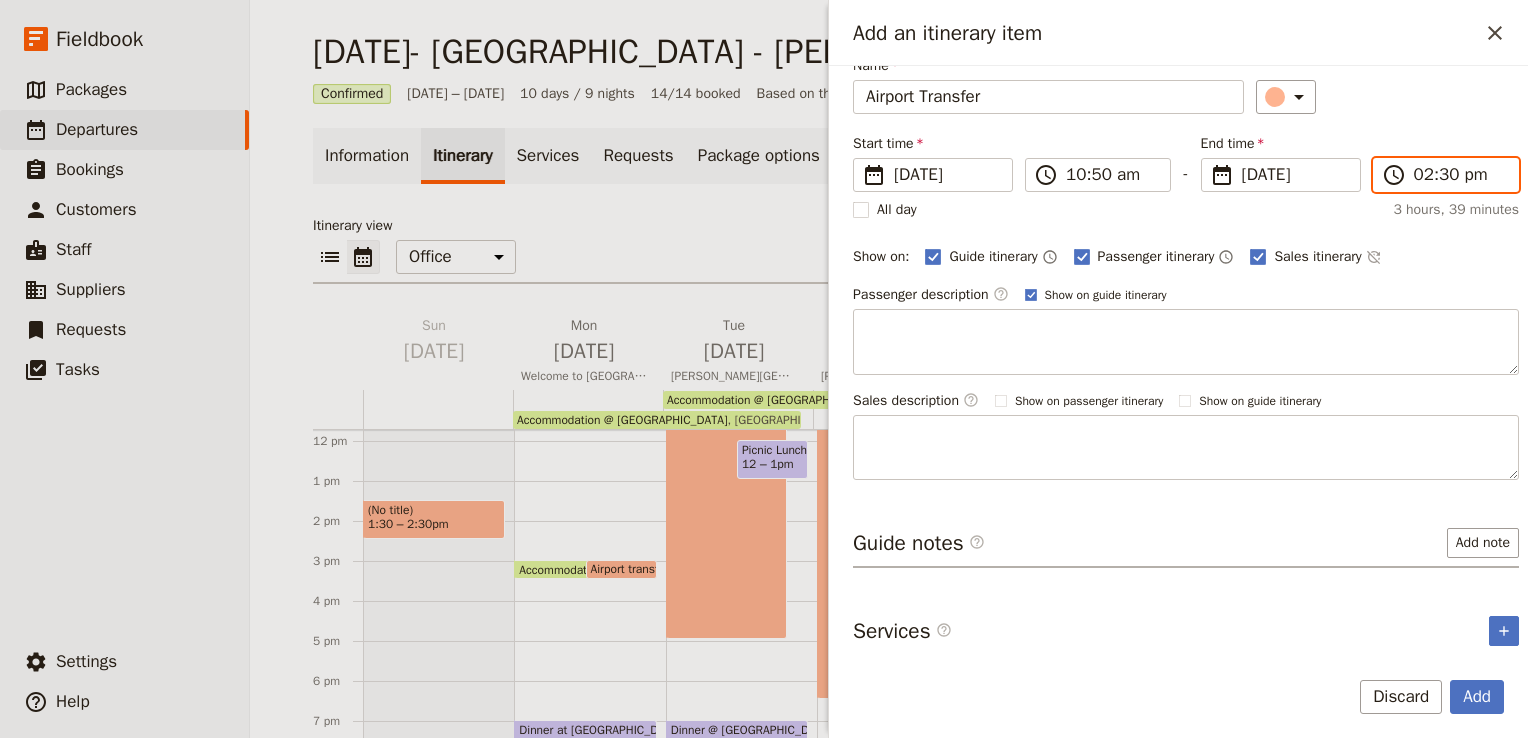 click on "02:30 pm" at bounding box center (1460, 175) 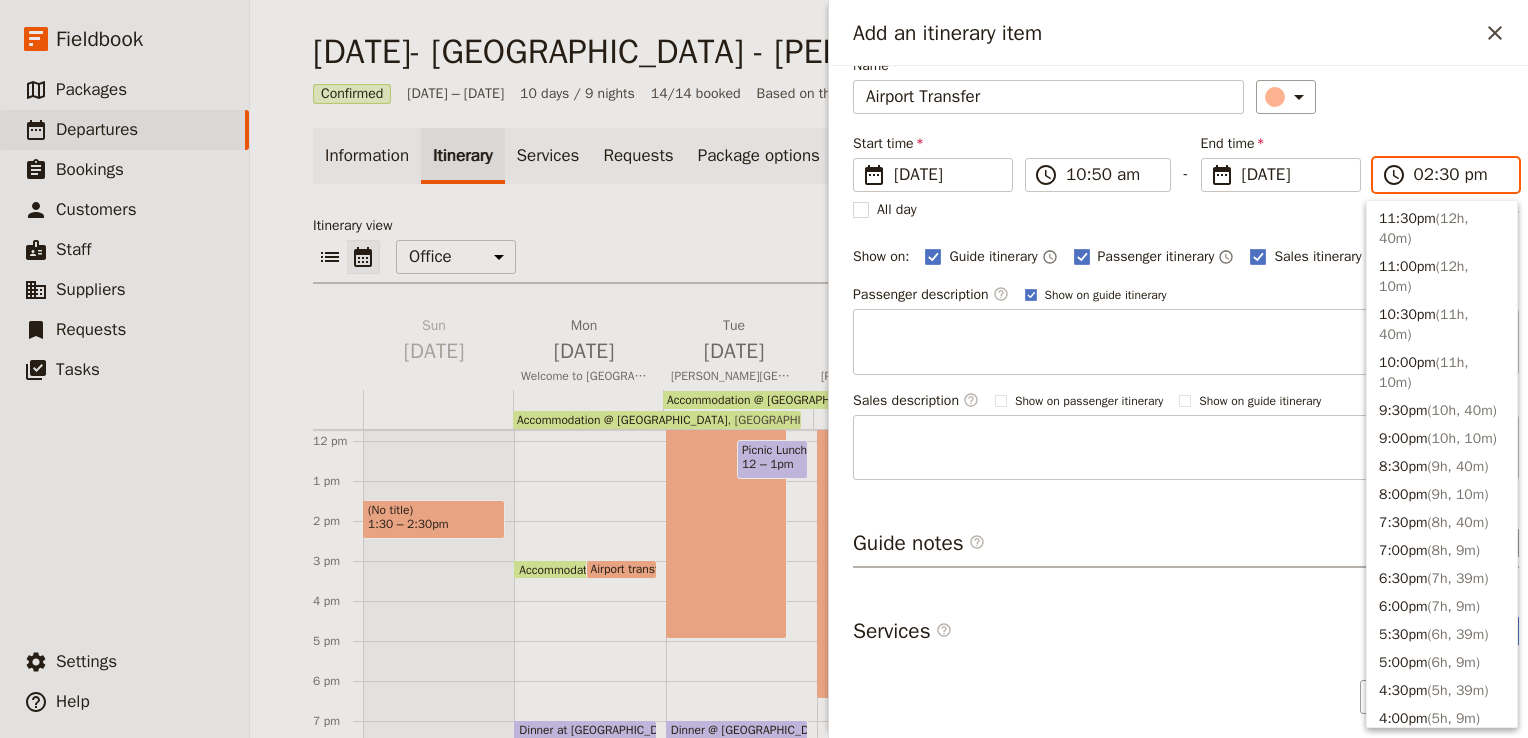 scroll, scrollTop: 588, scrollLeft: 0, axis: vertical 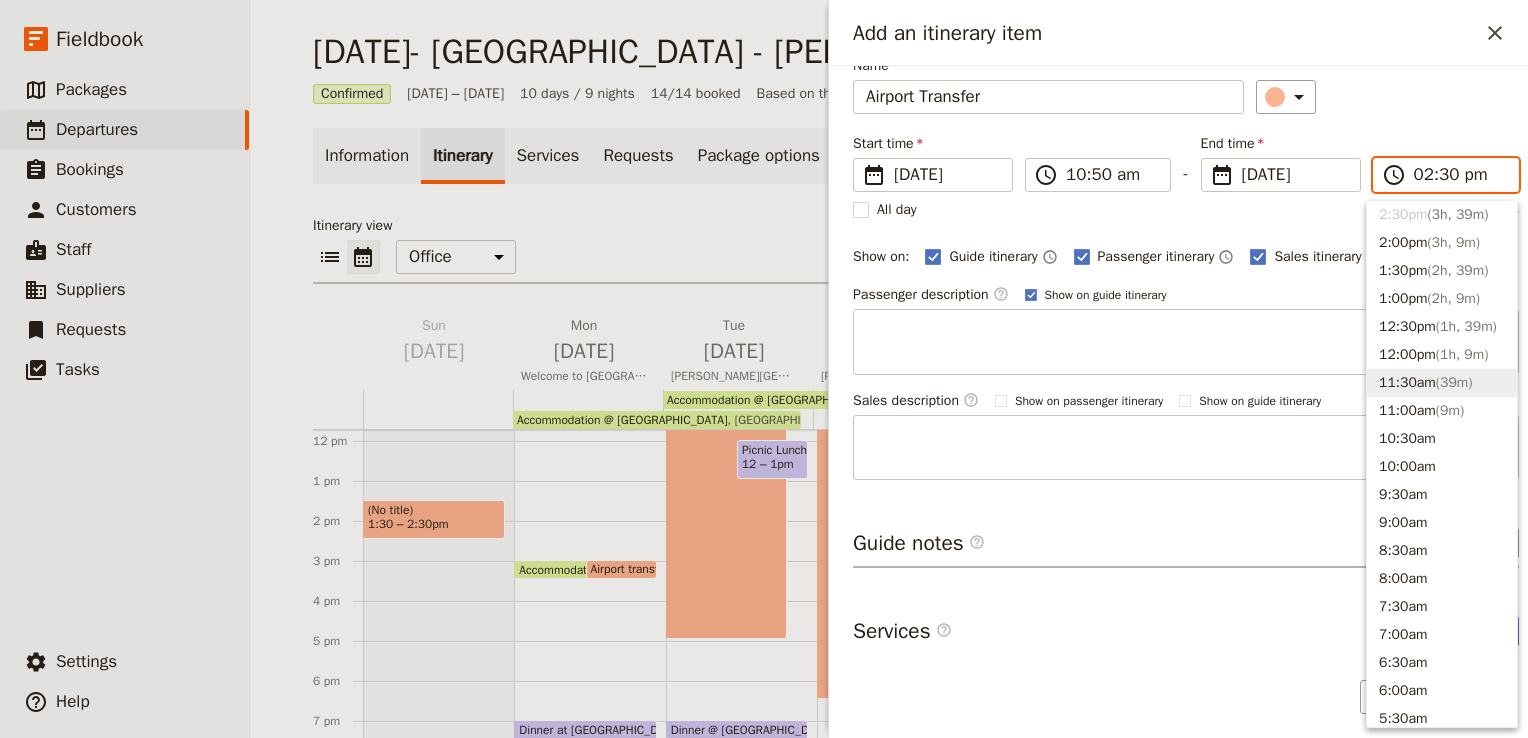 click on "11:30am  ( 39m )" at bounding box center [1442, 383] 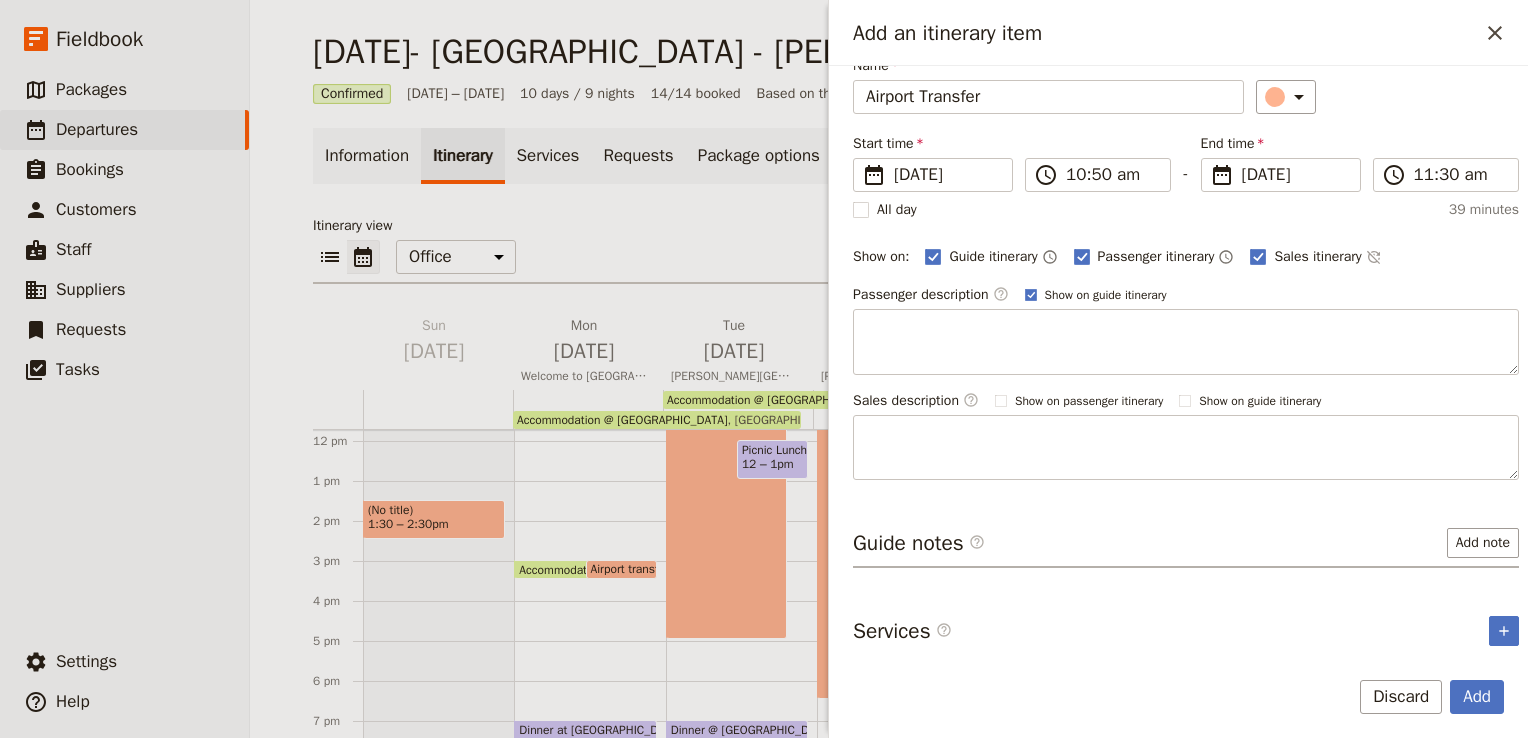 click on "All day 39 minutes" at bounding box center (1186, 210) 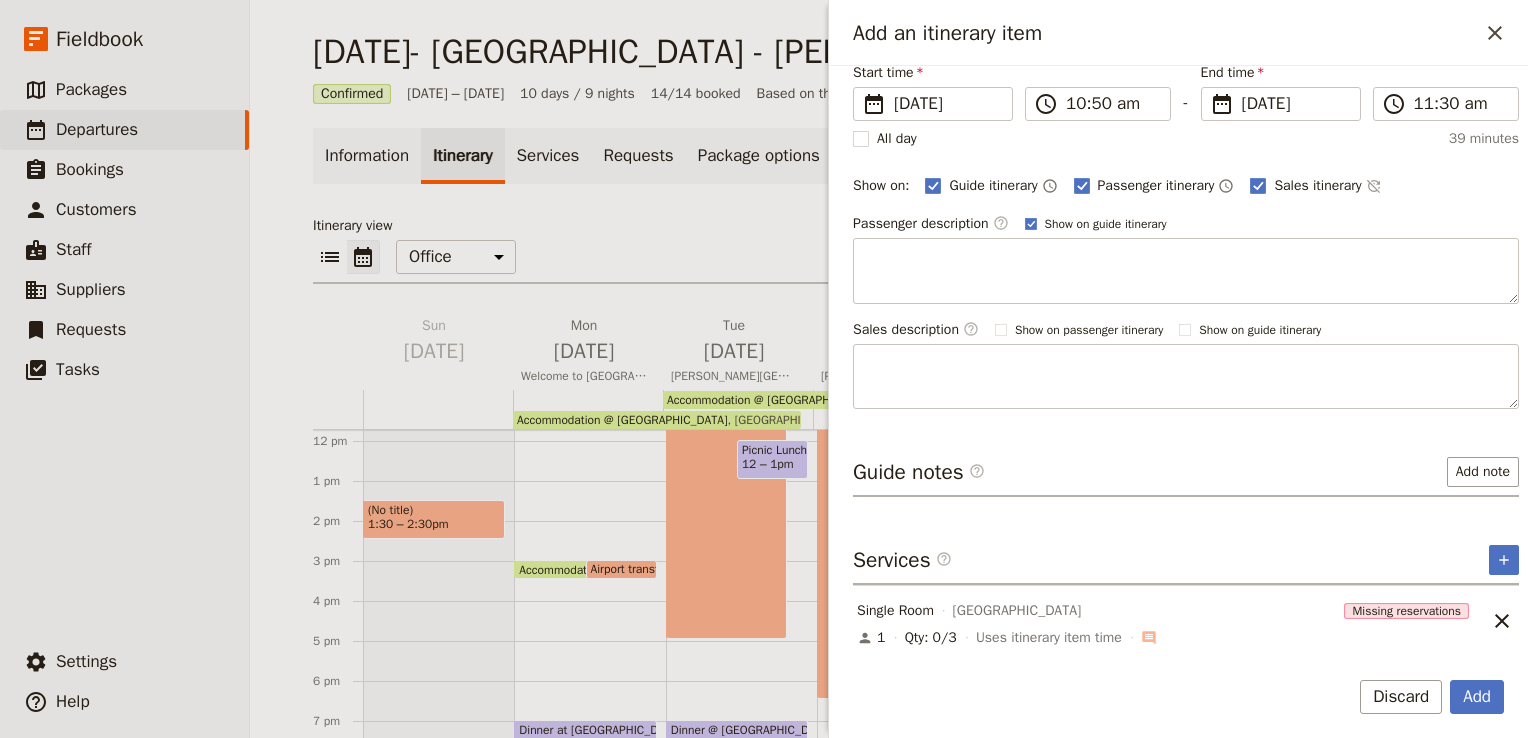 click on "Missing reservations" at bounding box center (1406, 611) 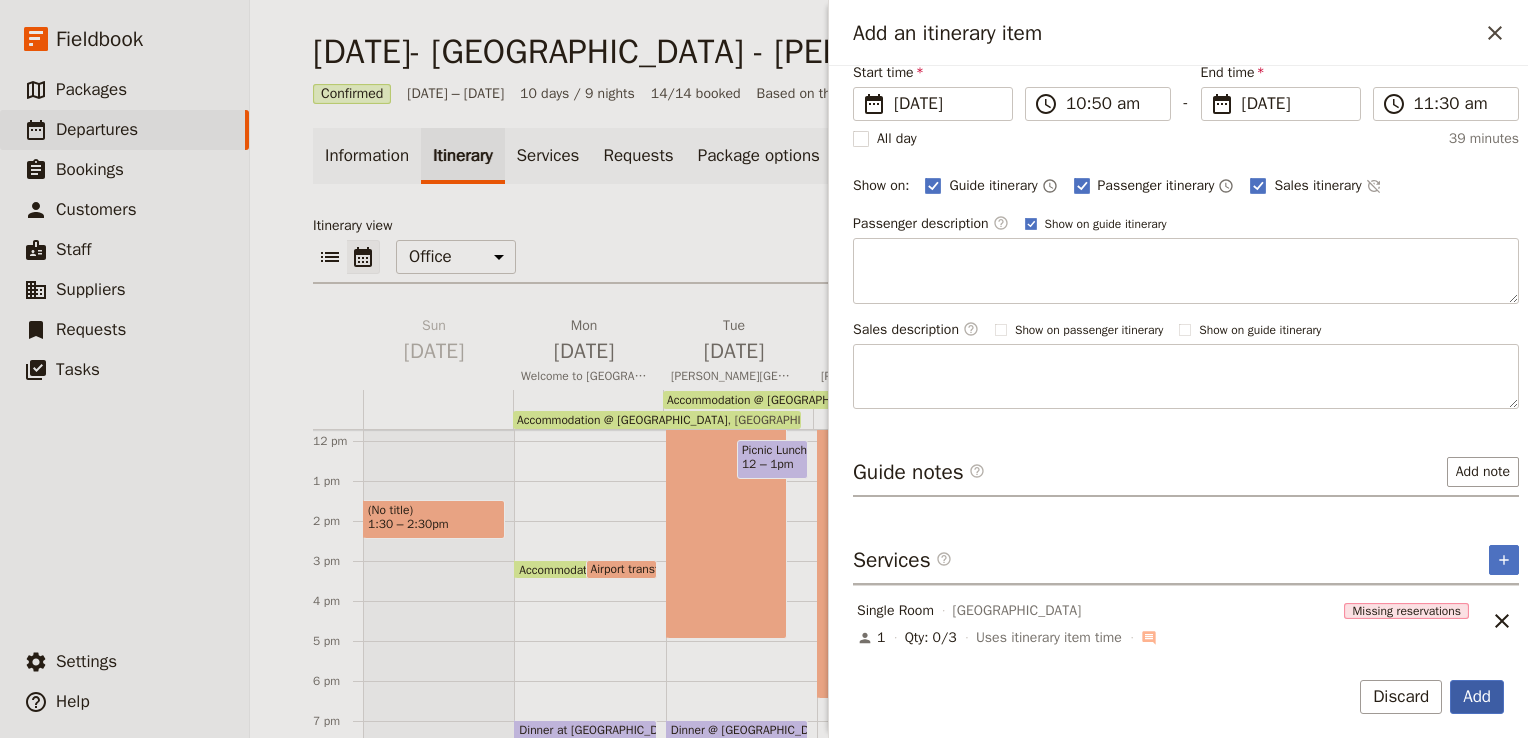 click on "Add" at bounding box center (1477, 697) 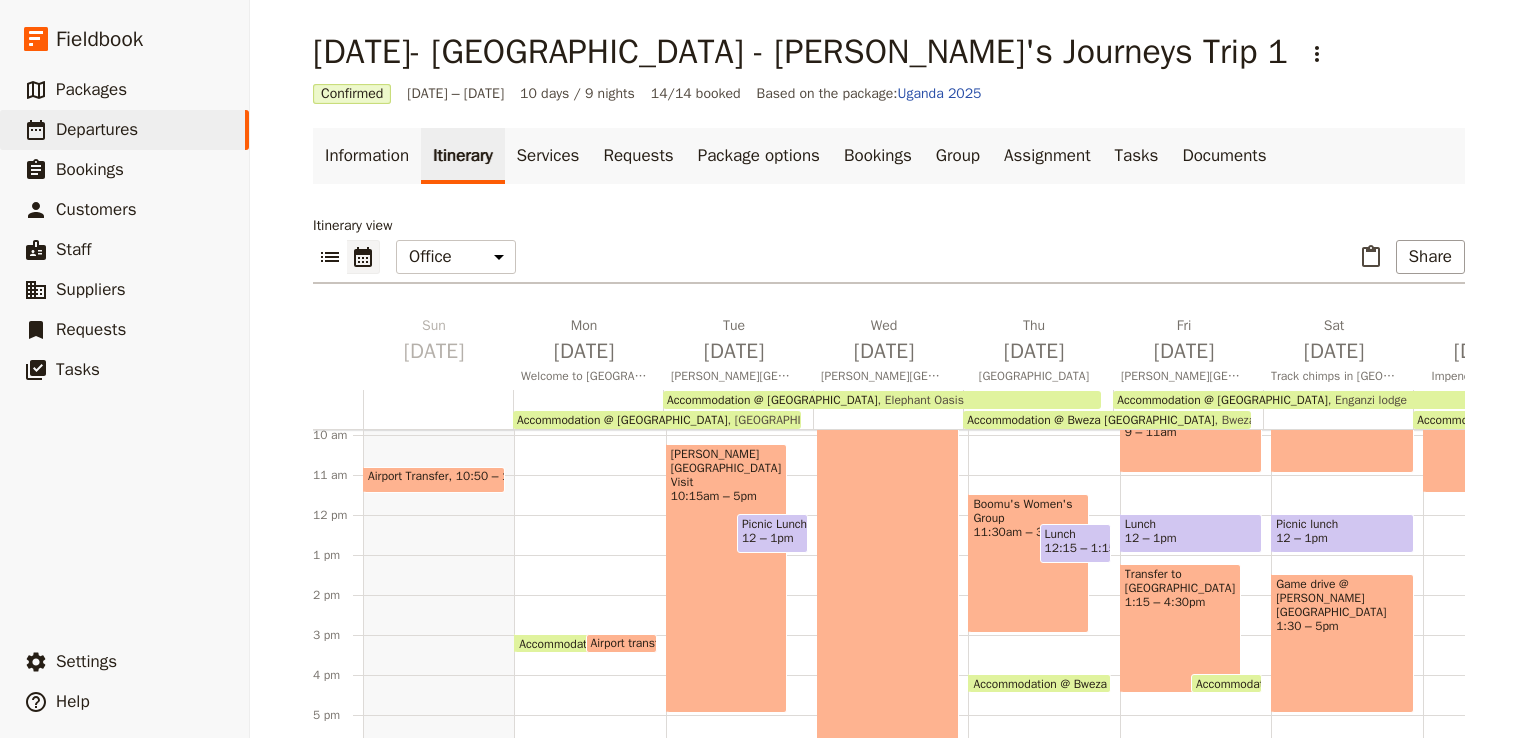 scroll, scrollTop: 308, scrollLeft: 0, axis: vertical 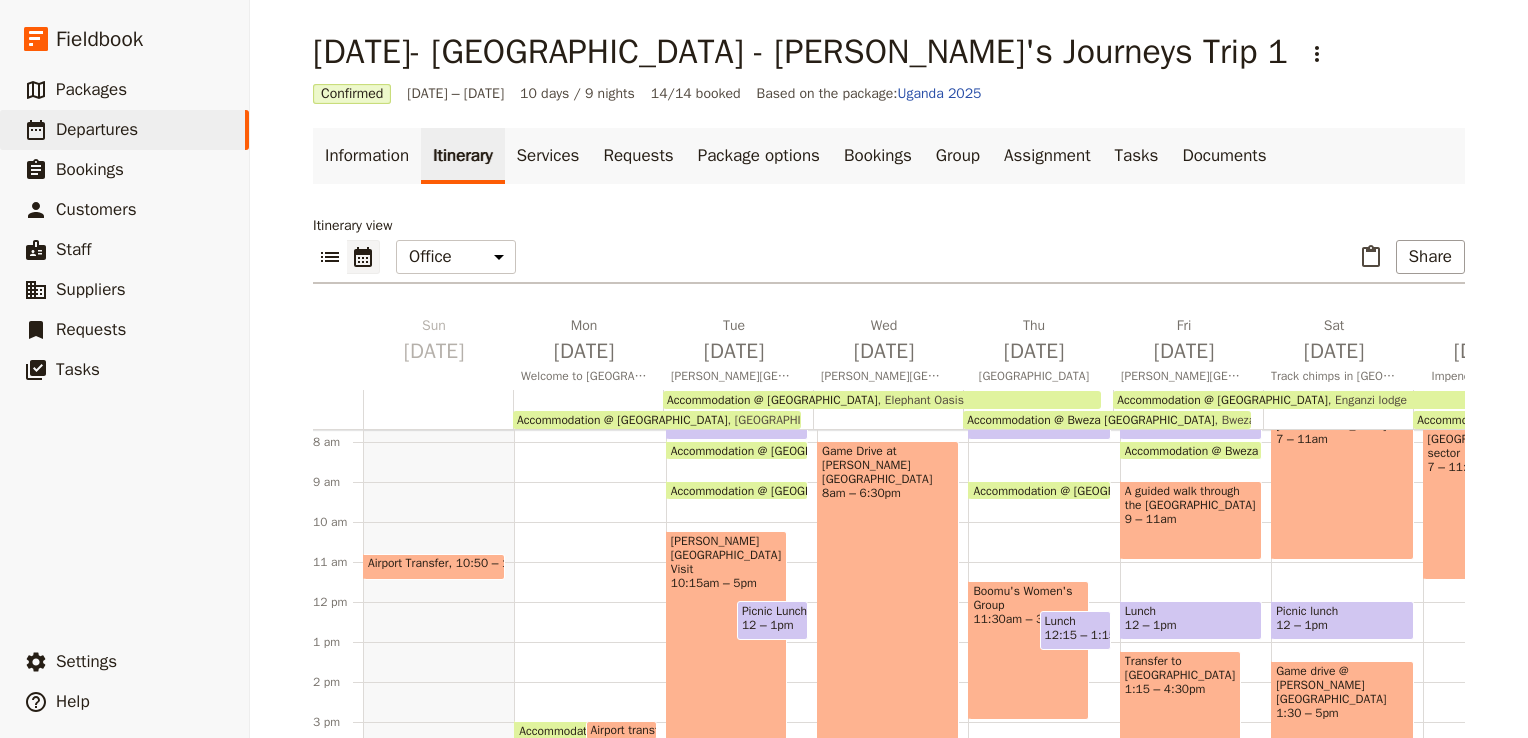 click on "Airport Transfer" at bounding box center [412, 563] 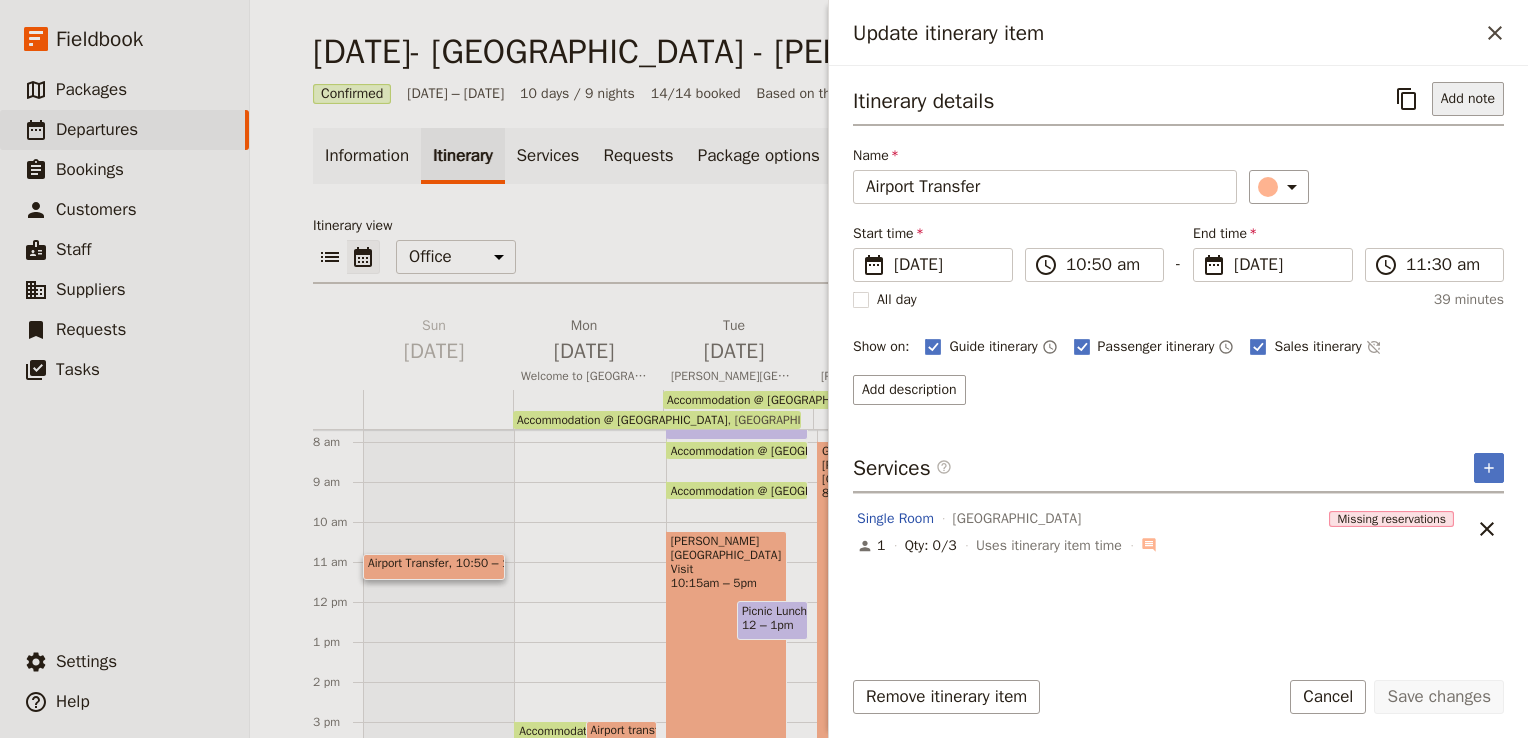 click on "Add note" at bounding box center (1468, 99) 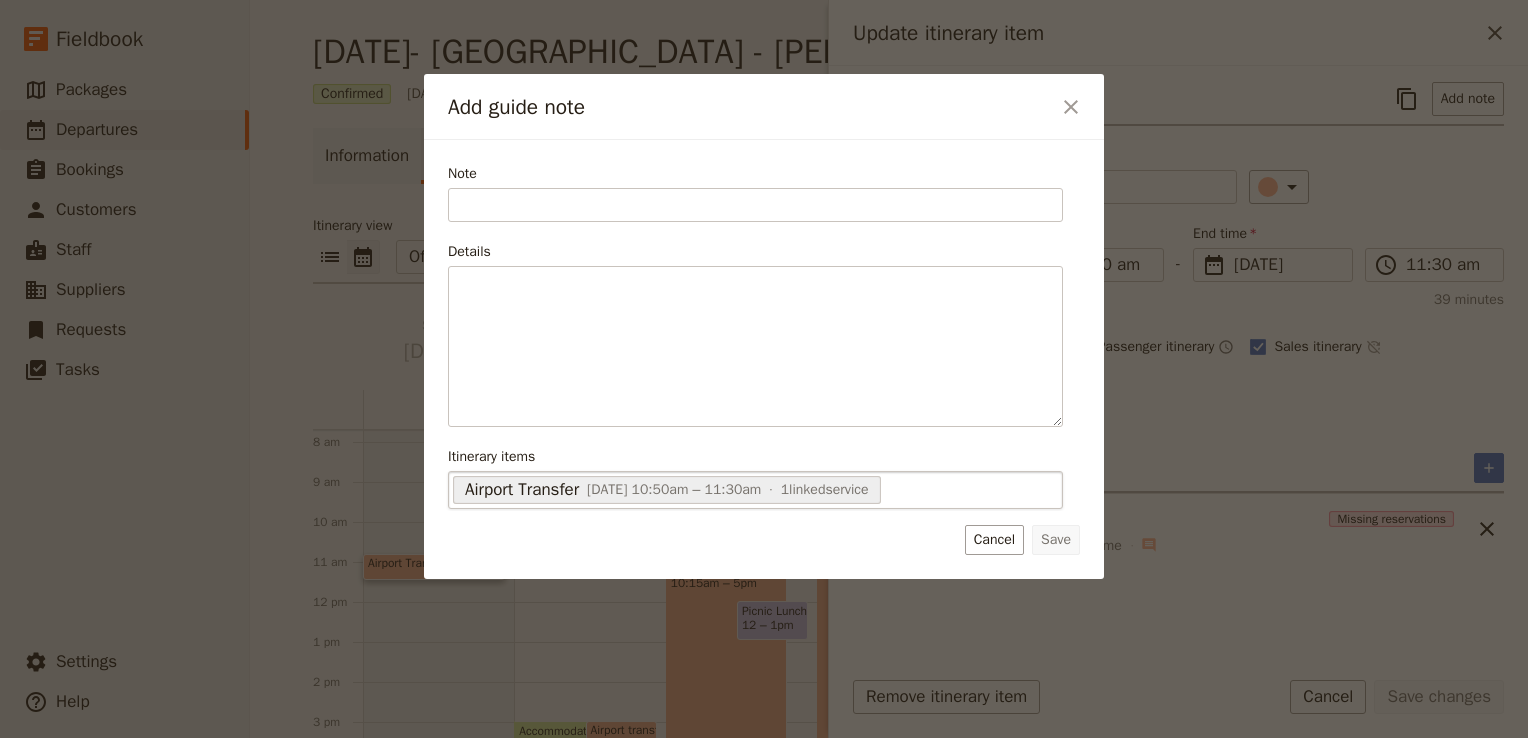 click on "[DATE] 10:50am – 11:30am" at bounding box center (674, 489) 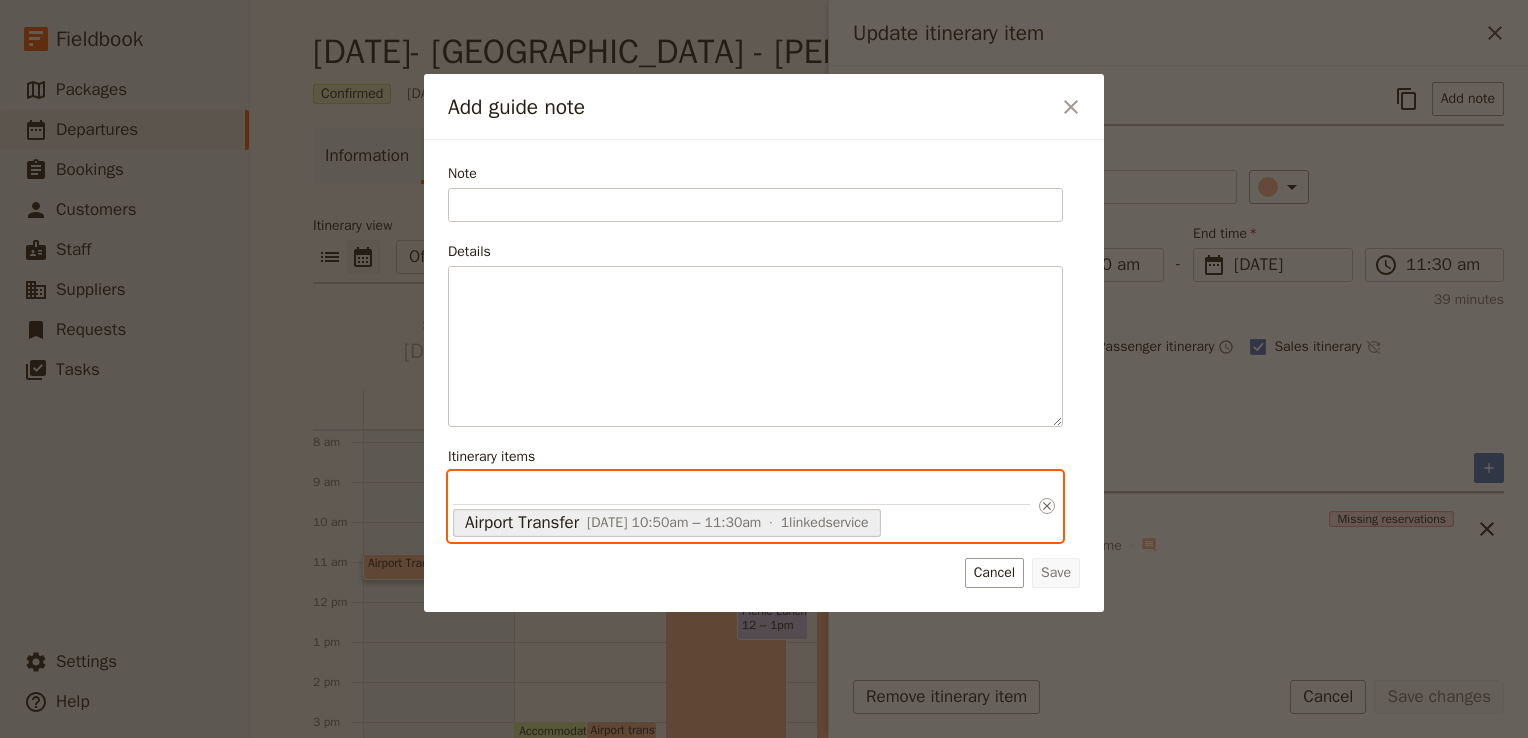 click on "Itinerary items Airport Transfer  [DATE] 10:50am – 11:30am 1  linked  service 6875062081c4e469a3349d67" at bounding box center [741, 490] 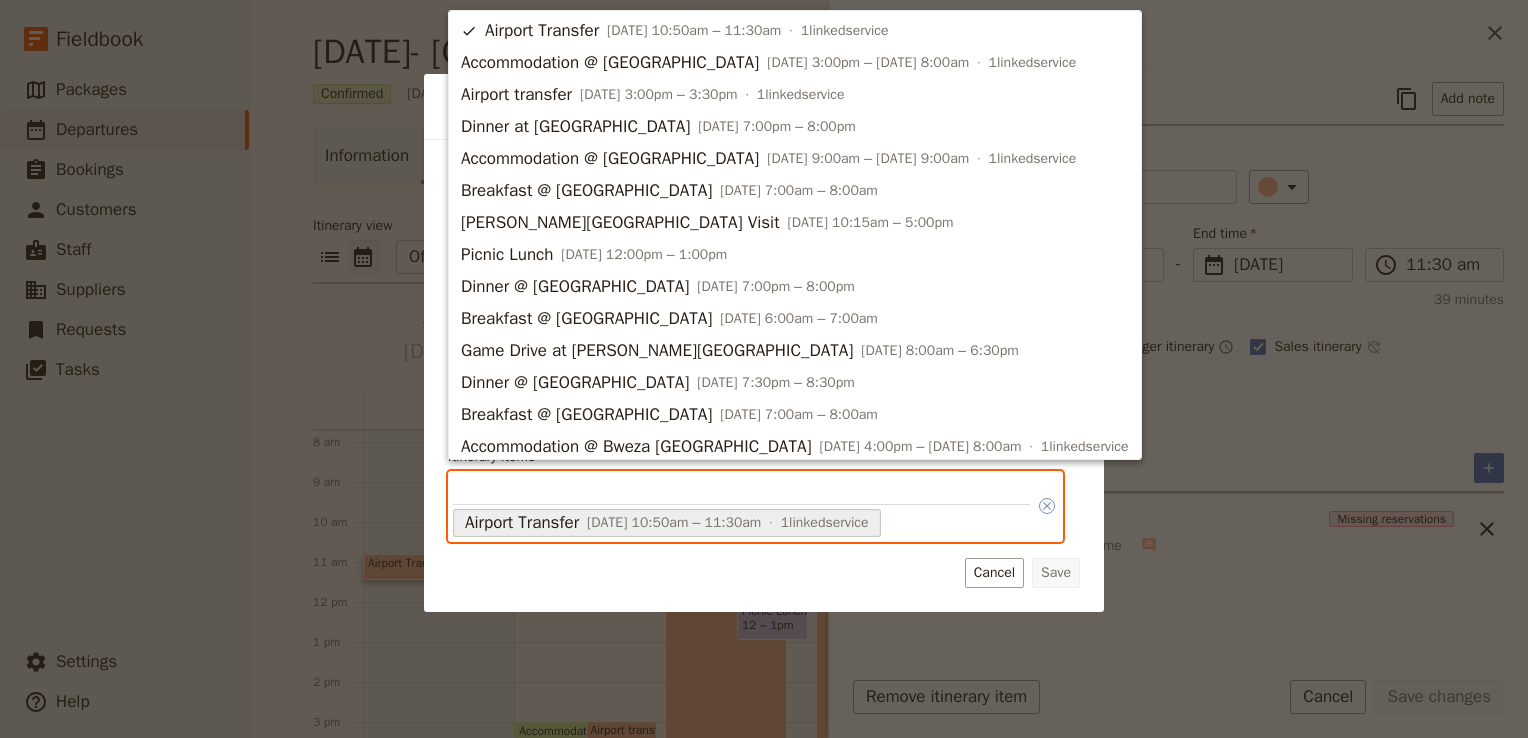 scroll, scrollTop: 420, scrollLeft: 0, axis: vertical 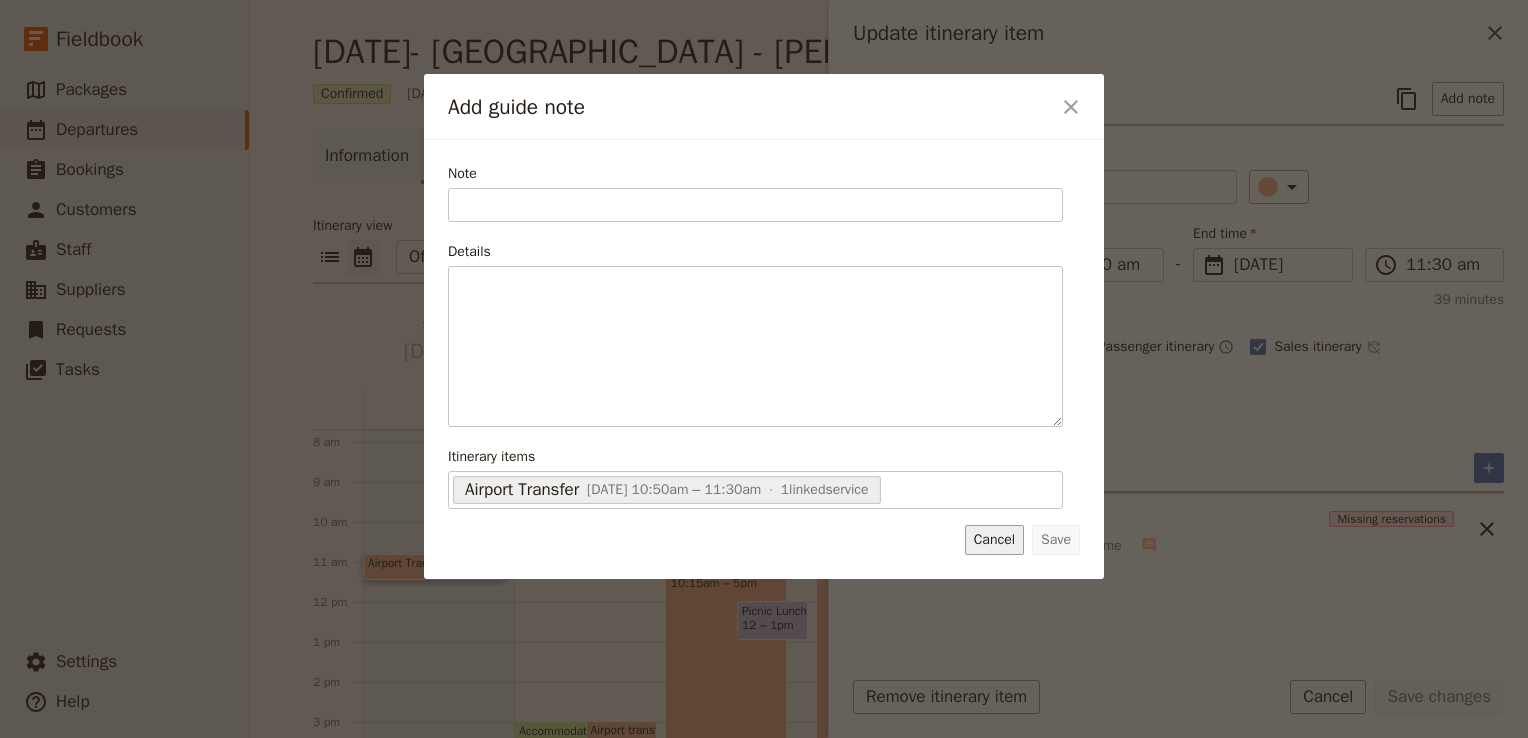 click on "Add guide note ​ Note Details ​ ​ ​ ​ ​ ​ ​ ​ ​ Itinerary items Airport Transfer  [DATE] 10:50am – 11:30am 1  linked  service 6875062081c4e469a3349d67 Save Cancel" at bounding box center [764, 738] 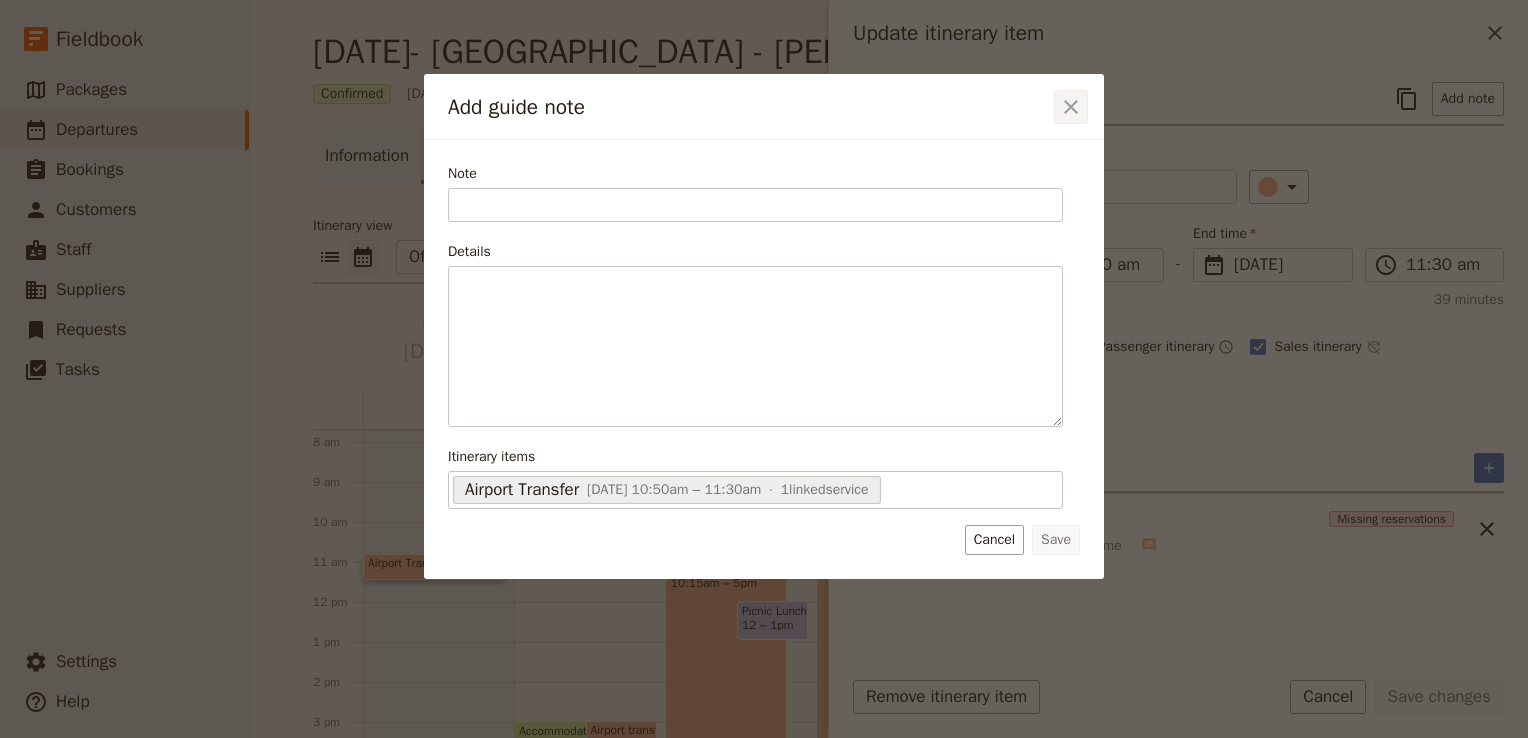 click 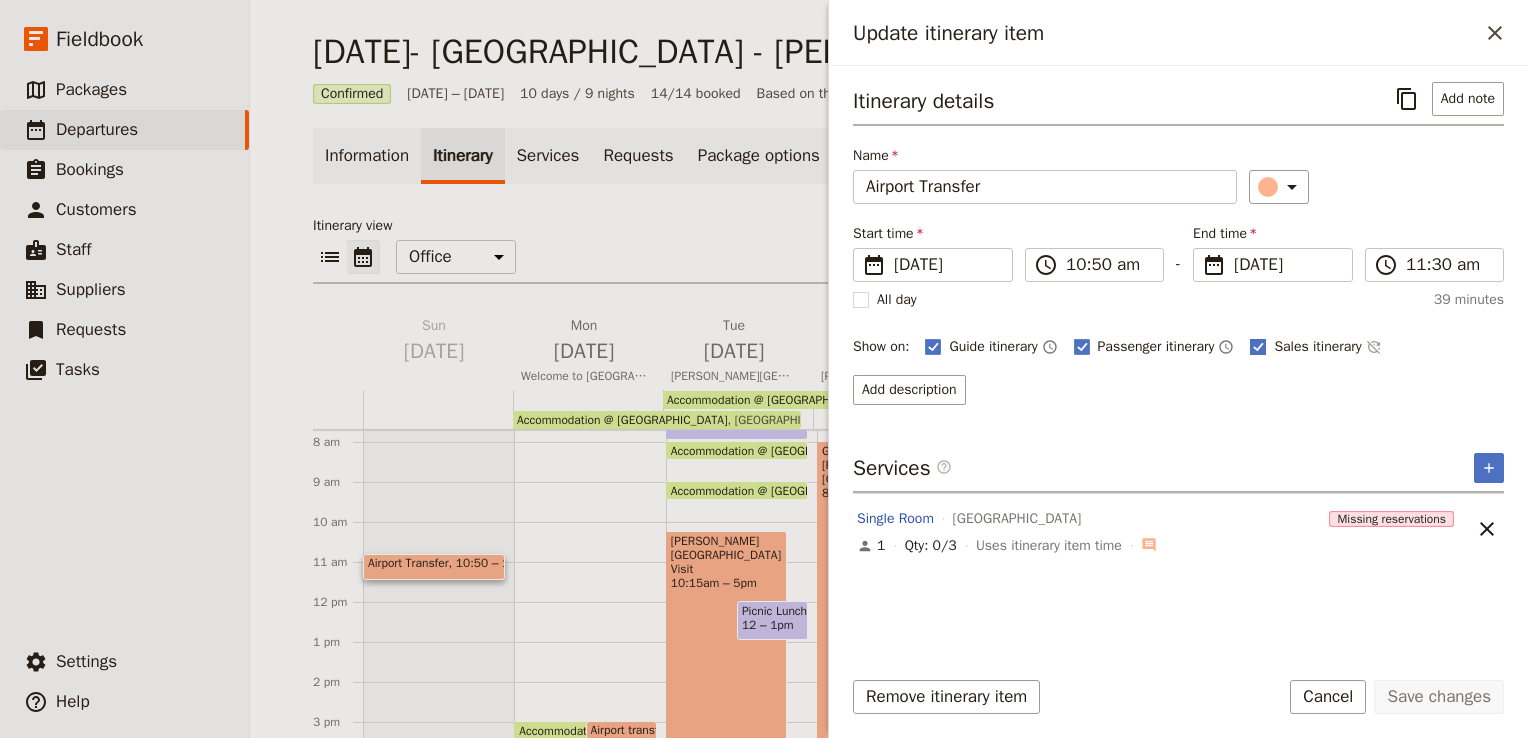 click 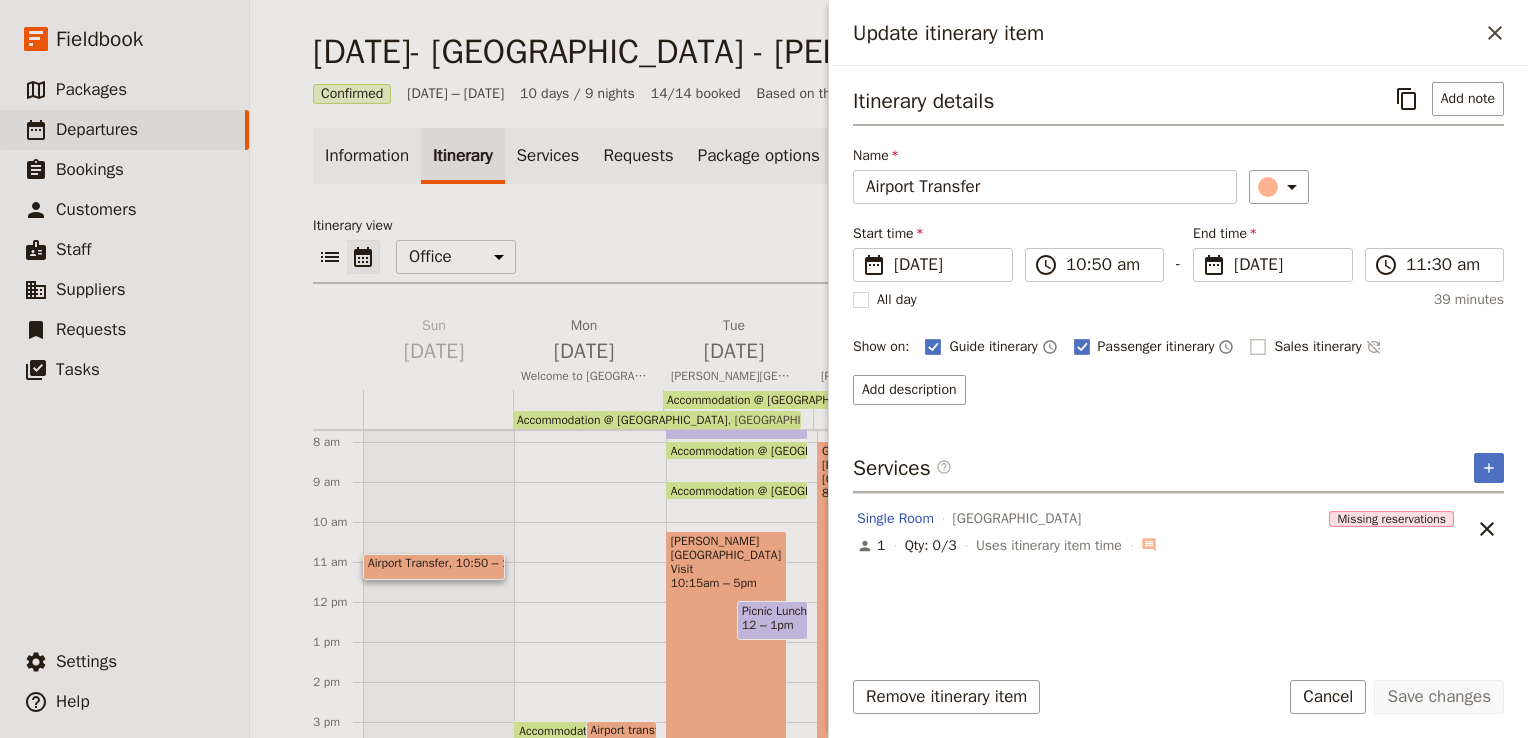 checkbox on "false" 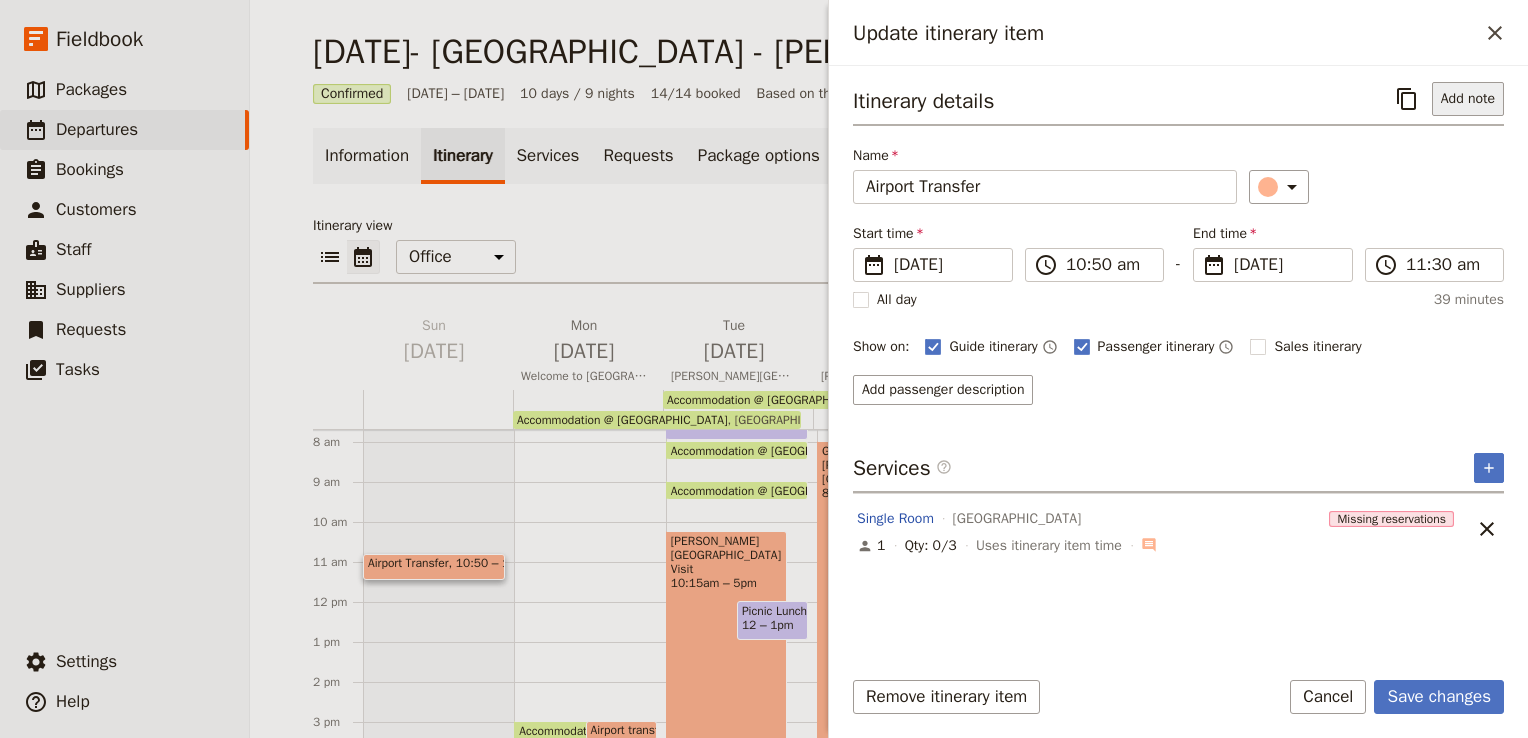click on "Add note" at bounding box center [1468, 99] 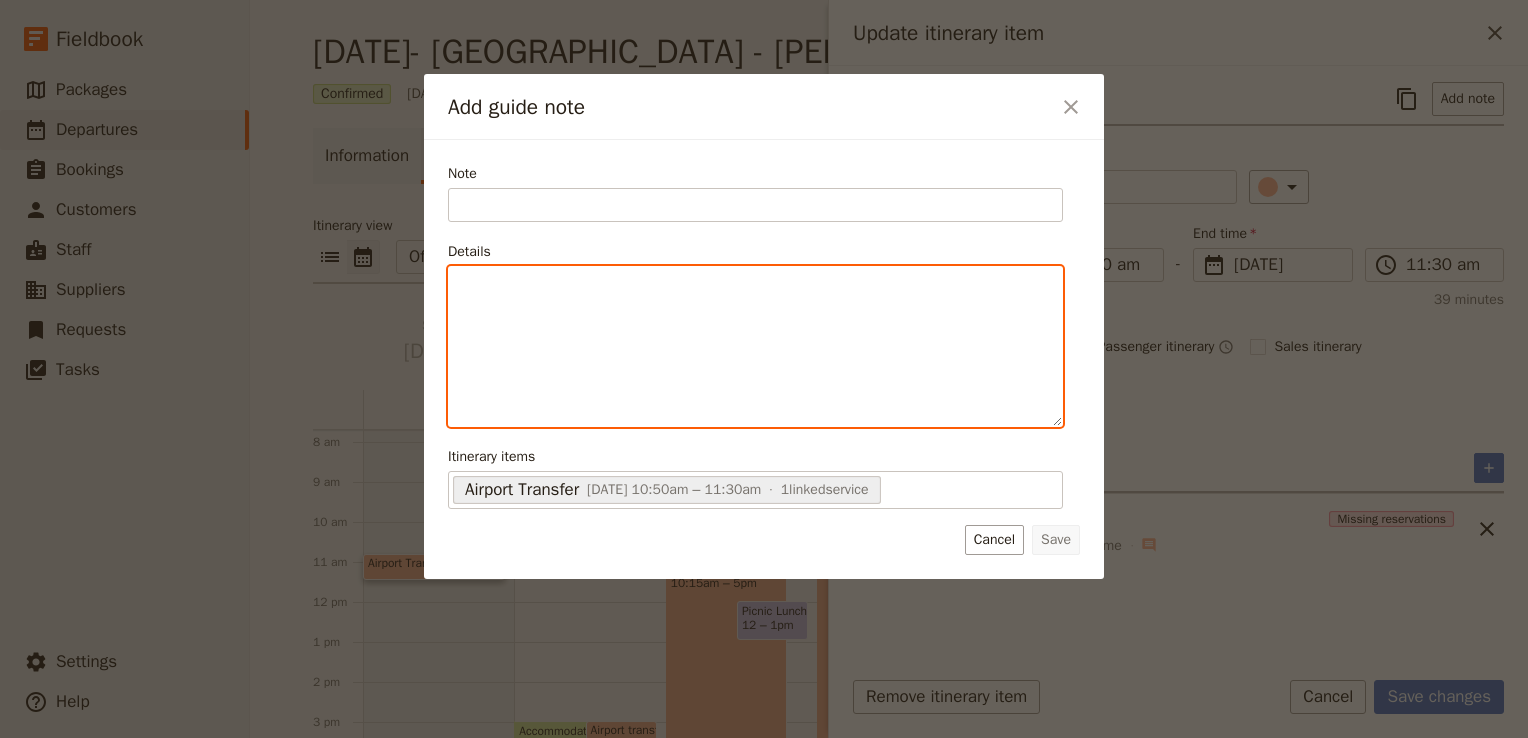 click at bounding box center (755, 285) 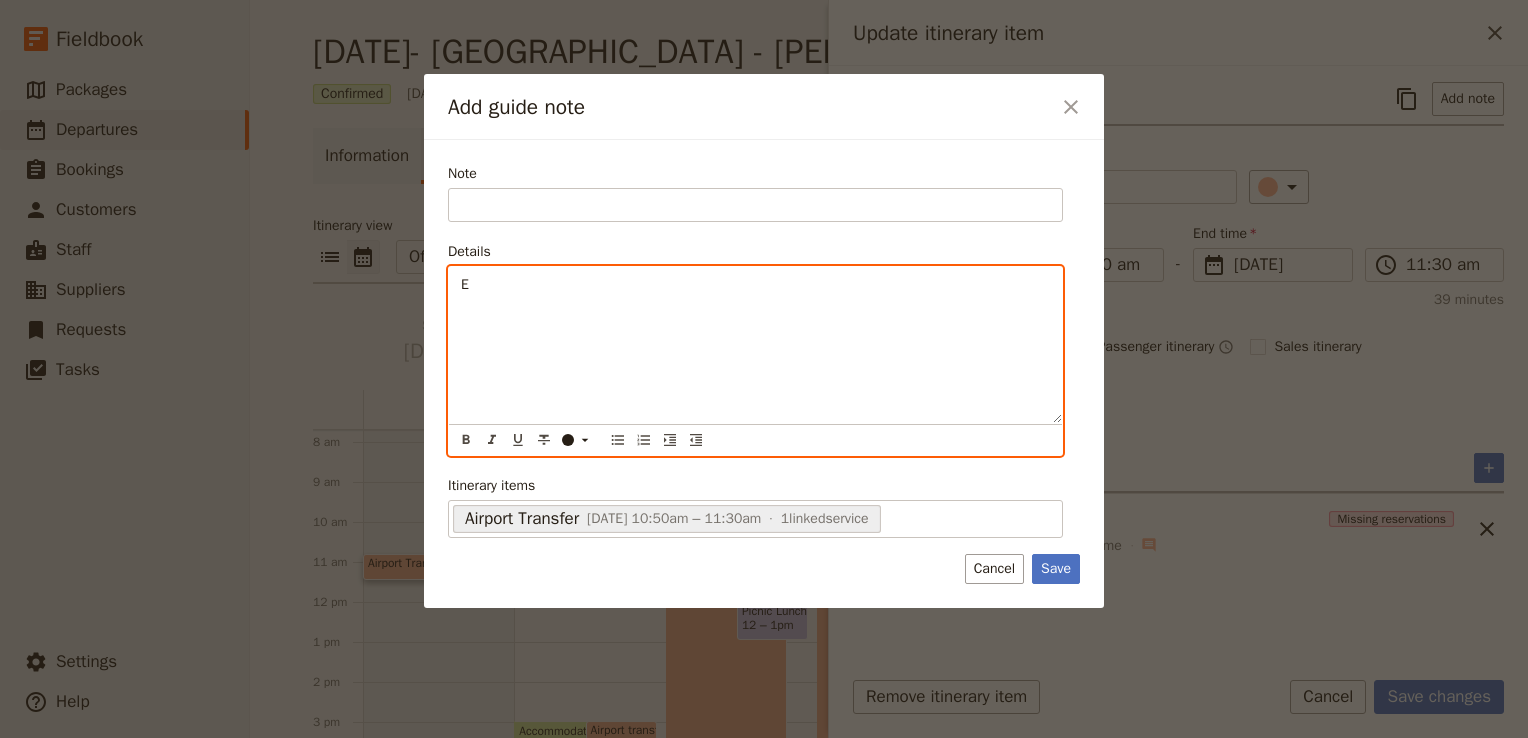 type 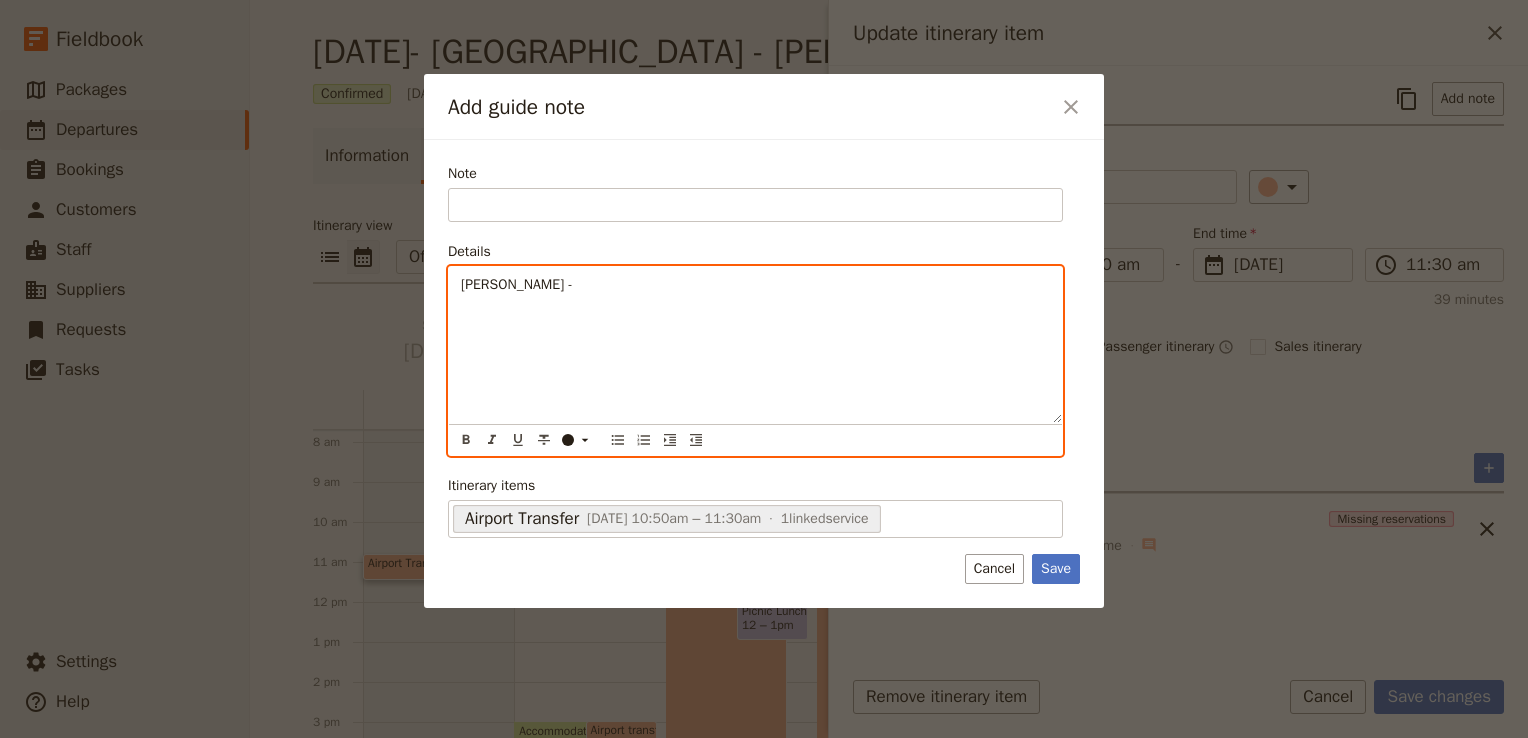 click on "[PERSON_NAME] -" at bounding box center [517, 284] 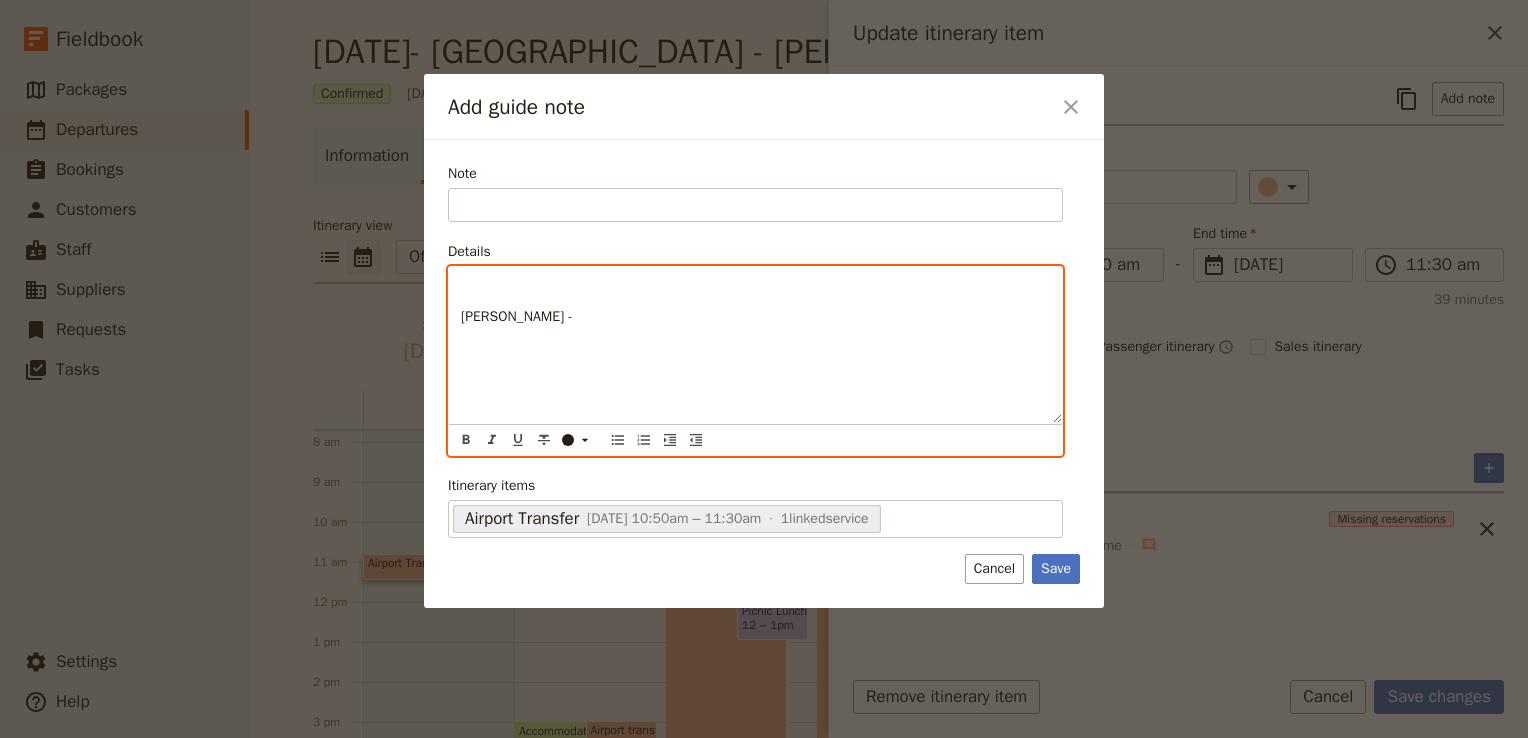click at bounding box center (755, 285) 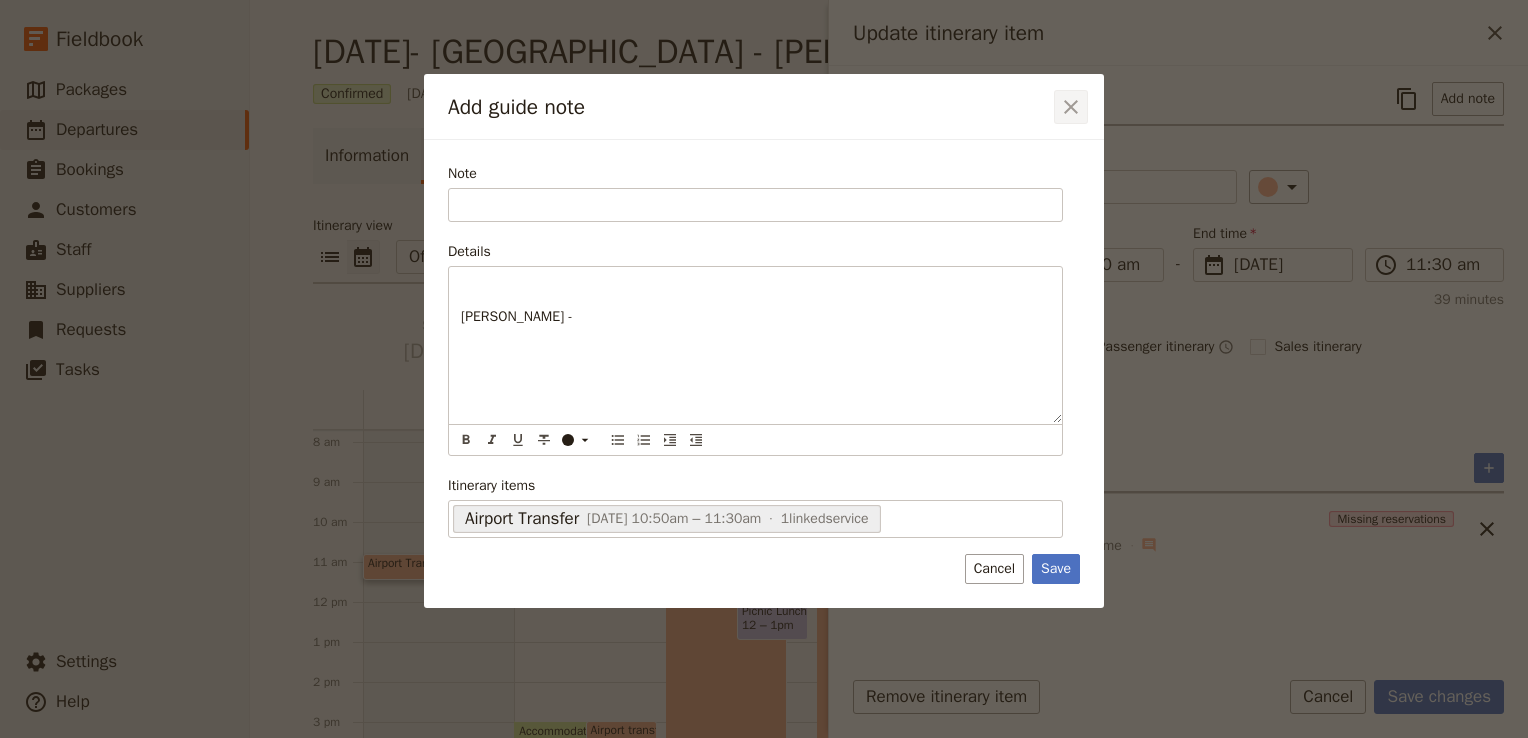 click 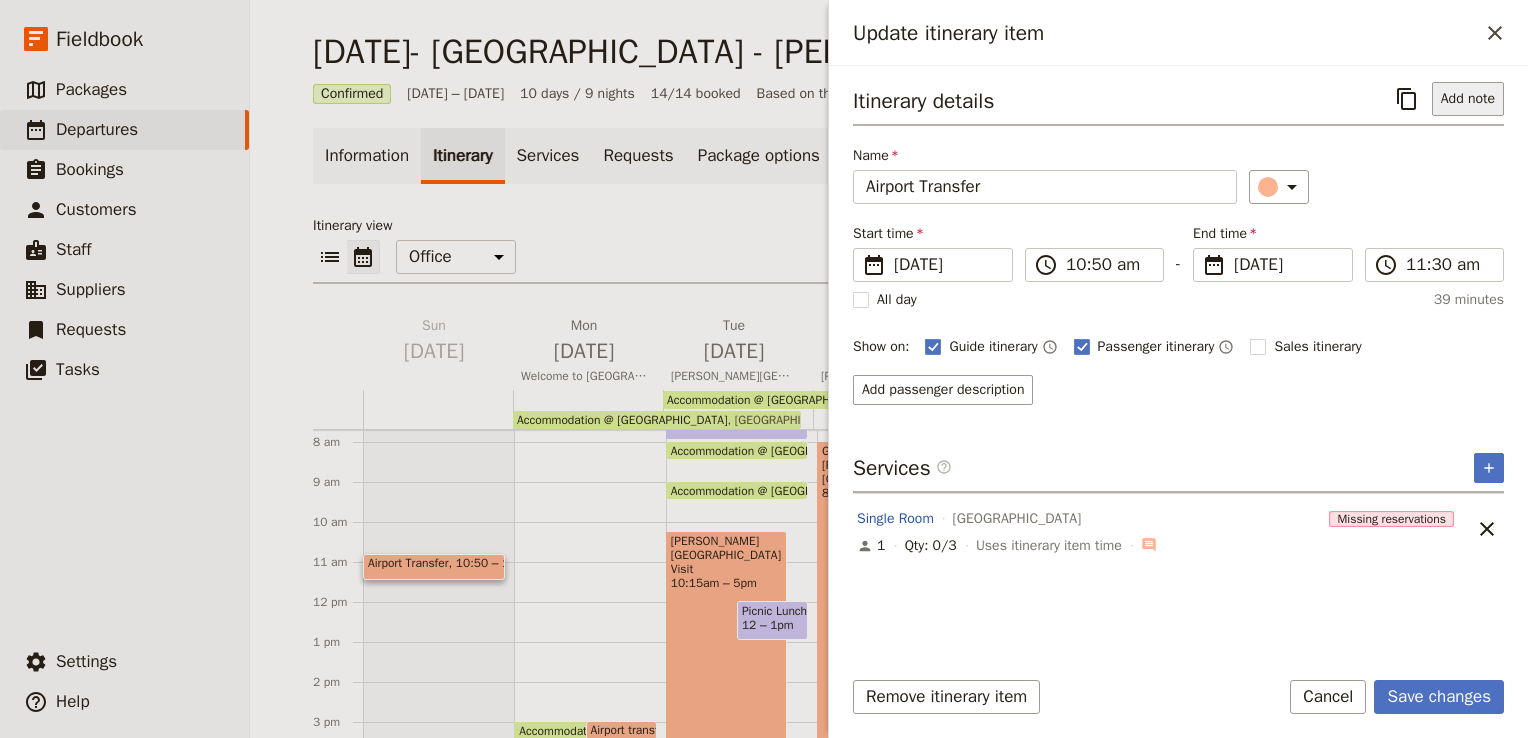 click on "Add note" at bounding box center (1468, 99) 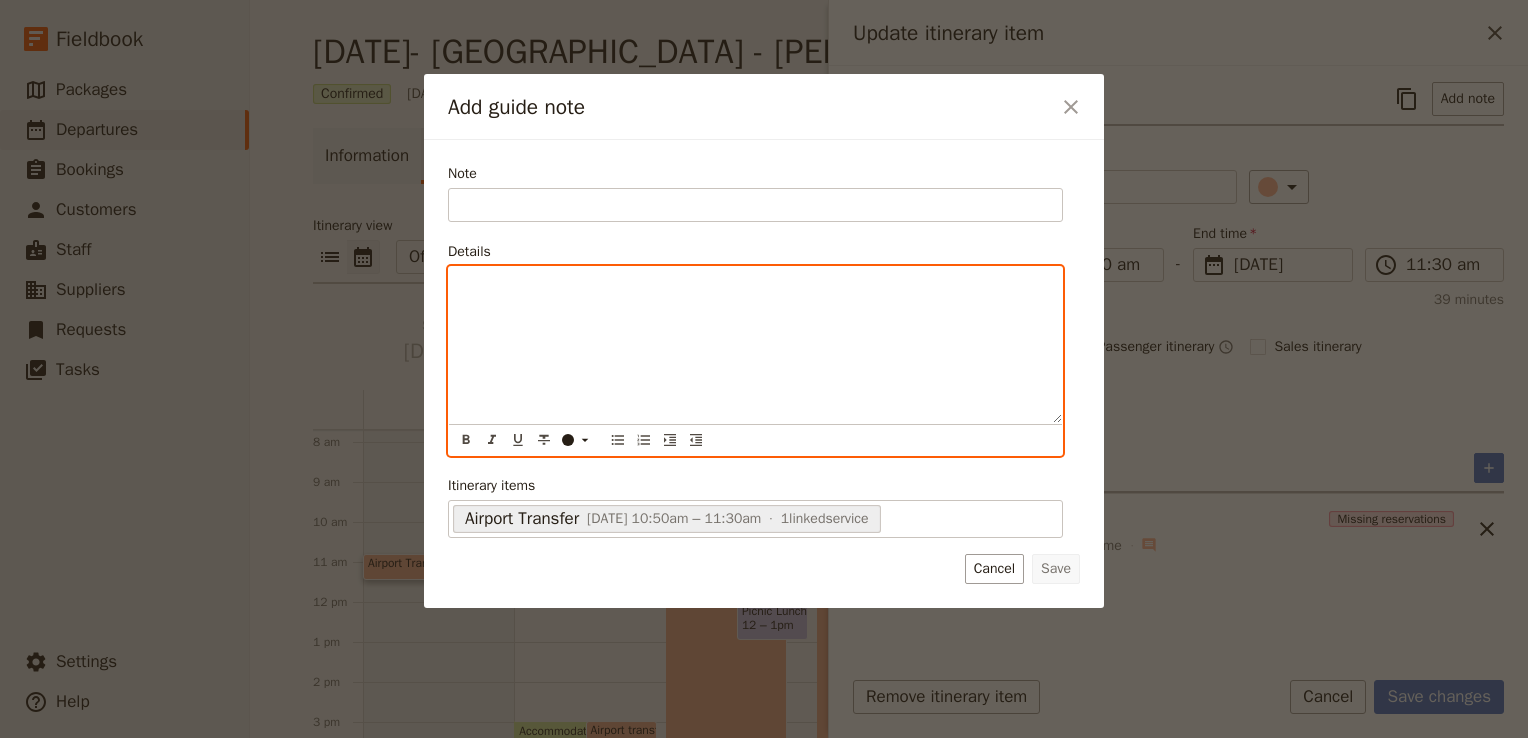 click at bounding box center (755, 285) 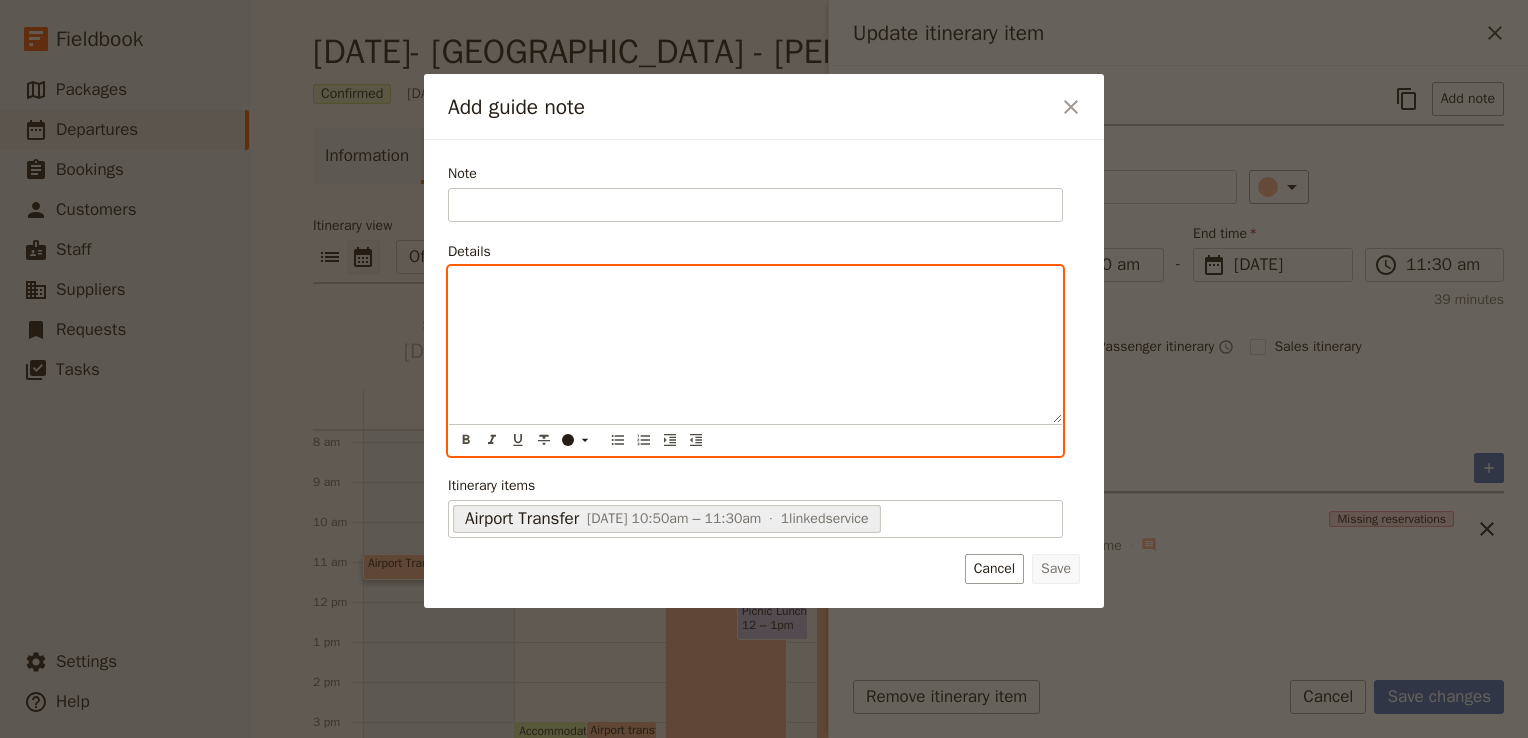 paste 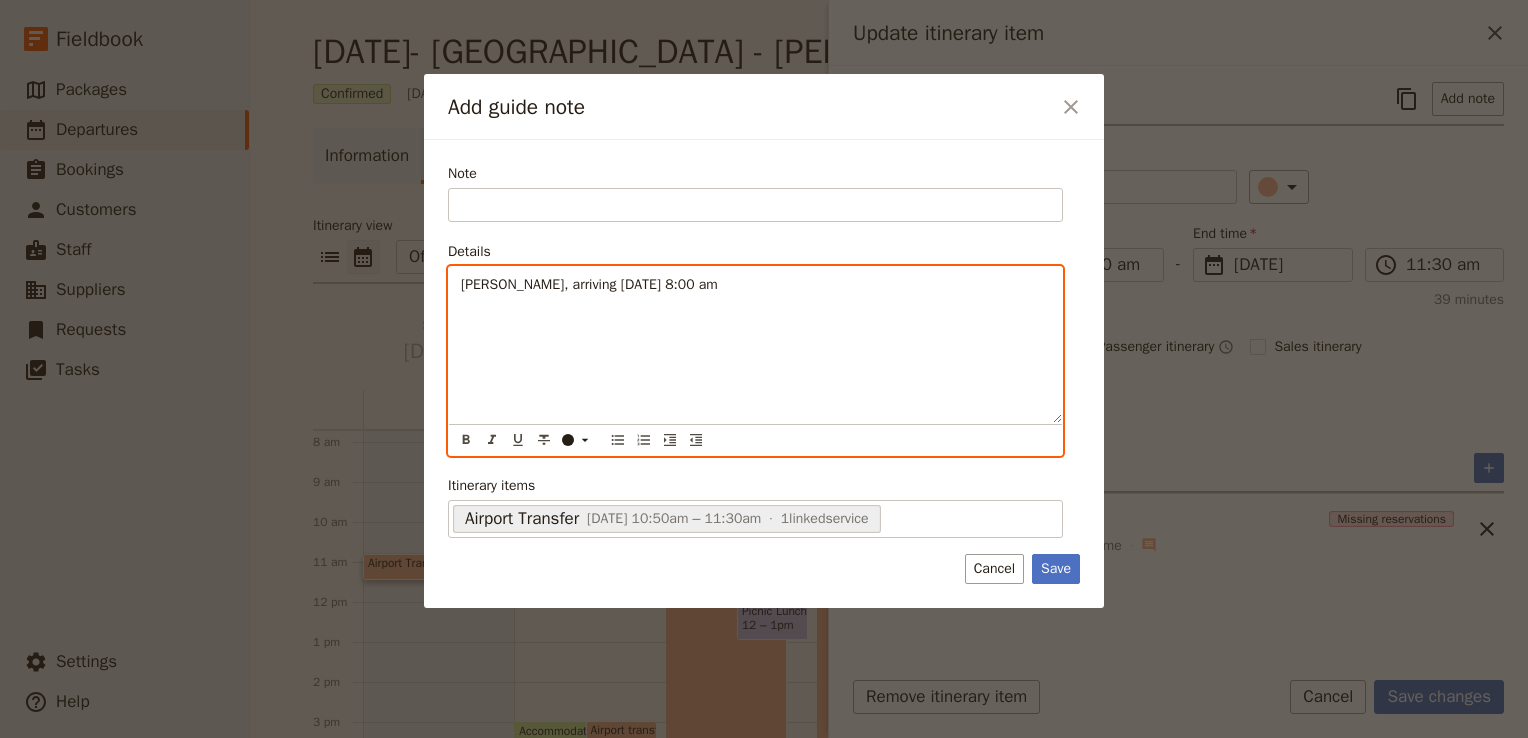 type 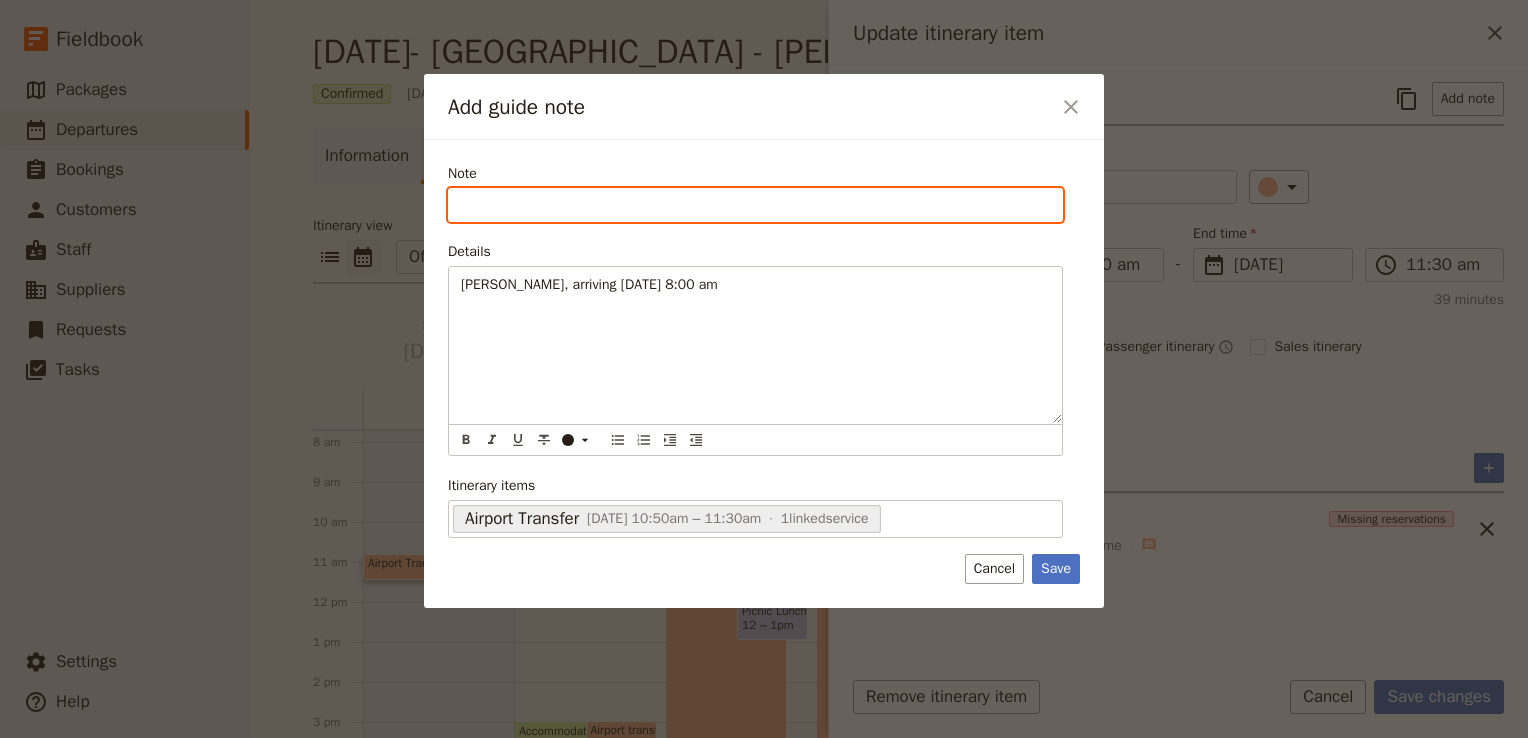 click on "Note" at bounding box center (755, 205) 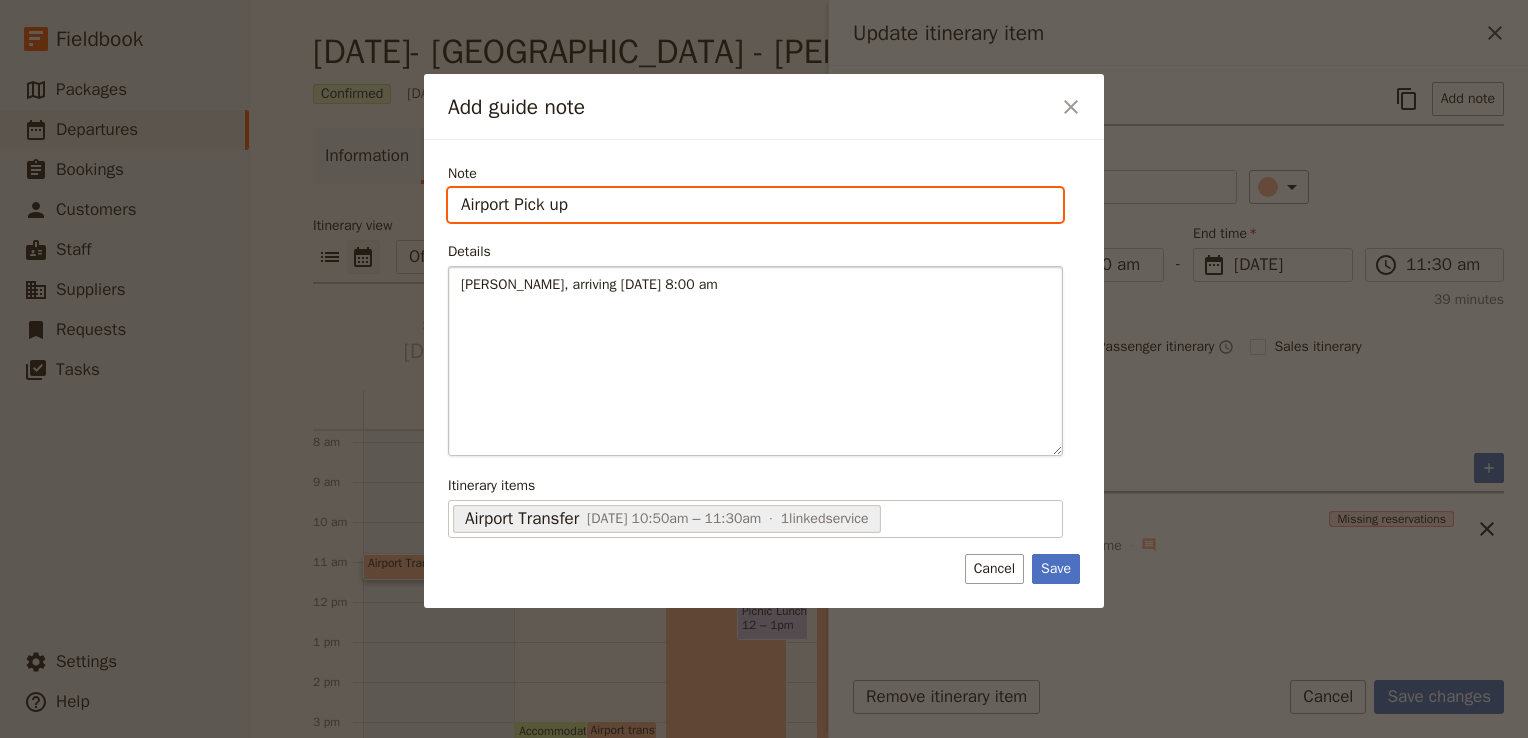 type on "Airport Pick up" 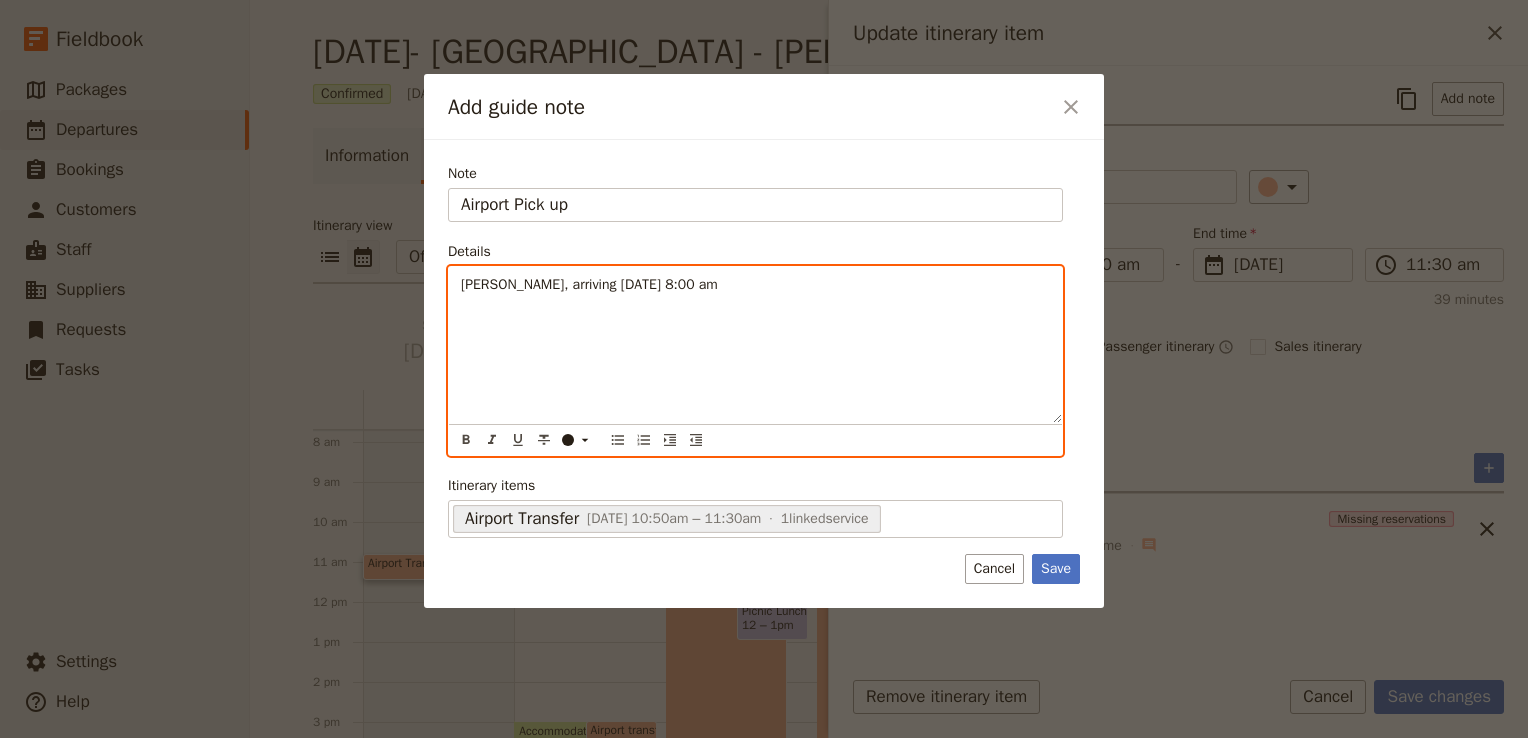 click on "[PERSON_NAME], arriving [DATE] 8:00 am" at bounding box center (755, 345) 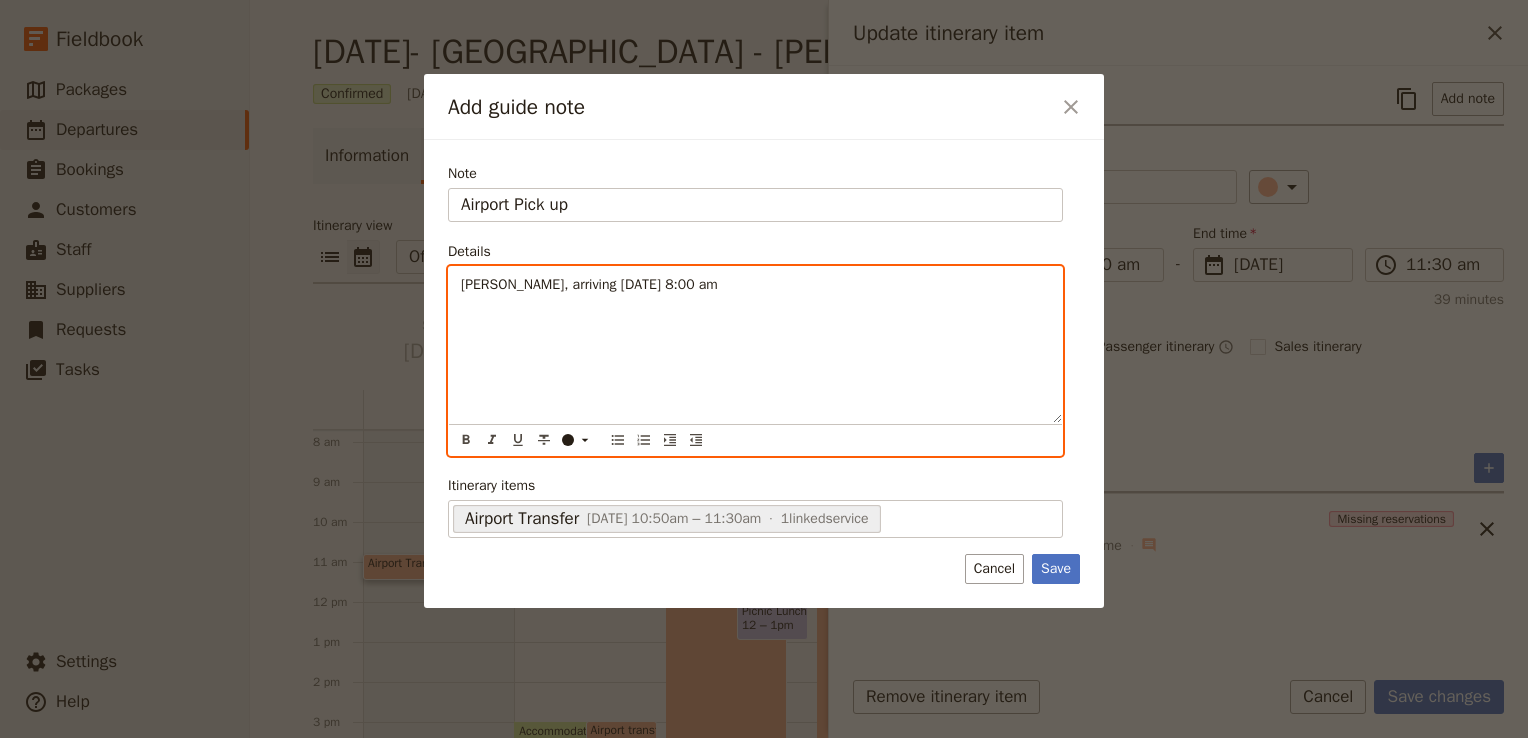 click on "[PERSON_NAME], arriving [DATE] 8:00 am" at bounding box center [755, 285] 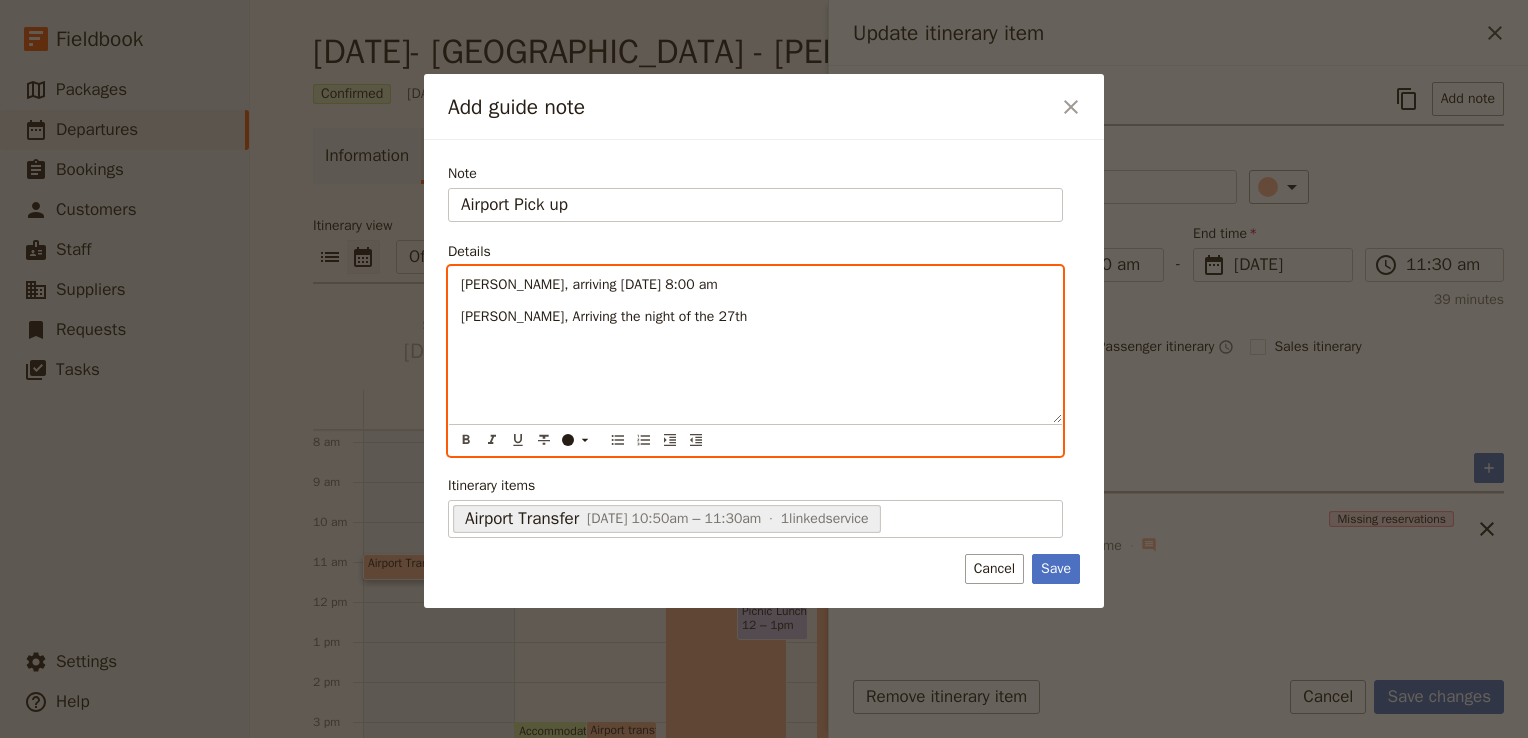 click on "[PERSON_NAME], arriving [DATE] 8:00 am  [PERSON_NAME], Arriving the night of the 27th" at bounding box center (755, 345) 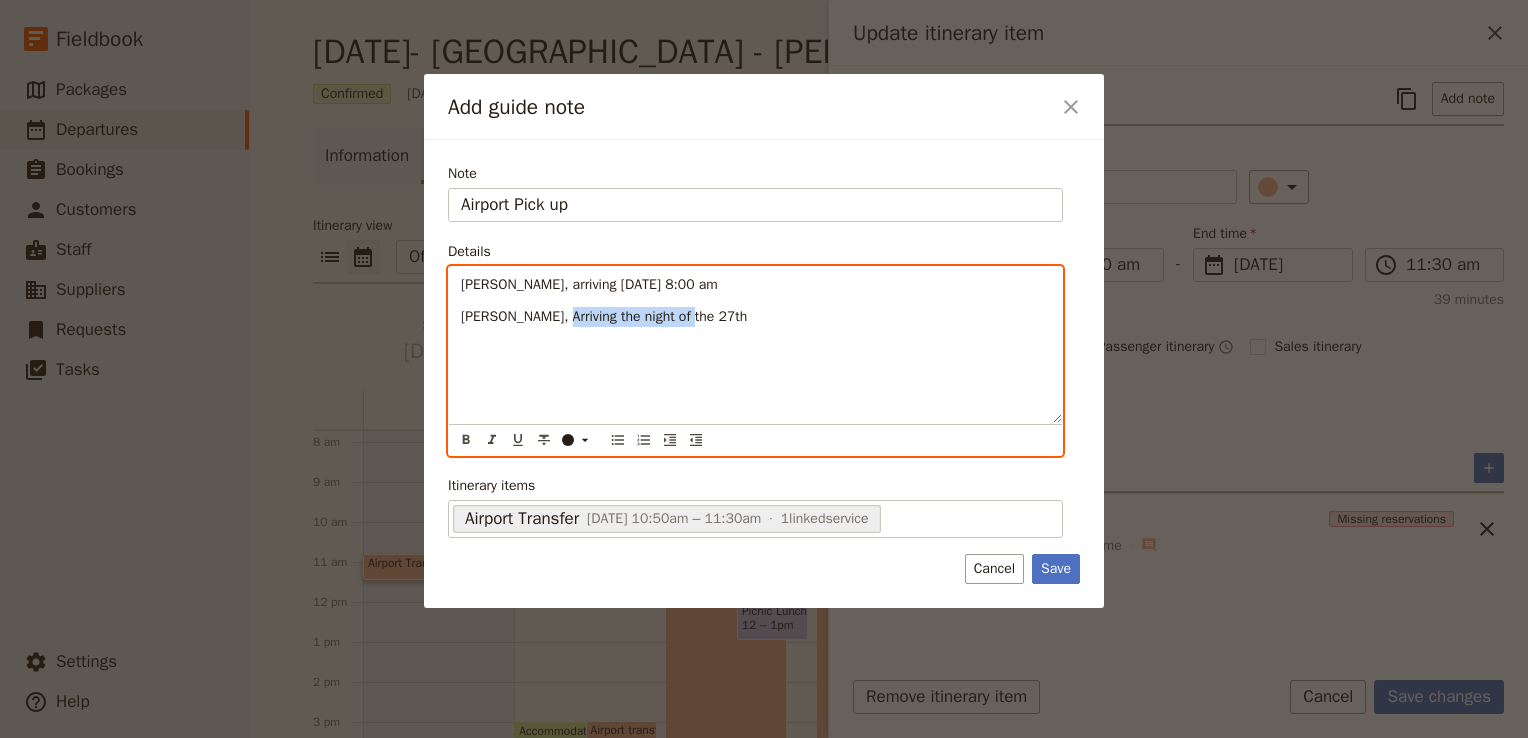 drag, startPoint x: 674, startPoint y: 315, endPoint x: 544, endPoint y: 320, distance: 130.09612 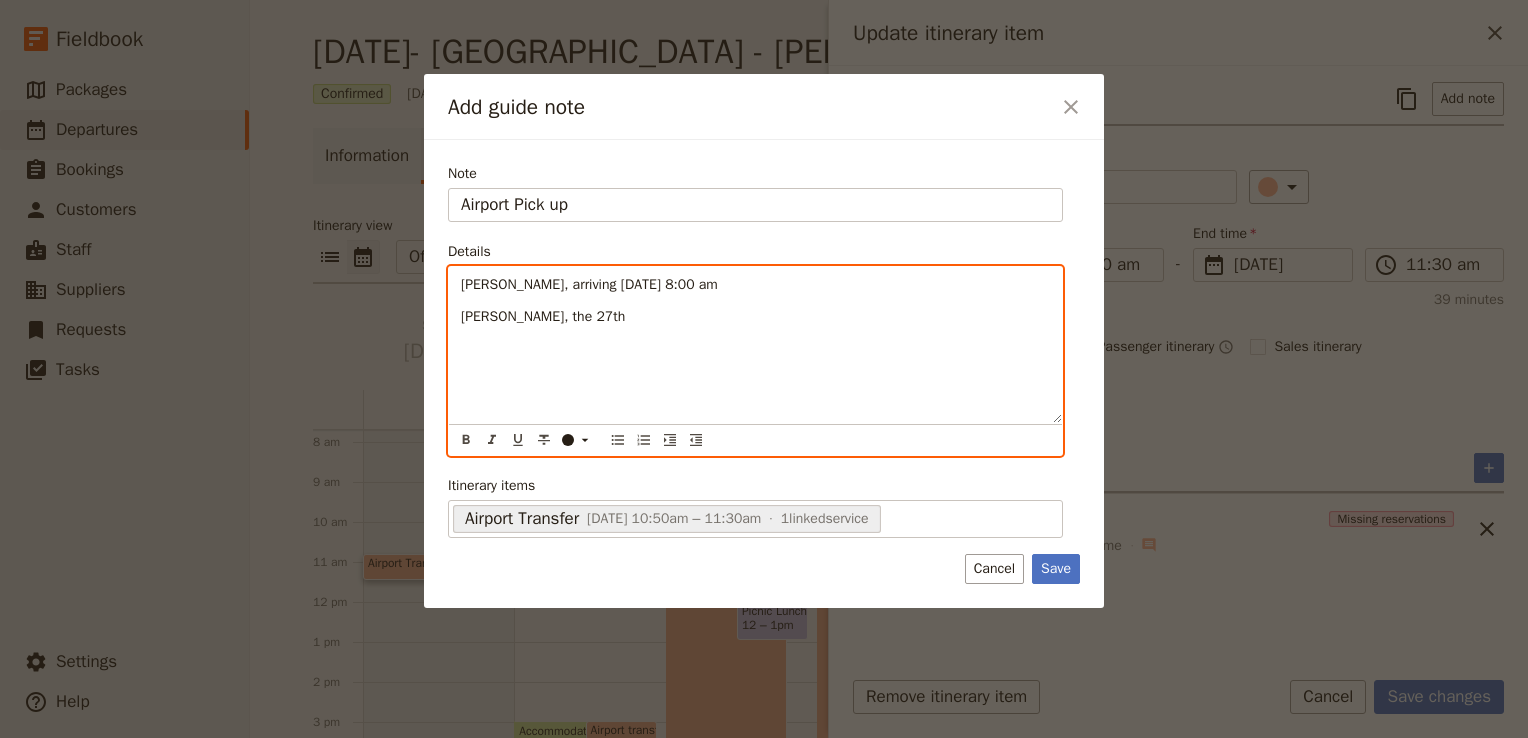 click on "[PERSON_NAME], the 27th" at bounding box center (755, 317) 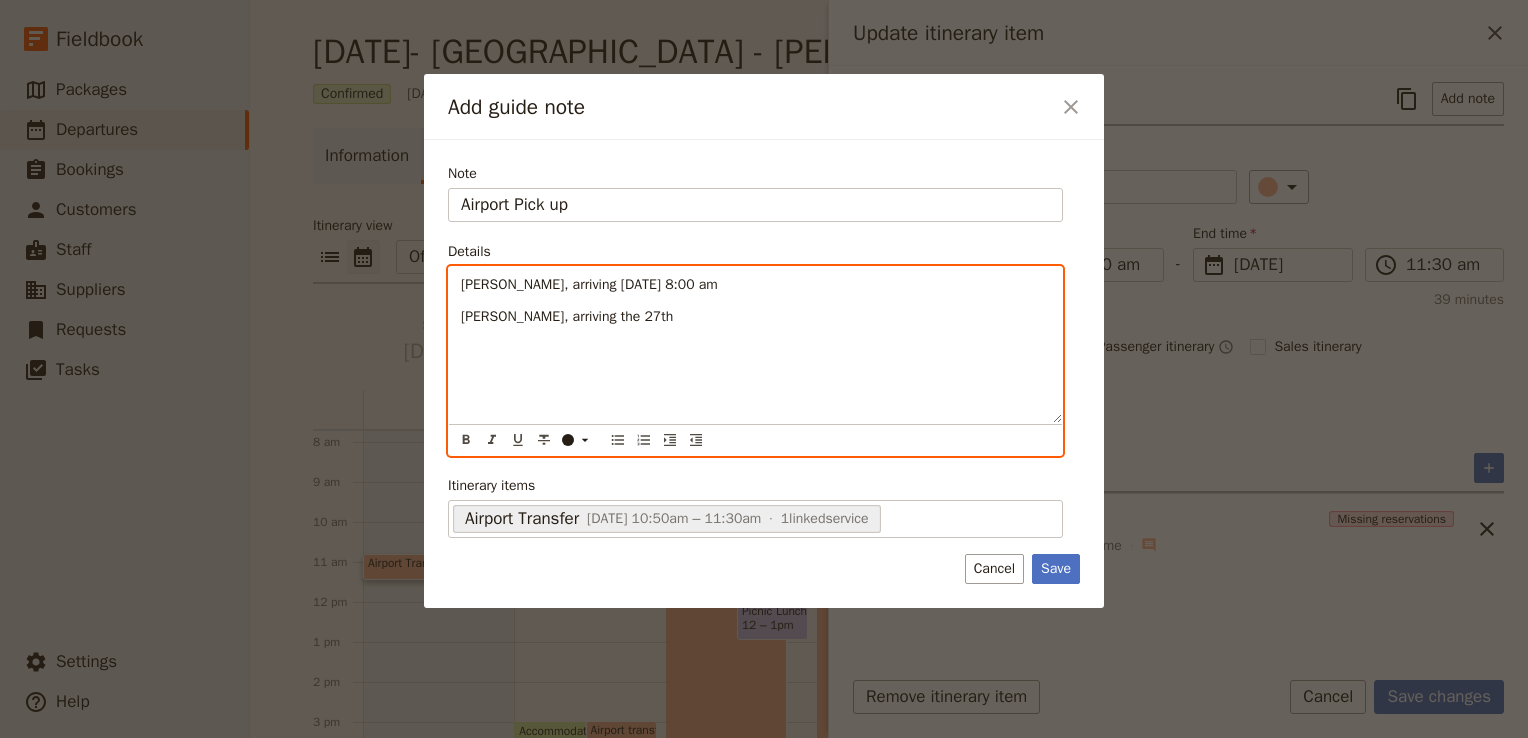 click on "[PERSON_NAME], arriving the 27th" at bounding box center [755, 317] 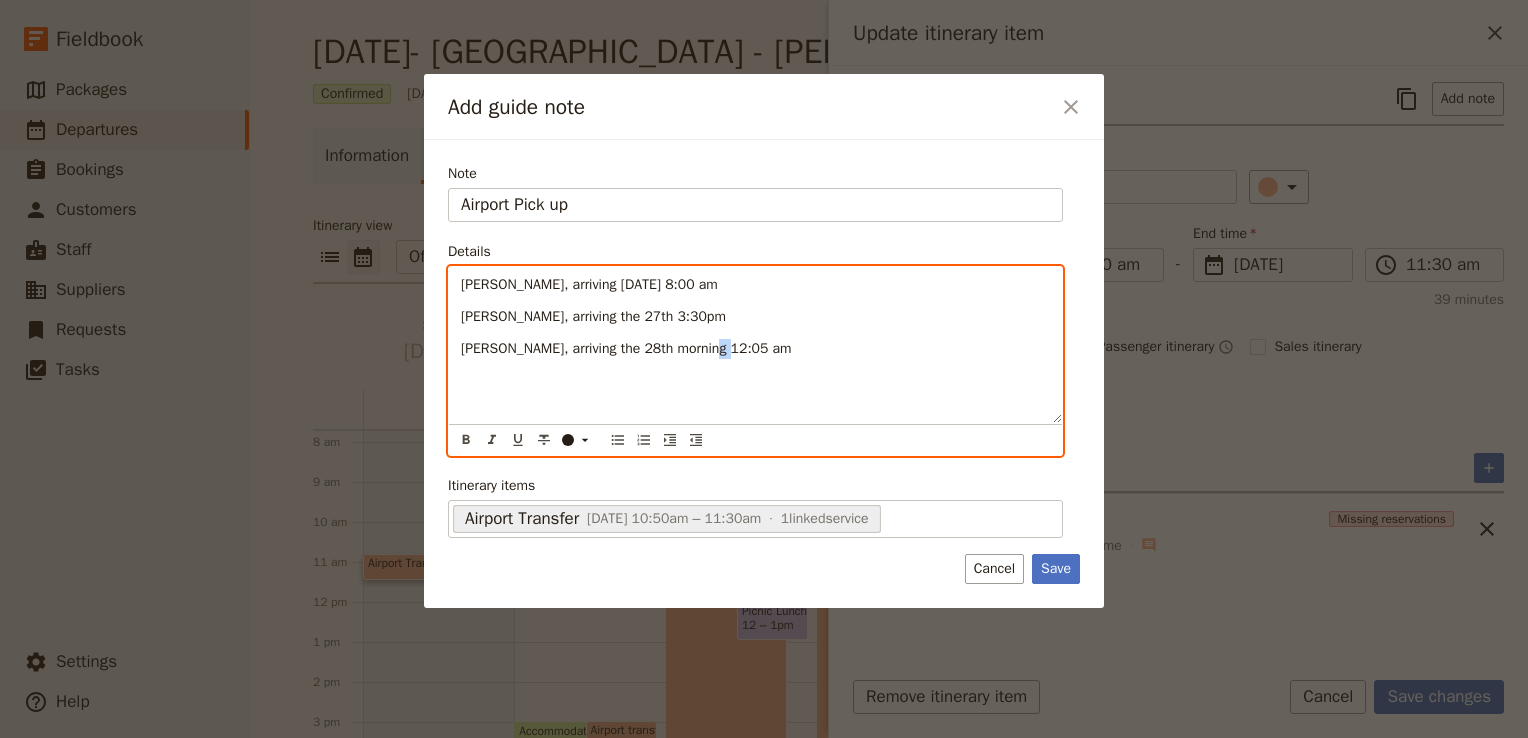 drag, startPoint x: 717, startPoint y: 401, endPoint x: 753, endPoint y: 386, distance: 39 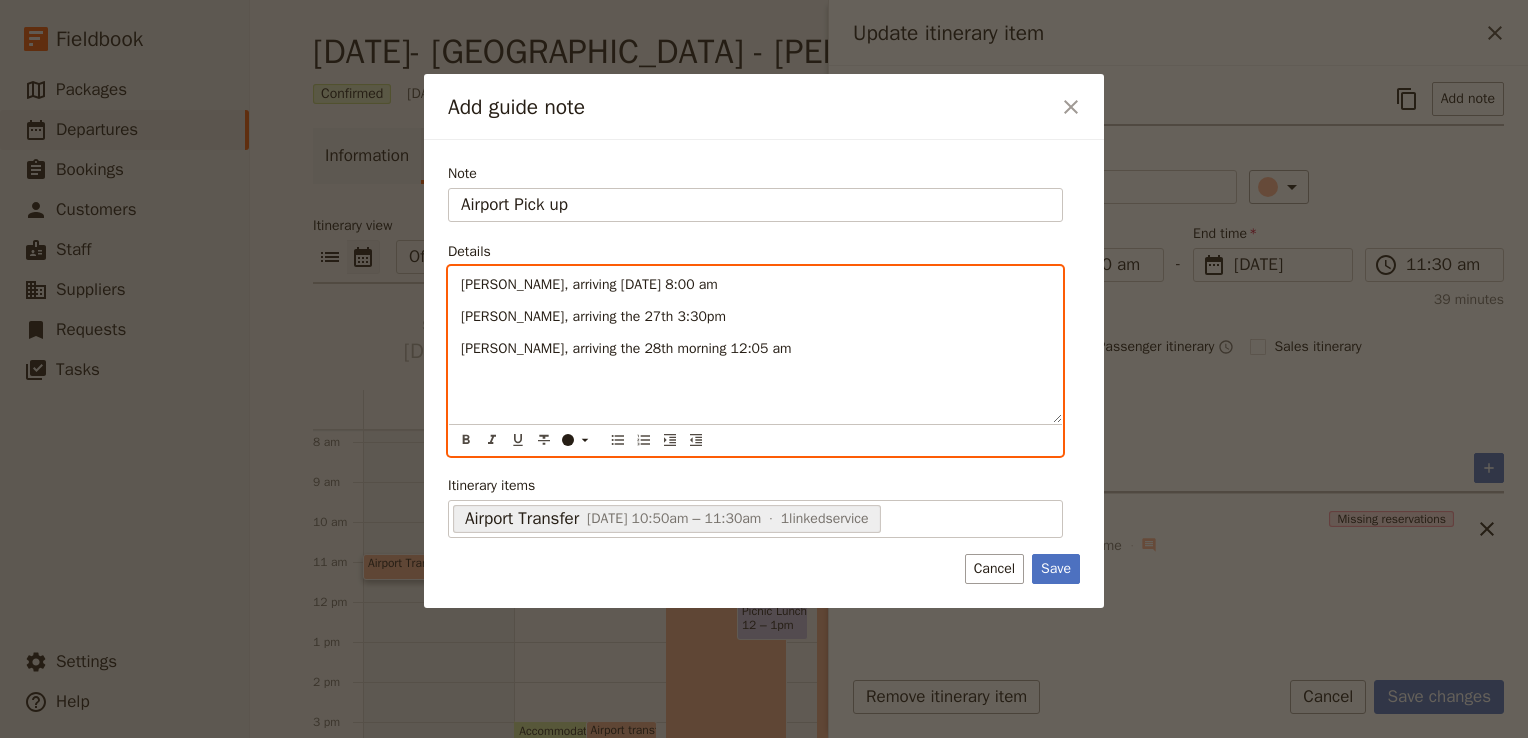click on "[PERSON_NAME], arriving [DATE] 8:00 am  [PERSON_NAME], arriving the 27th 3:30pm [PERSON_NAME], arriving the 28th morning 12:05 am" at bounding box center (755, 345) 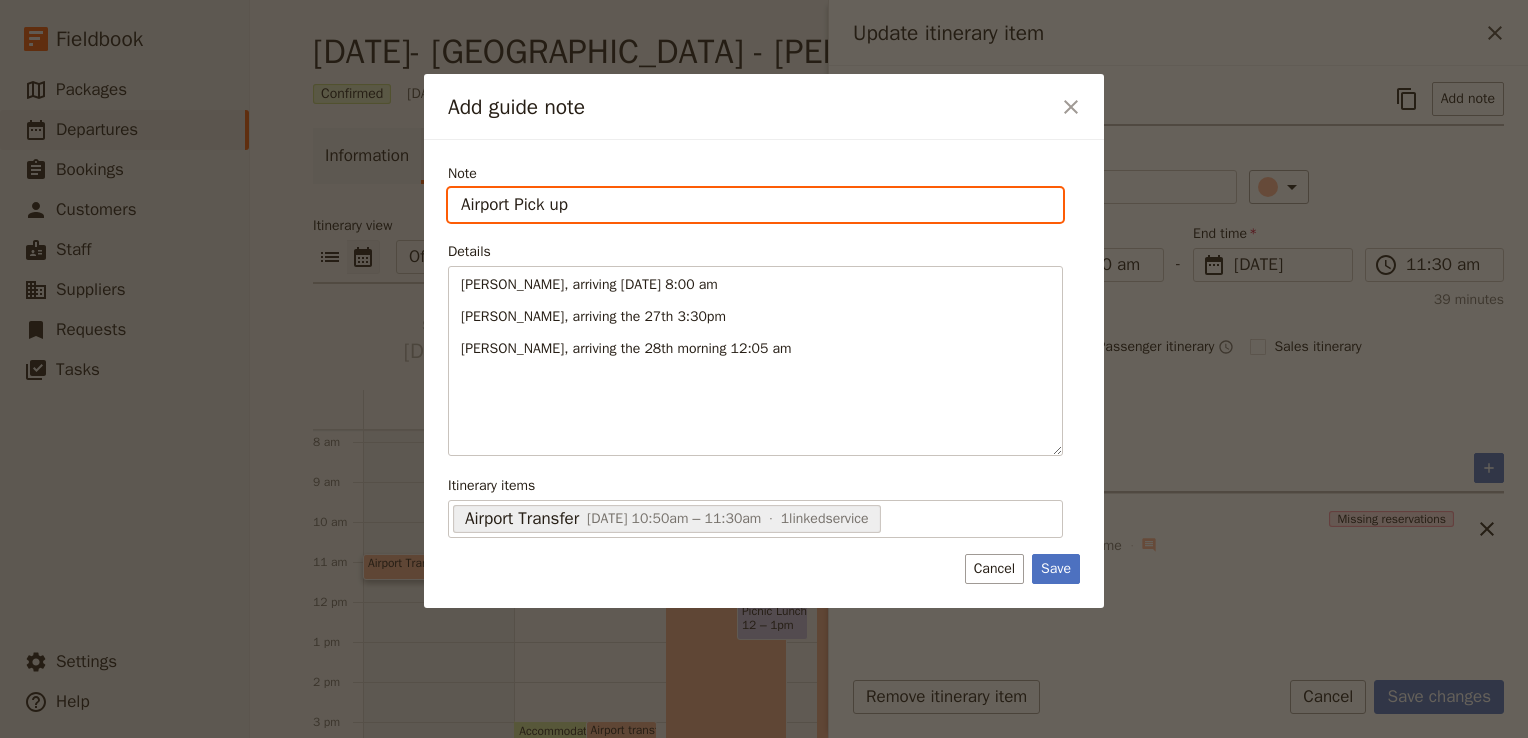 click on "Airport Pick up" at bounding box center [755, 205] 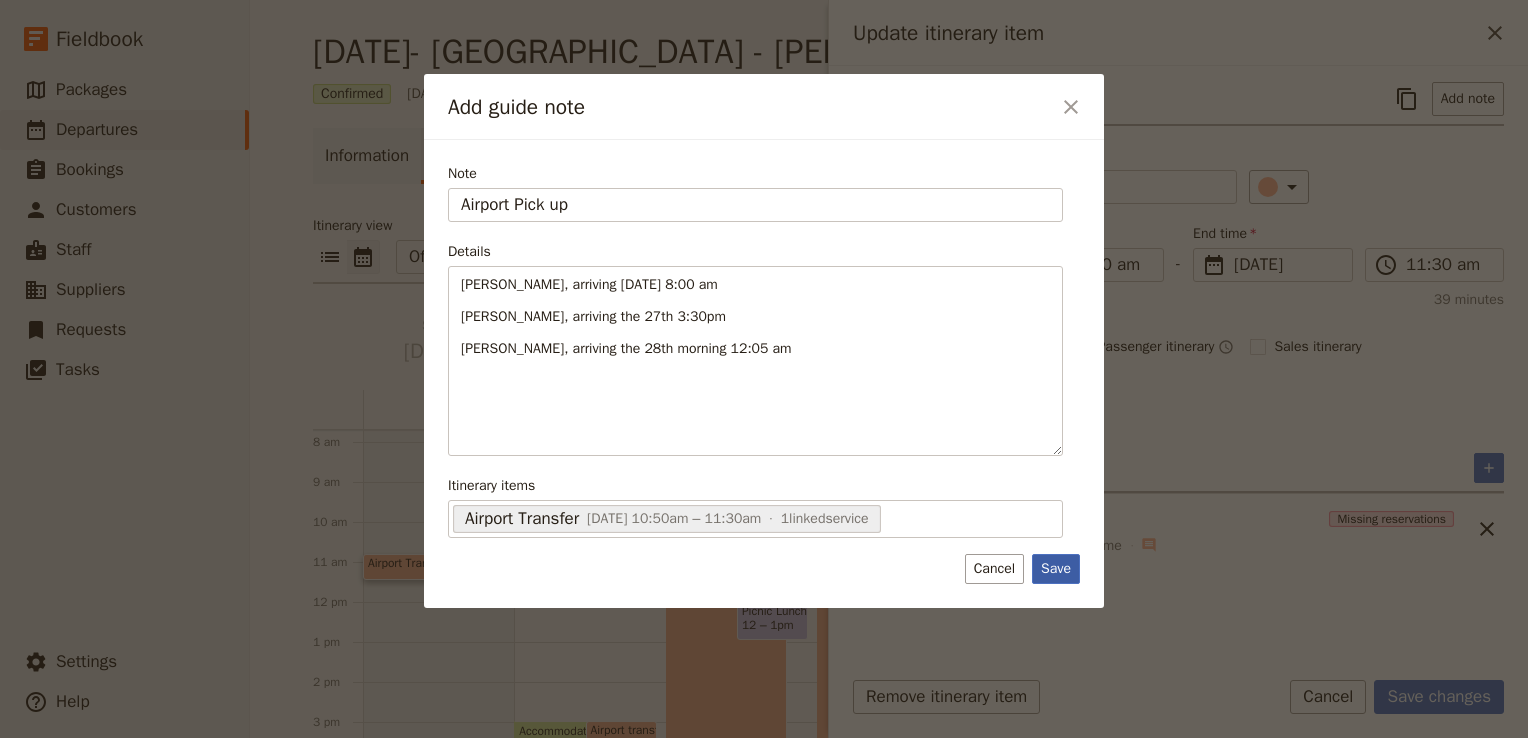 click on "Save" at bounding box center [1056, 569] 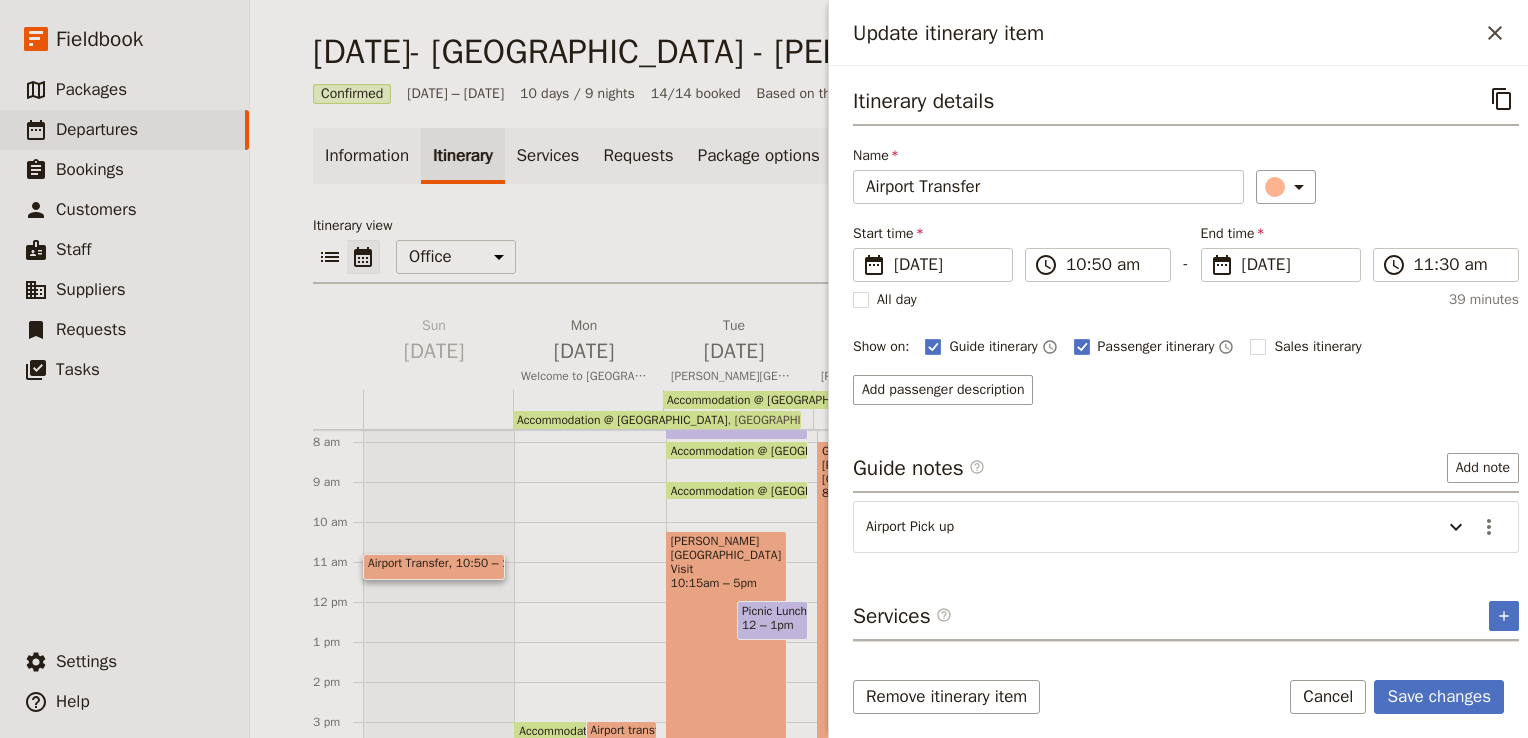scroll, scrollTop: 508, scrollLeft: 0, axis: vertical 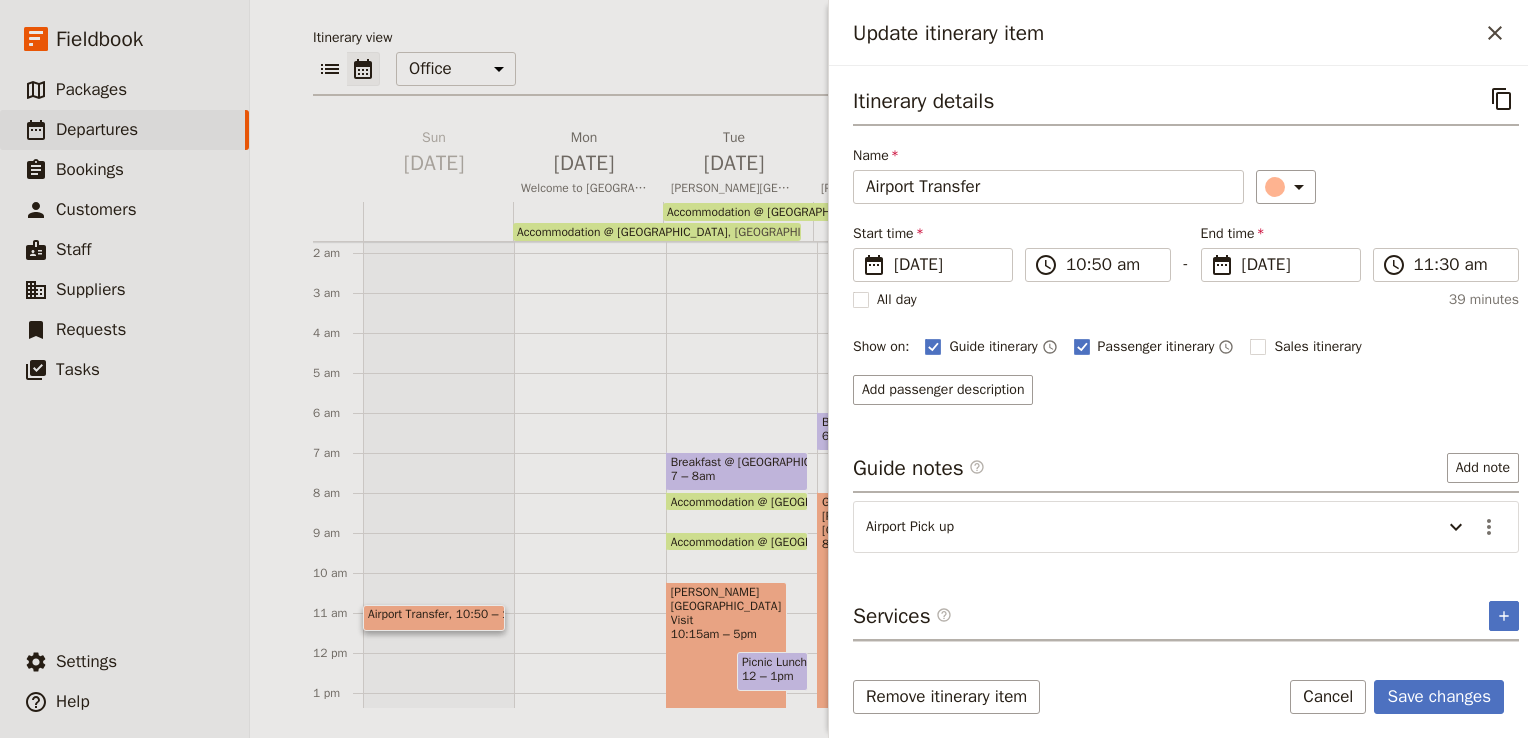 click at bounding box center (438, 221) 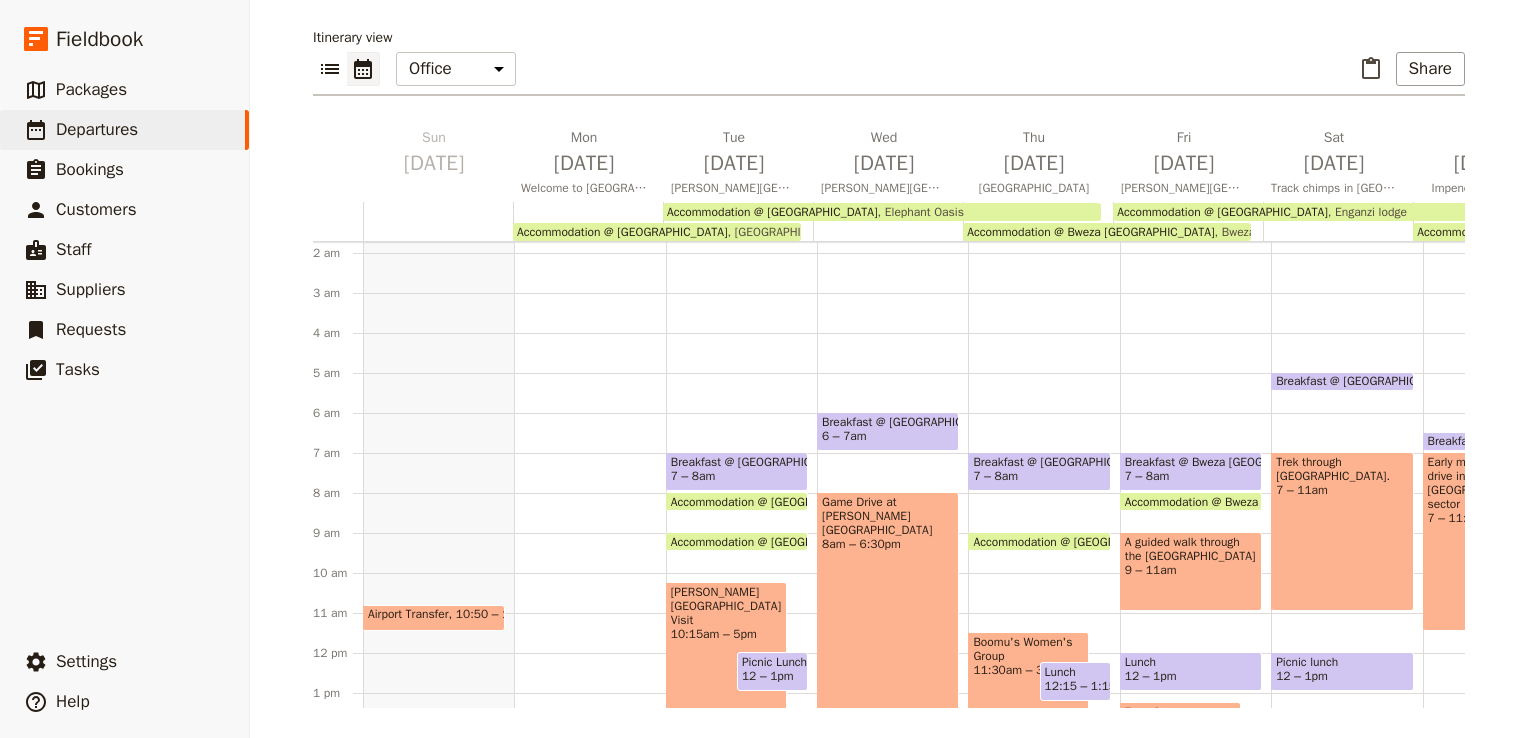 click at bounding box center (438, 221) 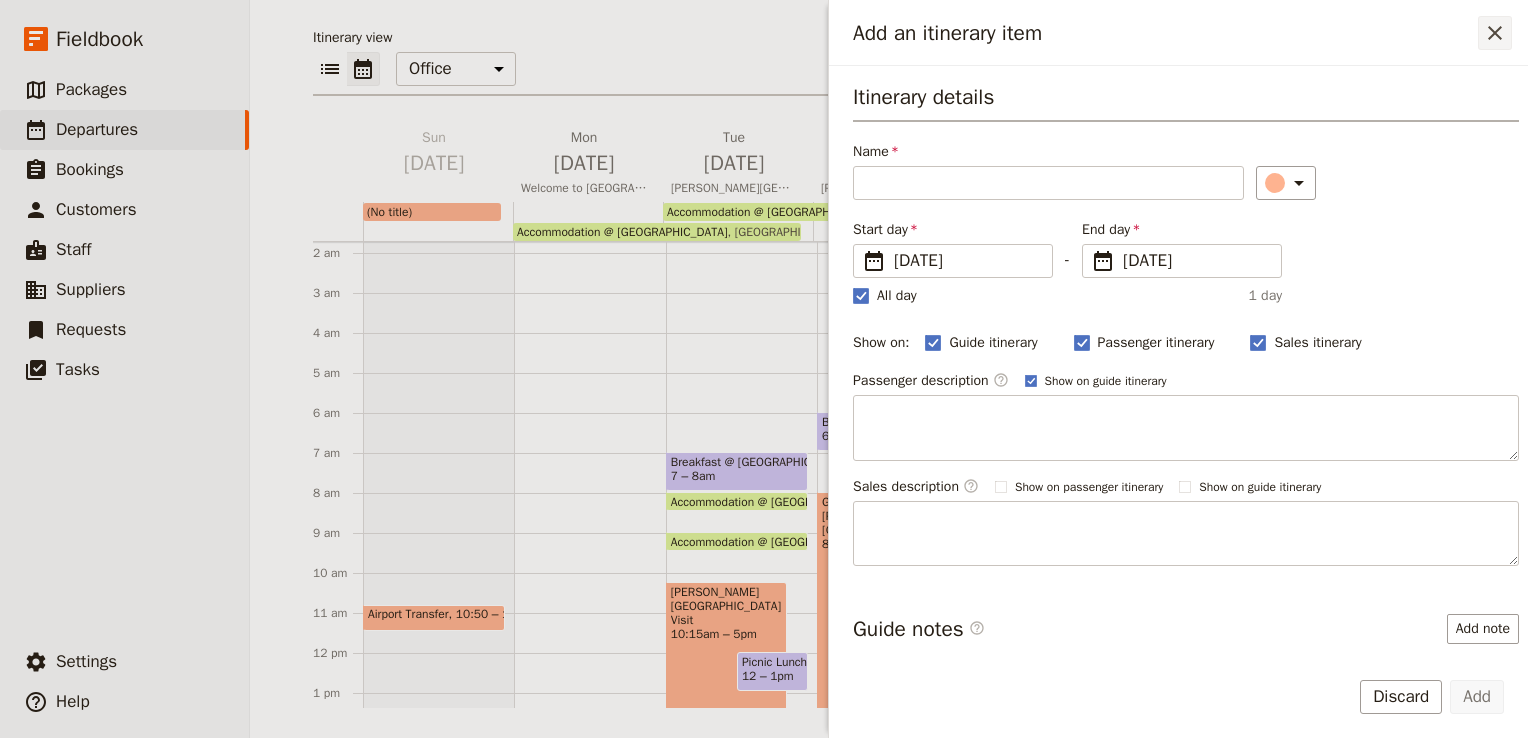 click 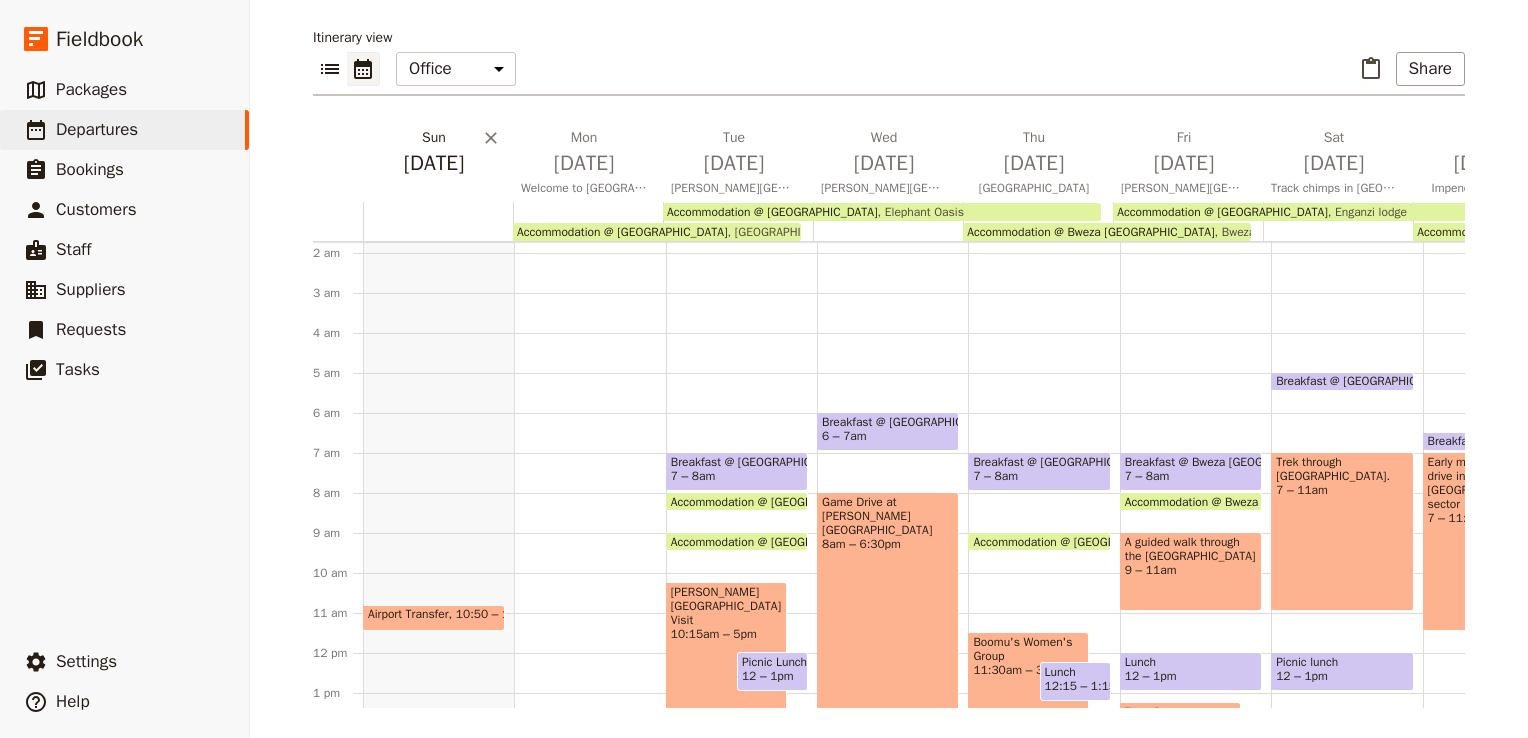 click on "[DATE]" at bounding box center [434, 163] 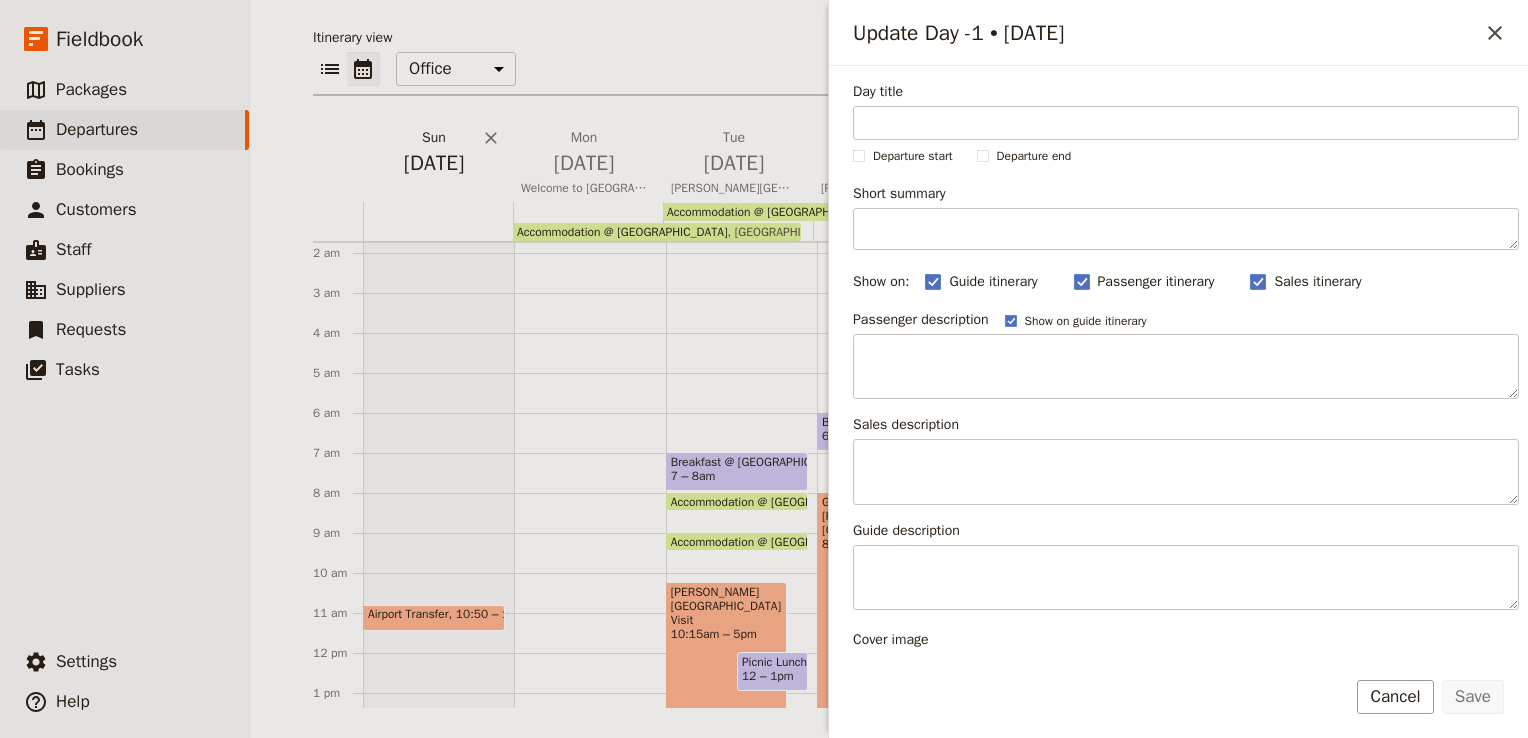 click on "[DATE]" at bounding box center (434, 163) 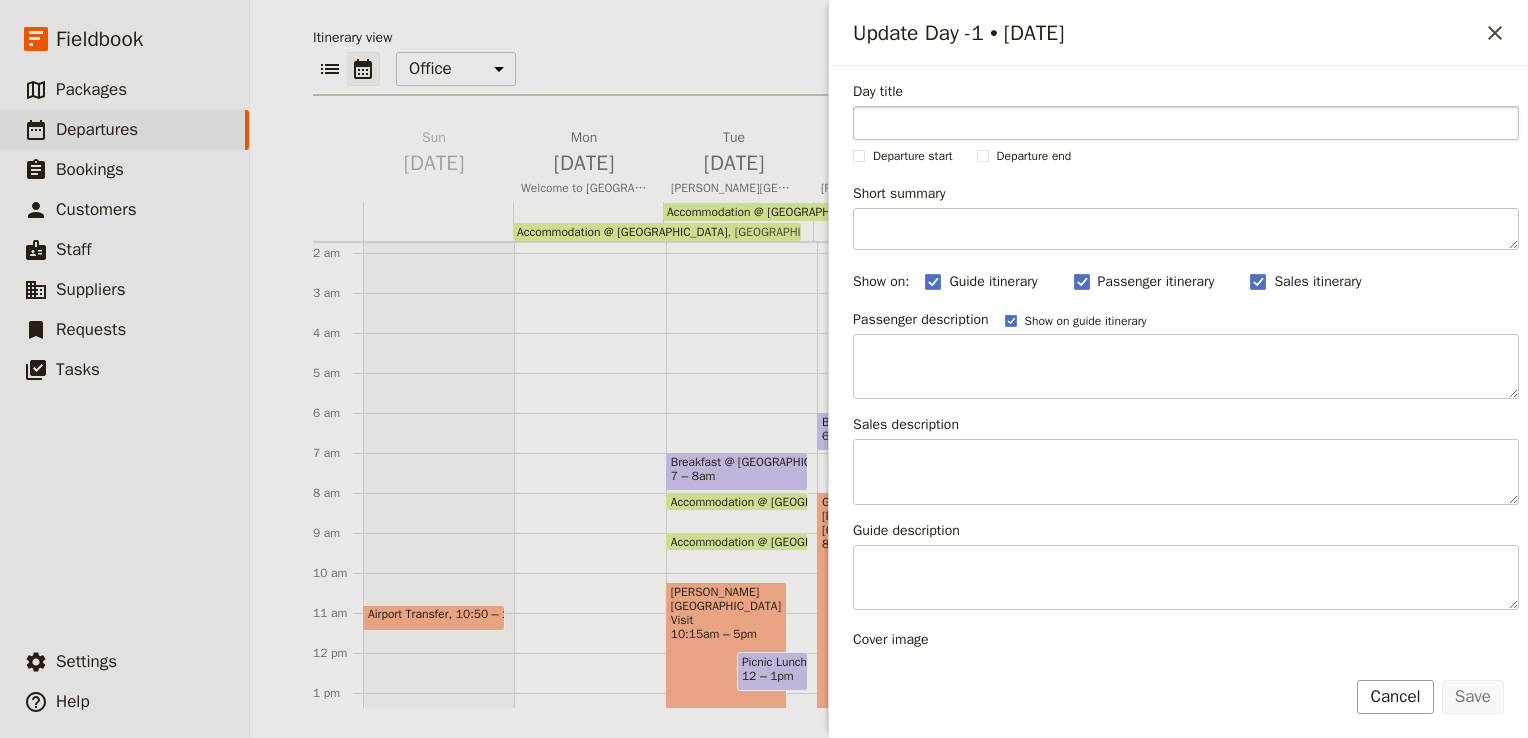 click on "Day title" at bounding box center (1186, 123) 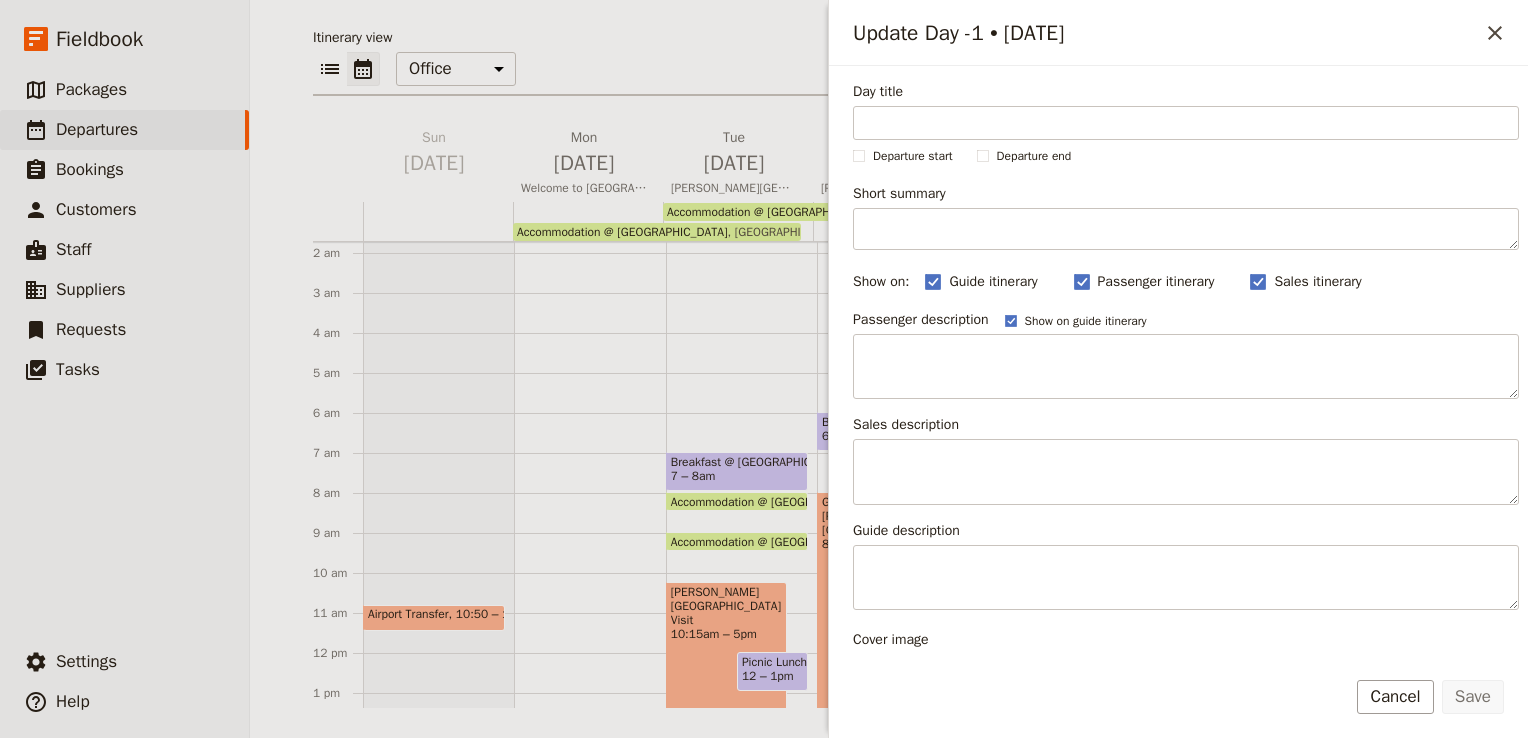 click on "Accommodation @ [GEOGRAPHIC_DATA]" at bounding box center [622, 232] 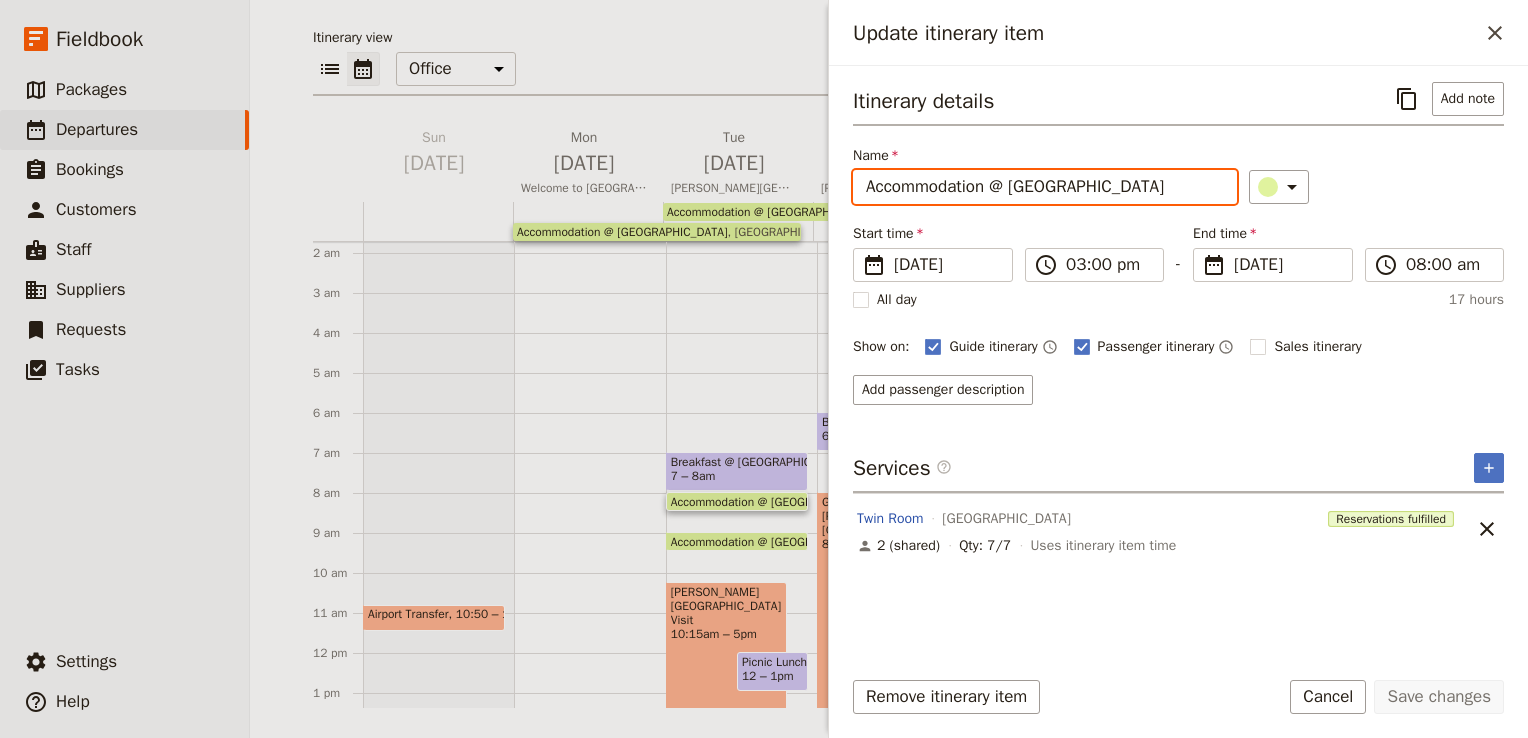 drag, startPoint x: 1224, startPoint y: 184, endPoint x: 850, endPoint y: 185, distance: 374.00134 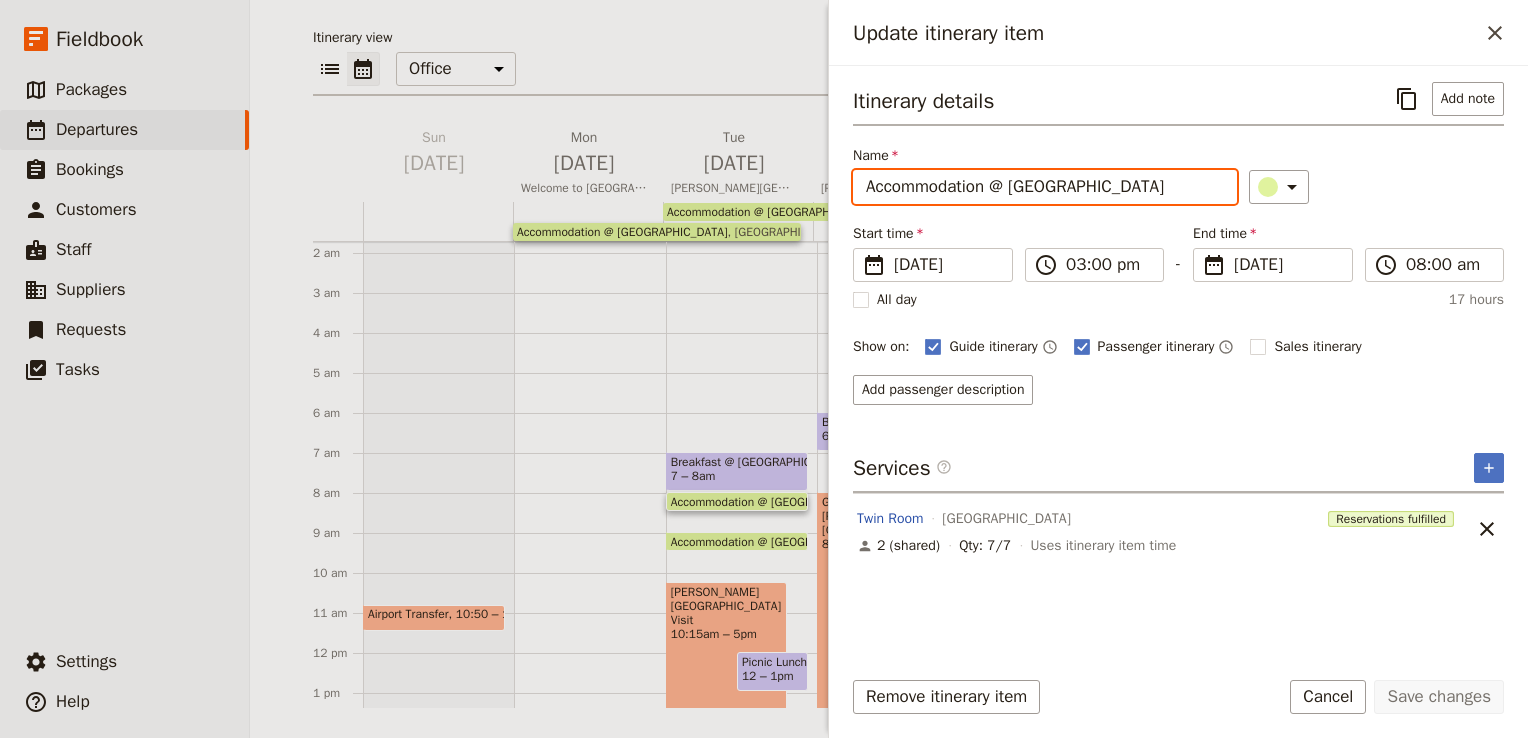 click at bounding box center [438, 221] 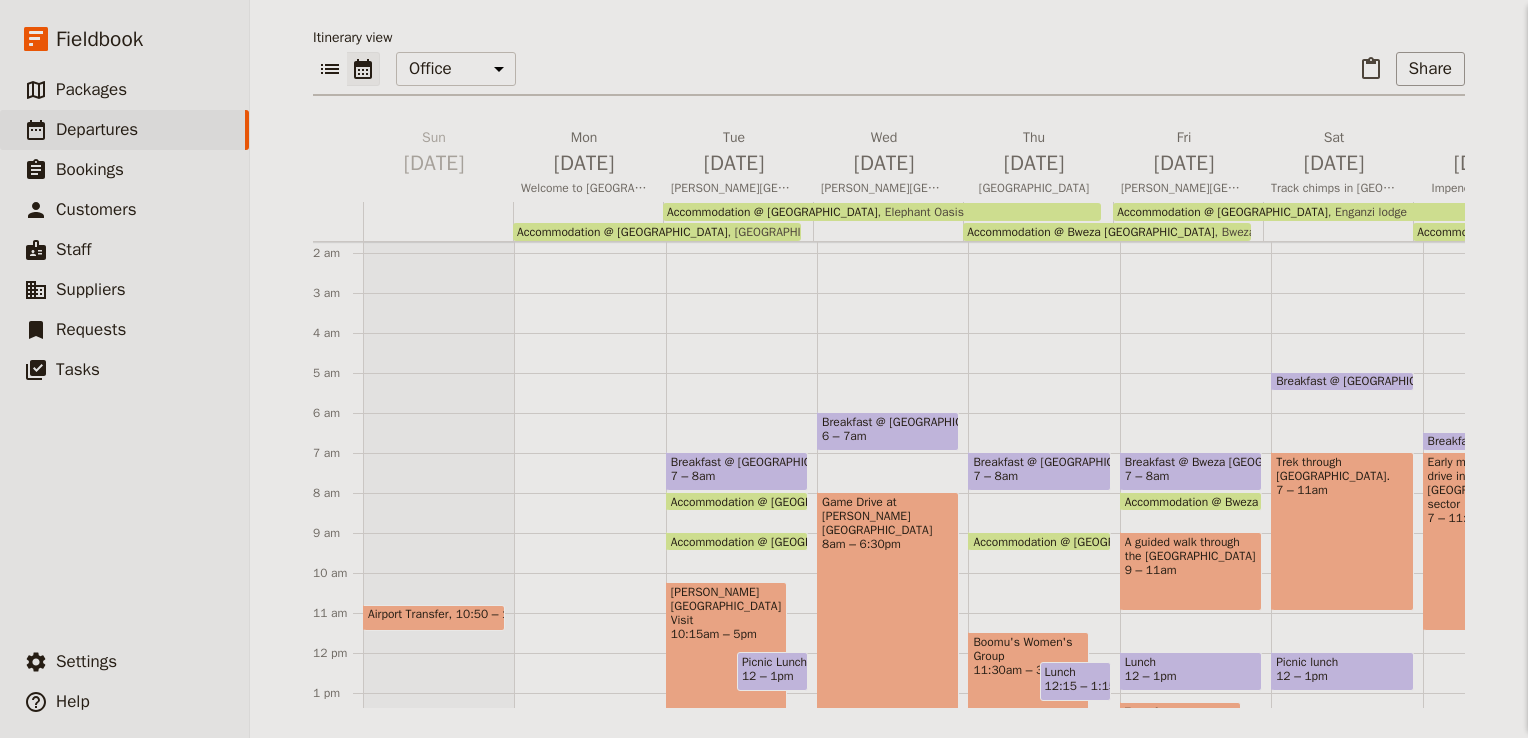 scroll, scrollTop: 0, scrollLeft: 0, axis: both 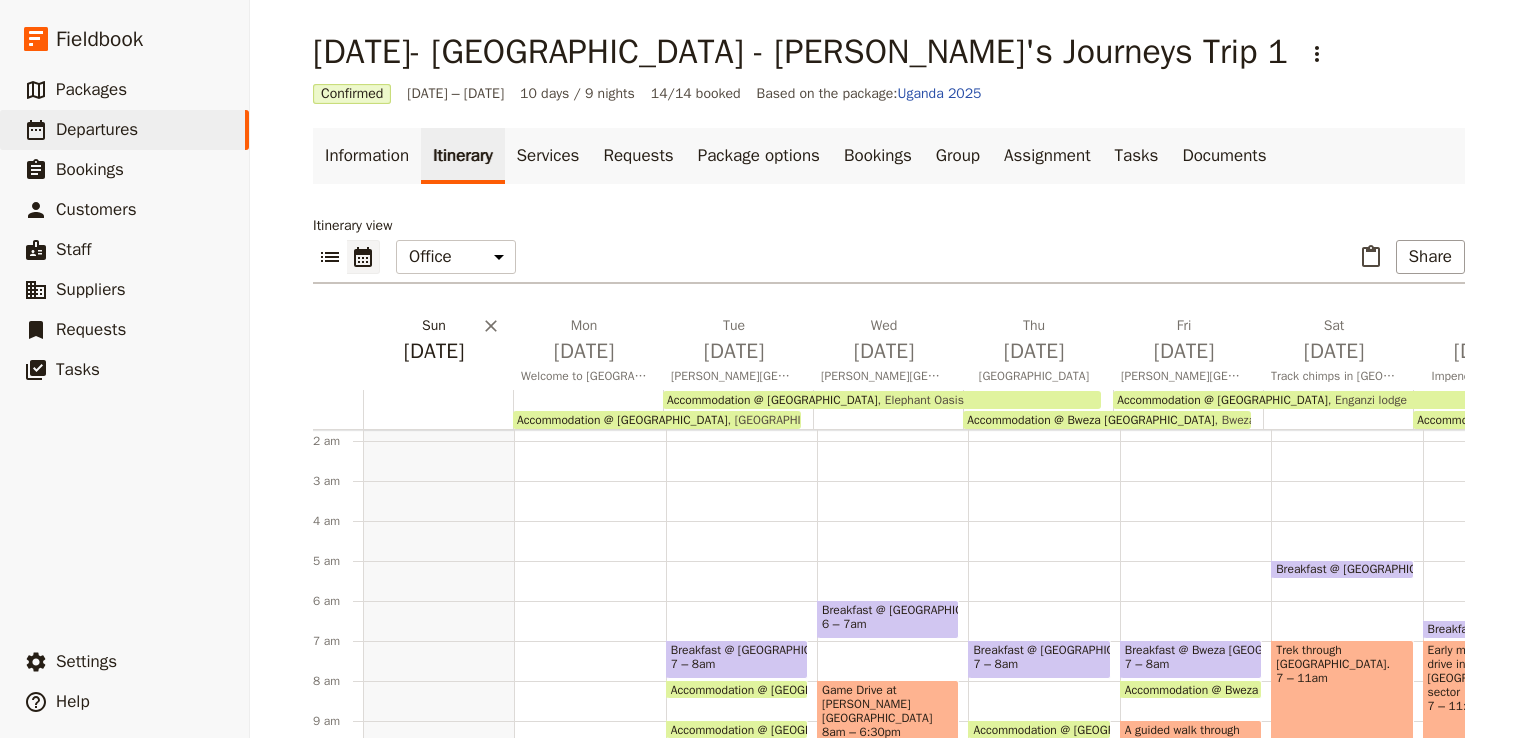 click on "[DATE]" at bounding box center [434, 351] 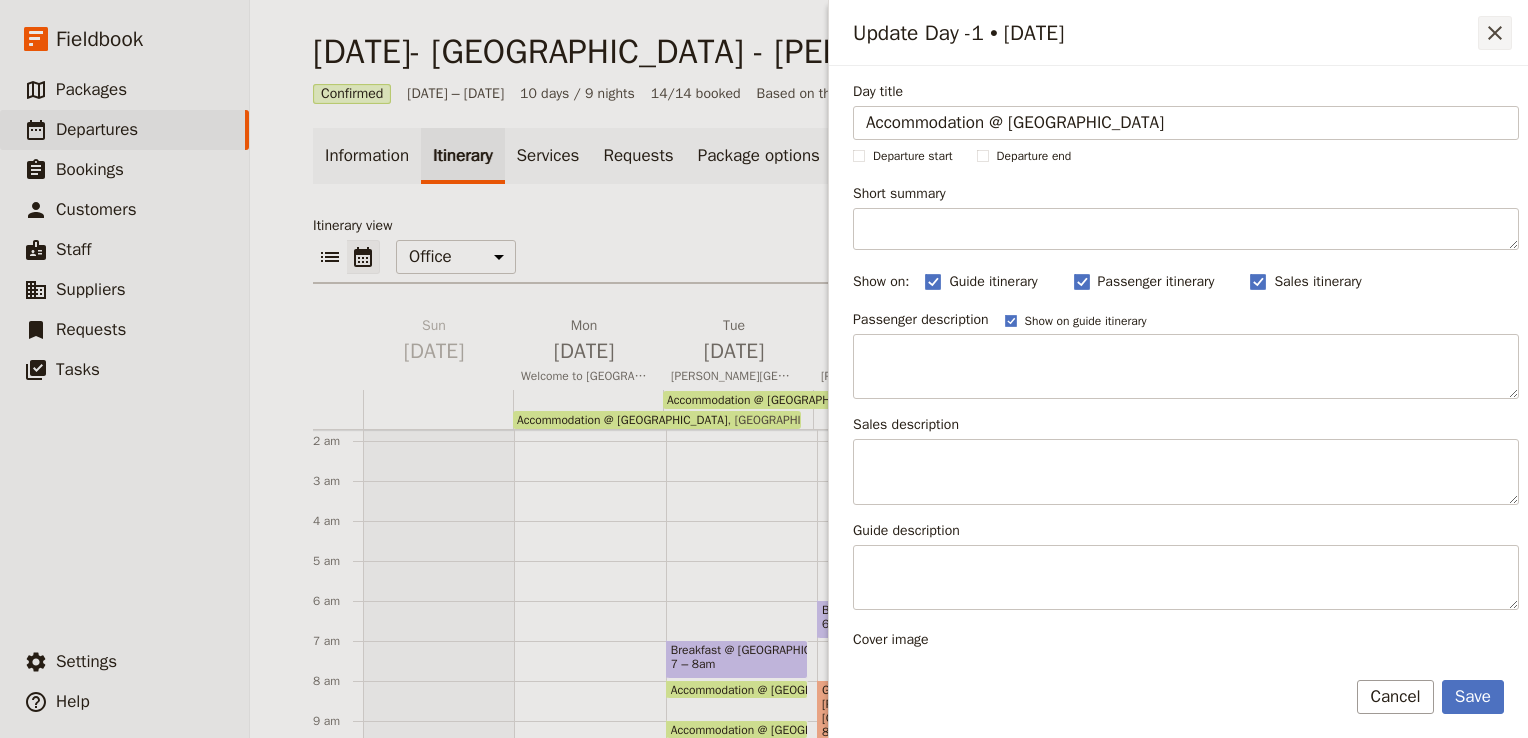 type on "Accommodation @ [GEOGRAPHIC_DATA]" 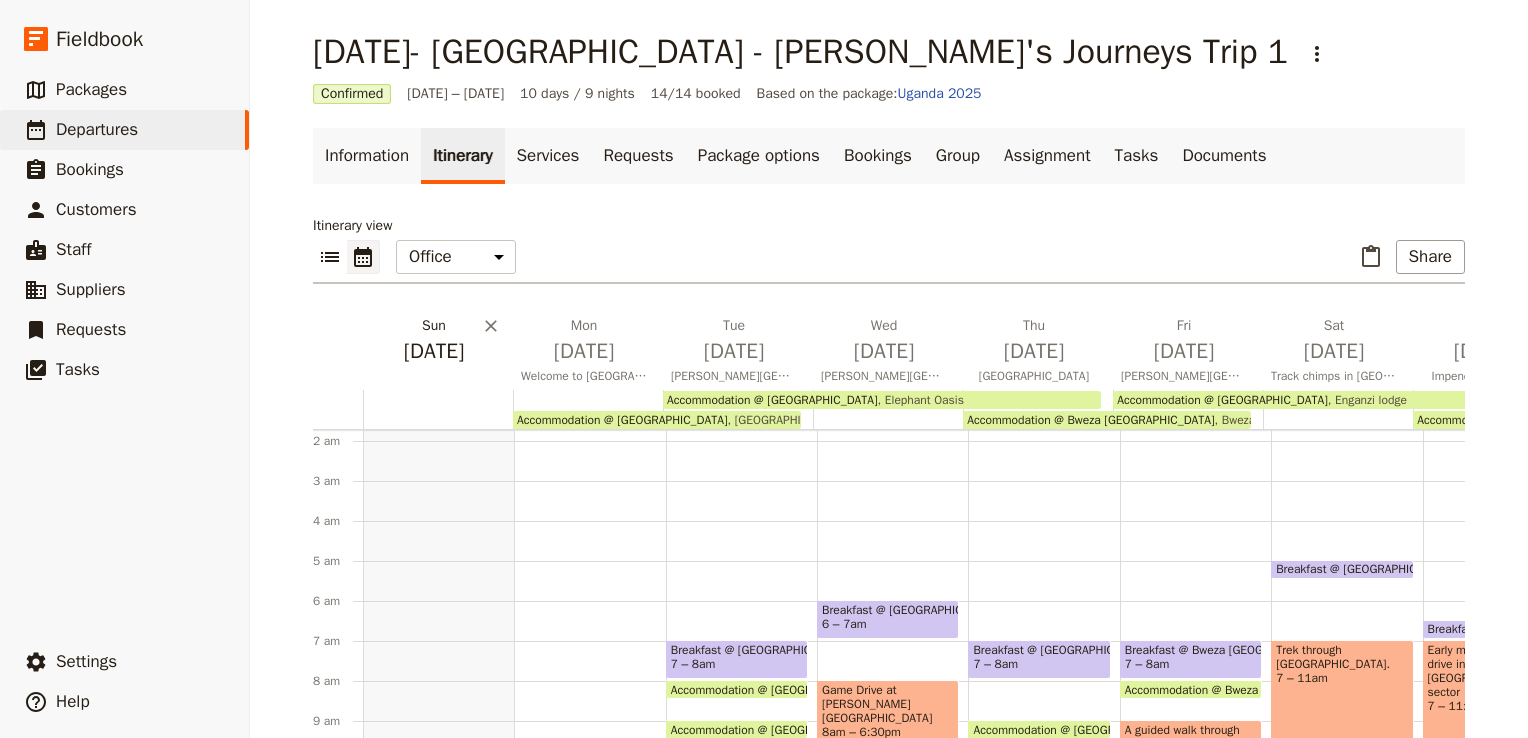 click on "[DATE]" at bounding box center (434, 341) 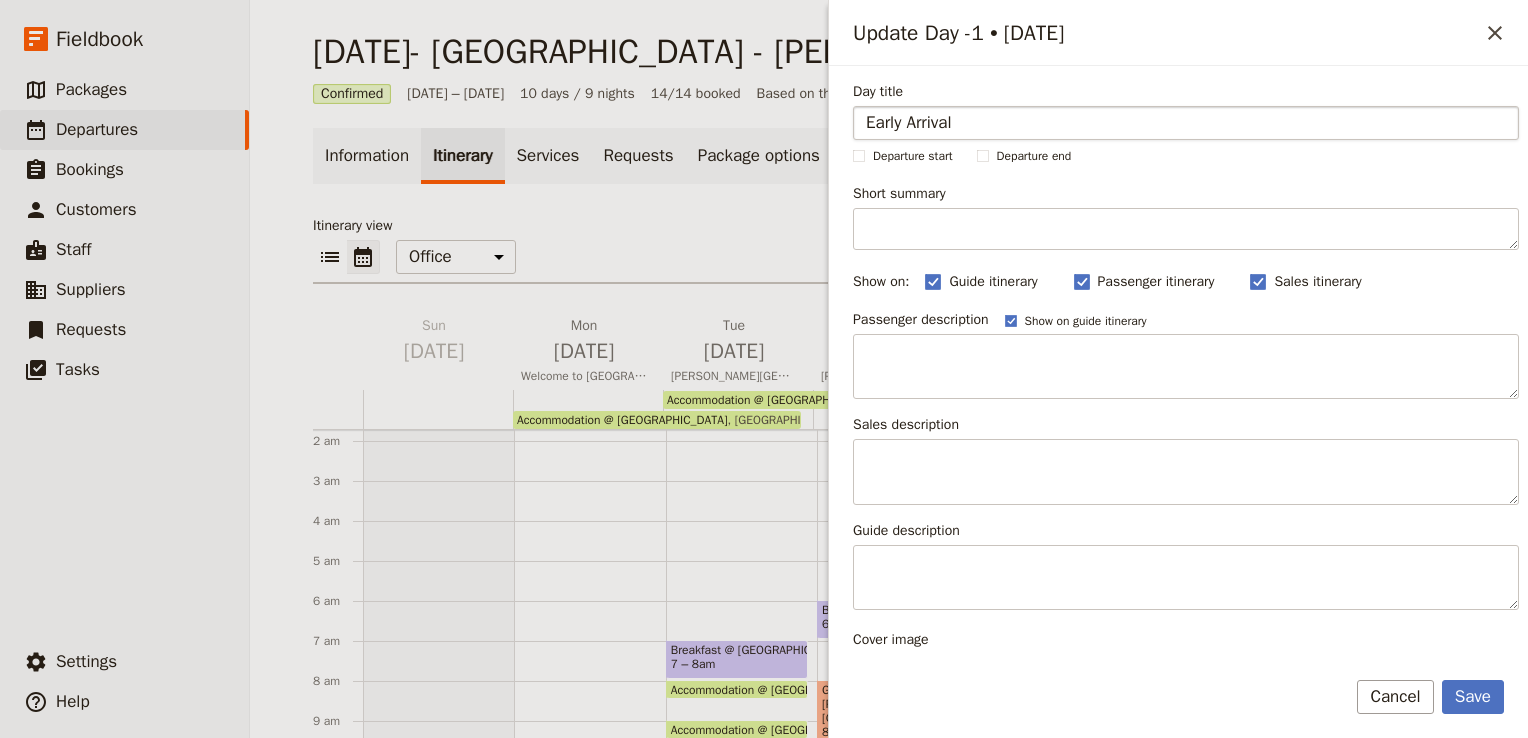 type on "Early Arrival" 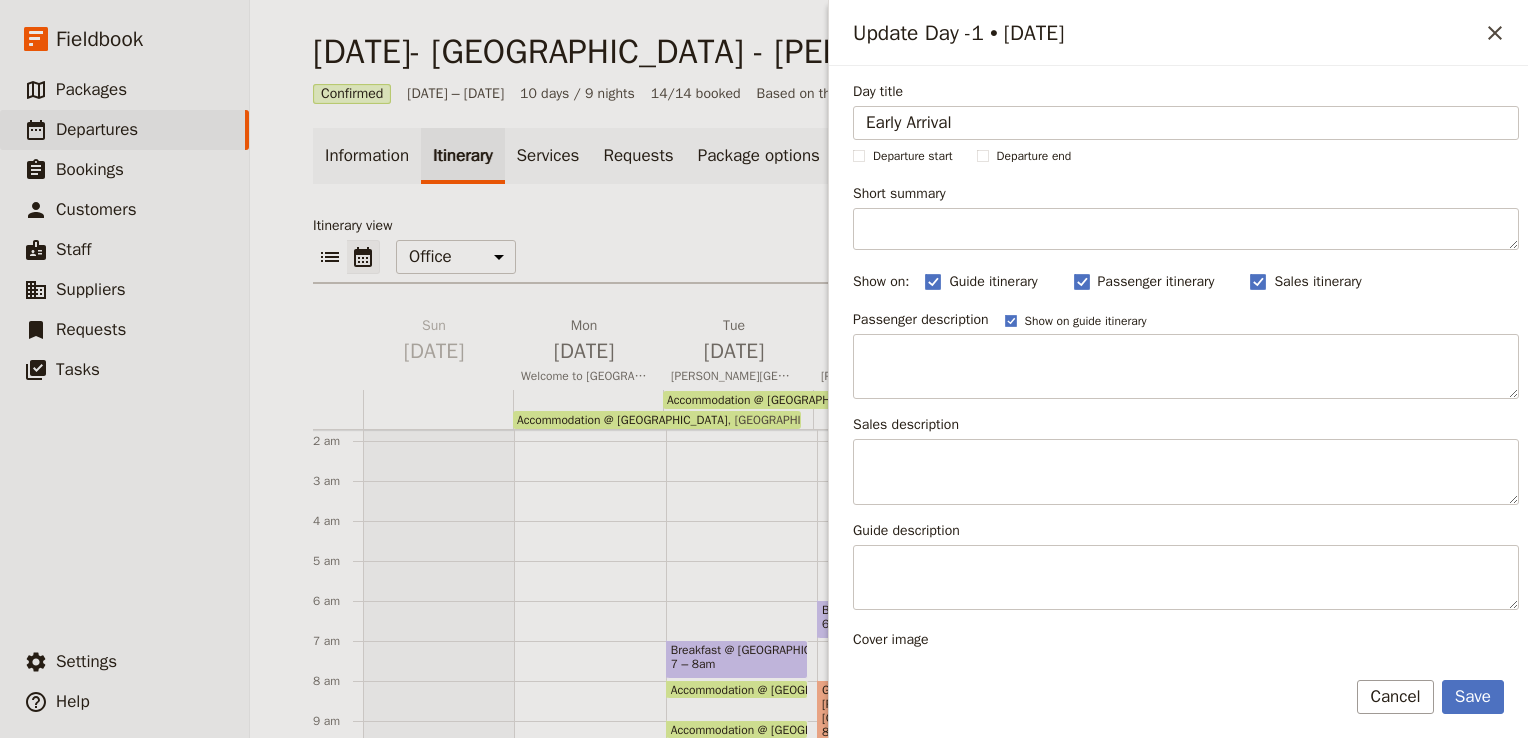 click on "​ ​ Office Guide Passenger Sales ​ Share" at bounding box center [889, 262] 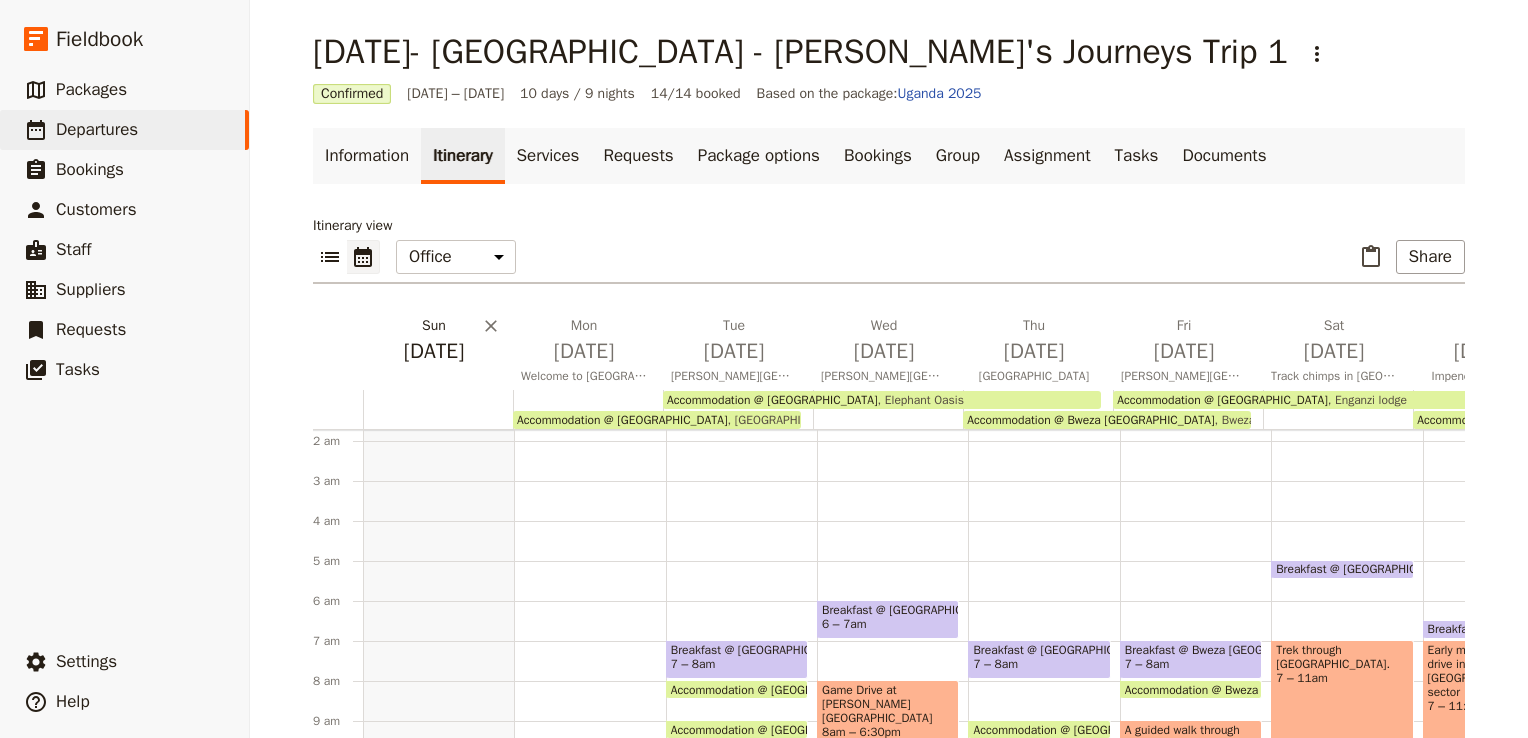 click on "[DATE]" at bounding box center [434, 351] 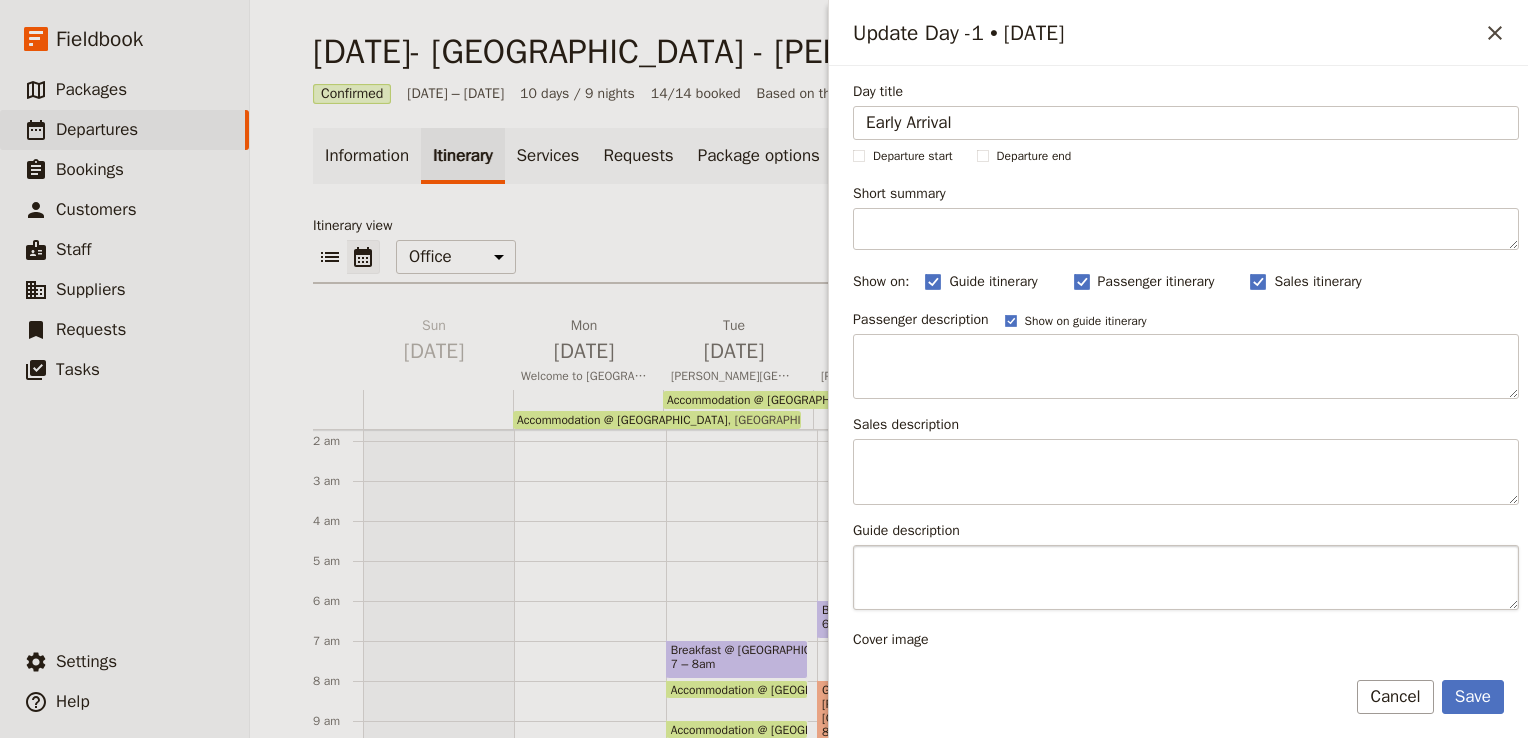scroll, scrollTop: 372, scrollLeft: 0, axis: vertical 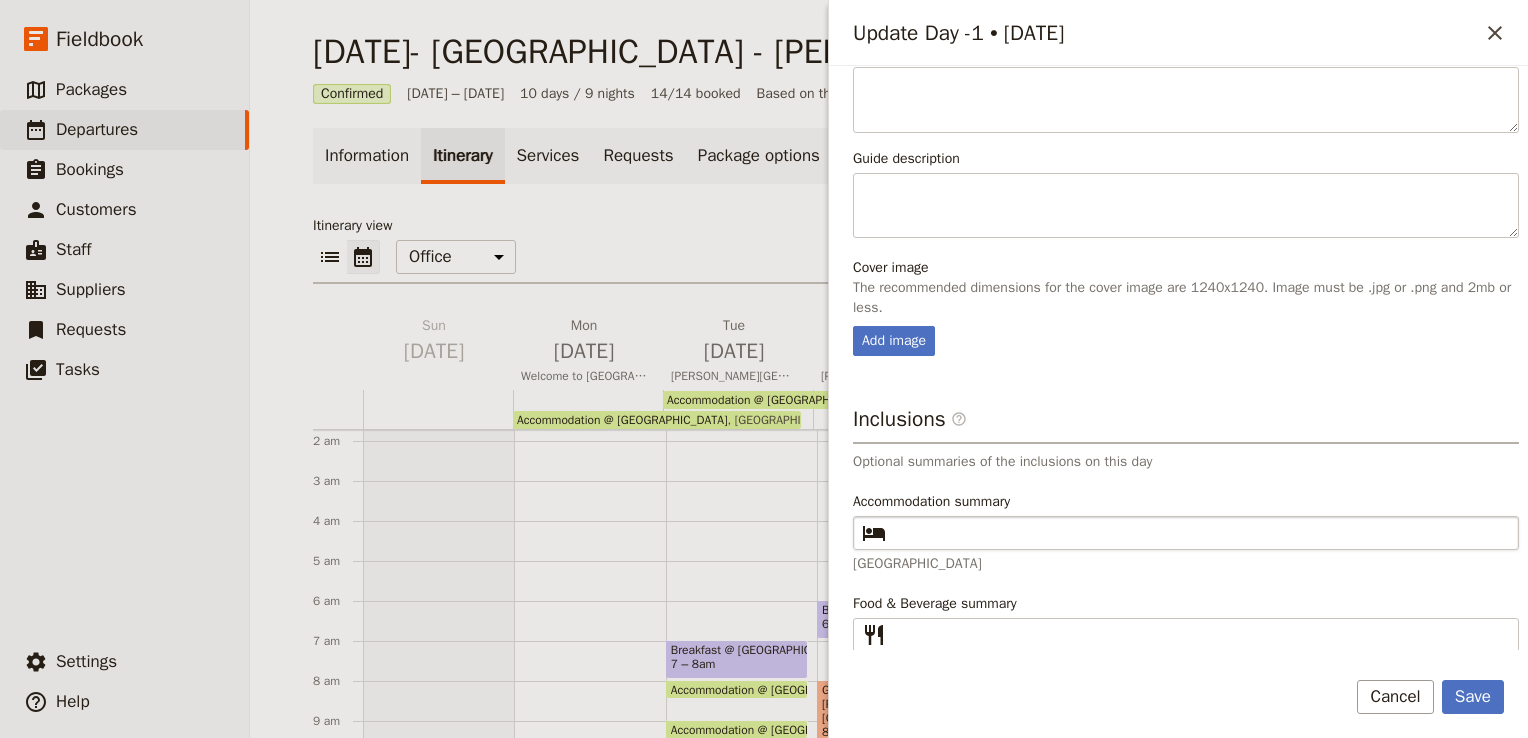 type on "Early Arrival" 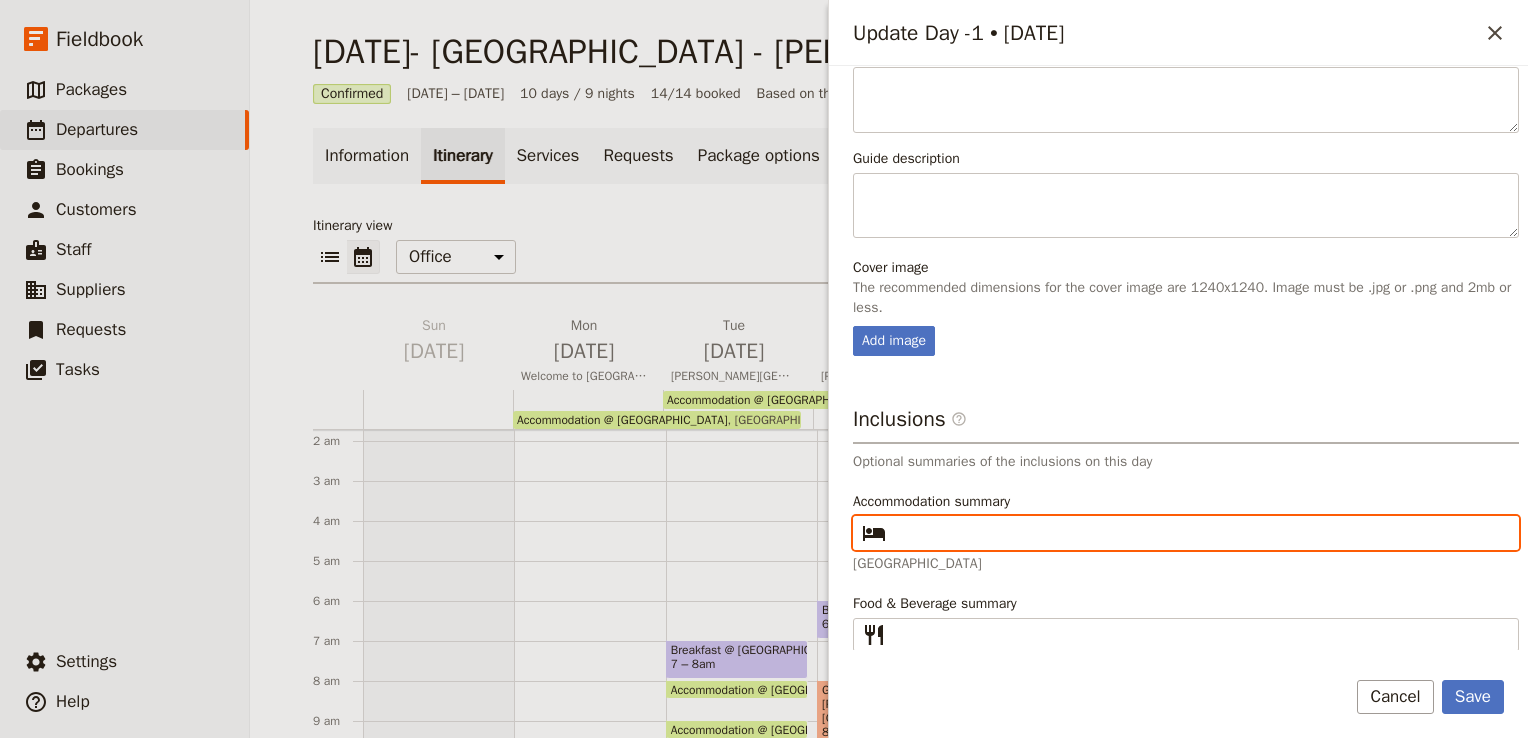 click on "Accommodation summary ​" at bounding box center [1200, 533] 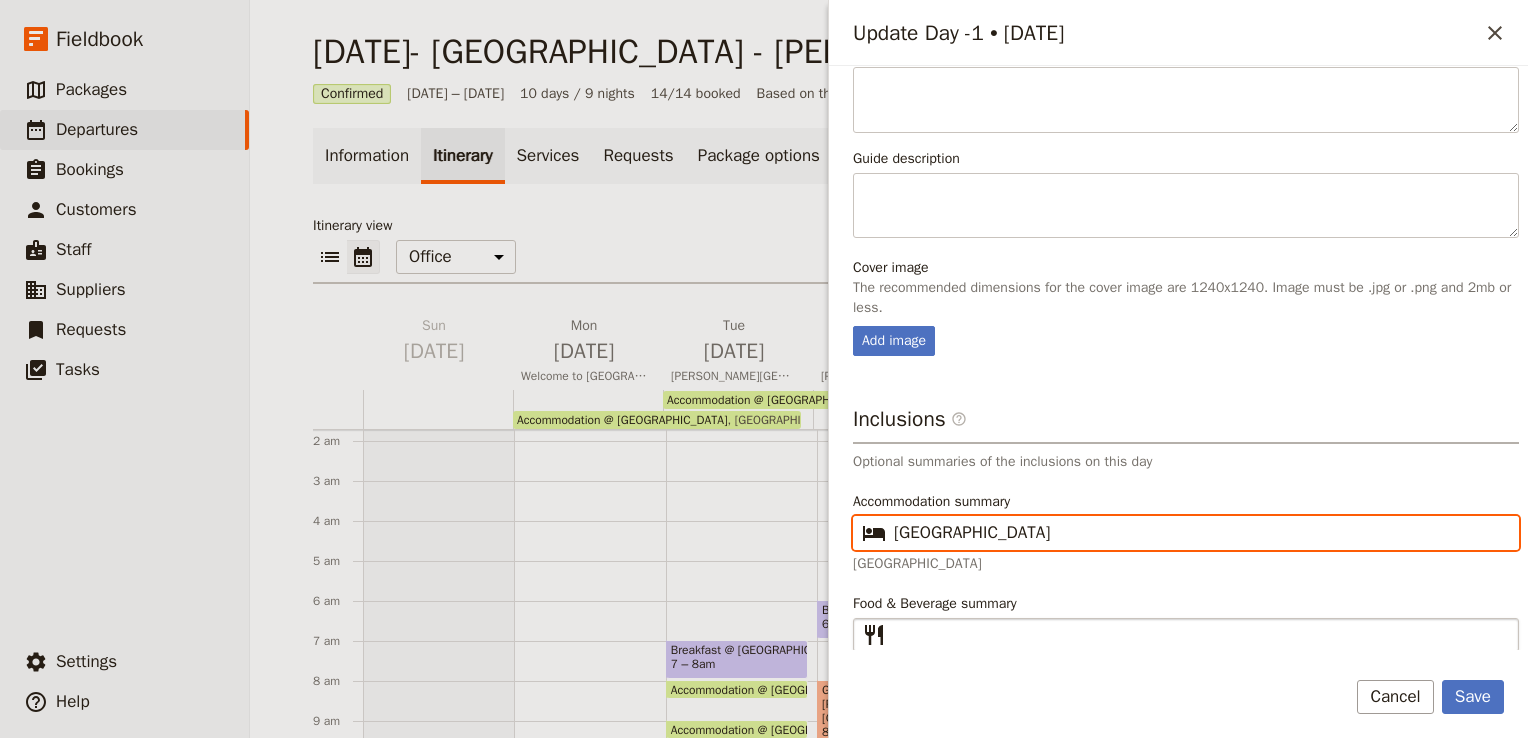 type on "[GEOGRAPHIC_DATA]" 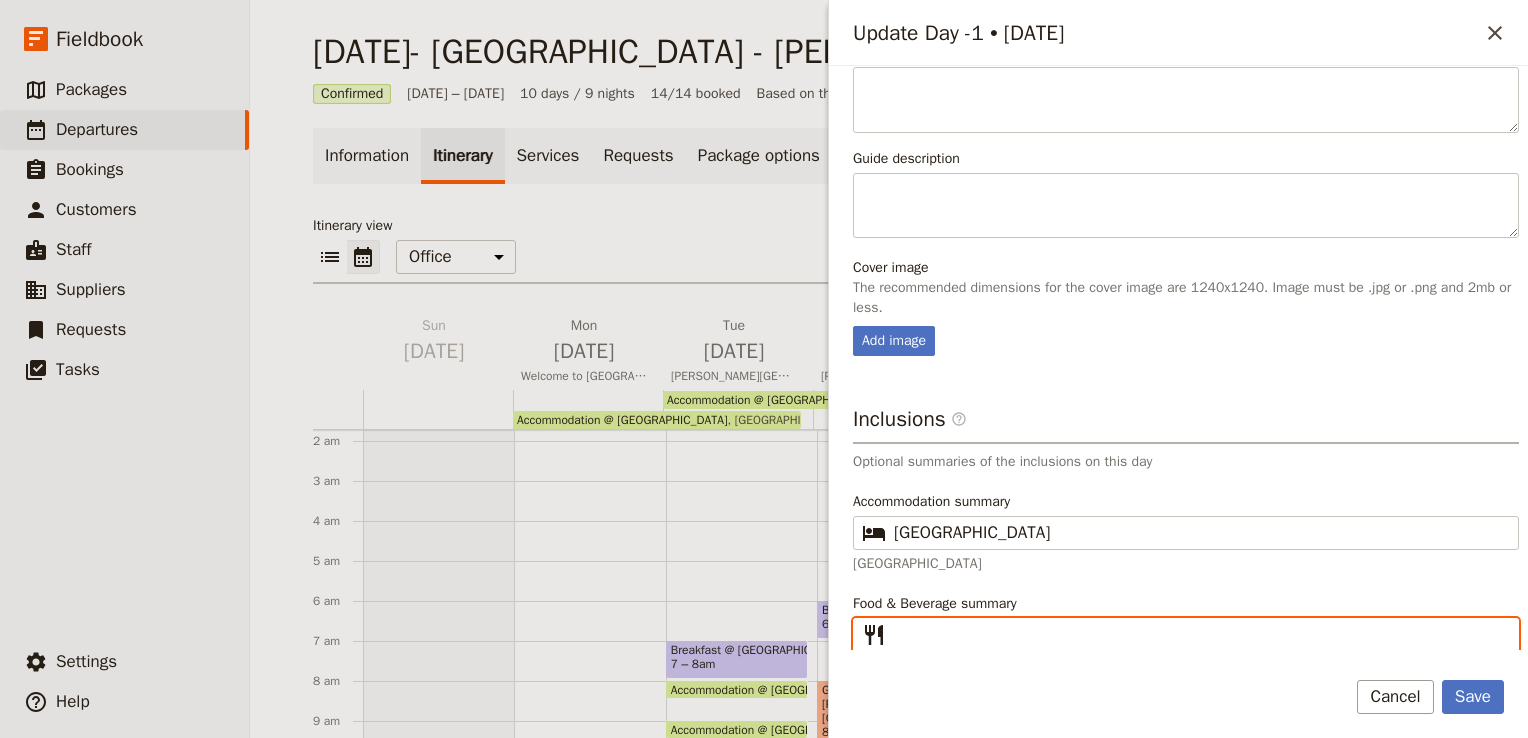click on "Food & Beverage summary ​" at bounding box center [1200, 635] 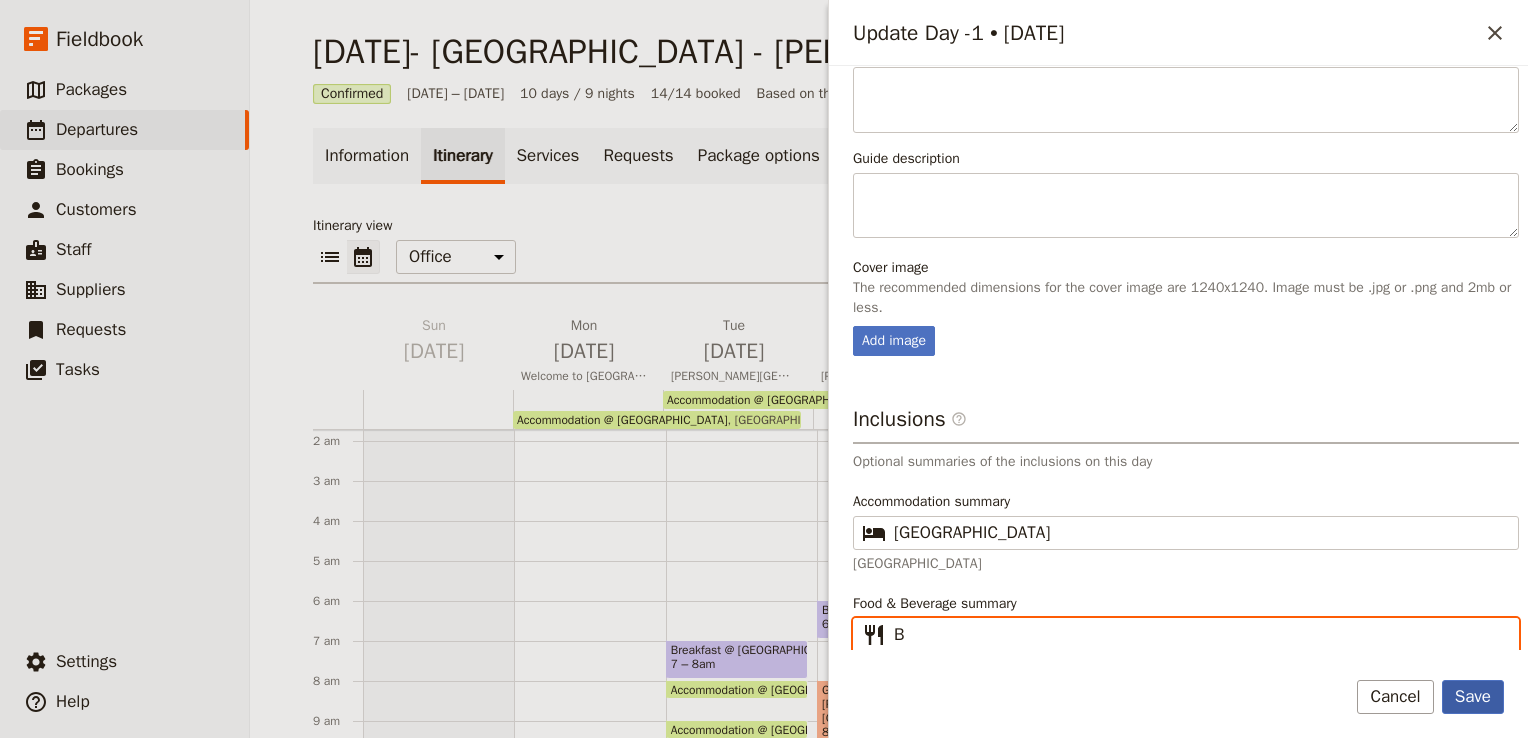 type on "B" 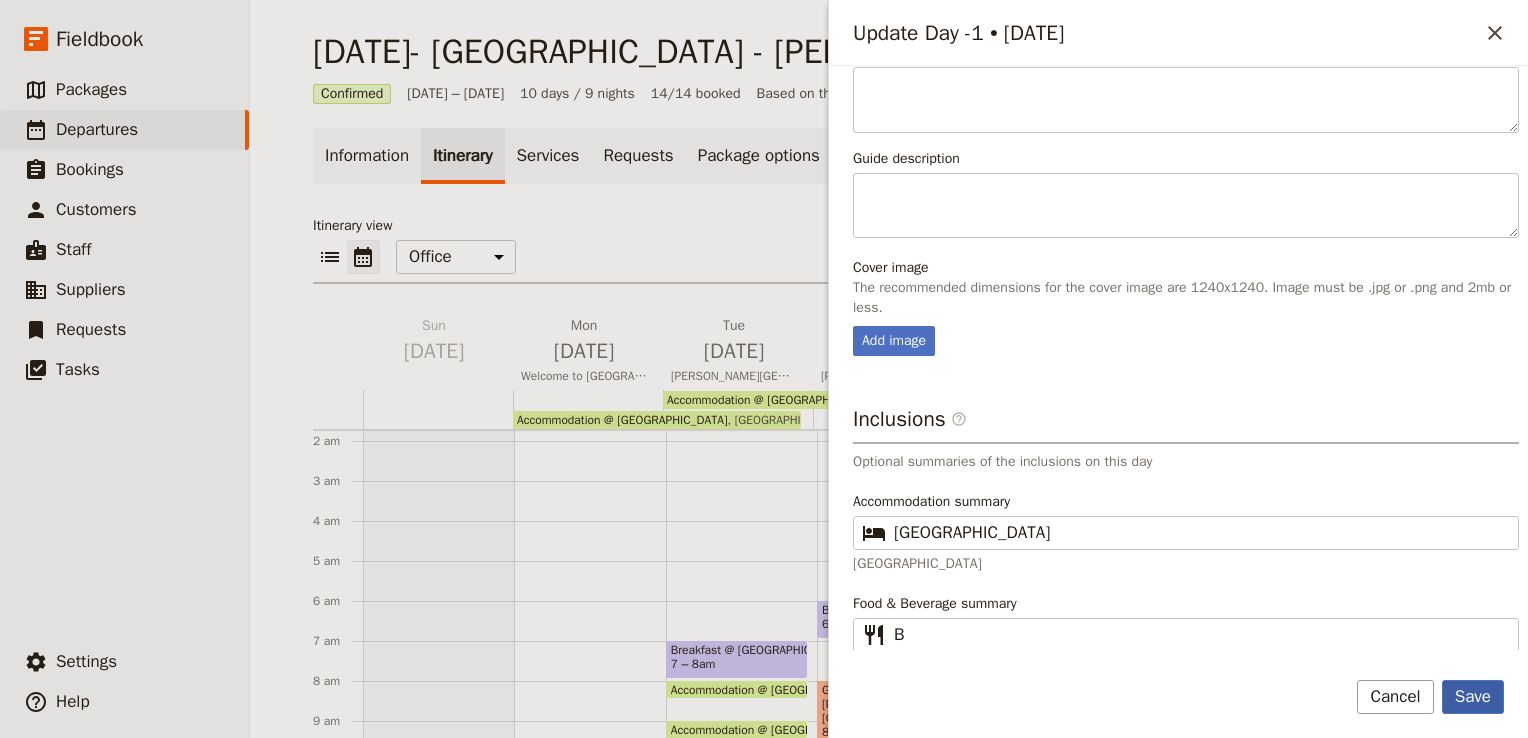 click on "Save" at bounding box center (1473, 697) 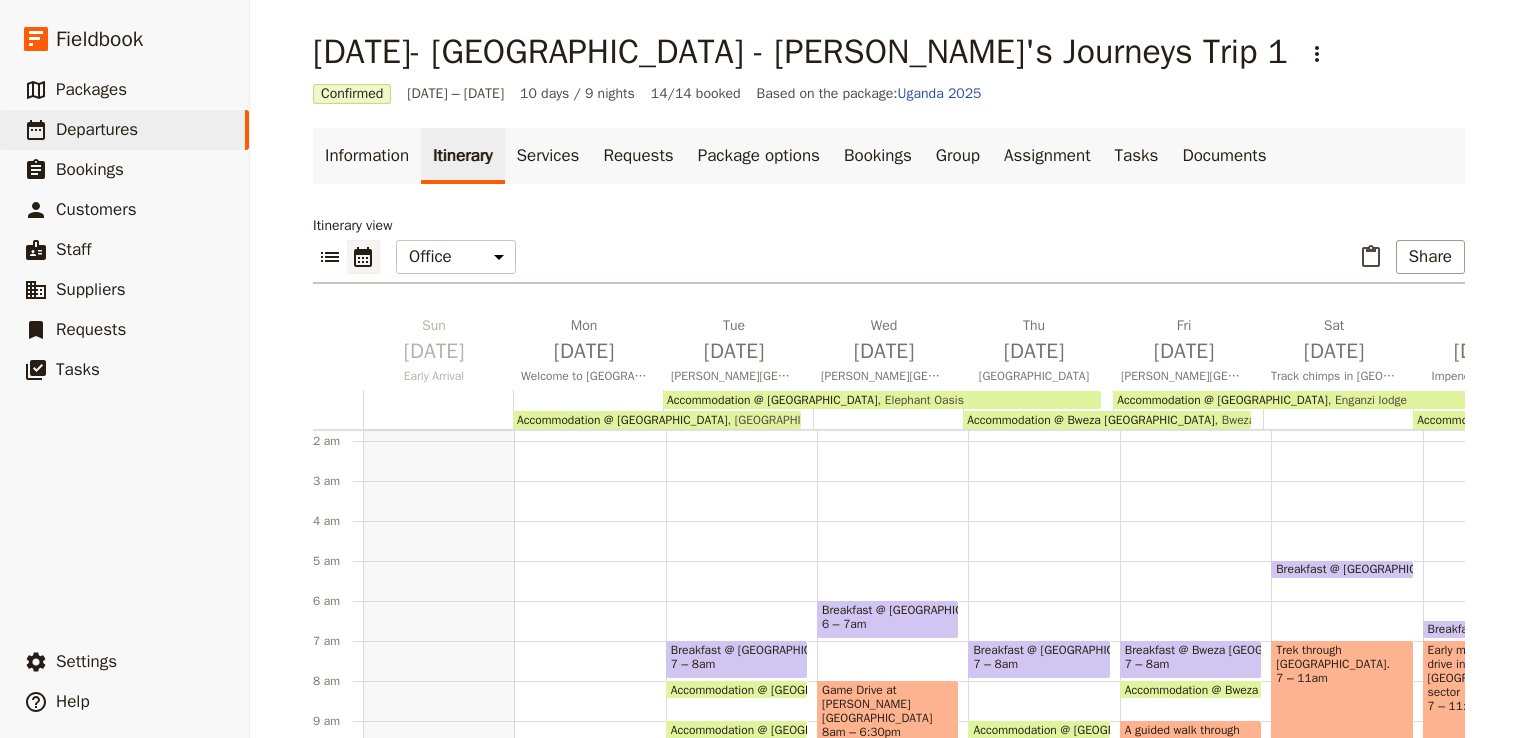 click at bounding box center (438, 409) 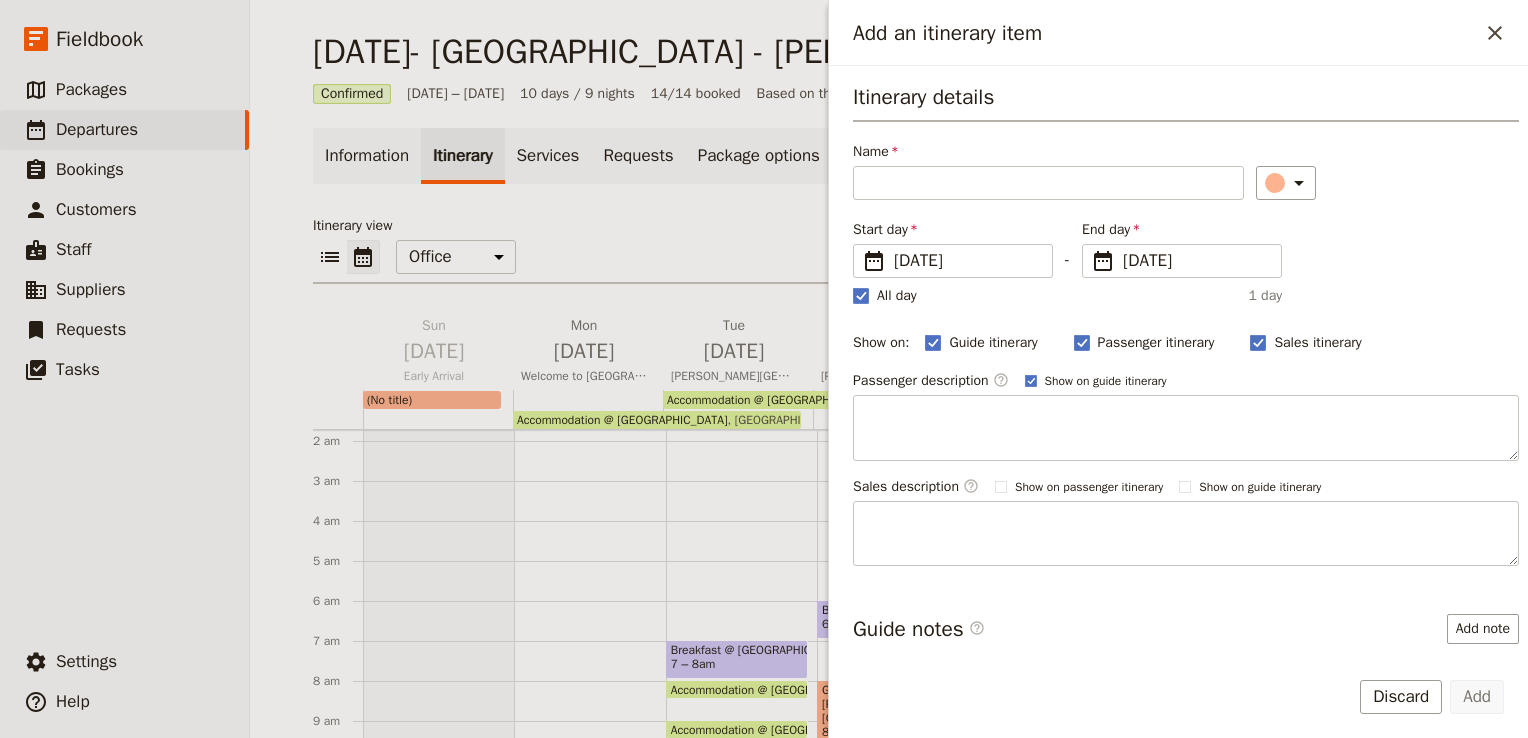click on "Airport Transfer  10:50 – 11:30am [GEOGRAPHIC_DATA]" at bounding box center (438, 841) 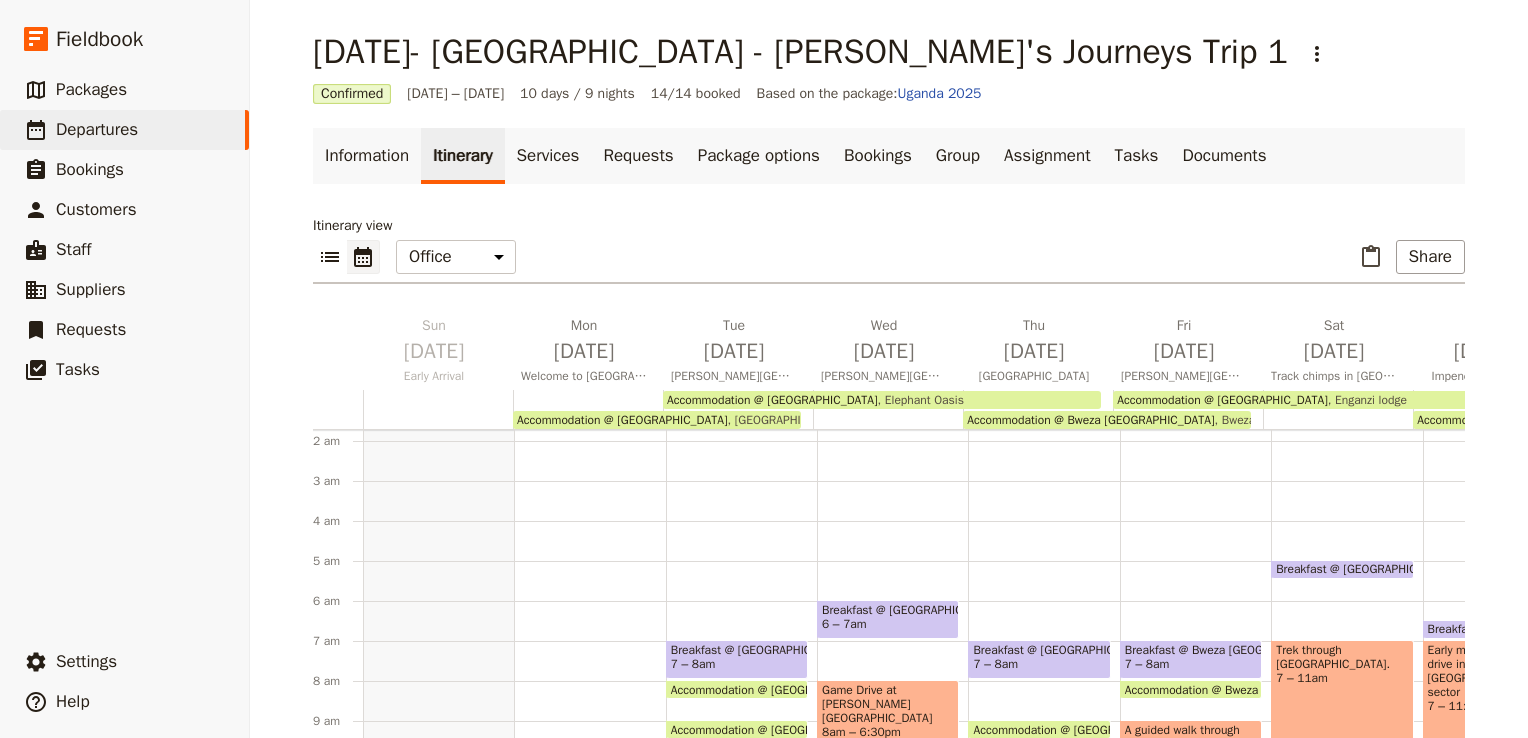 click at bounding box center (438, 409) 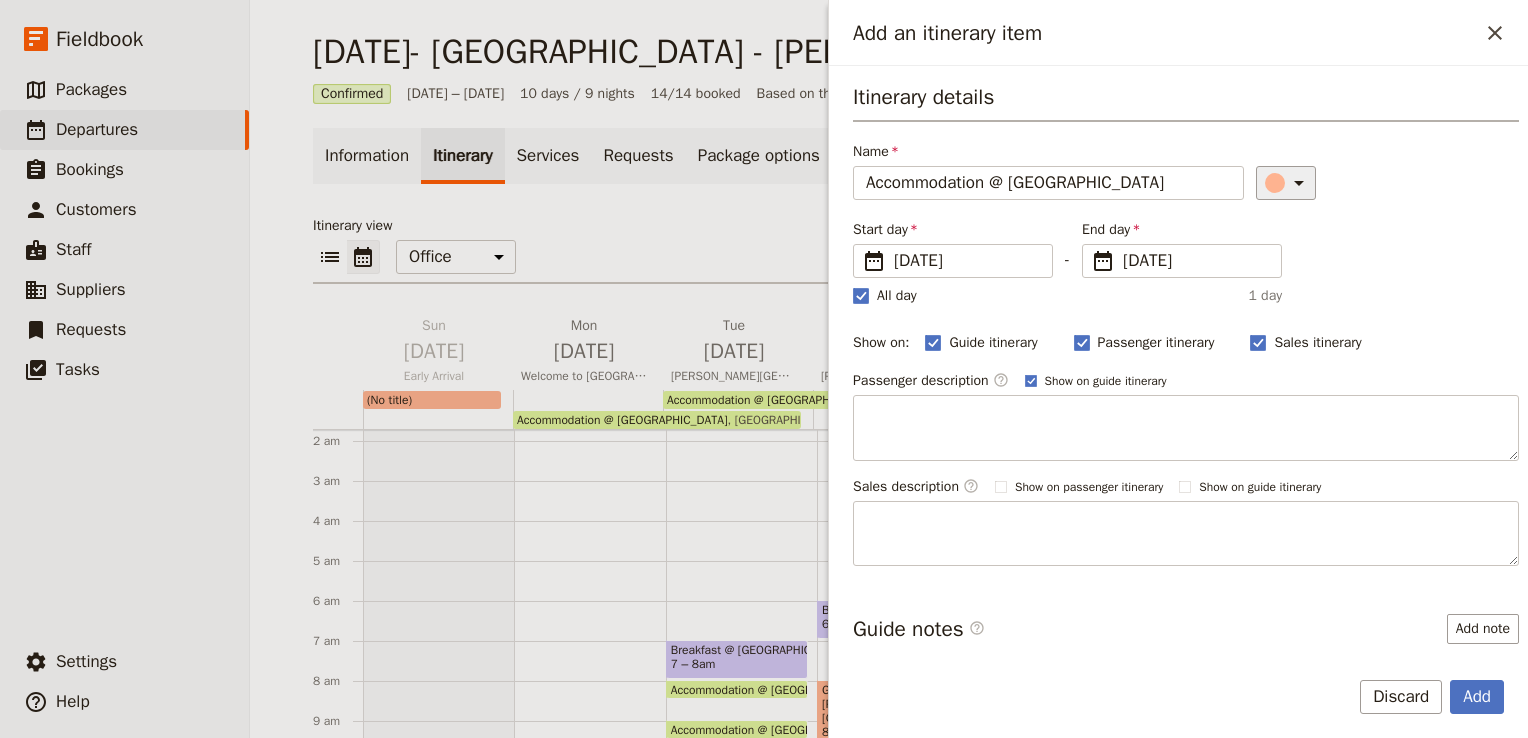 type on "Accommodation @ [GEOGRAPHIC_DATA]" 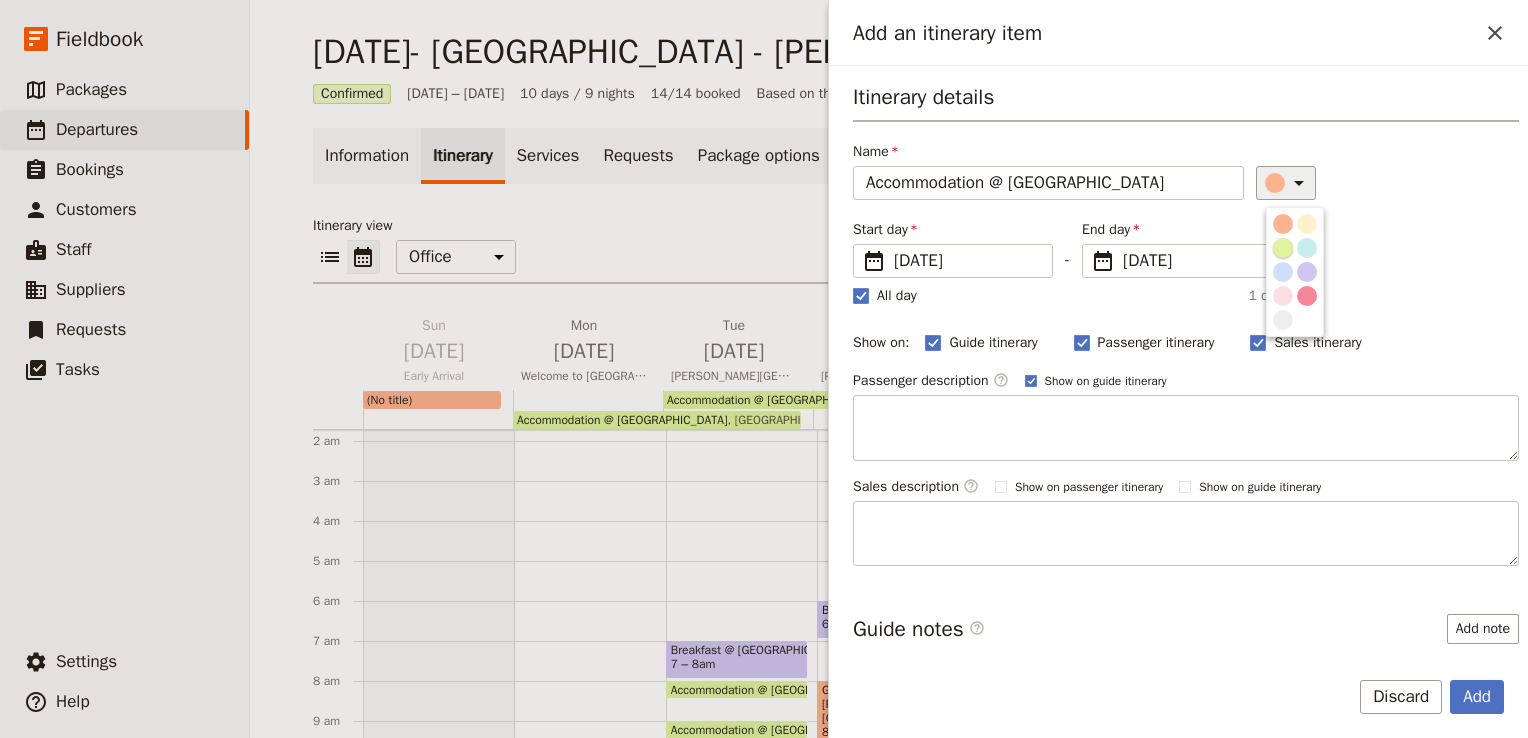 click at bounding box center (1283, 248) 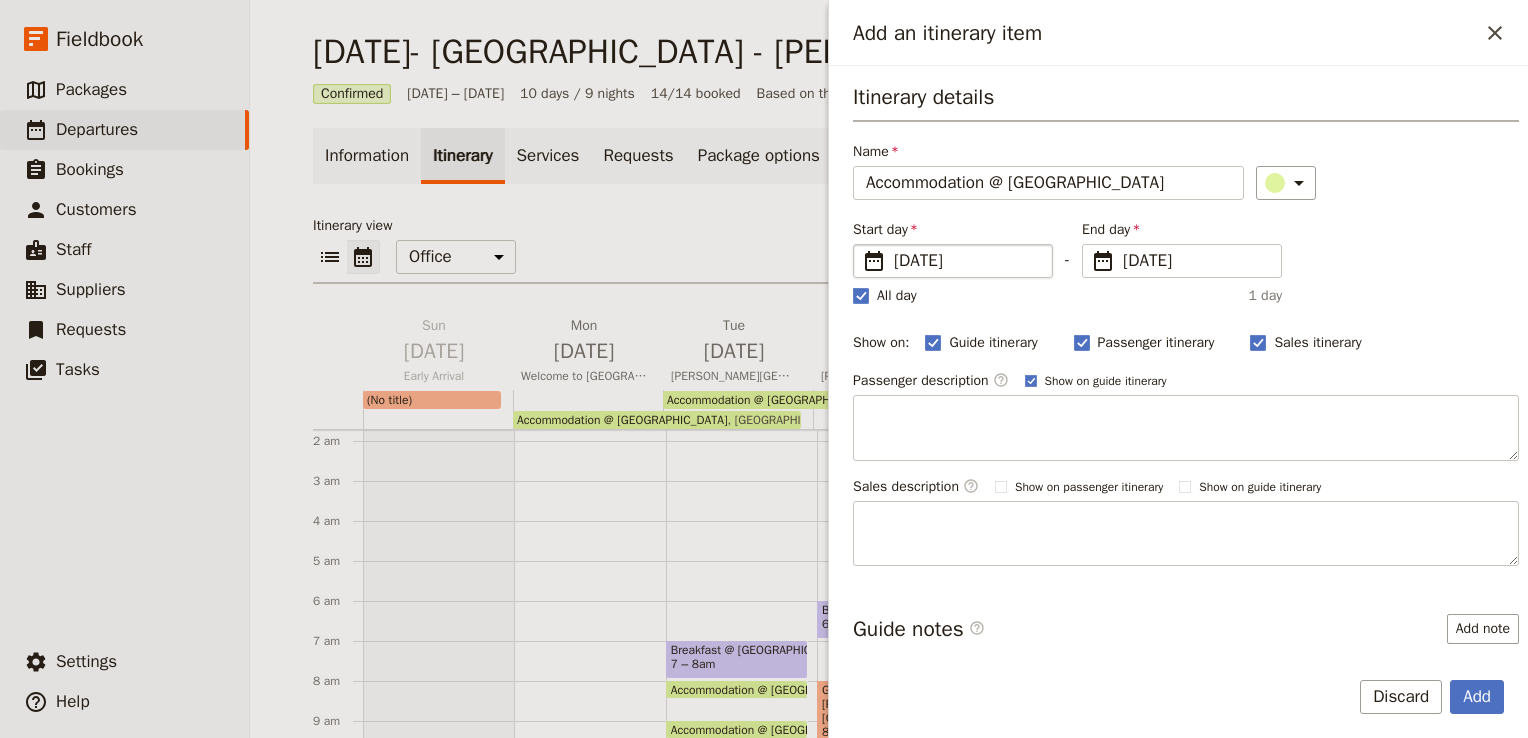 click on "[DATE]" at bounding box center (967, 261) 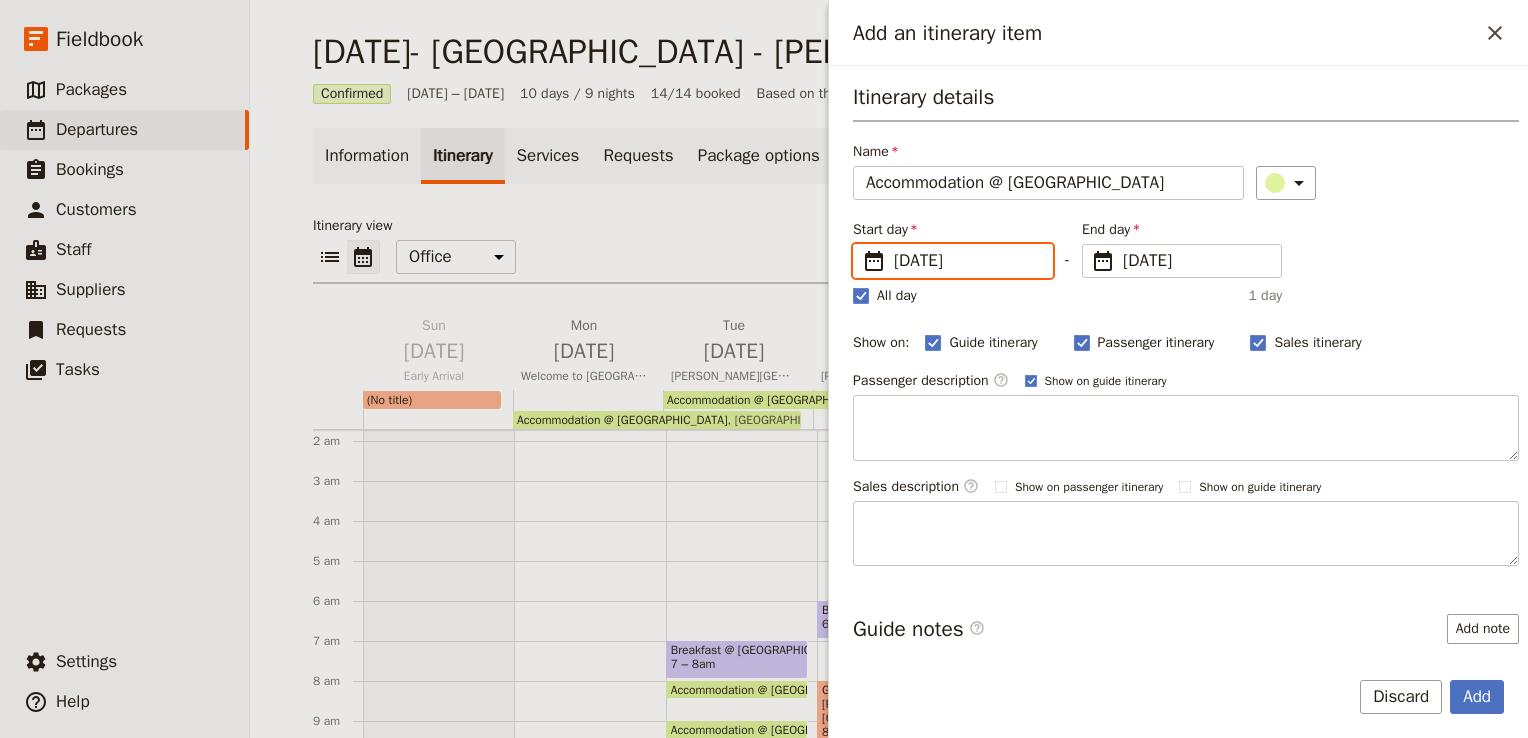 click on "[DATE]" at bounding box center [861, 244] 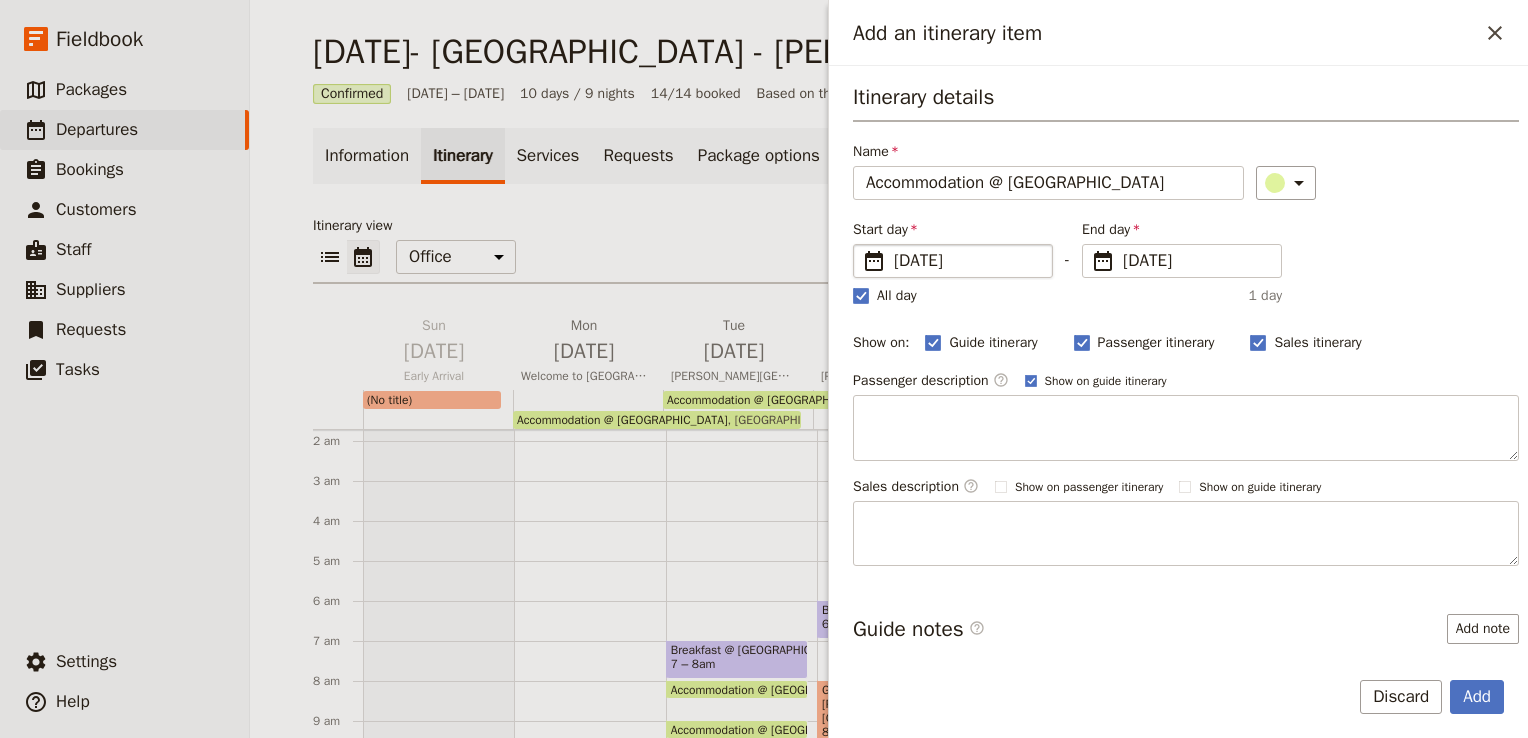 click on "Itinerary details Name Accommodation @ [GEOGRAPHIC_DATA] Guesthouse ​ Start day ​ [DATE] [DATE] [DATE] - End day ​ [DATE] [DATE] [DATE] All day 1 day Show on: Guide itinerary ​ Passenger itinerary ​ Sales itinerary ​ Passenger description ​ Show on guide itinerary Sales description ​ Show on passenger itinerary Show on guide itinerary" at bounding box center (1186, 324) 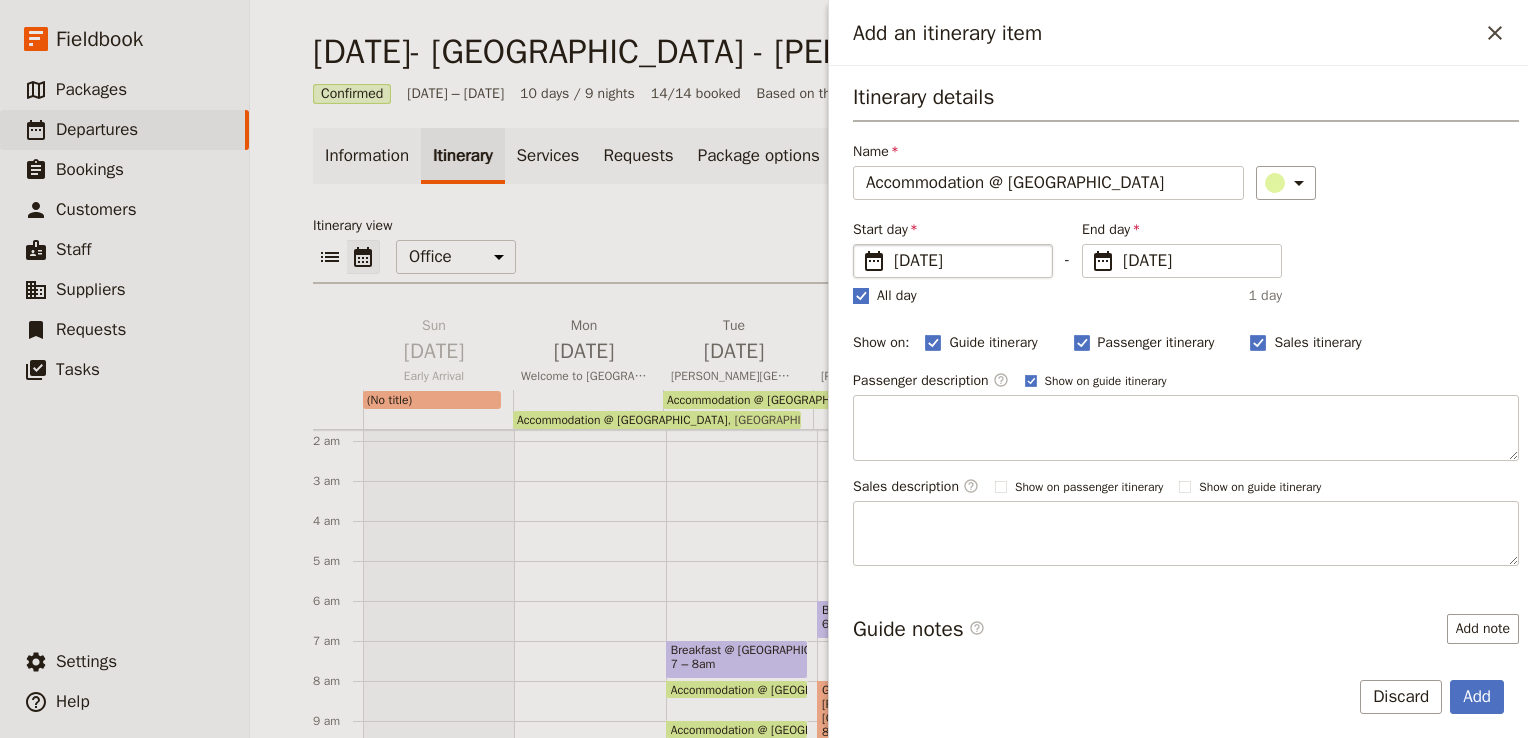 click 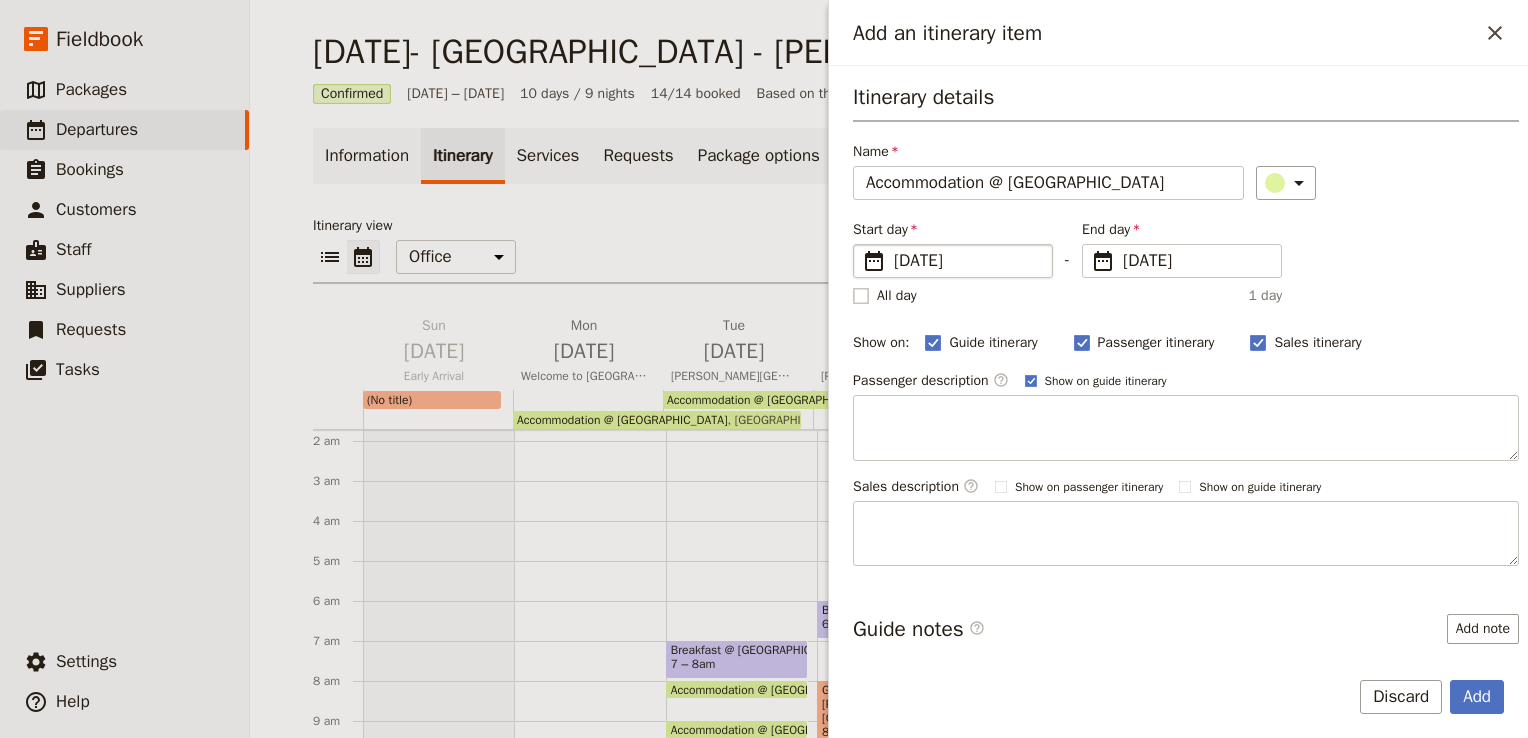 checkbox on "false" 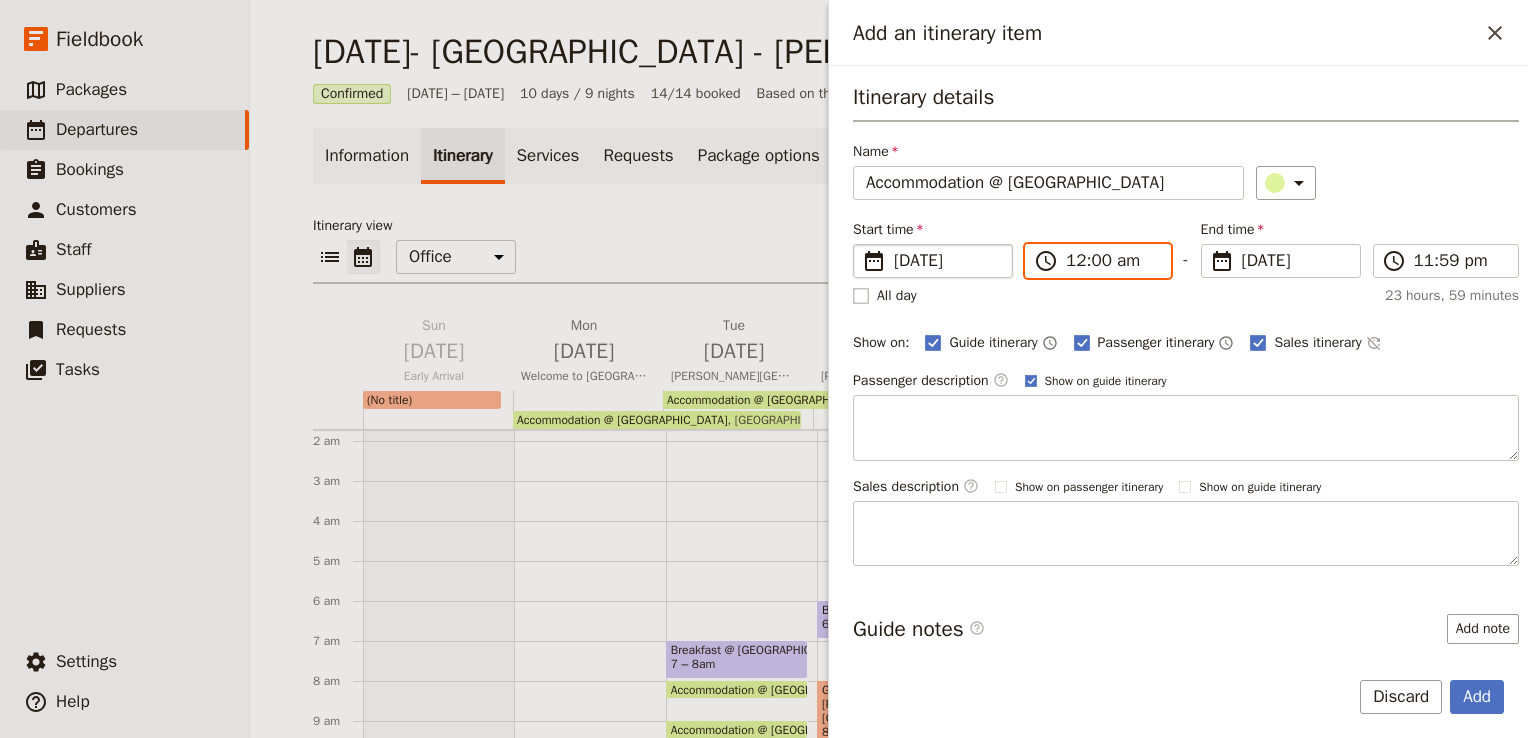 click on "12:00 am" at bounding box center (1112, 261) 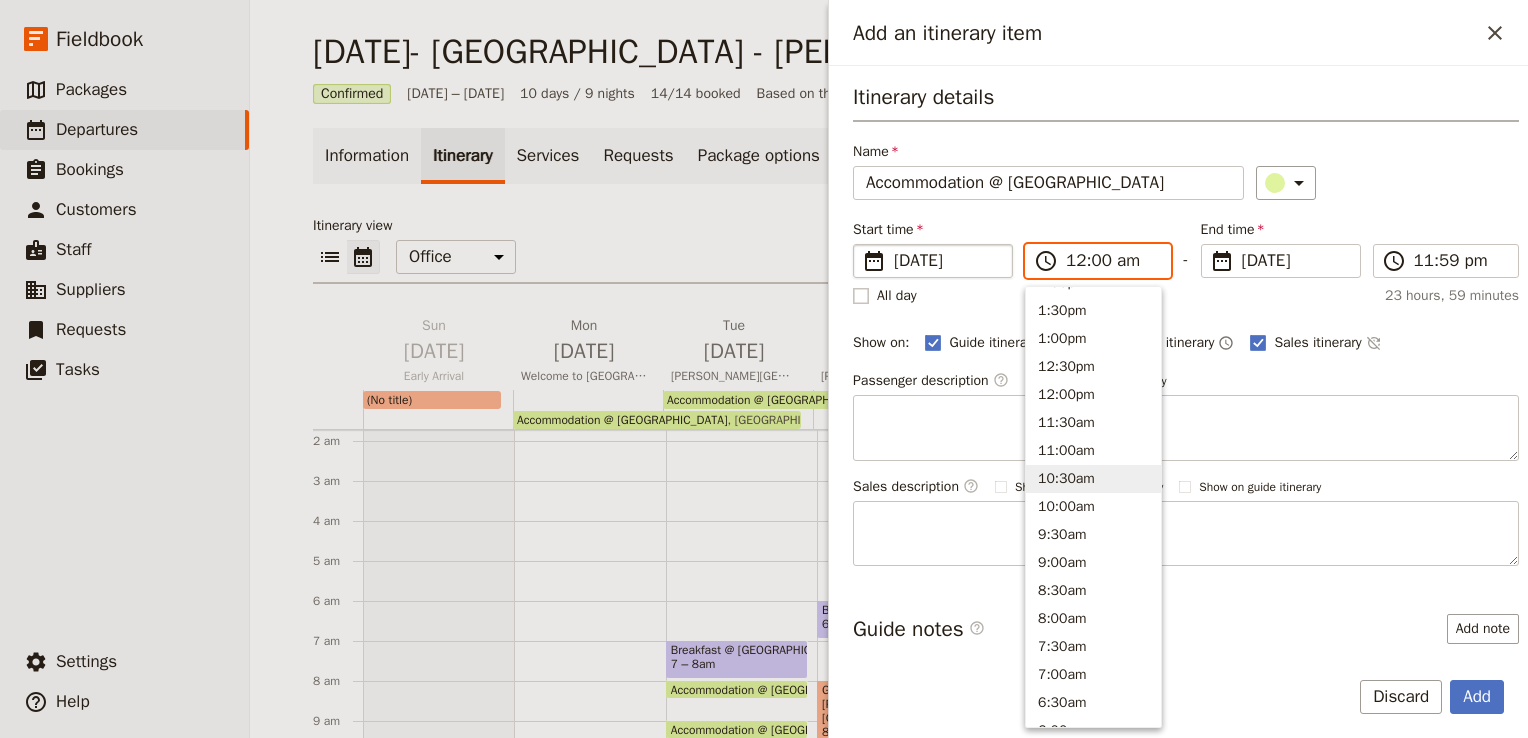 scroll, scrollTop: 560, scrollLeft: 0, axis: vertical 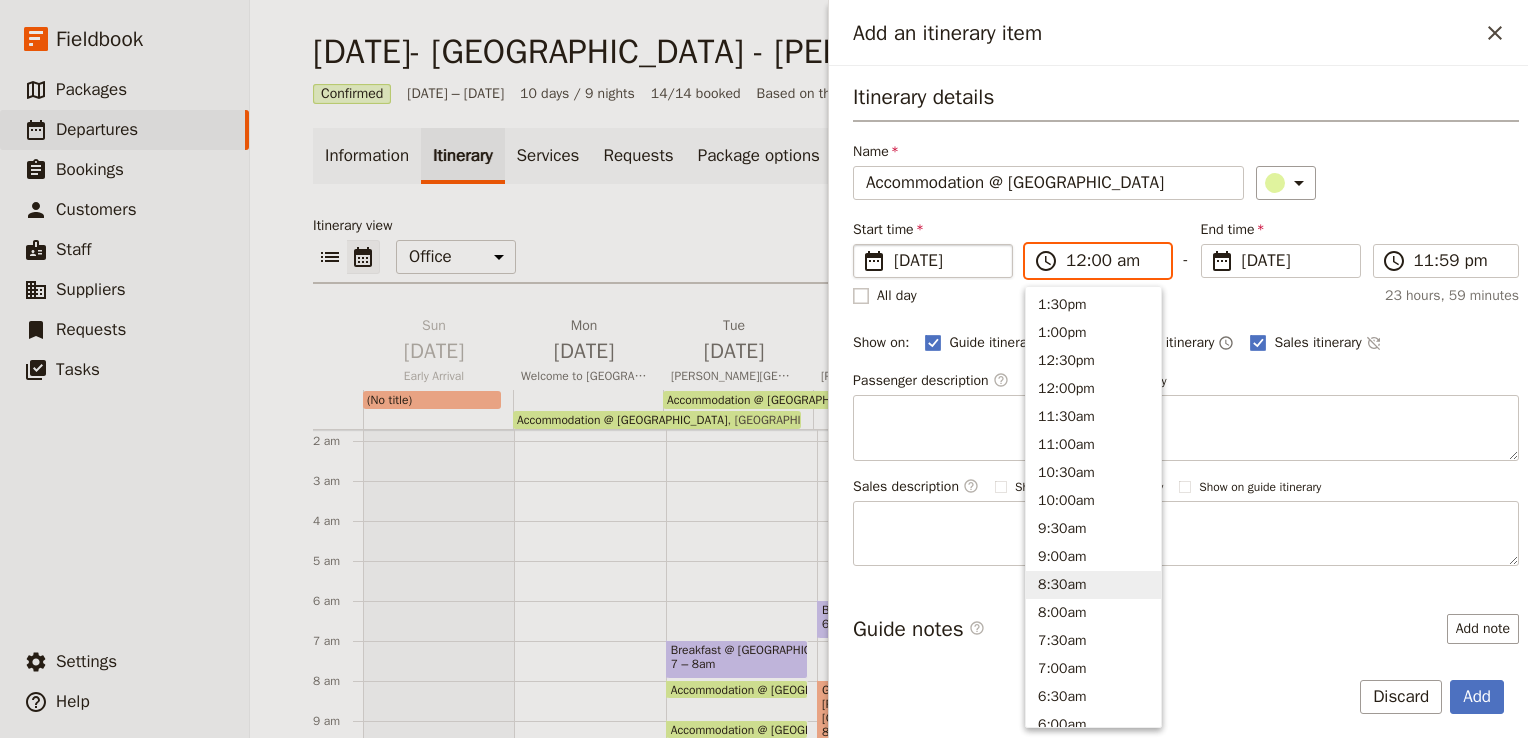 click on "8:30am" at bounding box center [1093, 585] 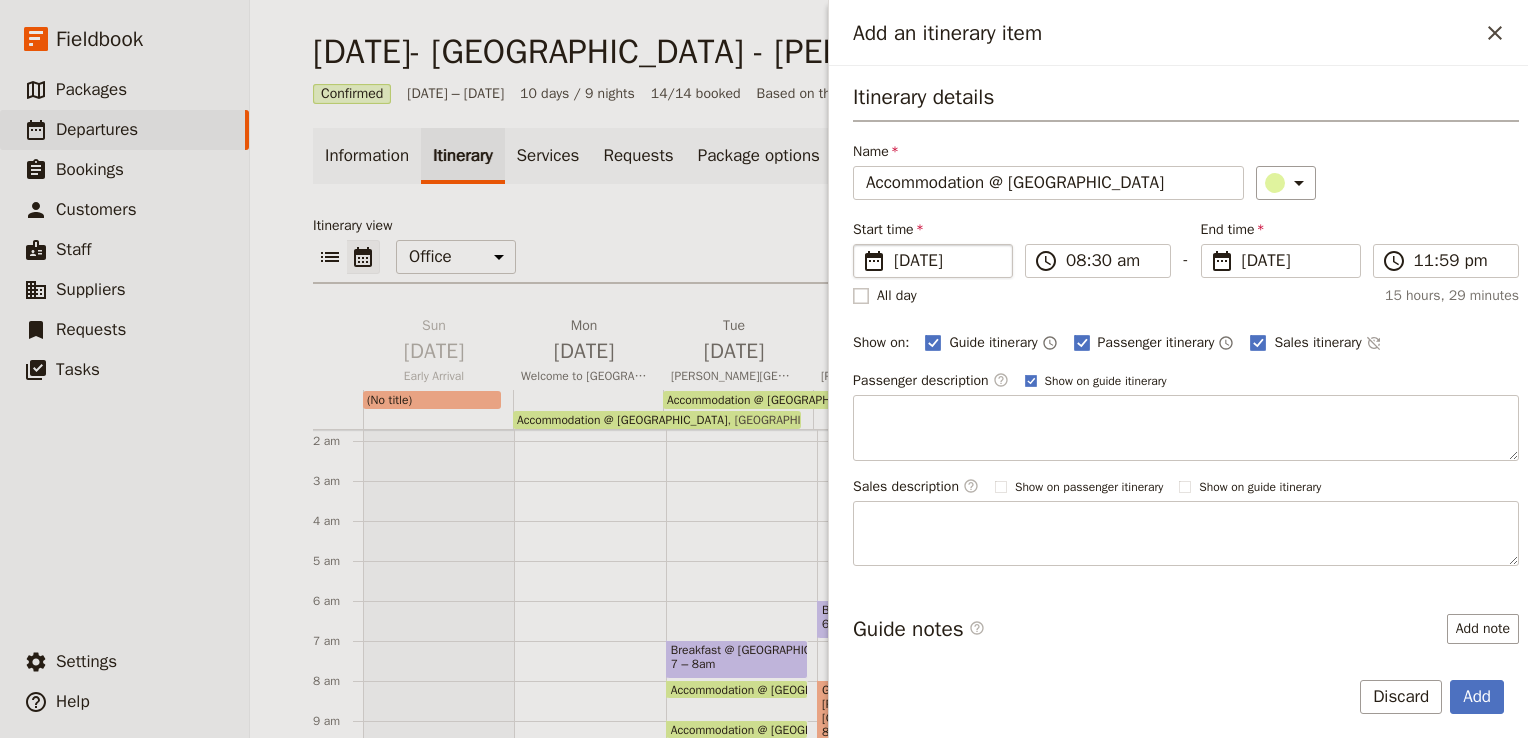 click on "Itinerary details Name Accommodation @ [GEOGRAPHIC_DATA] Guesthouse ​ Start time ​ [DATE] [DATE] [DATE] 08:30 ​ 08:30 am - End time ​ [DATE] [DATE] [DATE] 23:59 ​ 11:59 pm All day 15 hours, 29 minutes Show on: Guide itinerary ​ Passenger itinerary ​ Sales itinerary ​ Passenger description ​ Show on guide itinerary Sales description ​ Show on passenger itinerary Show on guide itinerary" at bounding box center (1186, 324) 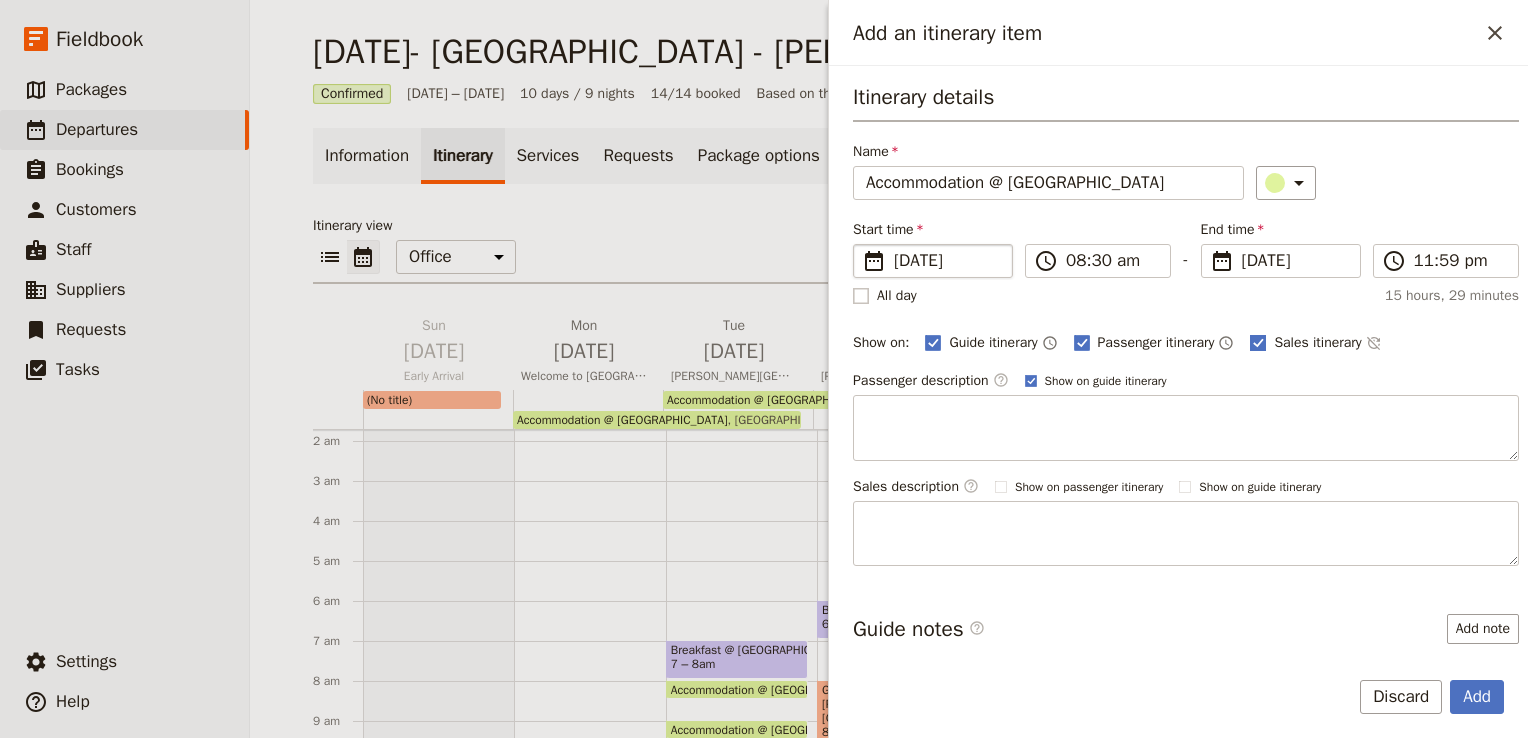 click 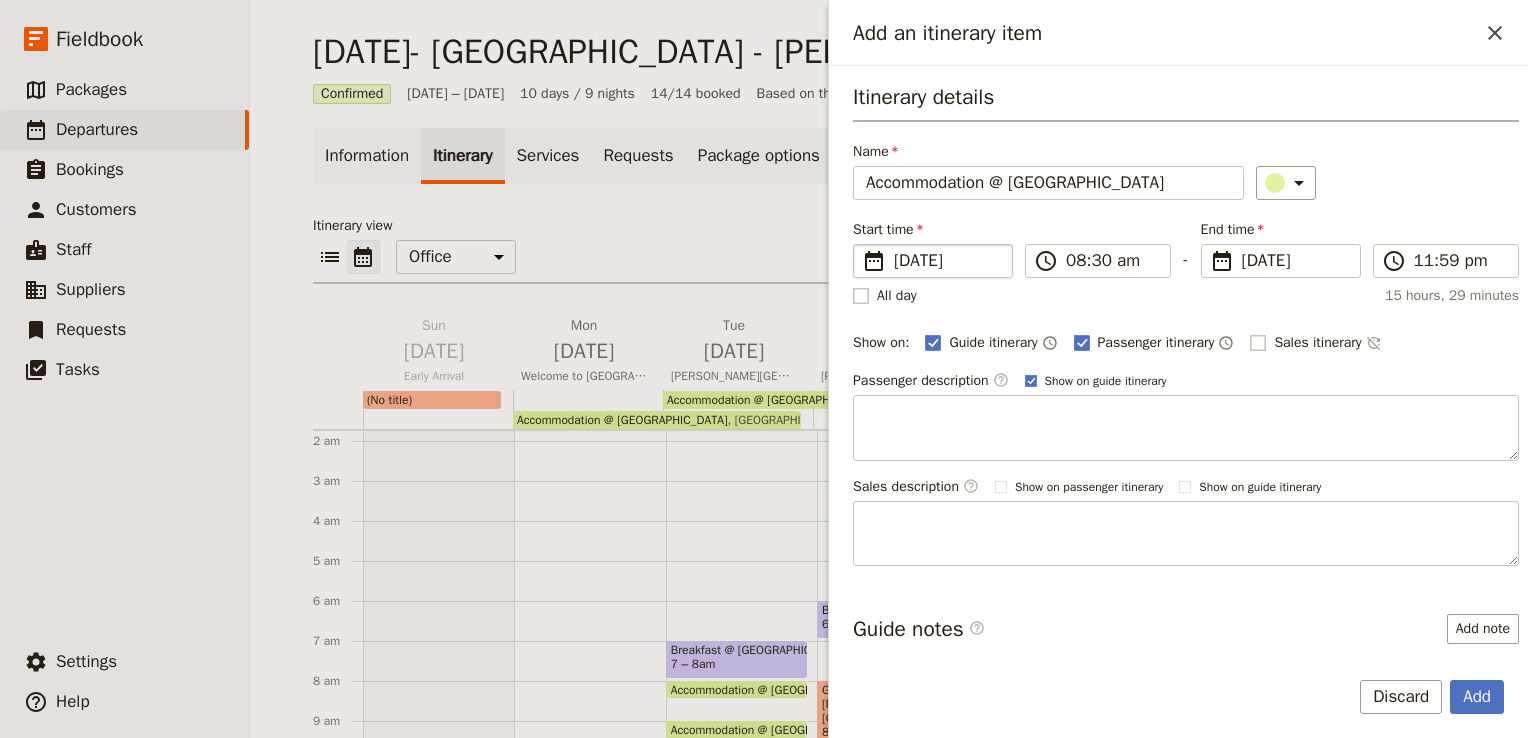 checkbox on "false" 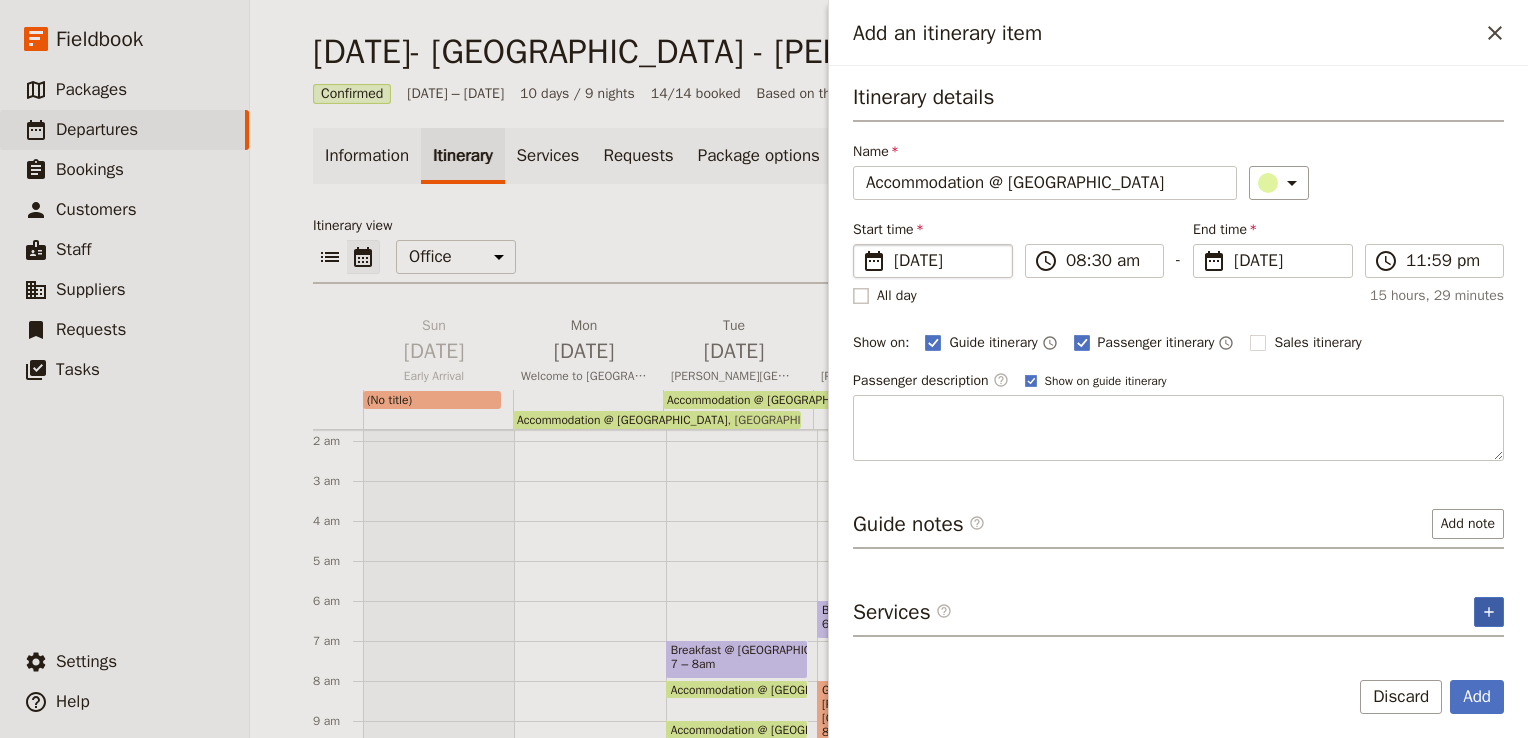 click 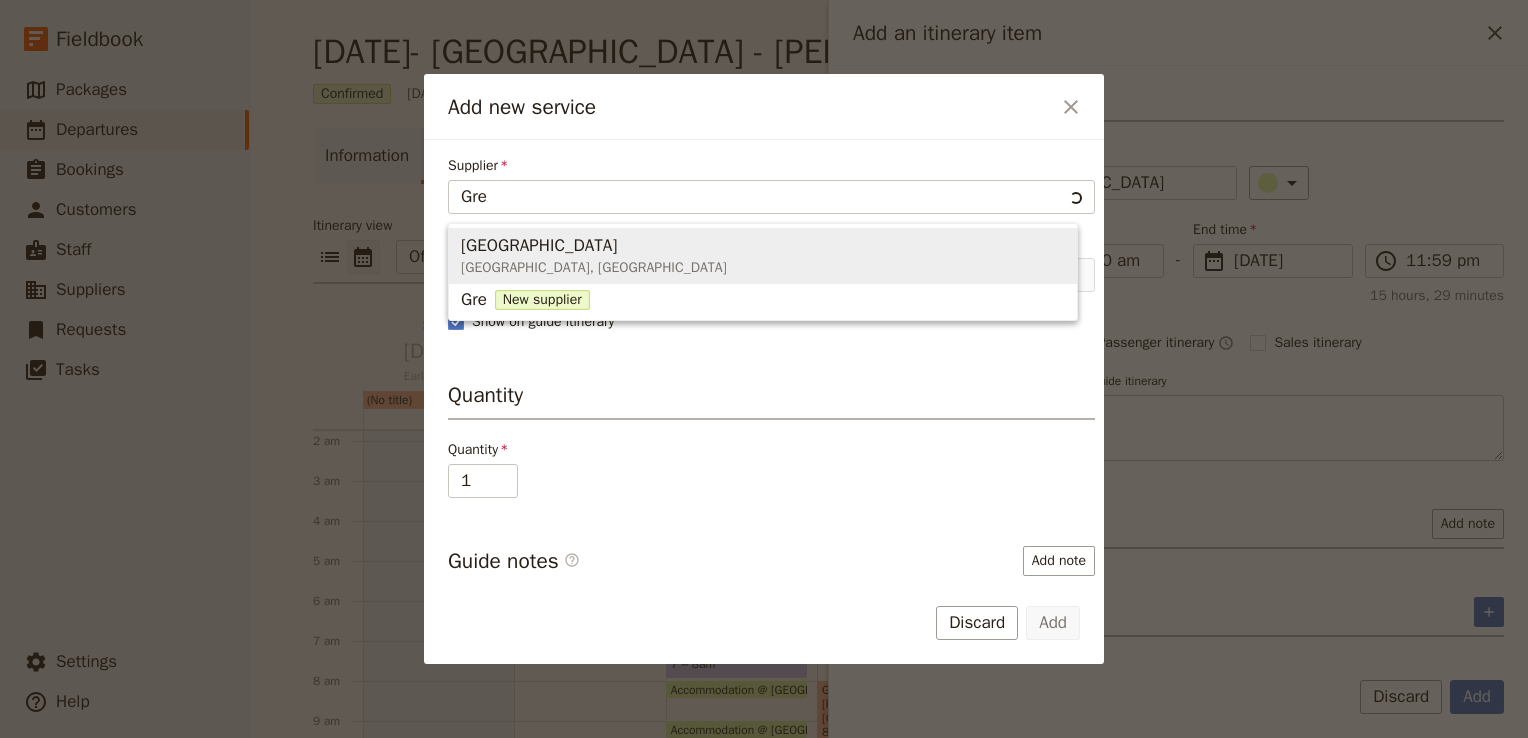 click on "[GEOGRAPHIC_DATA] [GEOGRAPHIC_DATA], [GEOGRAPHIC_DATA]" at bounding box center [763, 256] 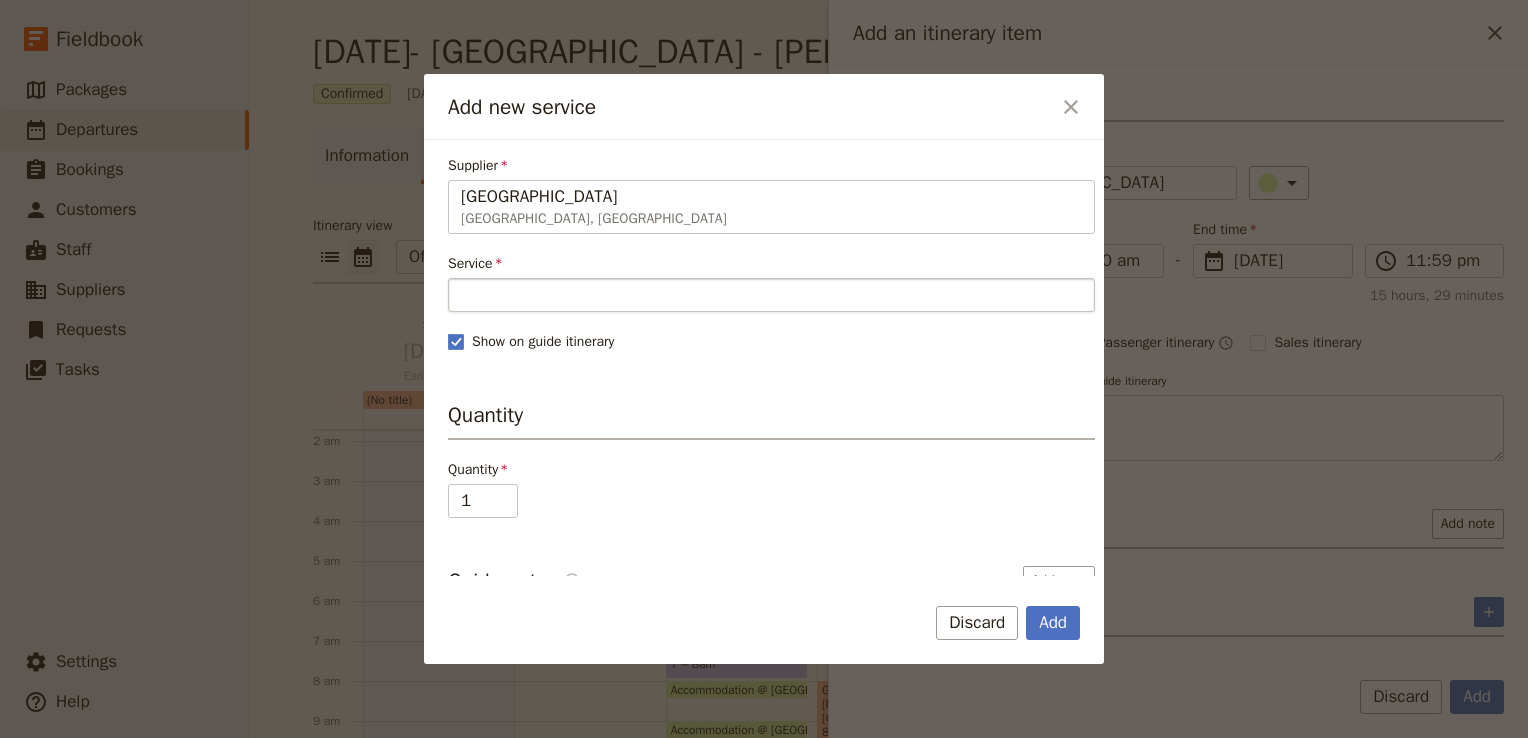 type on "[GEOGRAPHIC_DATA]" 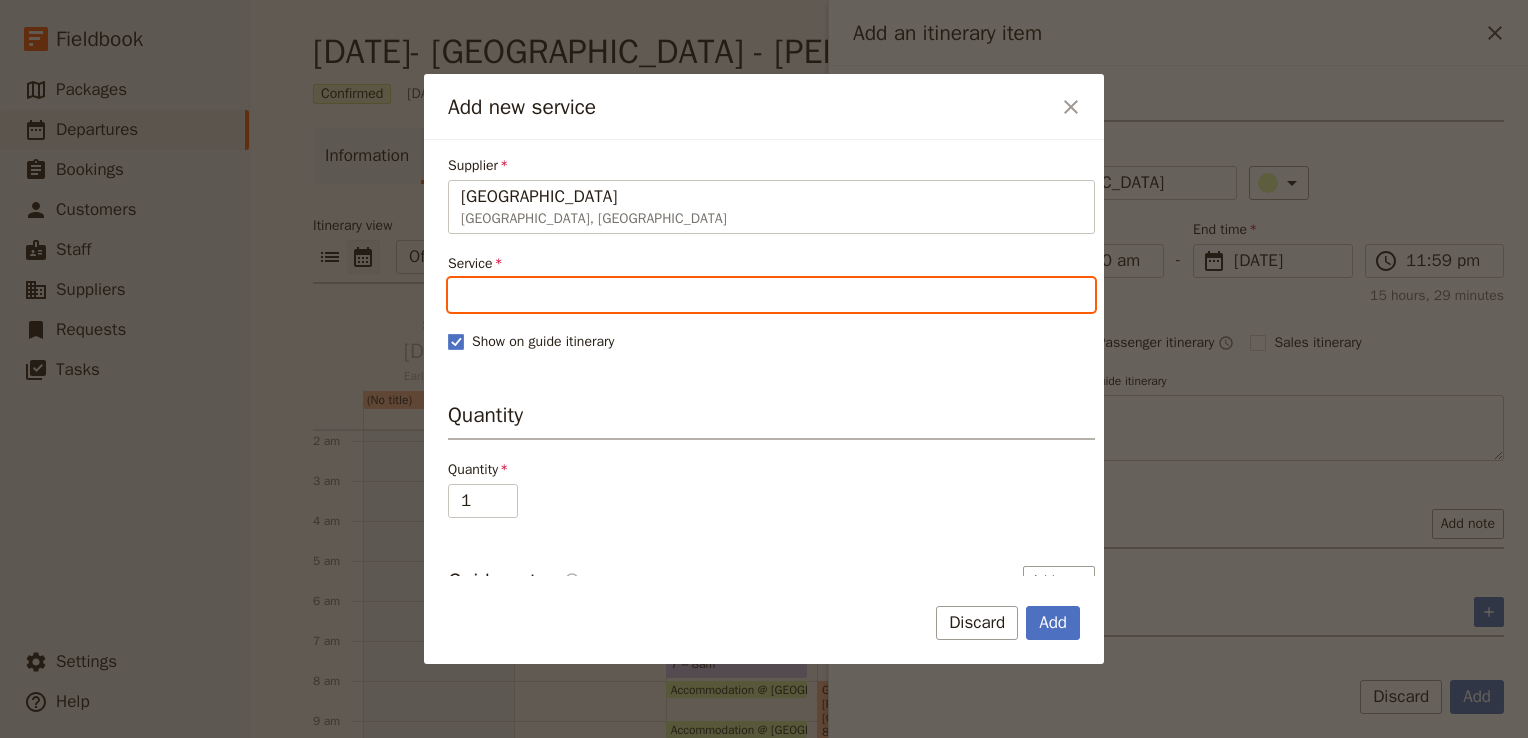 click on "Service" at bounding box center [771, 295] 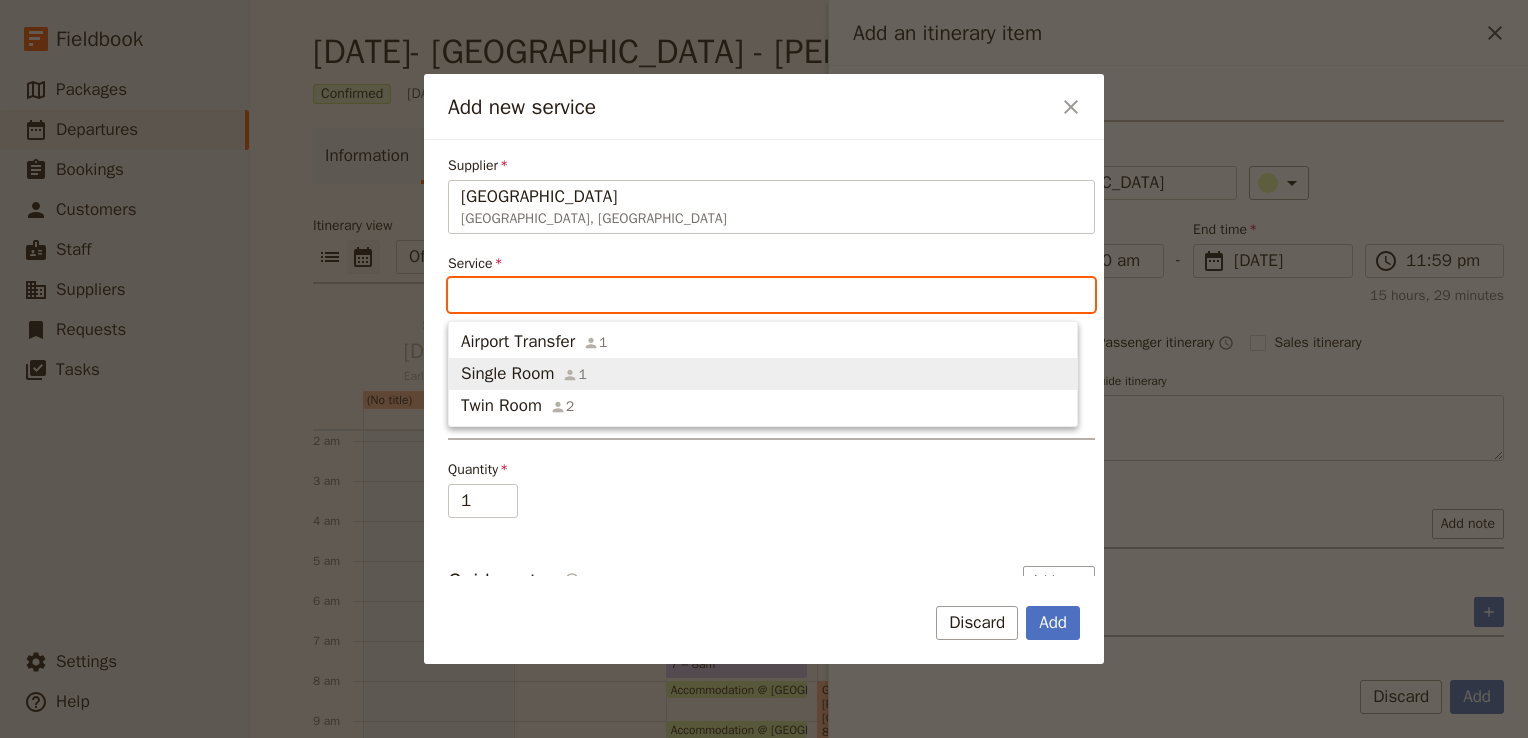 click on "Single Room" at bounding box center (507, 374) 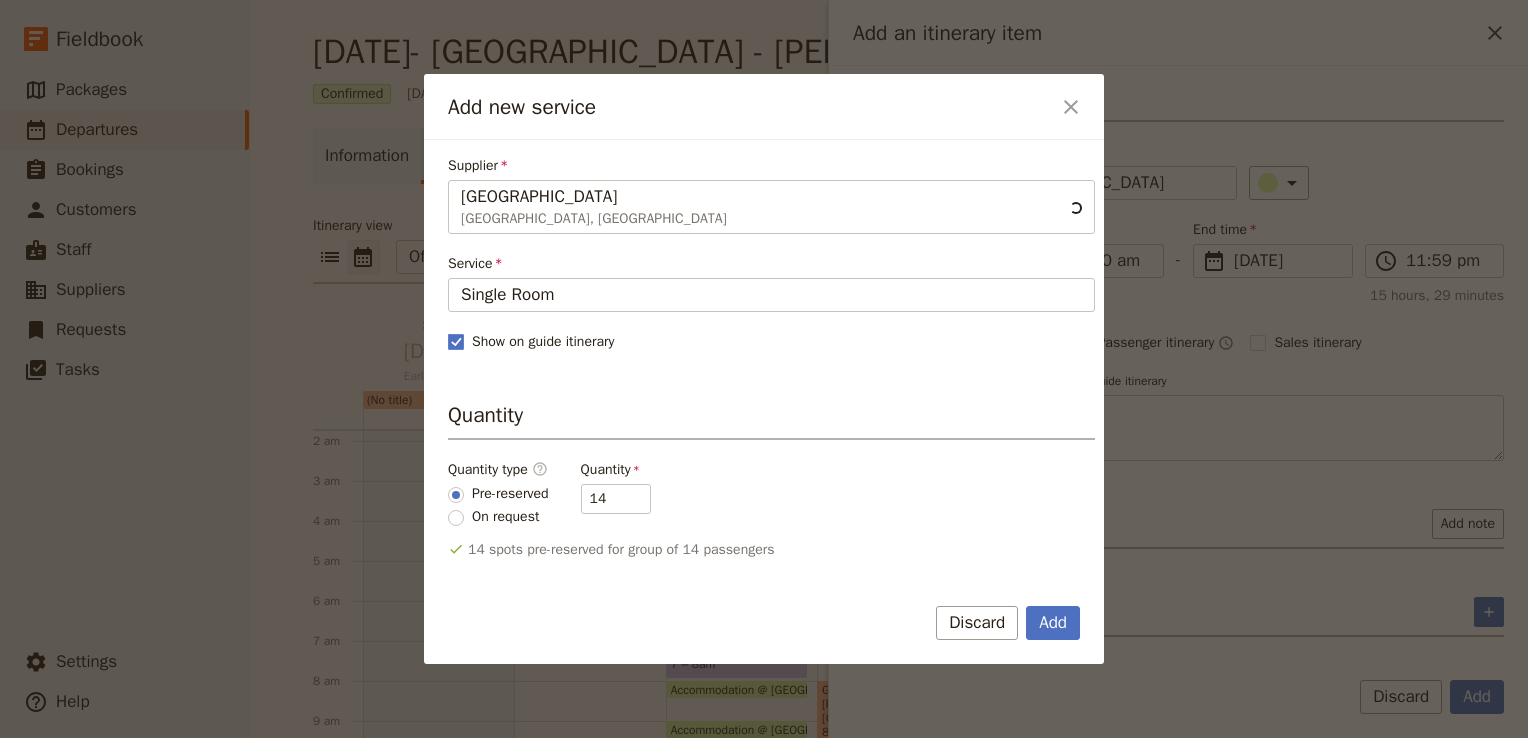scroll, scrollTop: 0, scrollLeft: 0, axis: both 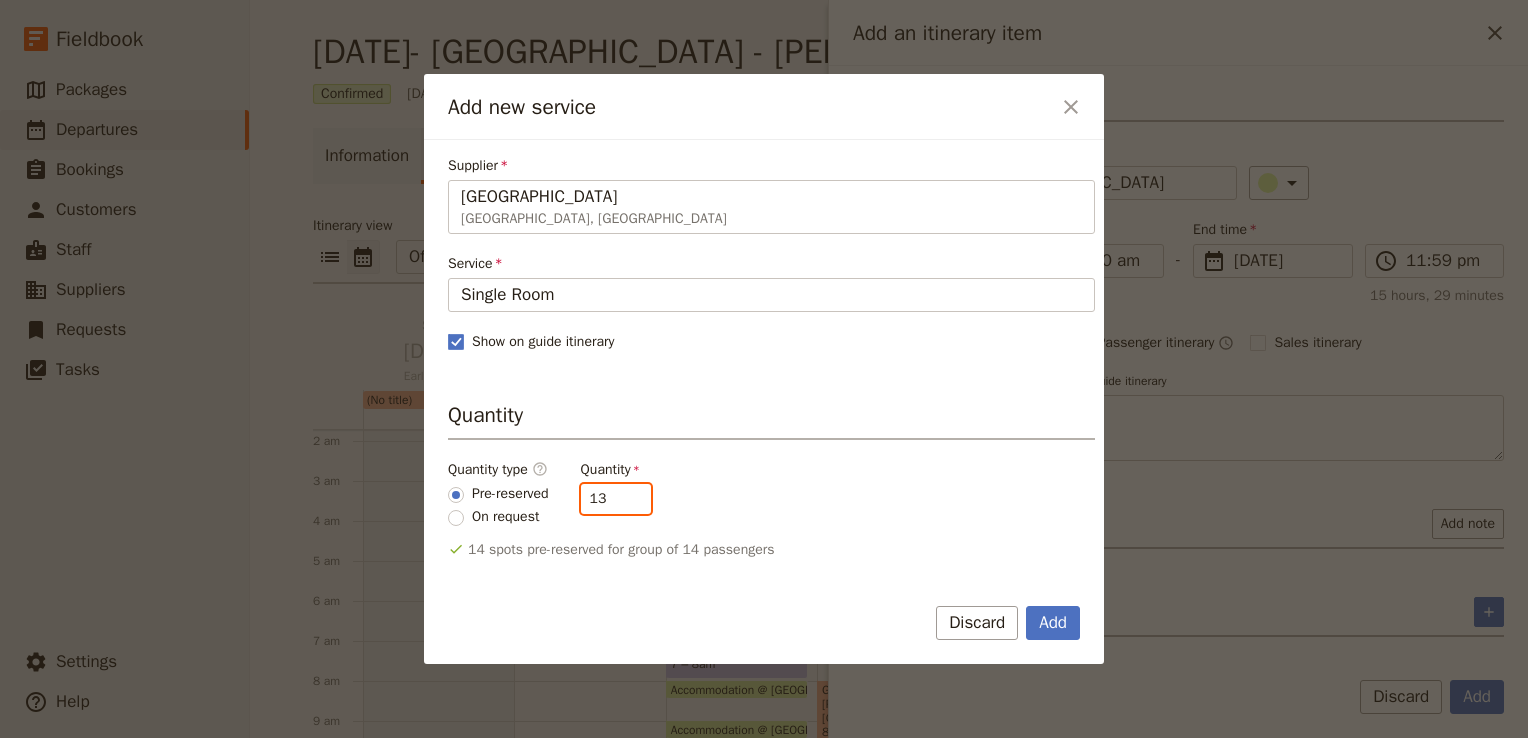 click on "13" at bounding box center [616, 499] 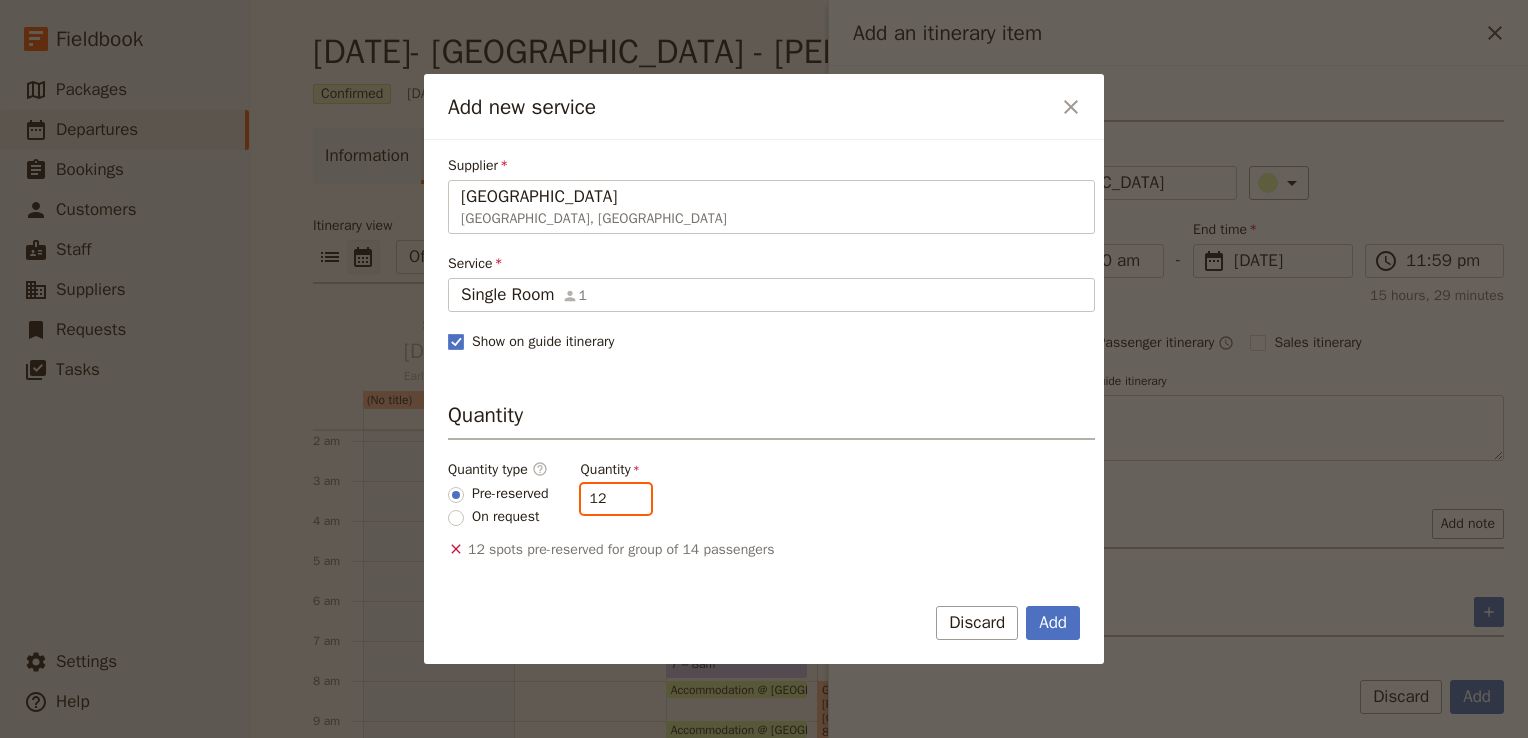 click on "12" at bounding box center [616, 499] 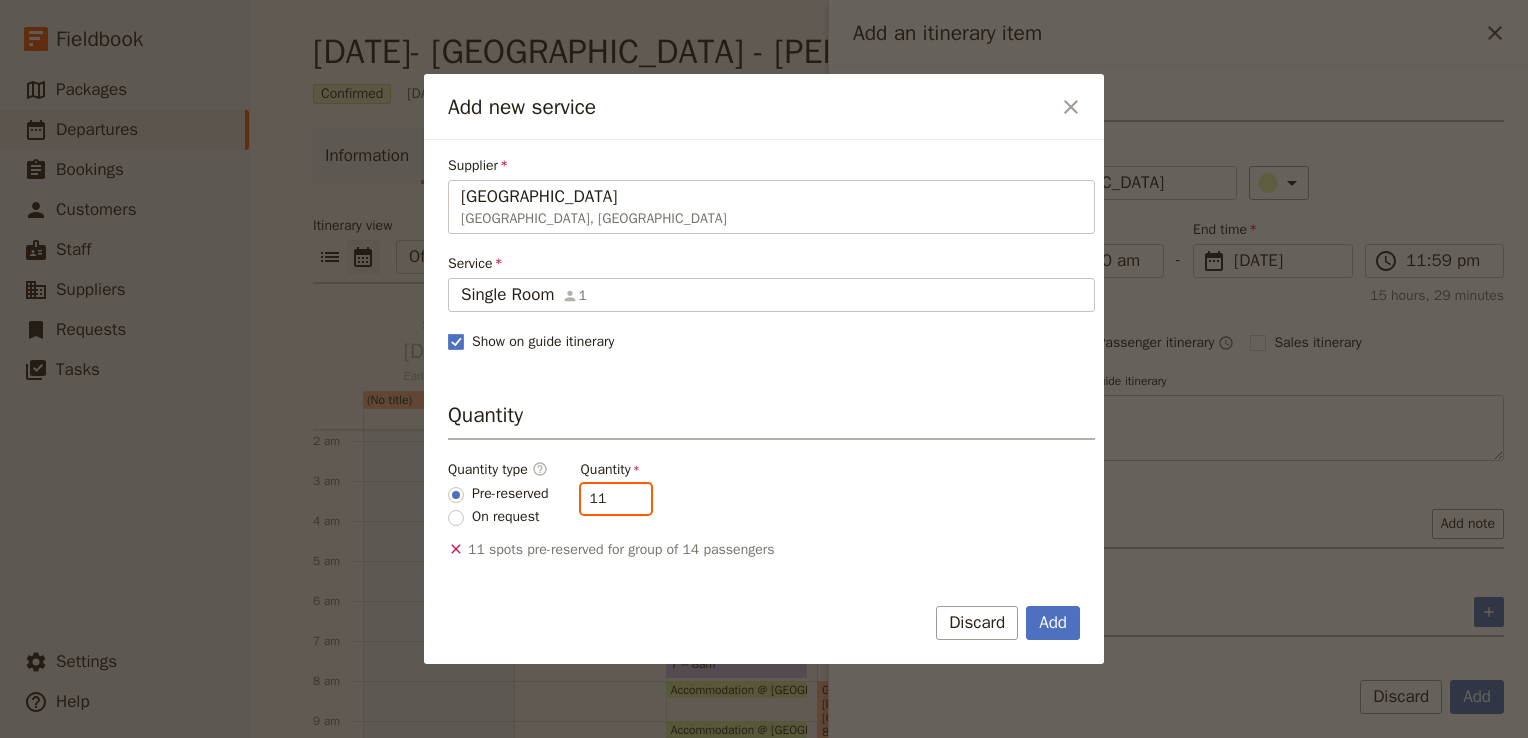 click on "11" at bounding box center (616, 499) 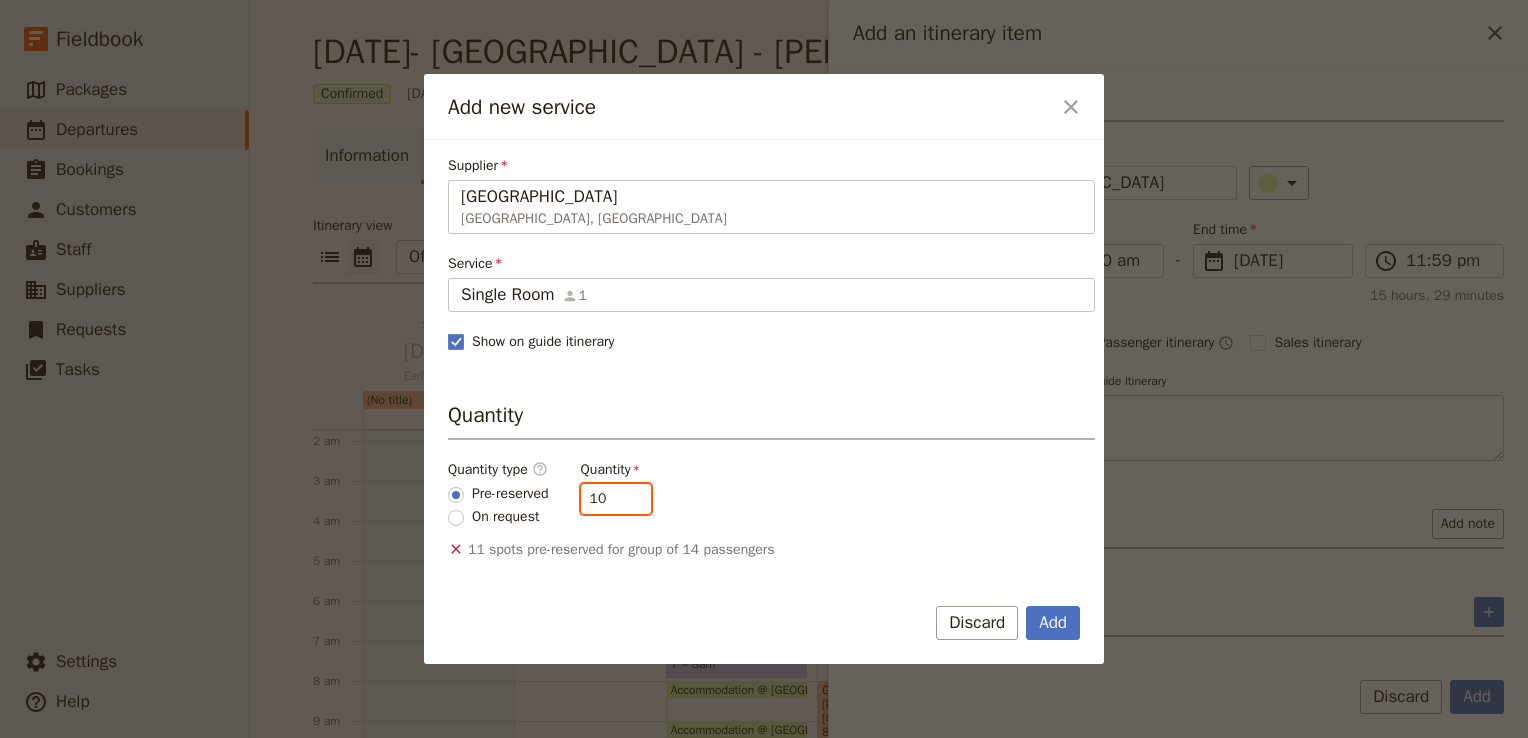 click on "10" at bounding box center [616, 499] 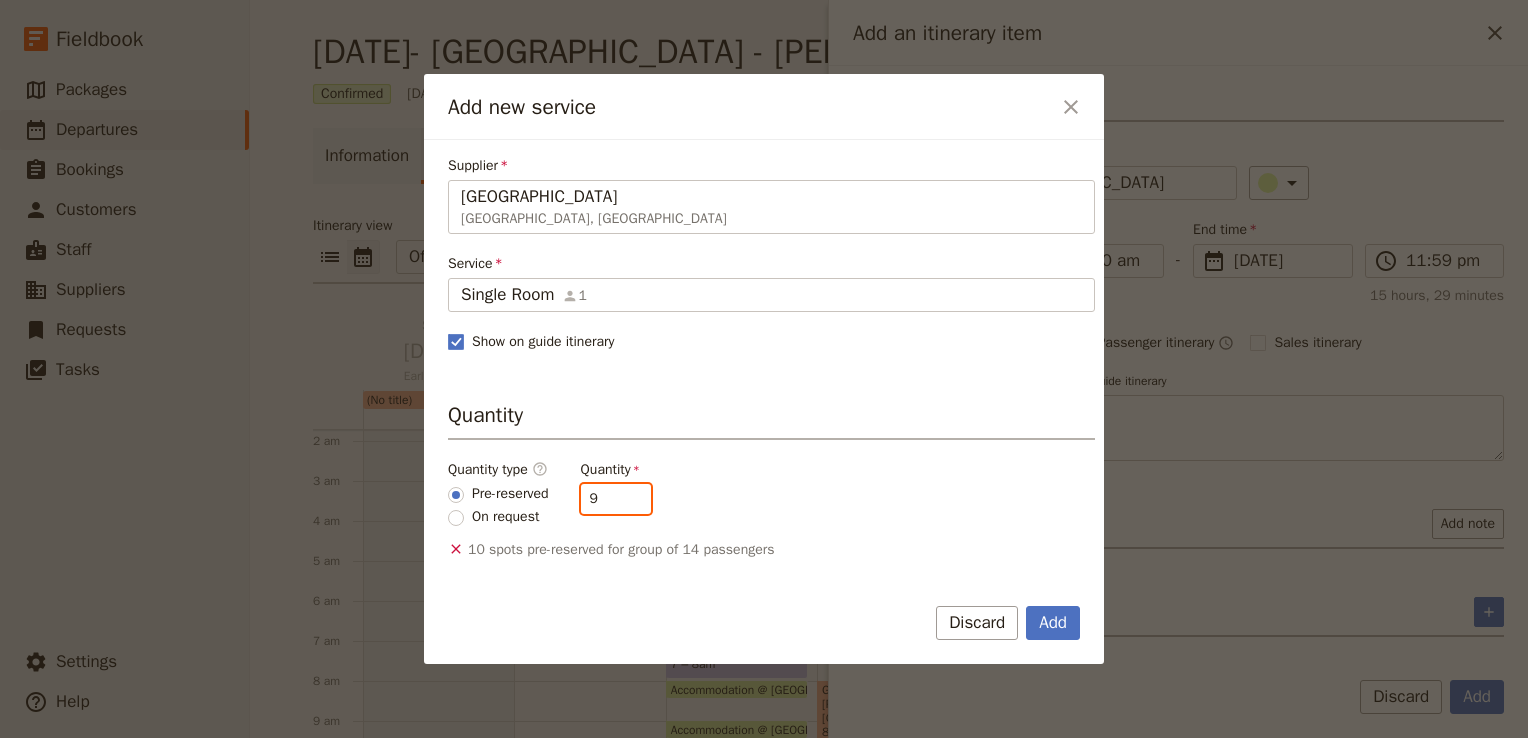 click on "9" at bounding box center [616, 499] 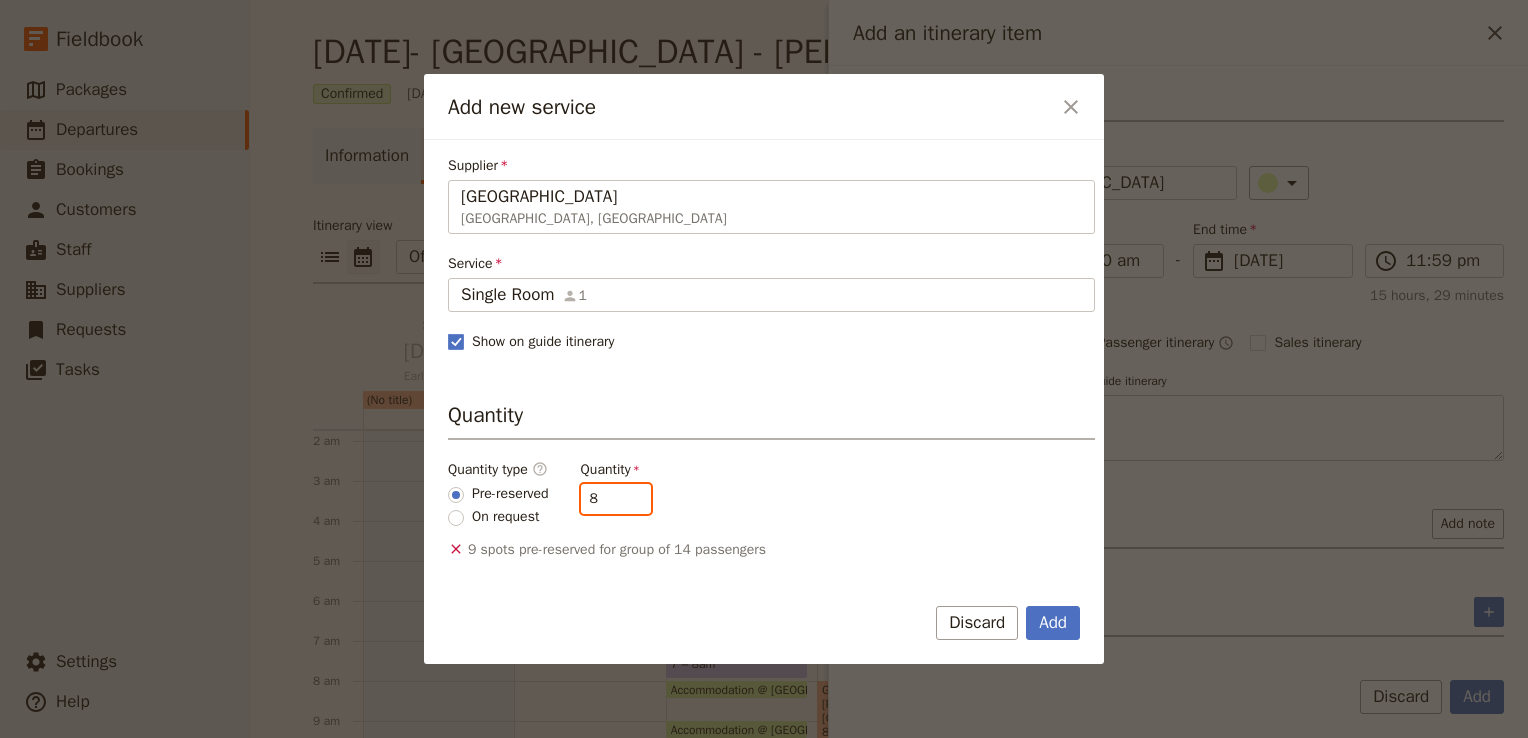 click on "8" at bounding box center (616, 499) 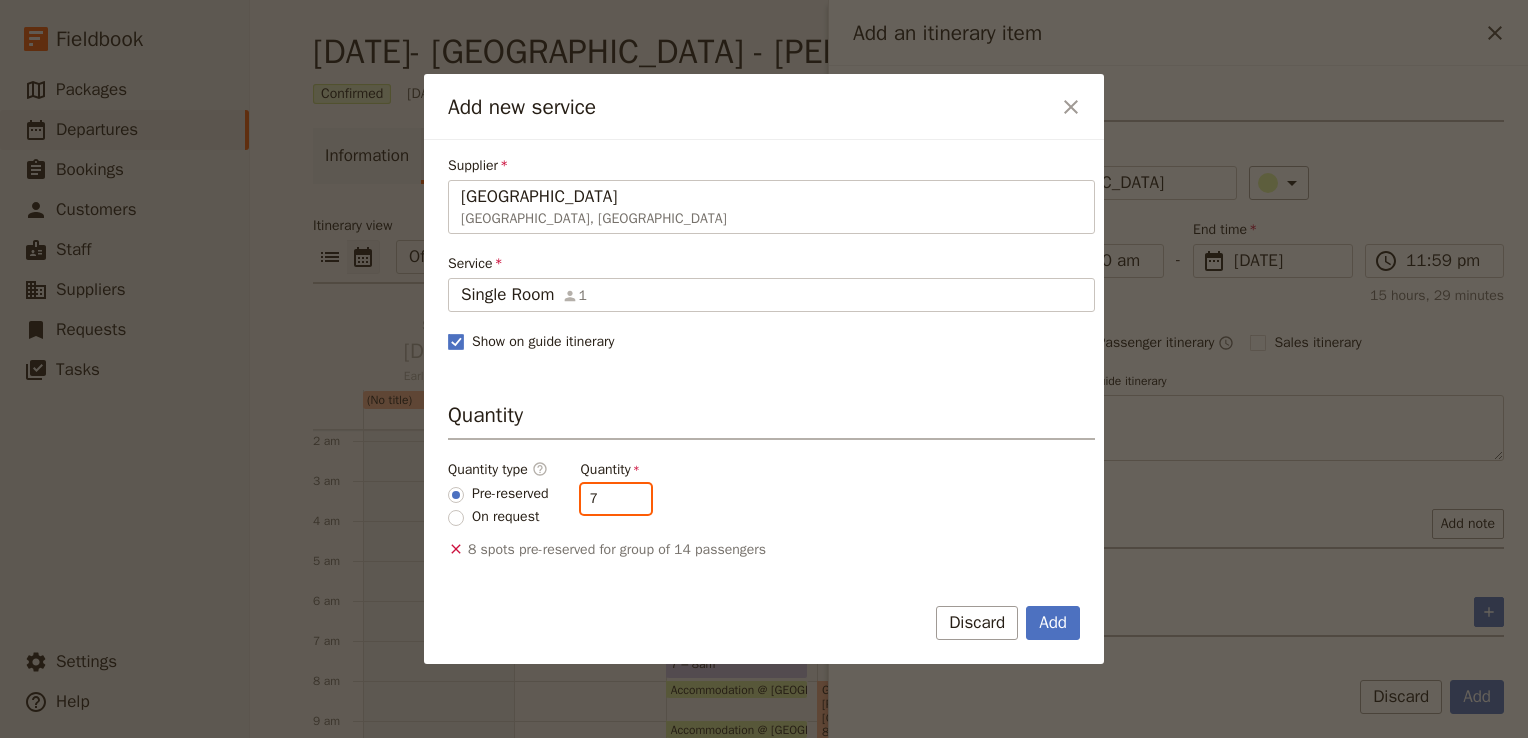 click on "7" at bounding box center (616, 499) 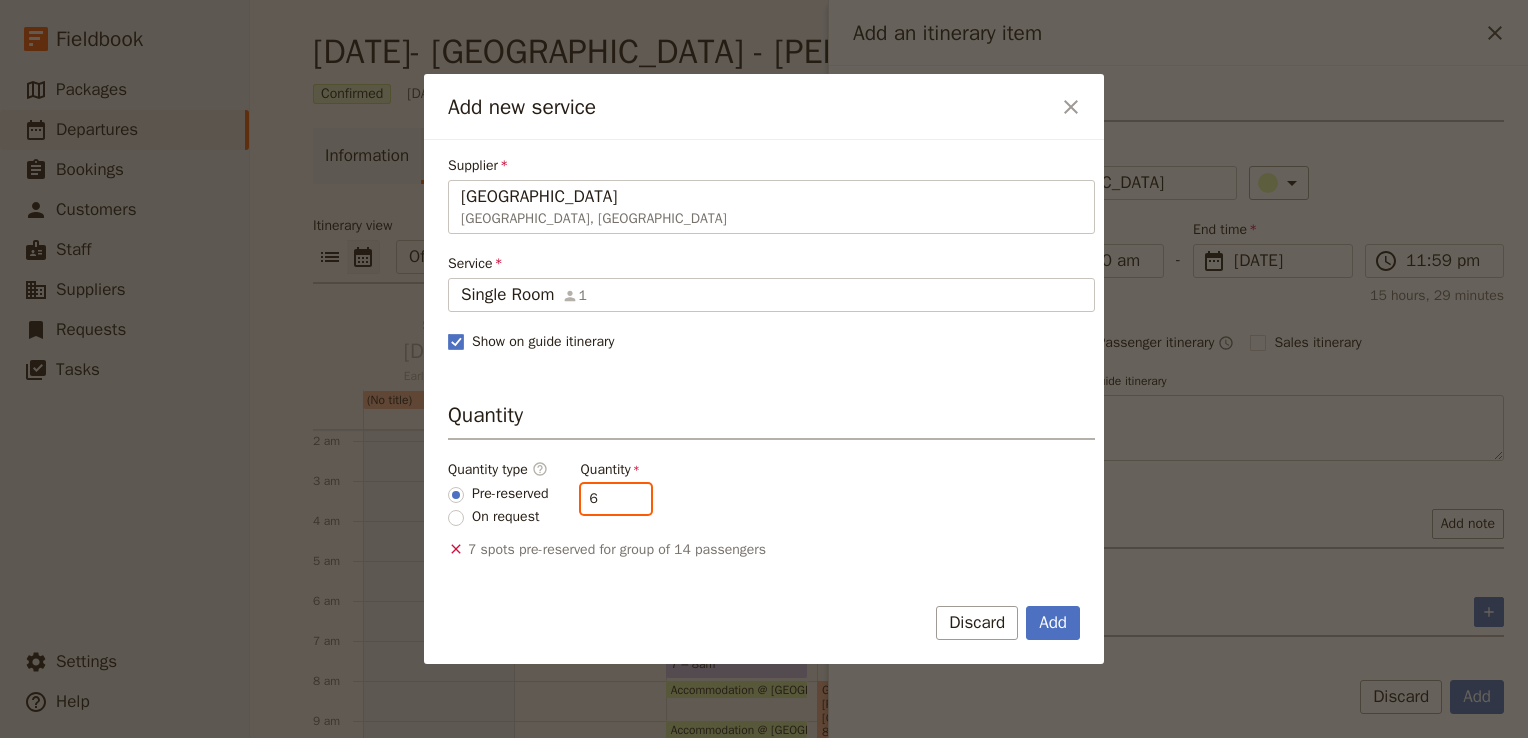 click on "6" at bounding box center (616, 499) 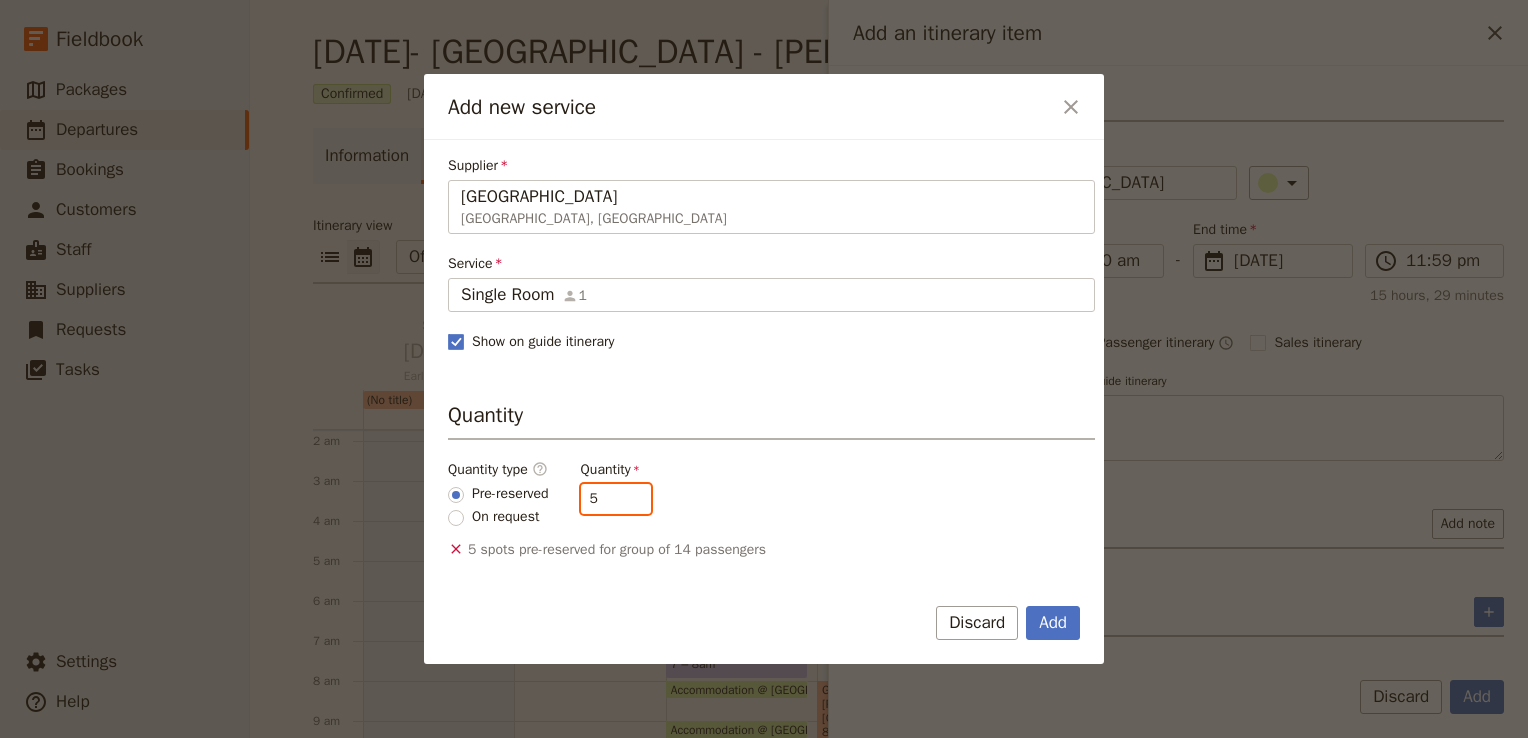 click on "5" at bounding box center (616, 499) 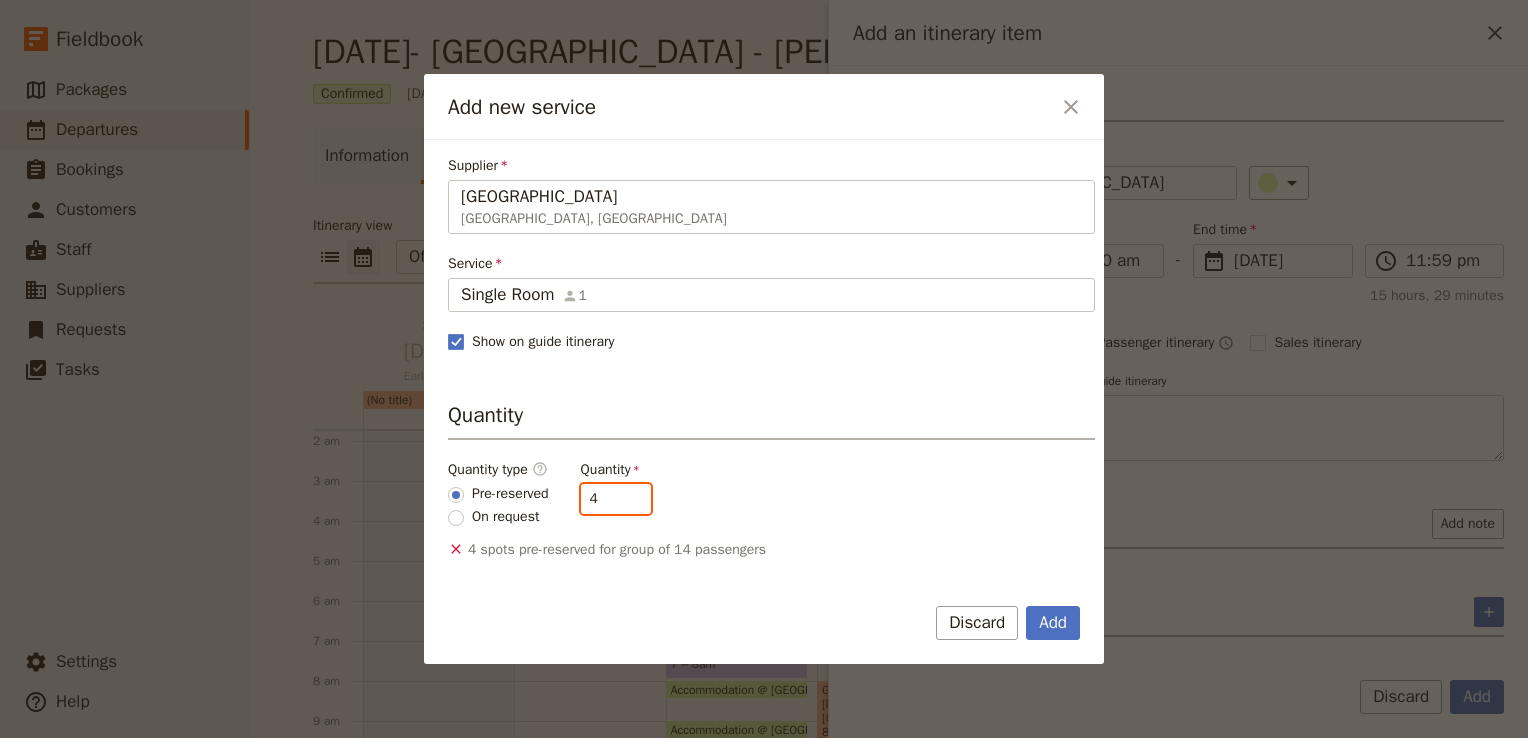 click on "4" at bounding box center (616, 499) 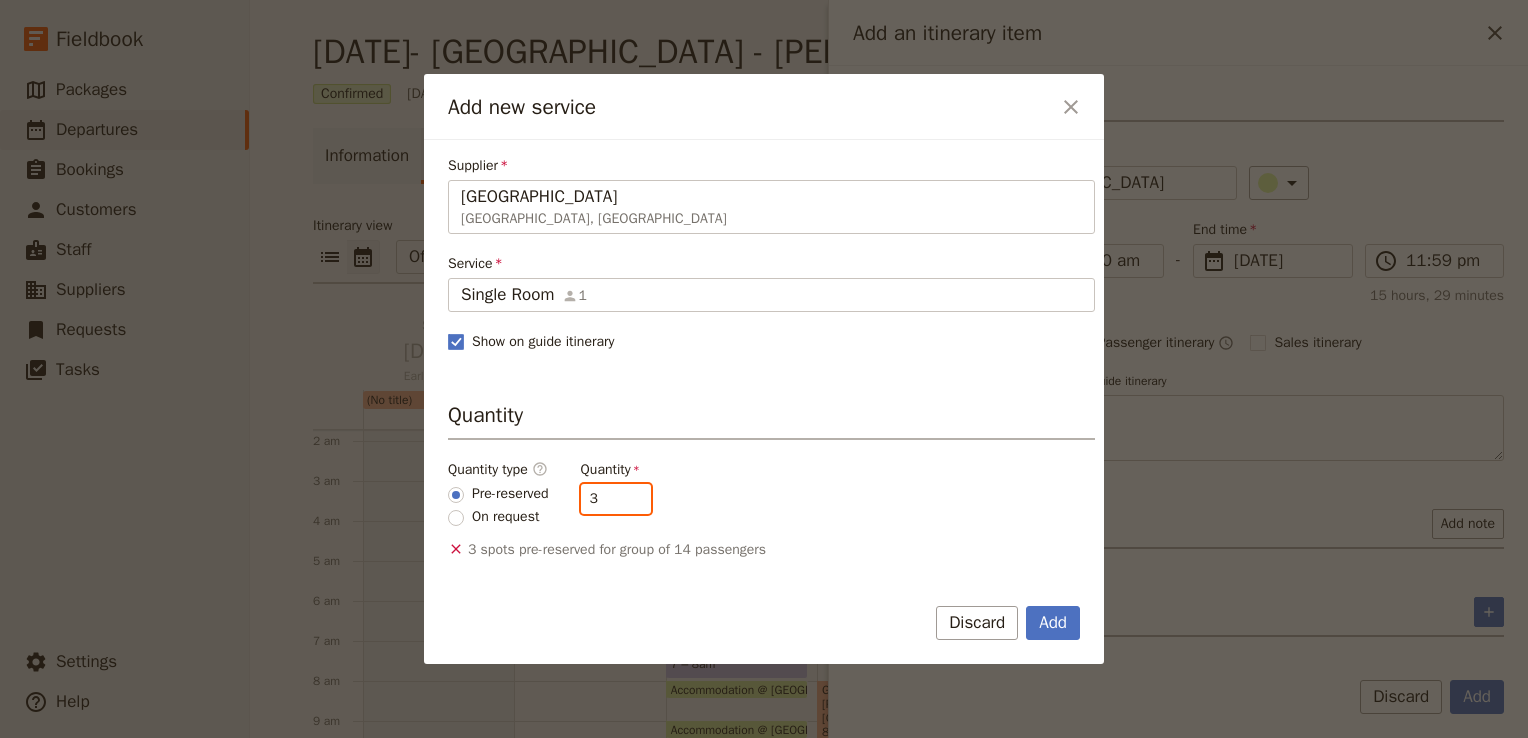 type on "3" 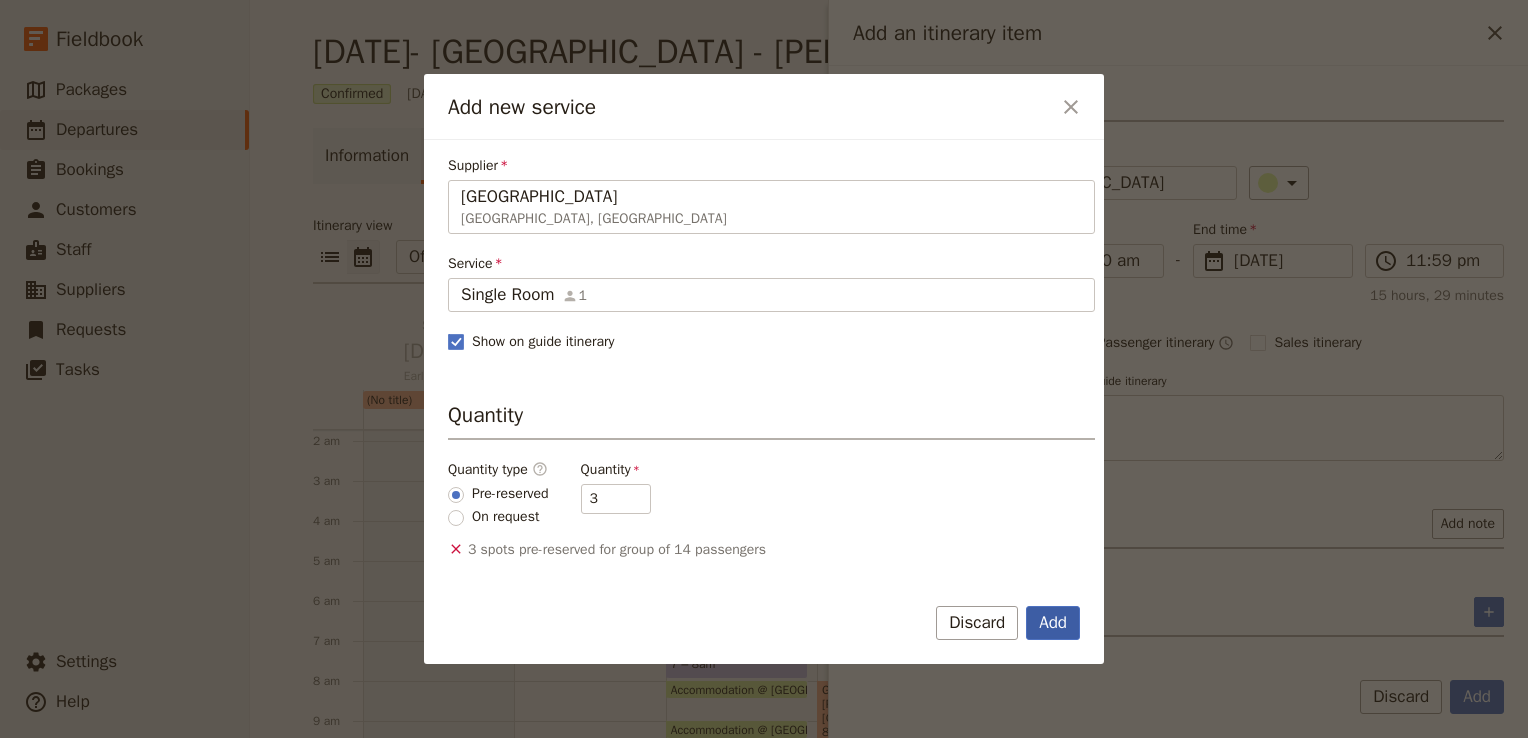 click on "Add" at bounding box center (1053, 623) 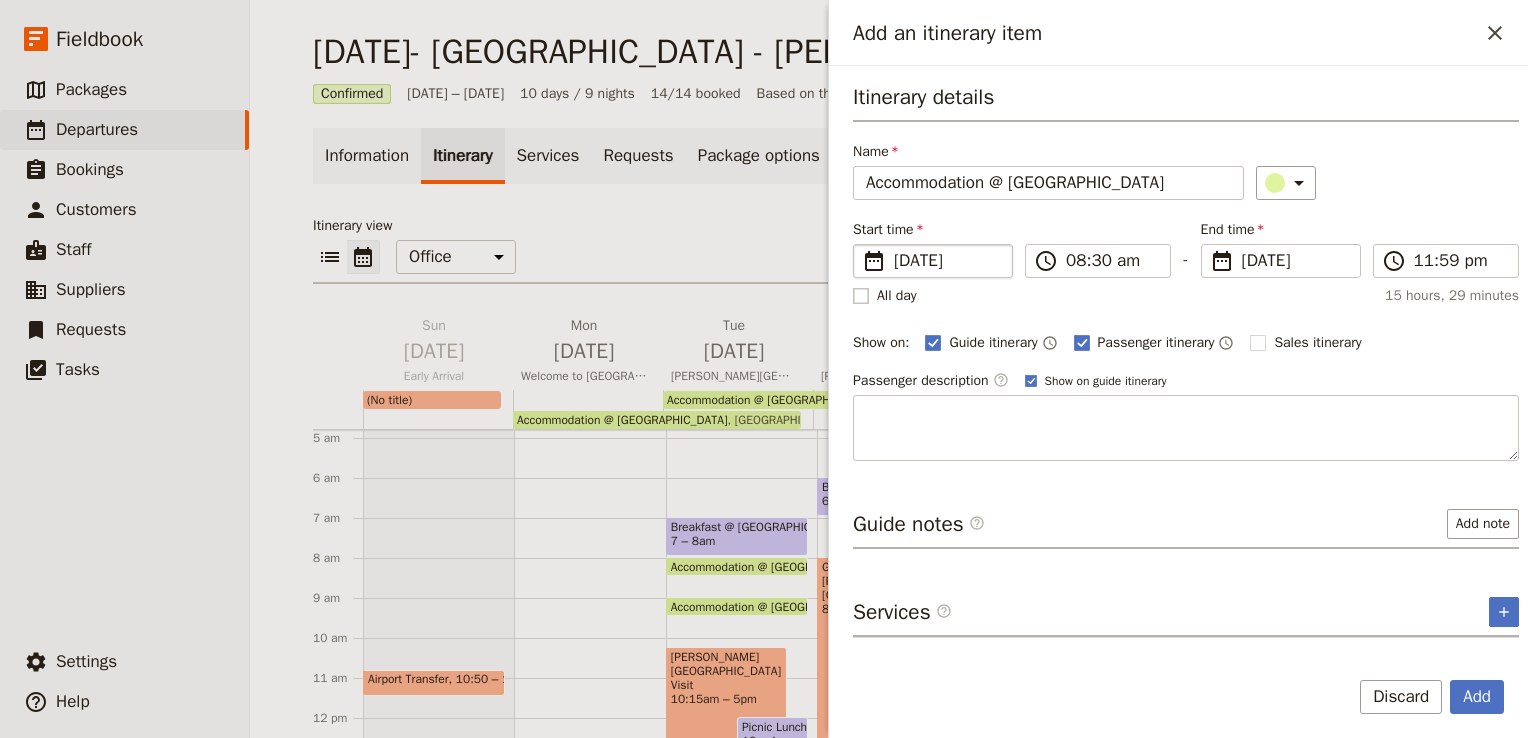 scroll, scrollTop: 196, scrollLeft: 0, axis: vertical 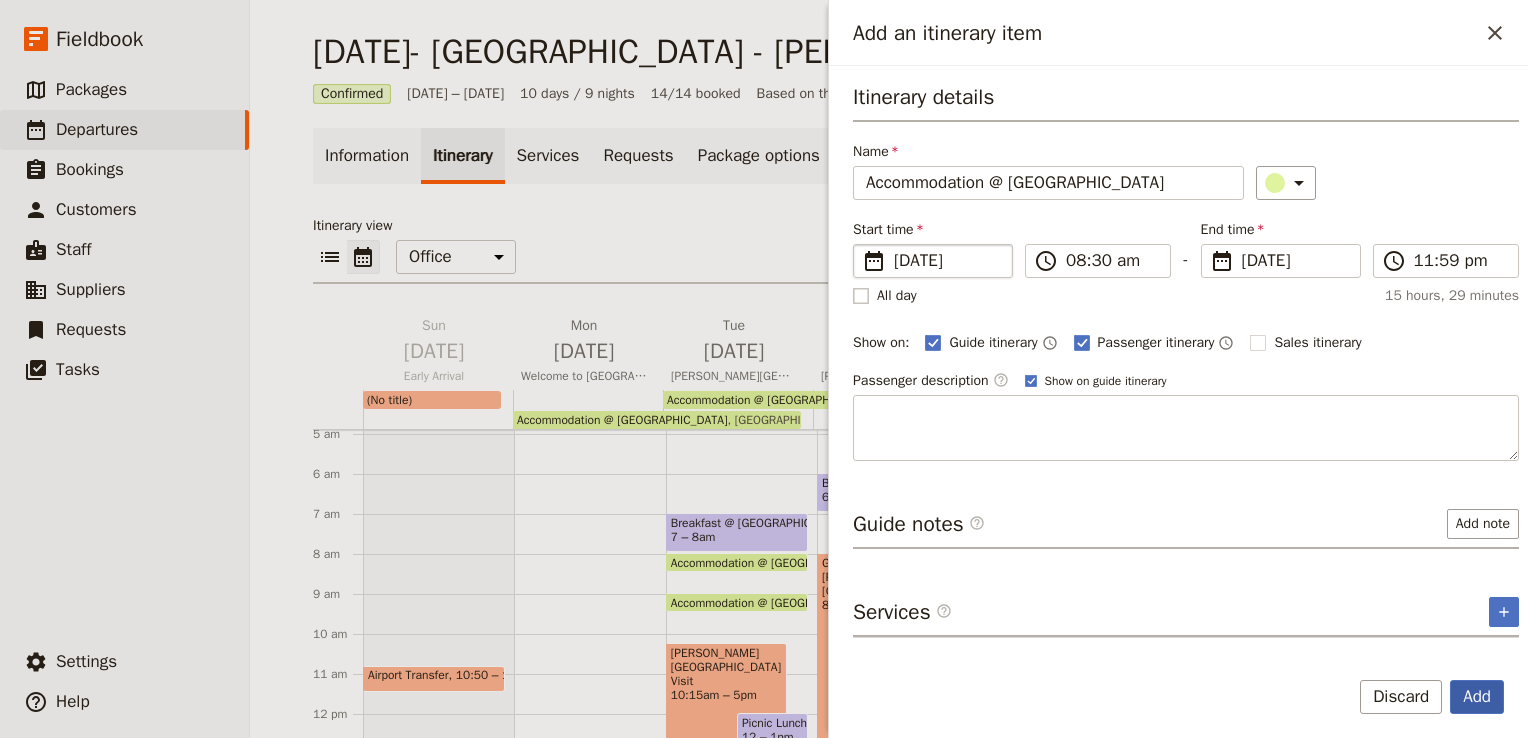 drag, startPoint x: 1476, startPoint y: 698, endPoint x: 1464, endPoint y: 698, distance: 12 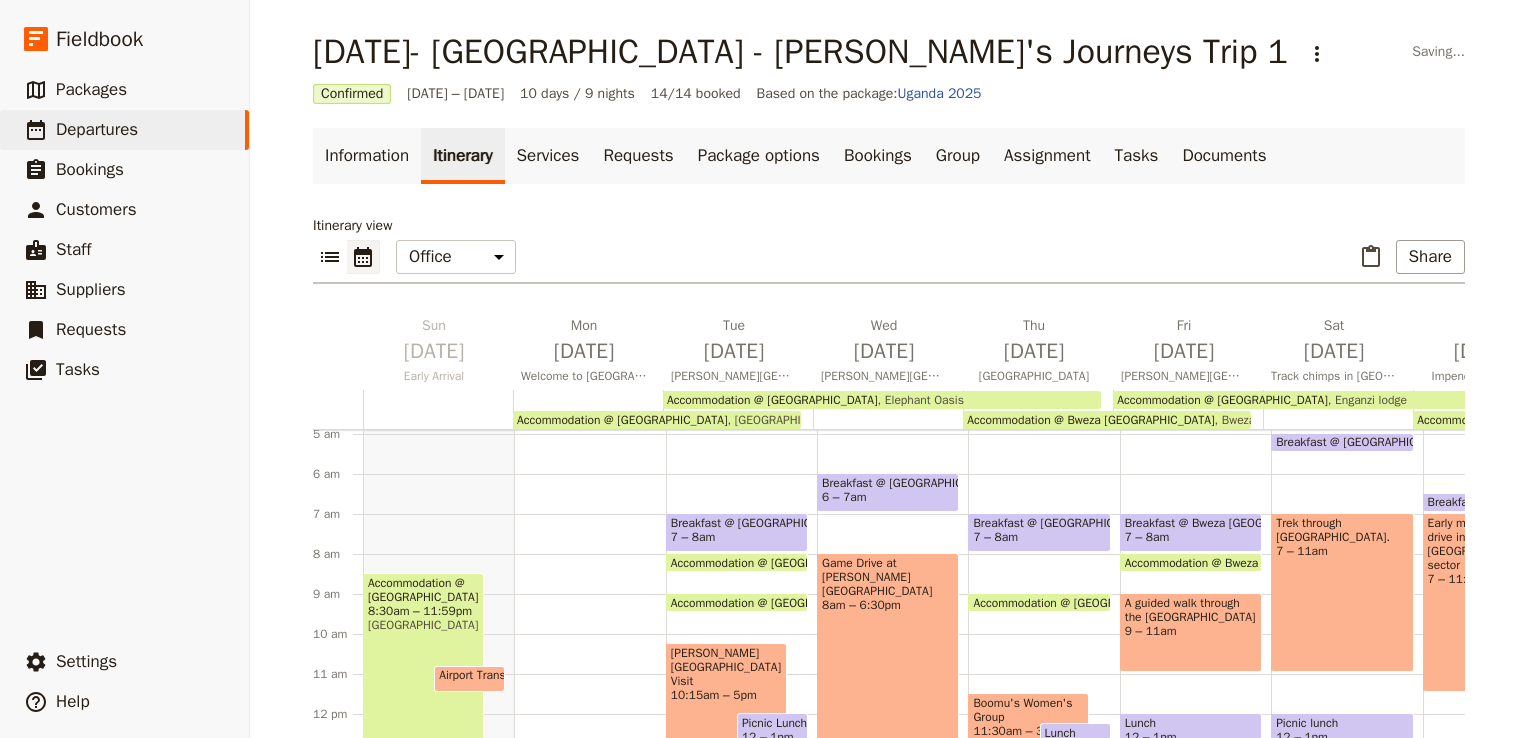 scroll, scrollTop: 508, scrollLeft: 0, axis: vertical 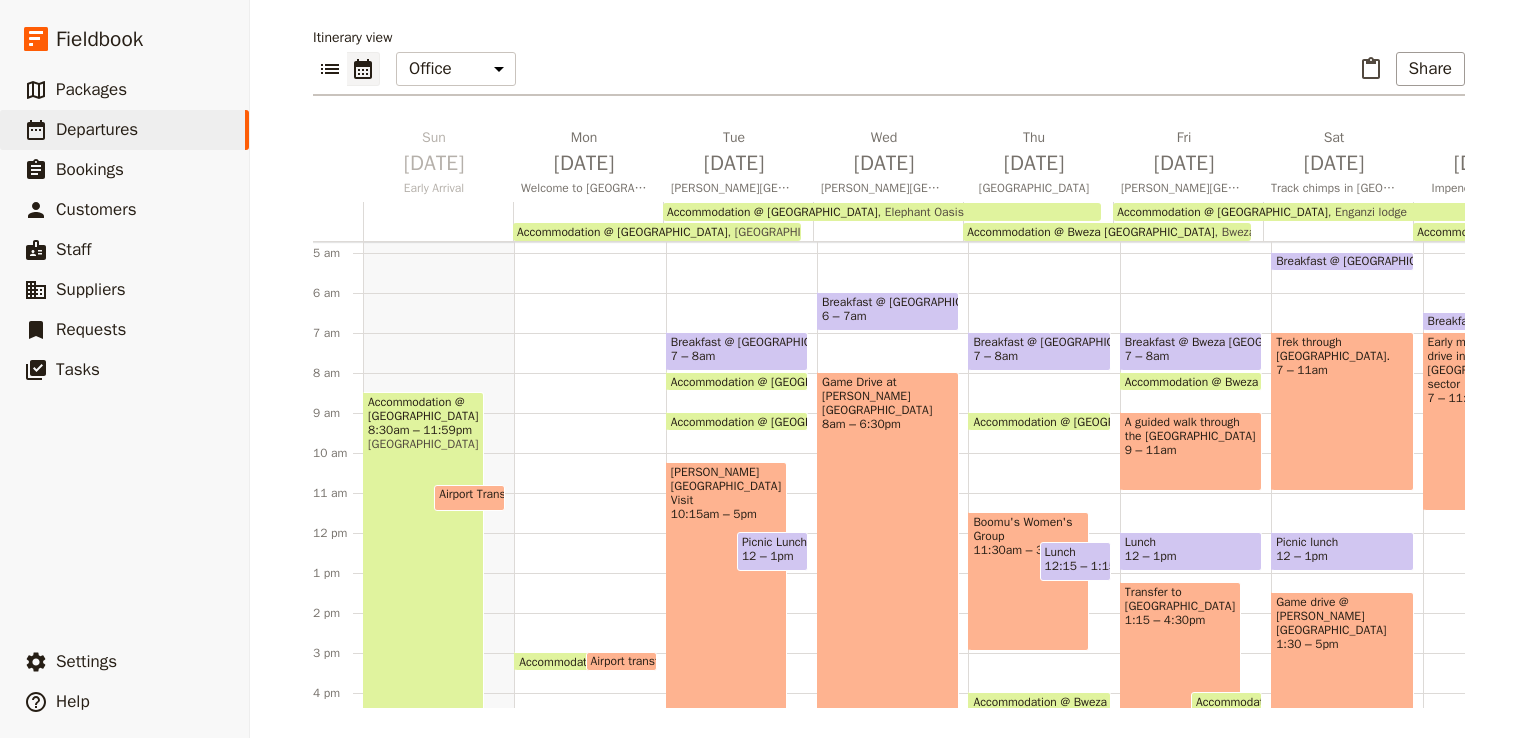 click on "Accommodation @ [GEOGRAPHIC_DATA]" at bounding box center [423, 409] 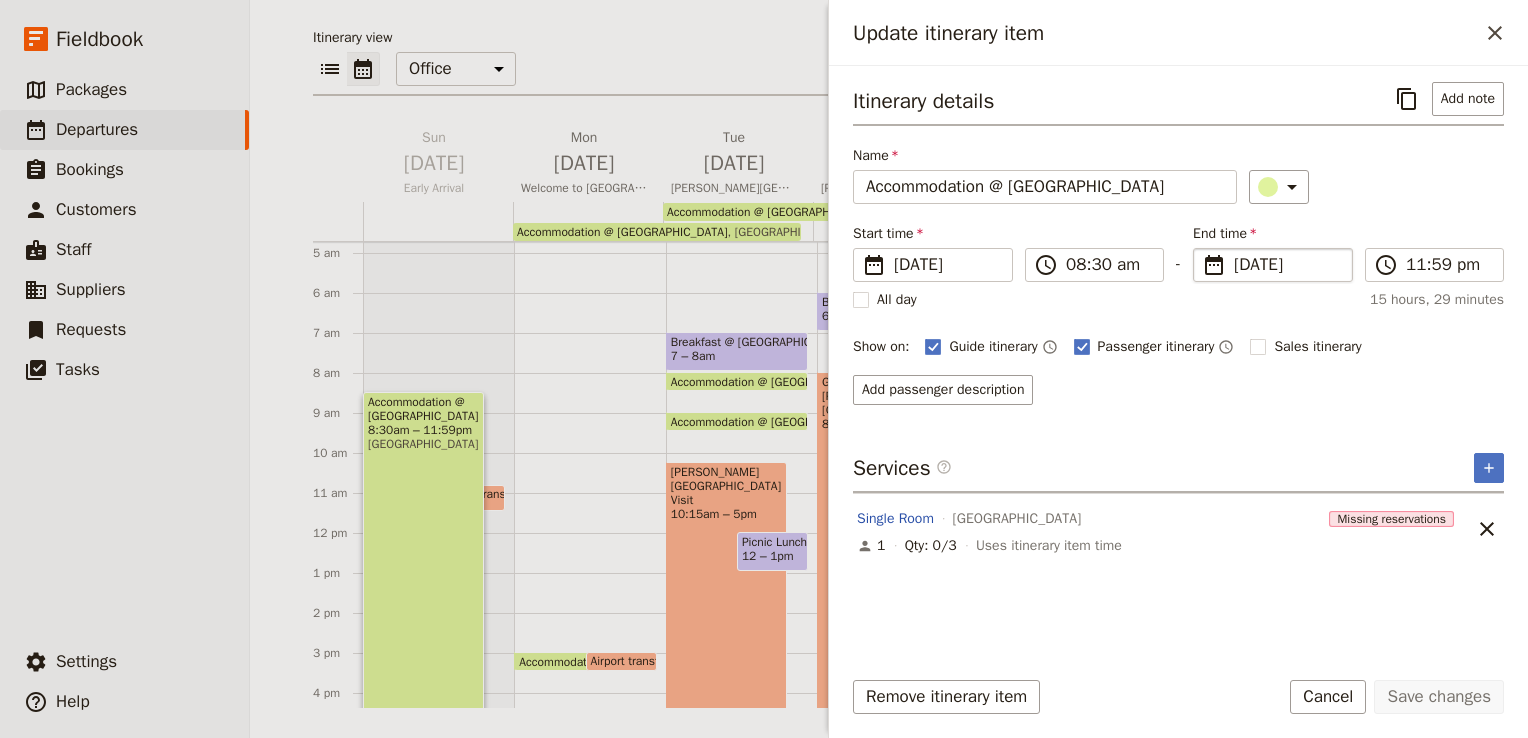 click on "[DATE]" at bounding box center (1287, 265) 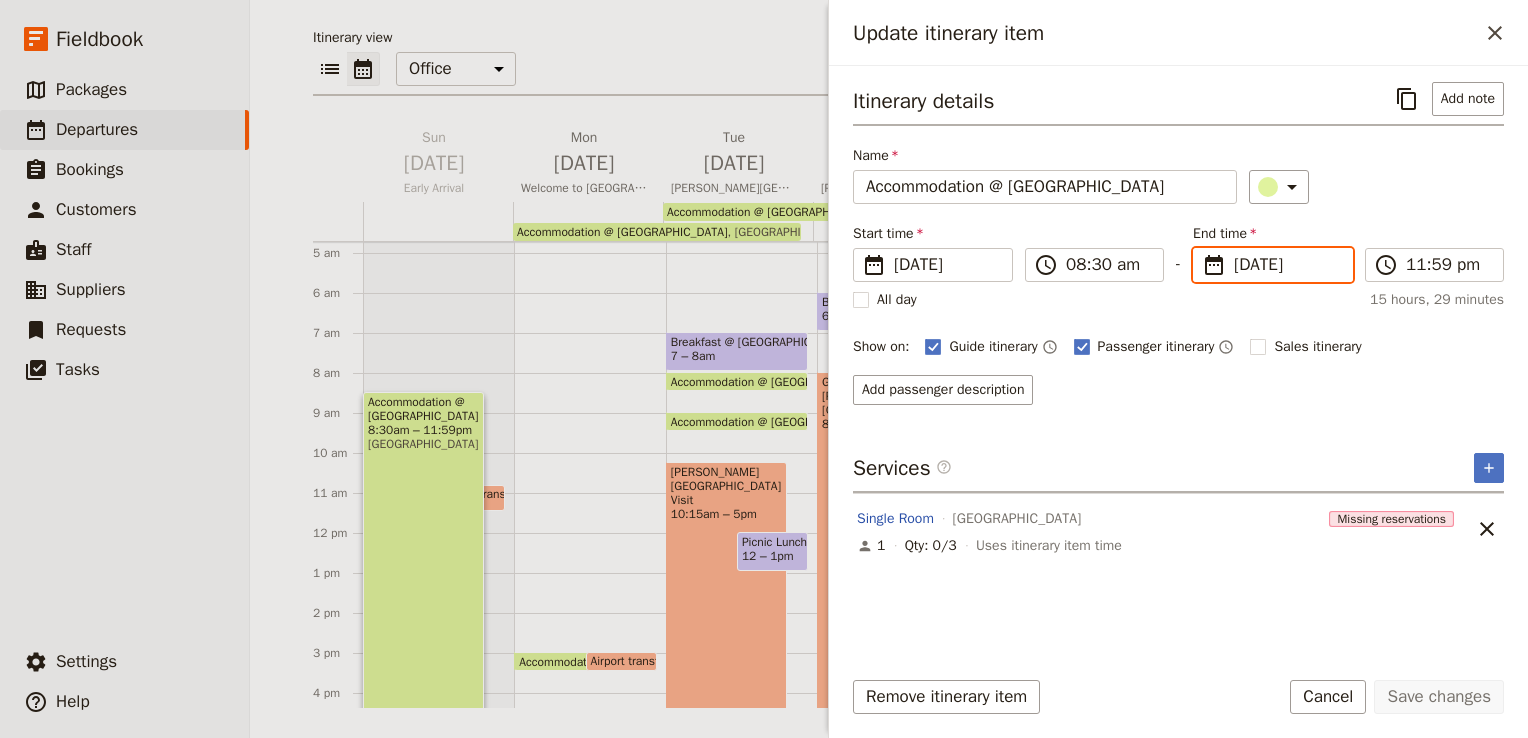 click on "[DATE]" at bounding box center [1201, 248] 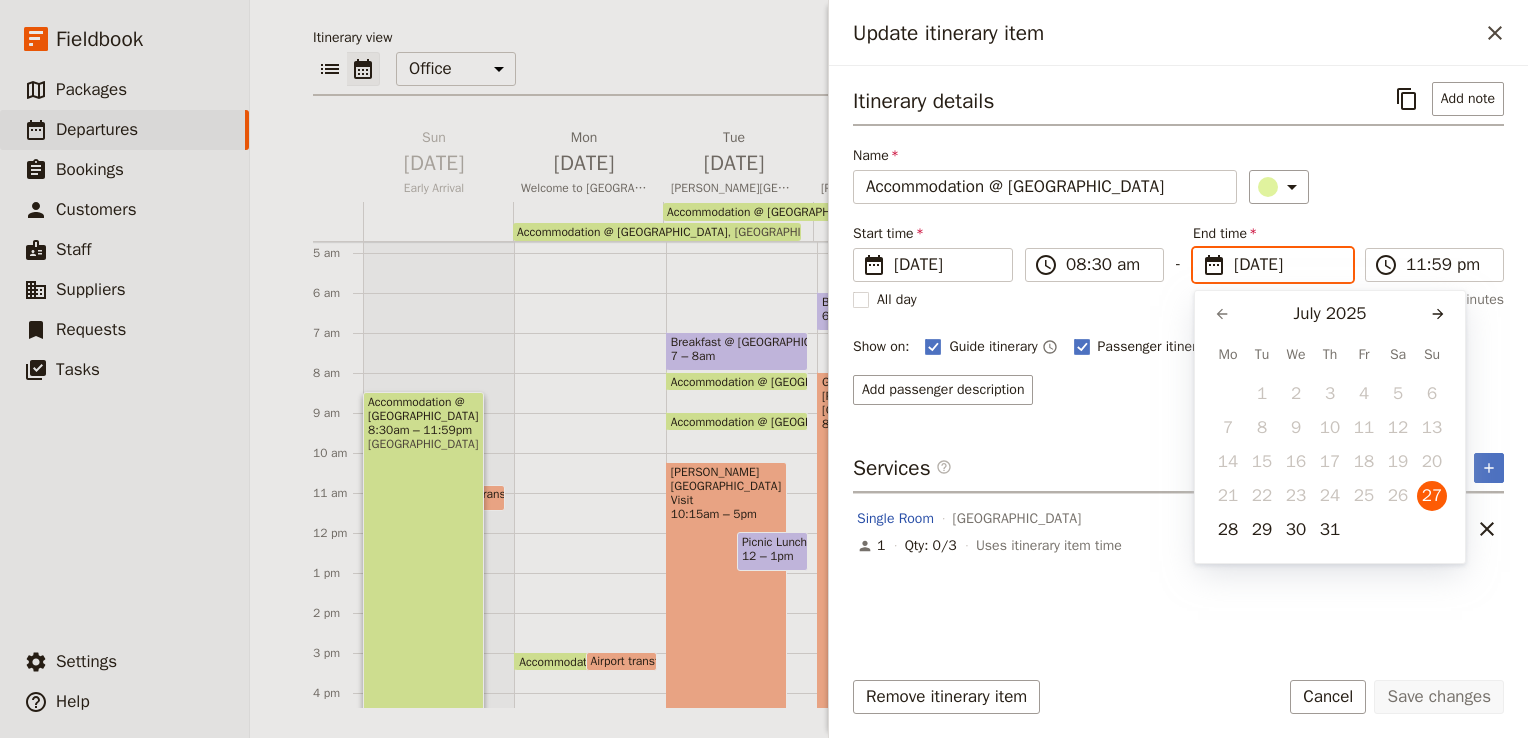 scroll, scrollTop: 0, scrollLeft: 0, axis: both 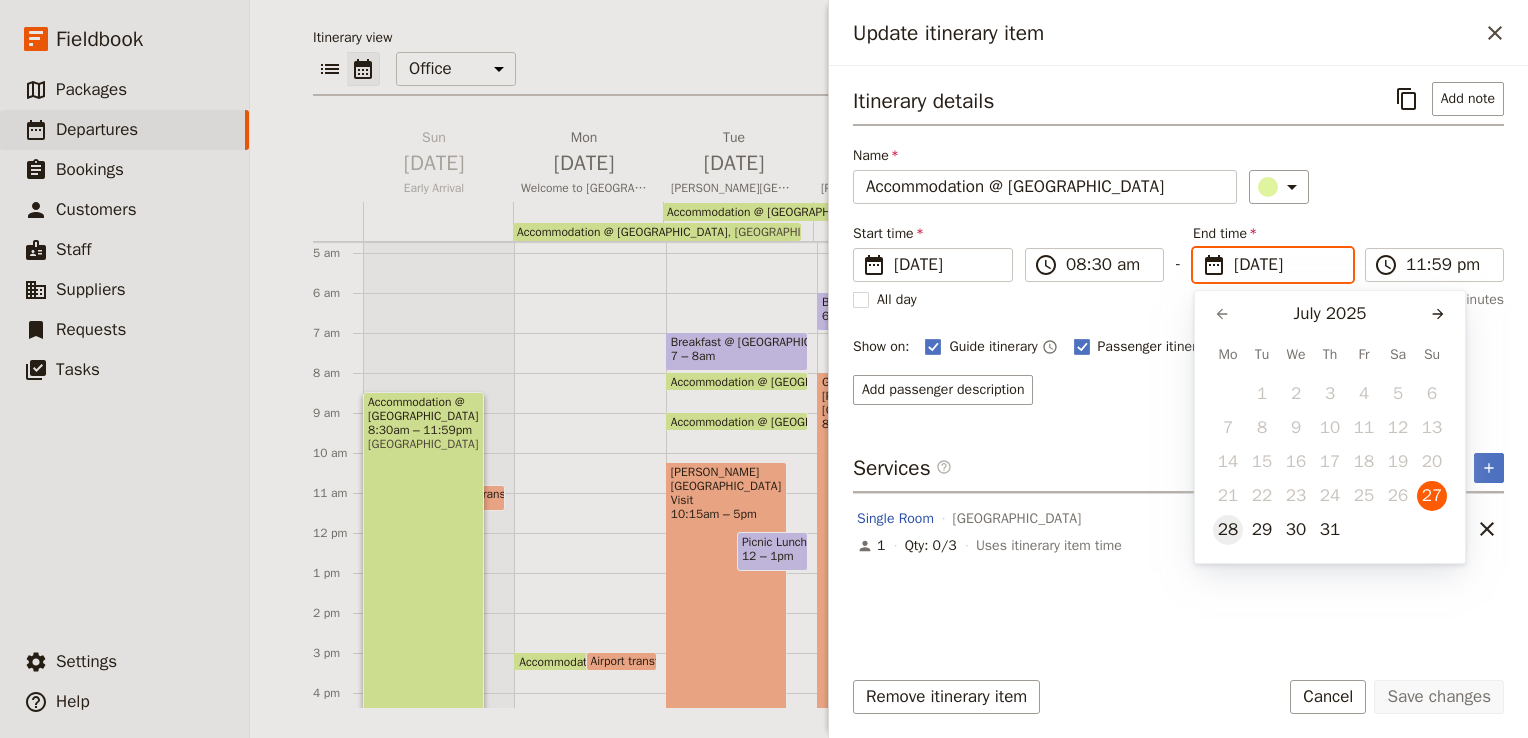 click on "28" at bounding box center (1228, 530) 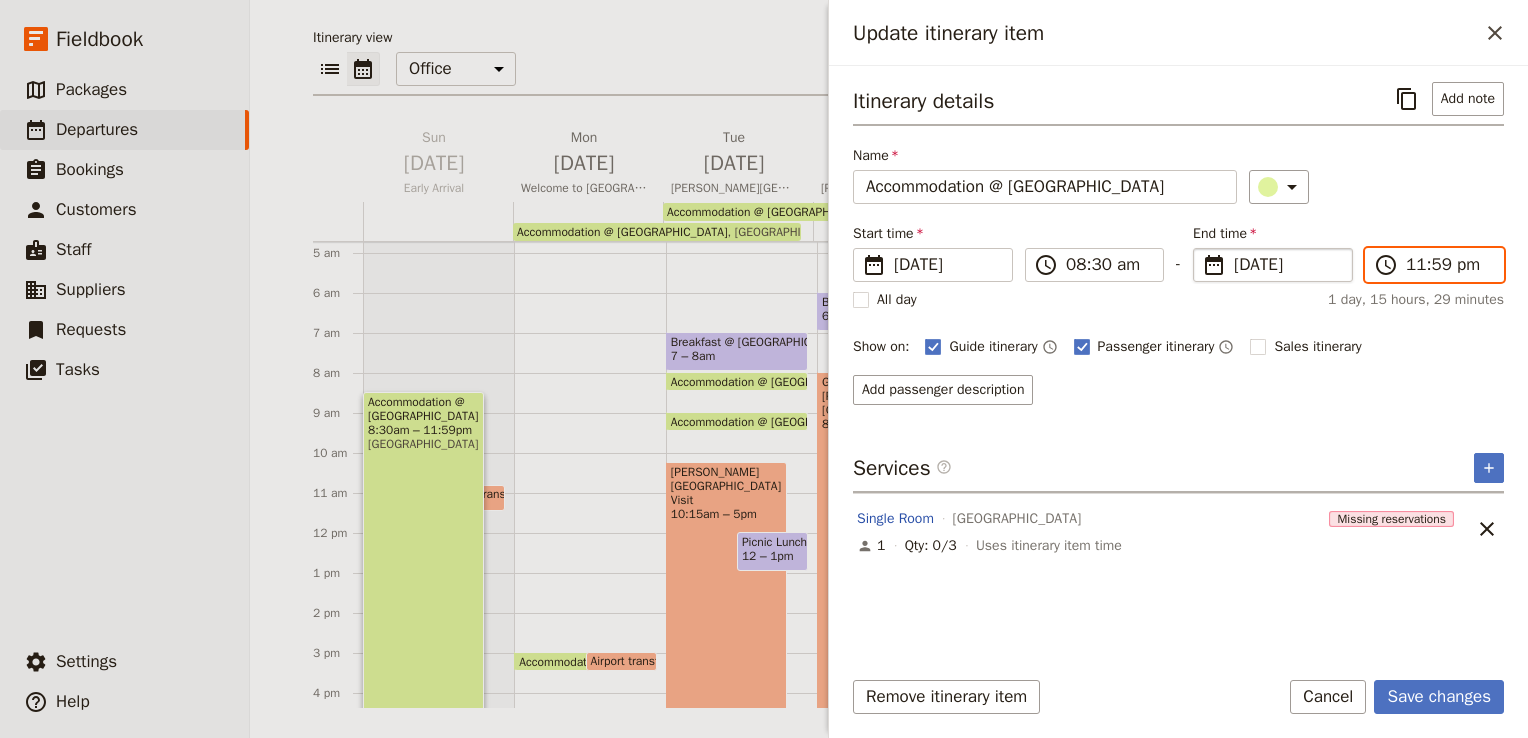 click on "11:59 pm" at bounding box center (1448, 265) 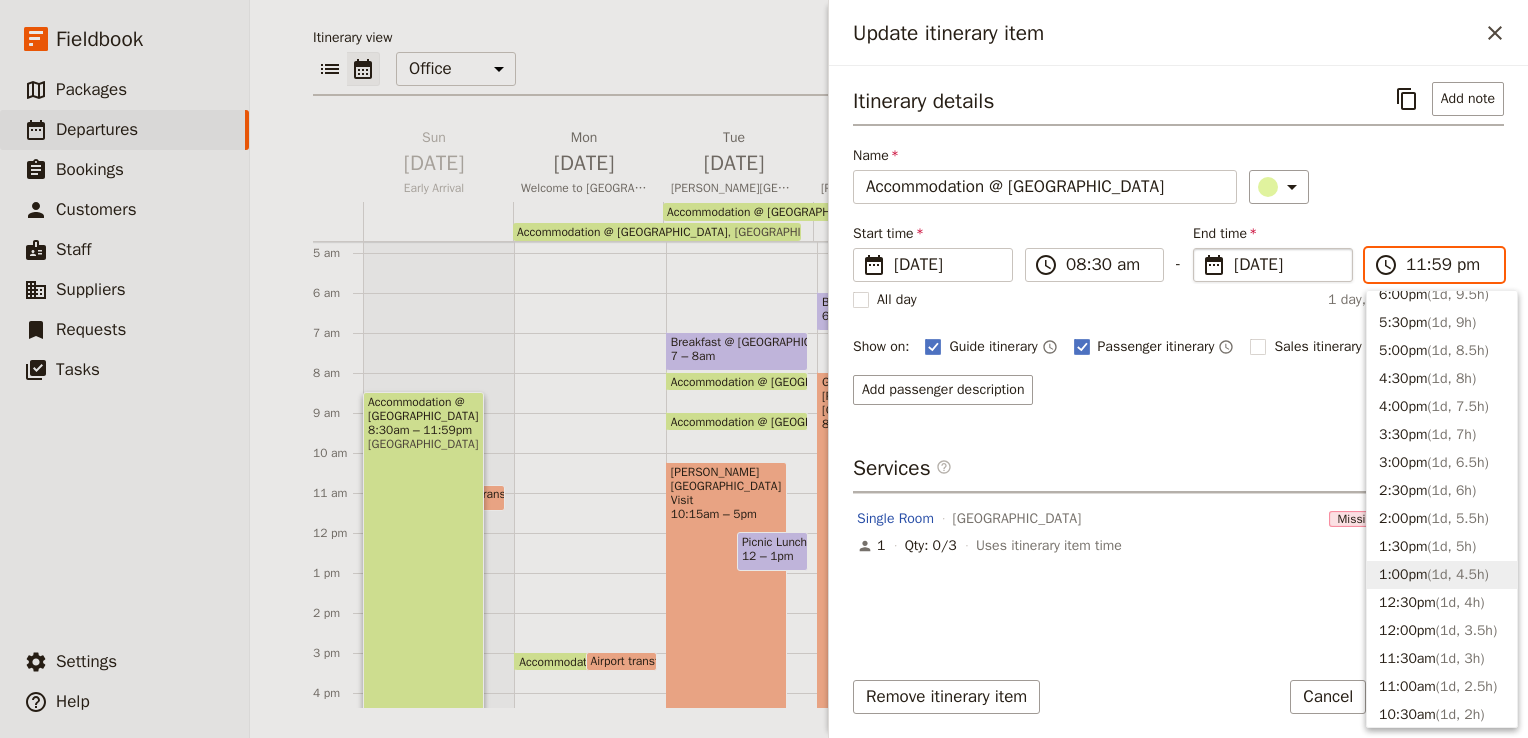 scroll, scrollTop: 363, scrollLeft: 0, axis: vertical 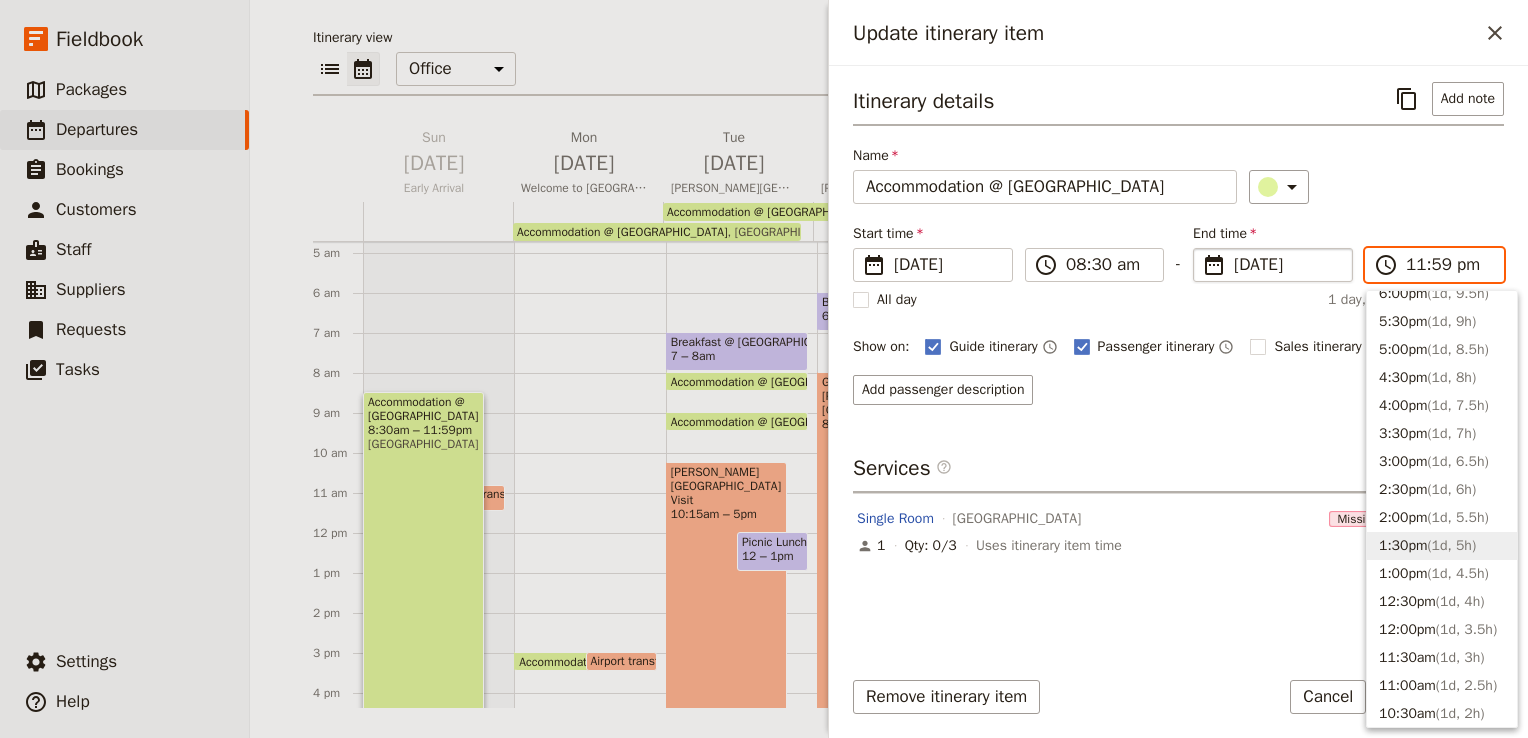 click on "1:30pm  ( 1d, 5h )" at bounding box center (1442, 546) 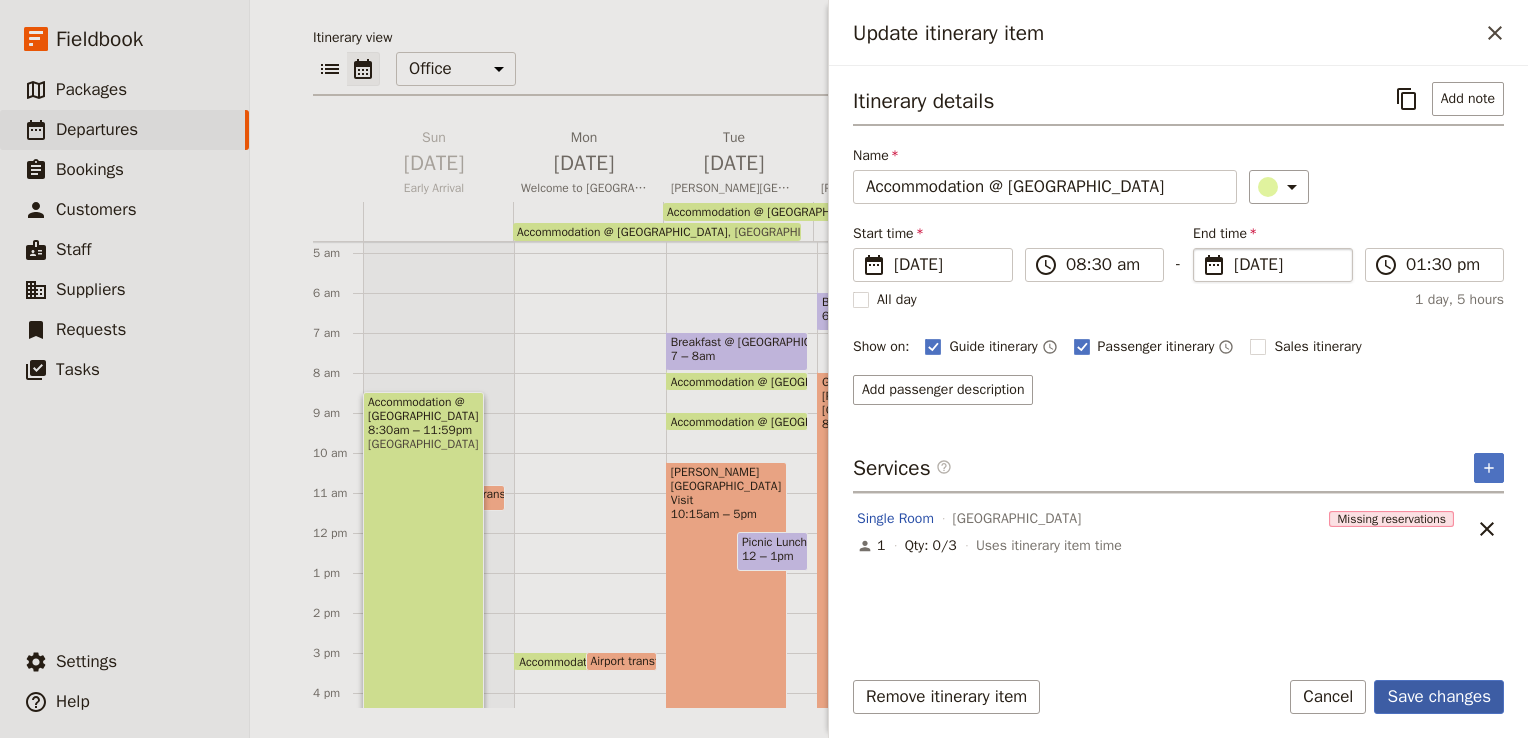 click on "Save changes" at bounding box center (1439, 697) 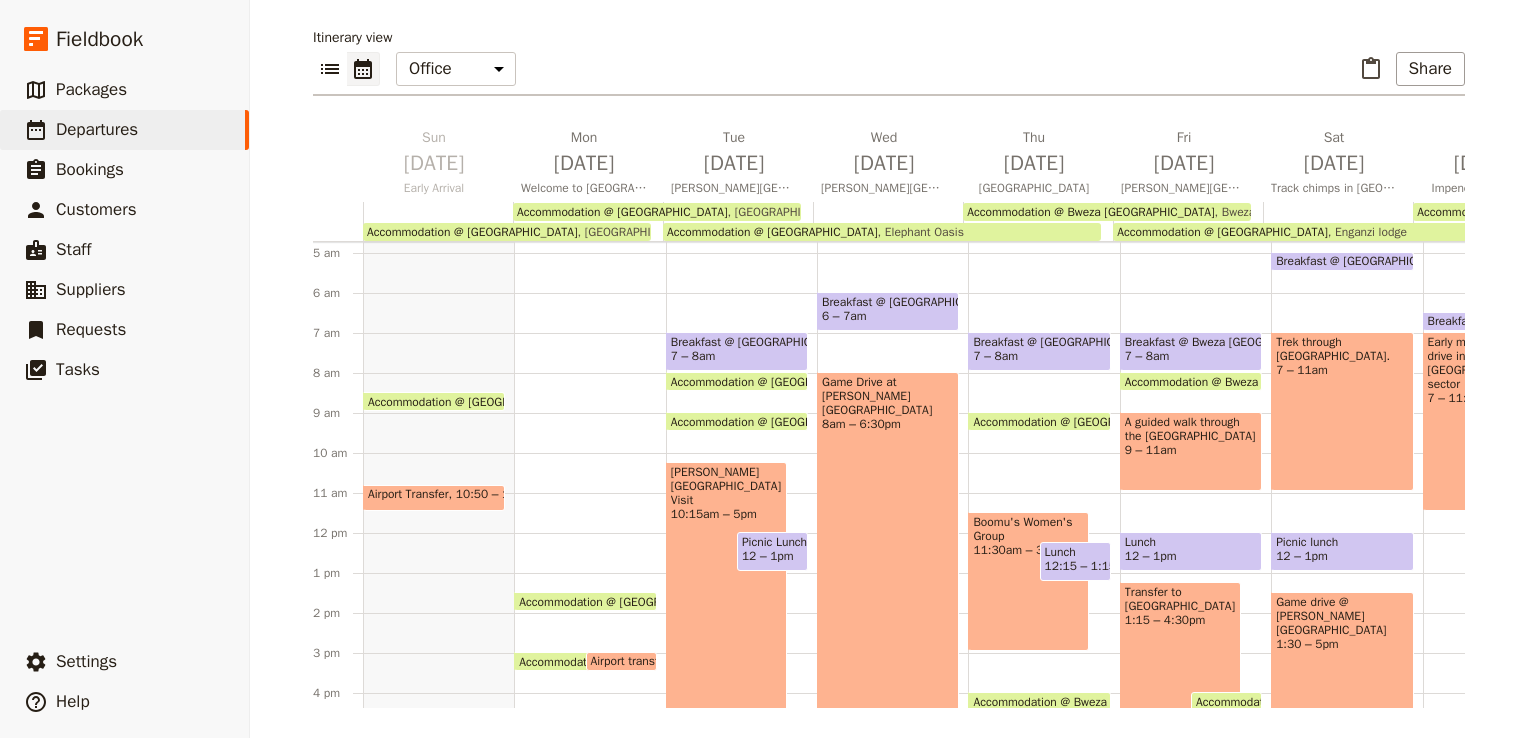 scroll, scrollTop: 340, scrollLeft: 0, axis: vertical 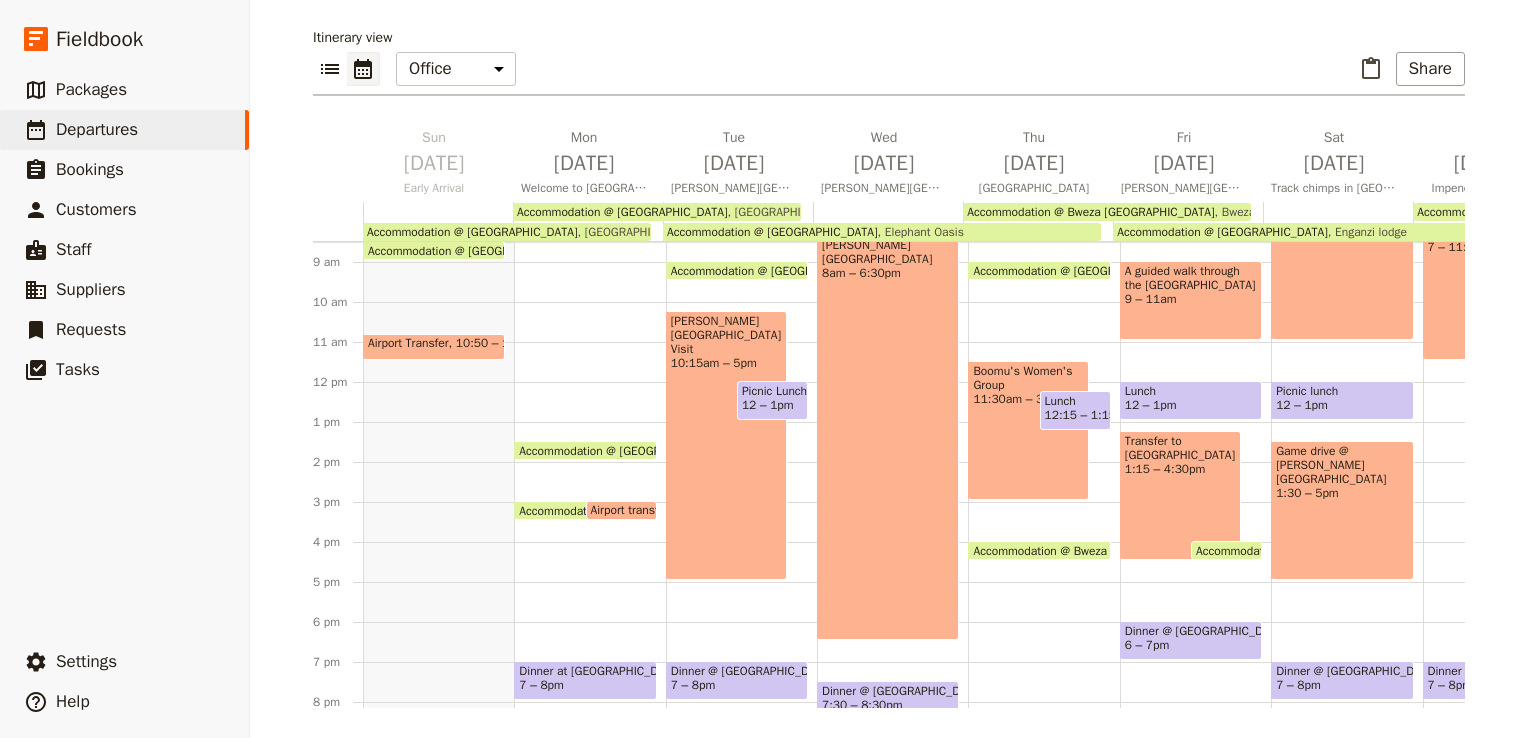 click on "Airport Transfer" at bounding box center (412, 343) 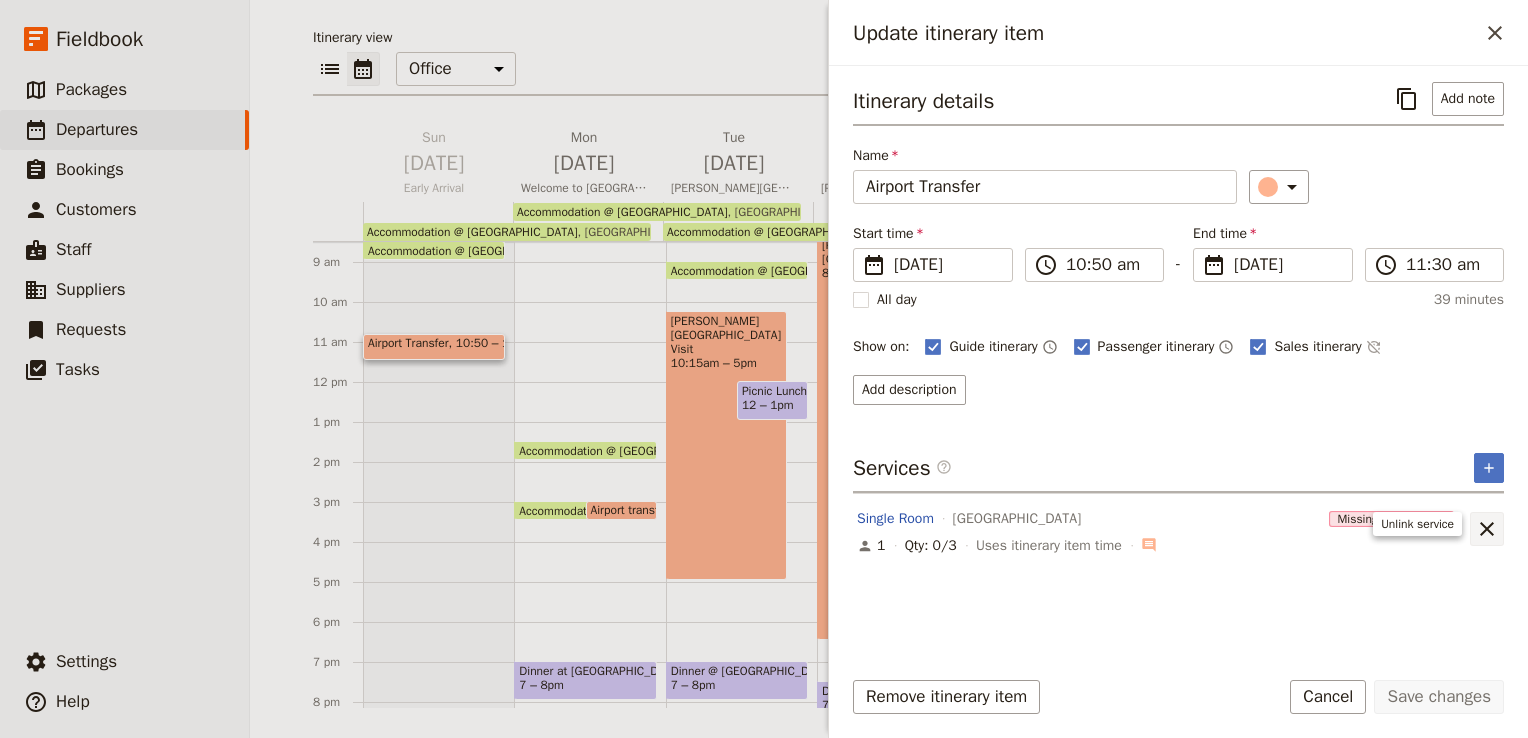 click 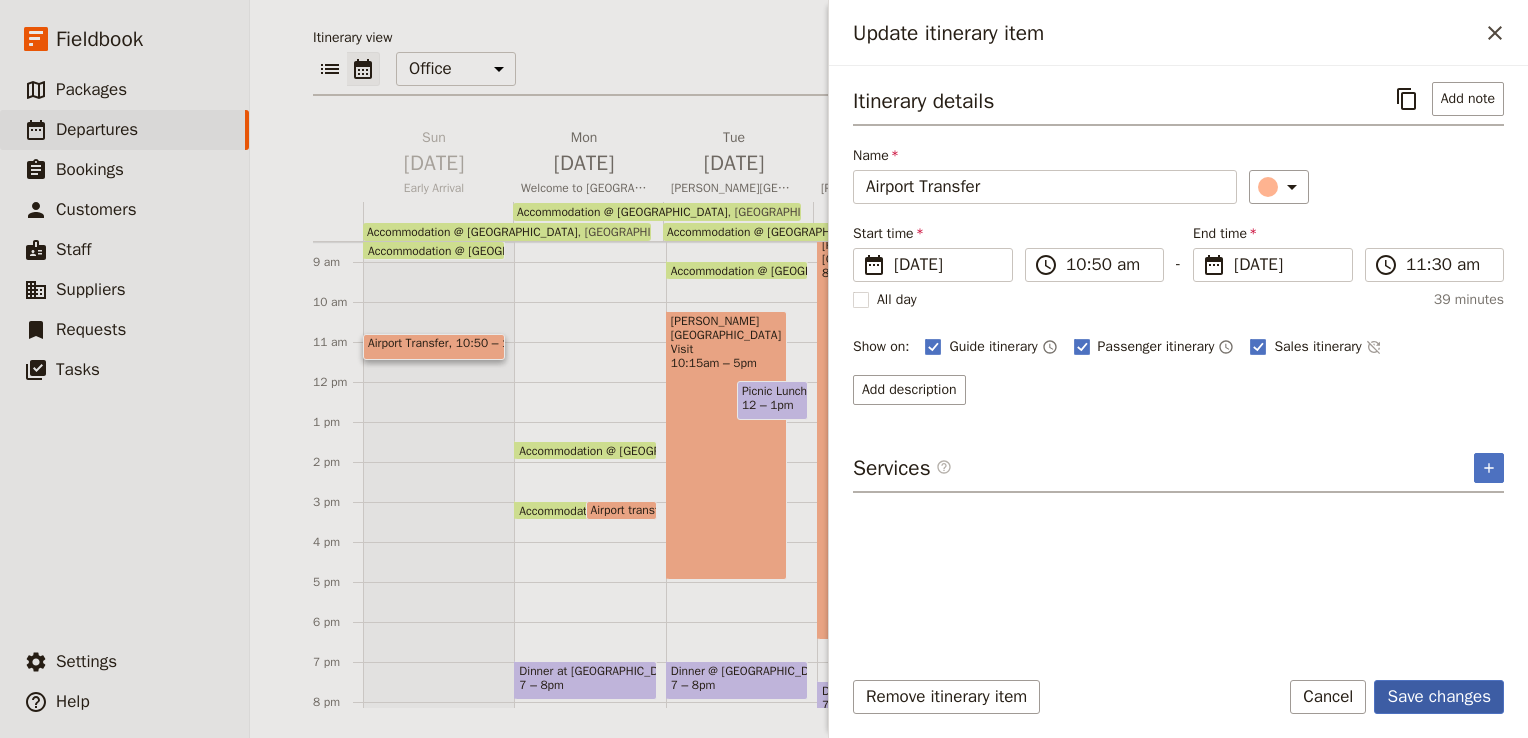 click on "Save changes" at bounding box center (1439, 697) 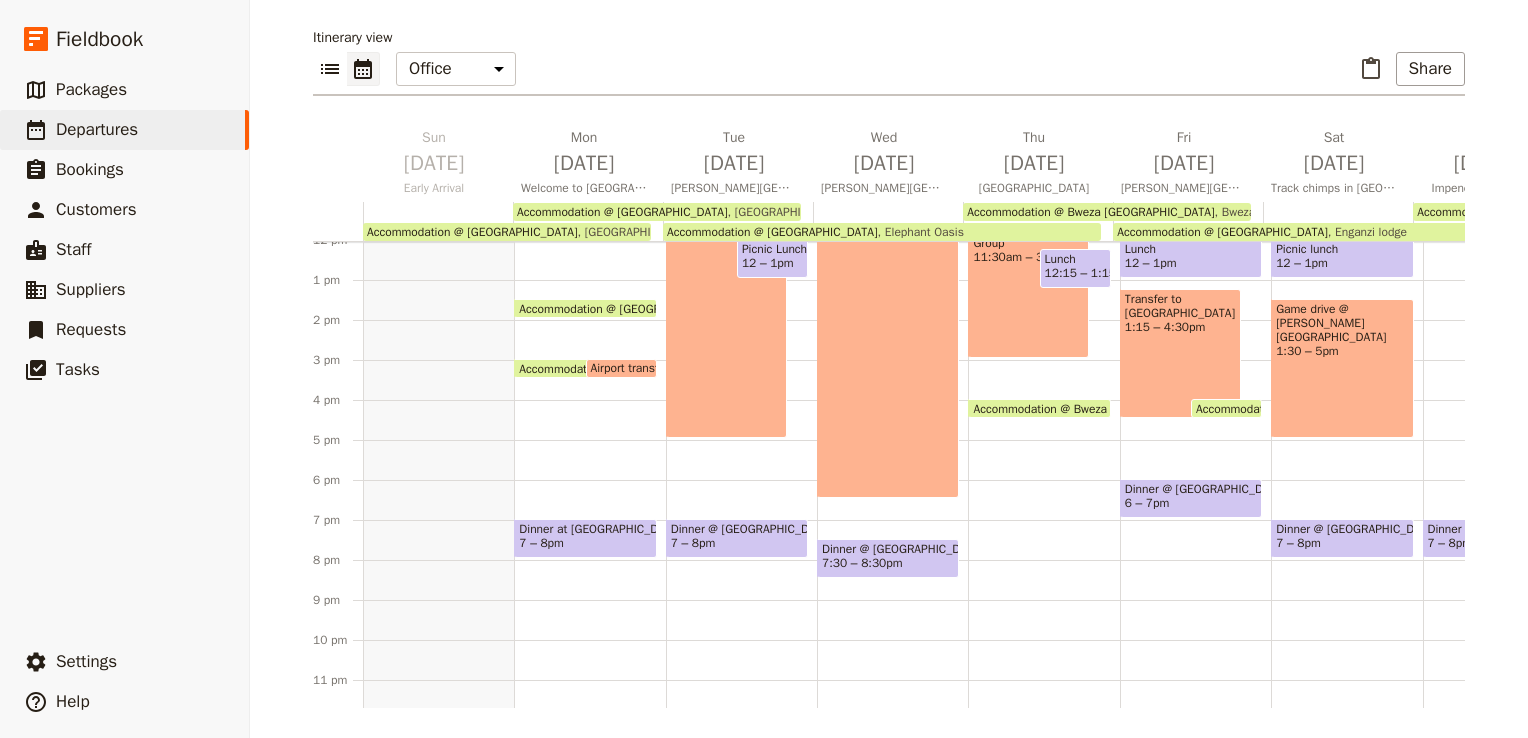 scroll, scrollTop: 484, scrollLeft: 0, axis: vertical 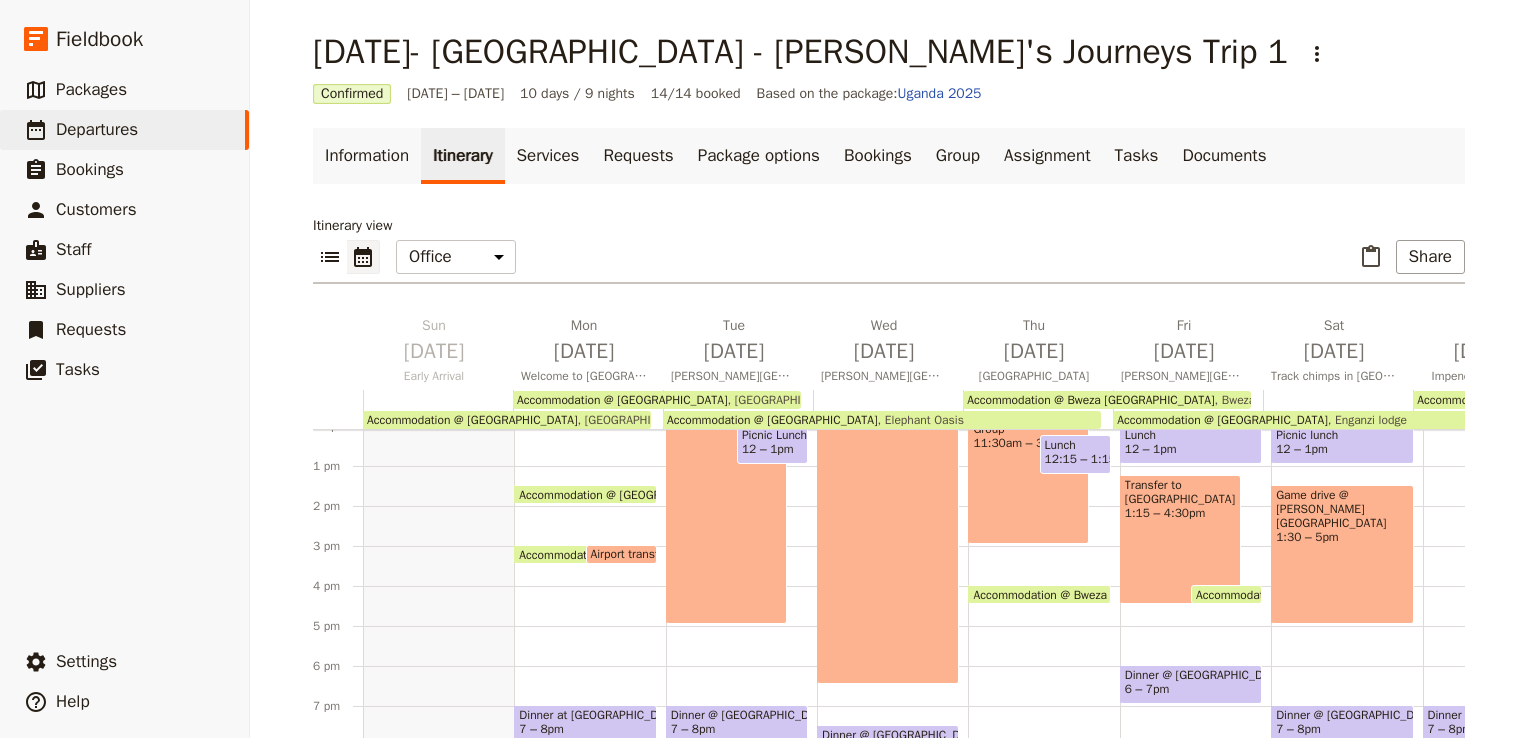 click on "Accommodation @ [GEOGRAPHIC_DATA]" at bounding box center (472, 420) 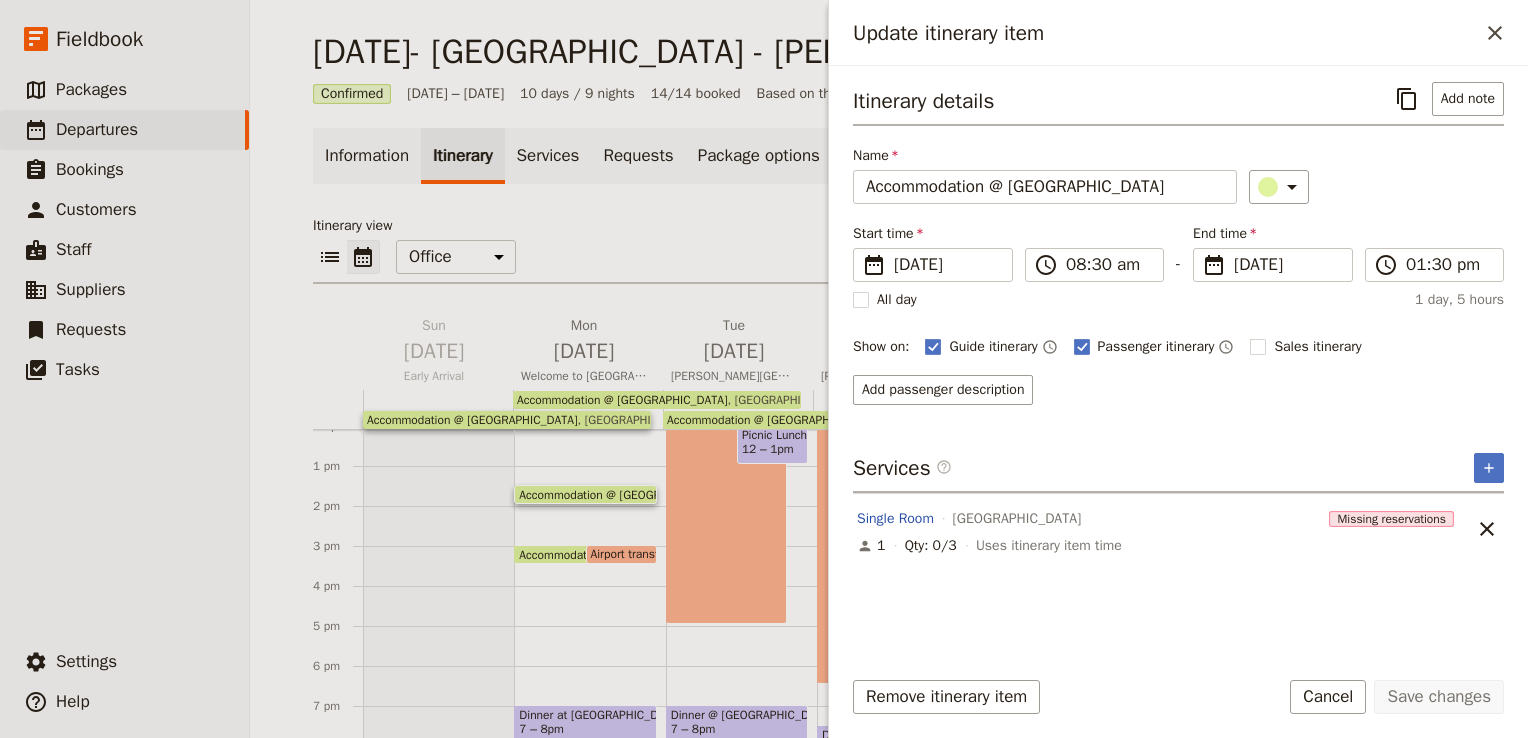 scroll, scrollTop: 508, scrollLeft: 0, axis: vertical 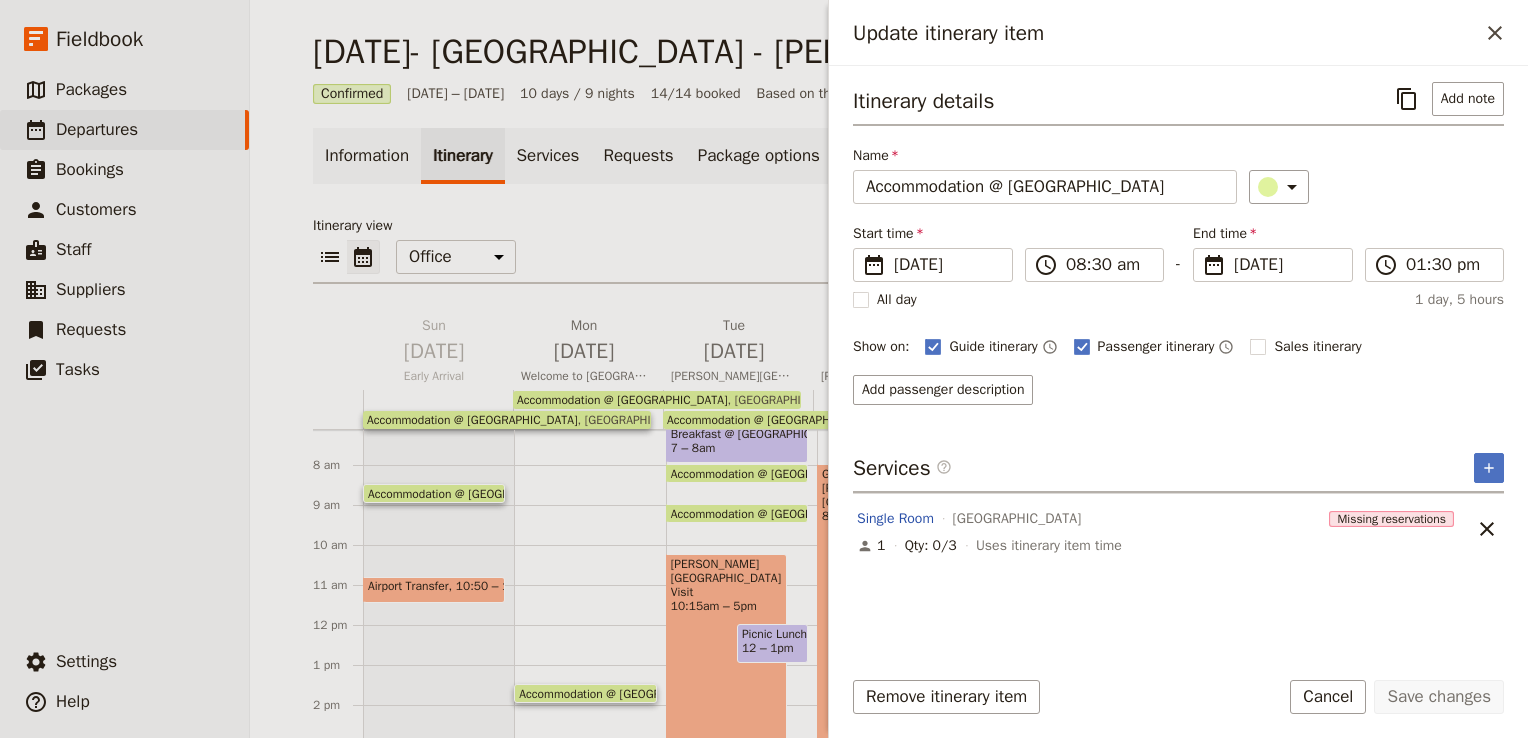 click on "Airport Transfer" at bounding box center [412, 586] 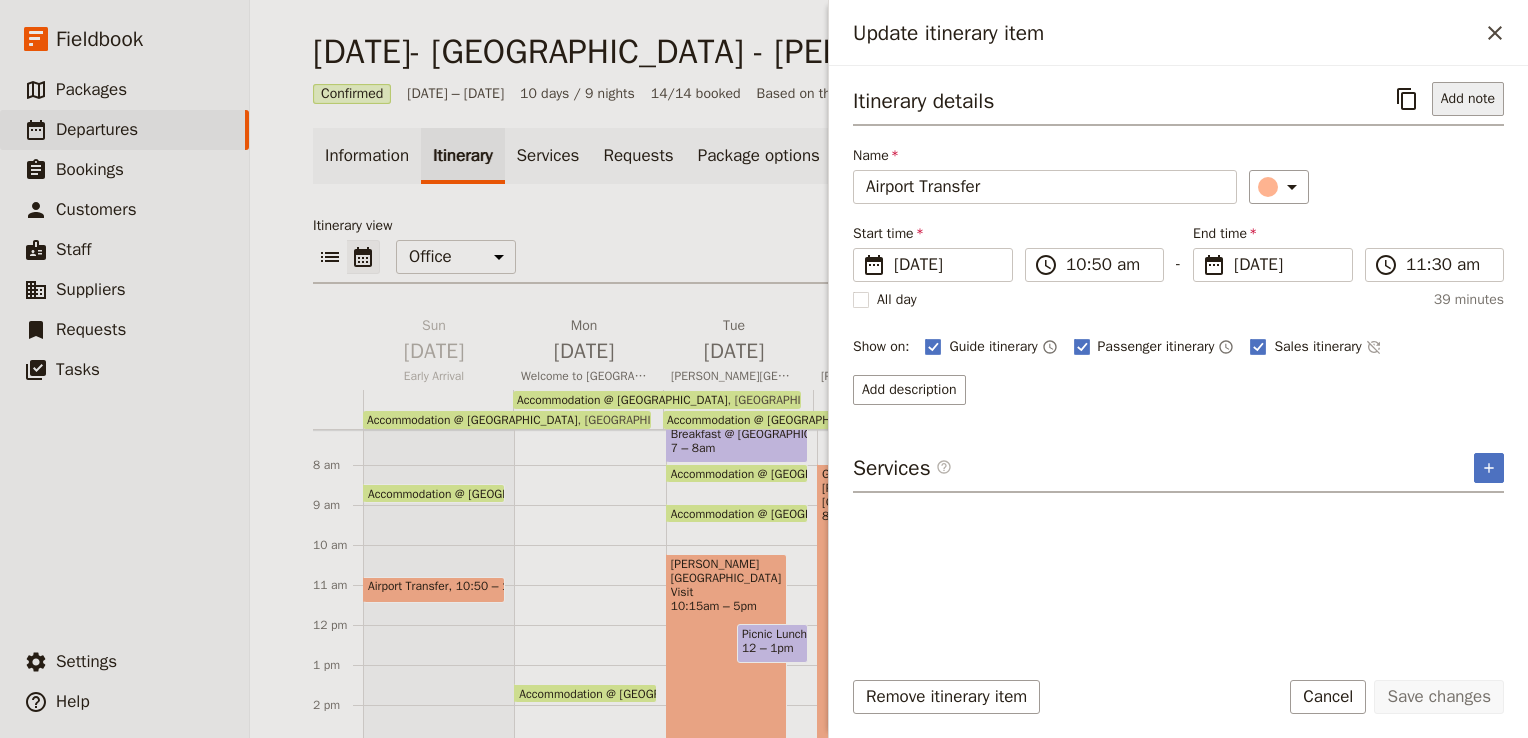 click on "Add note" at bounding box center (1468, 99) 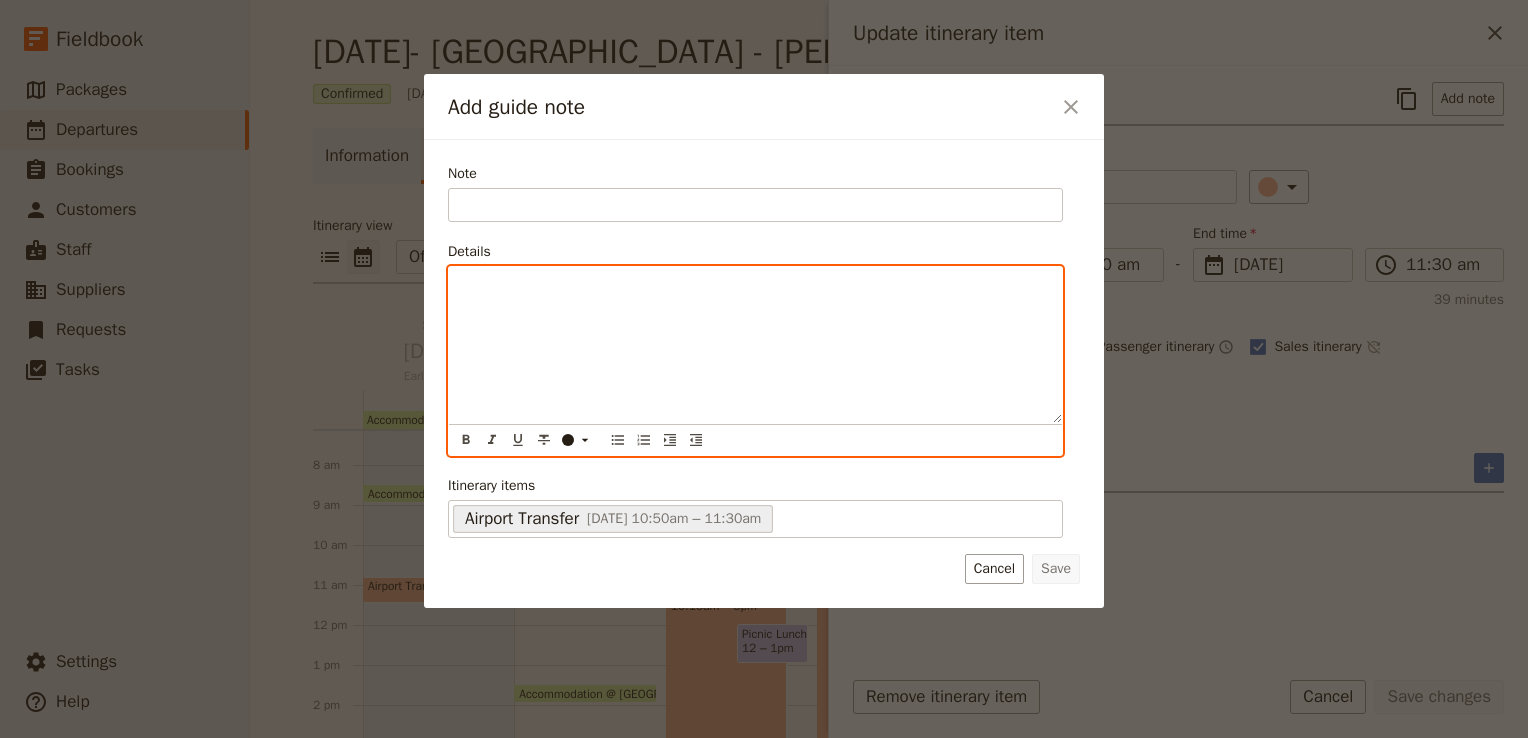 click at bounding box center [755, 345] 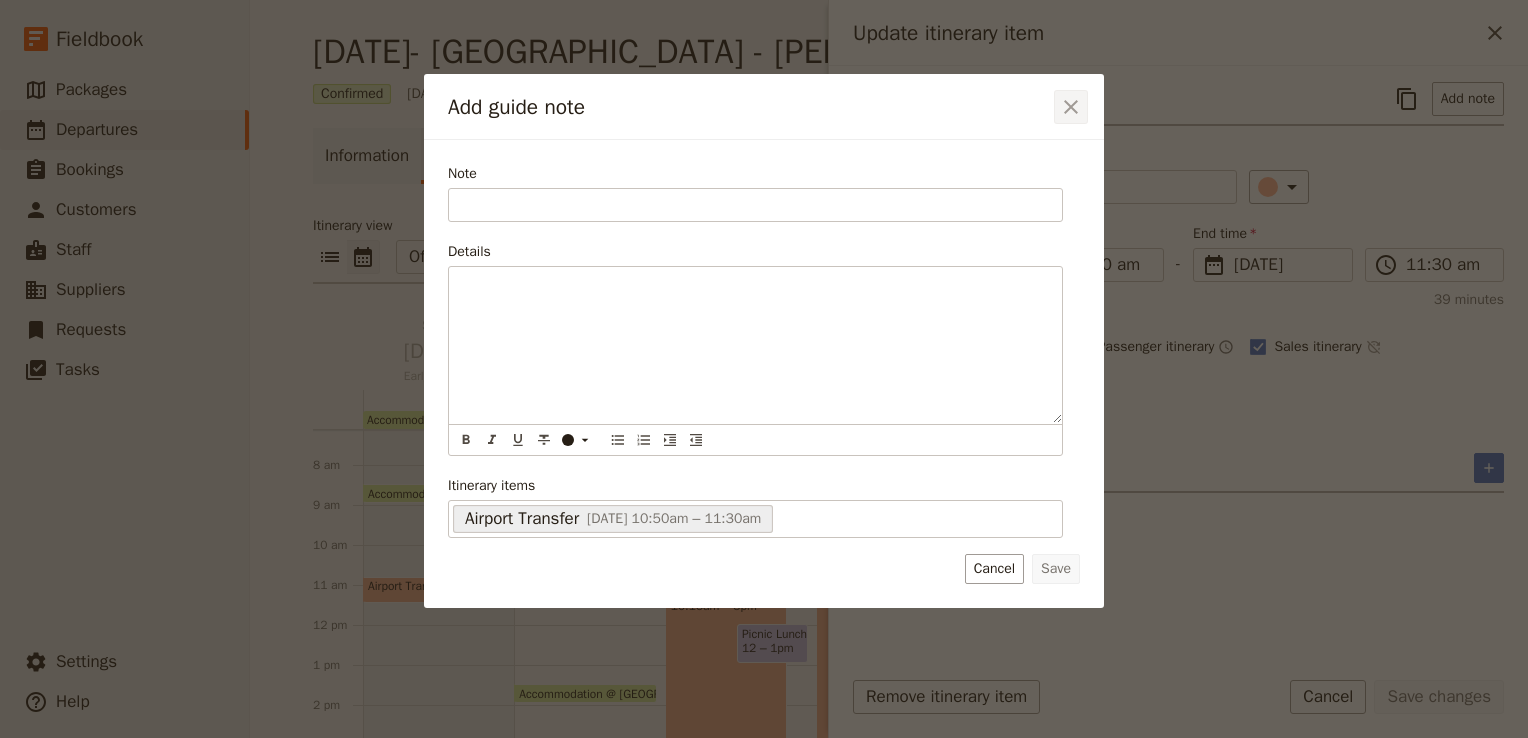 click 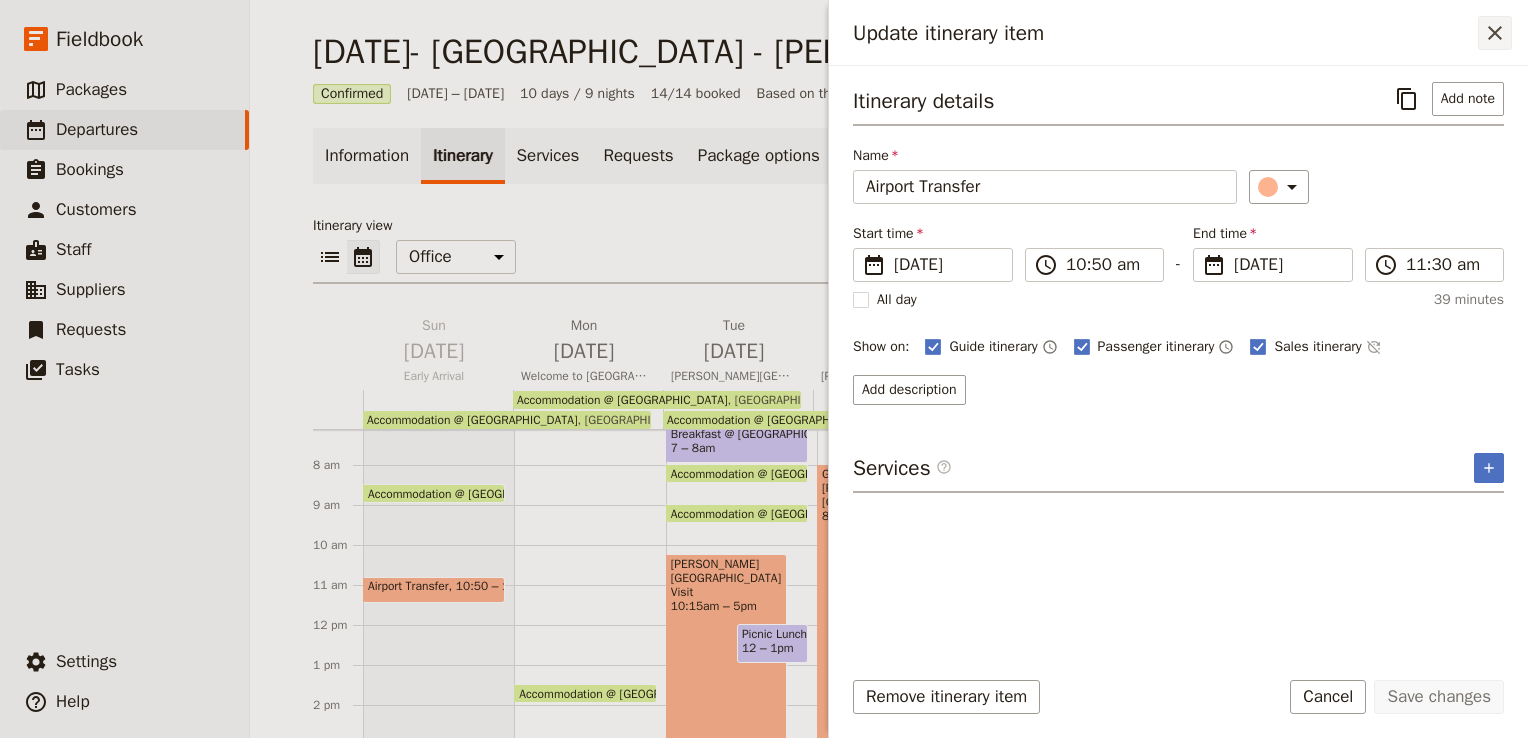 click 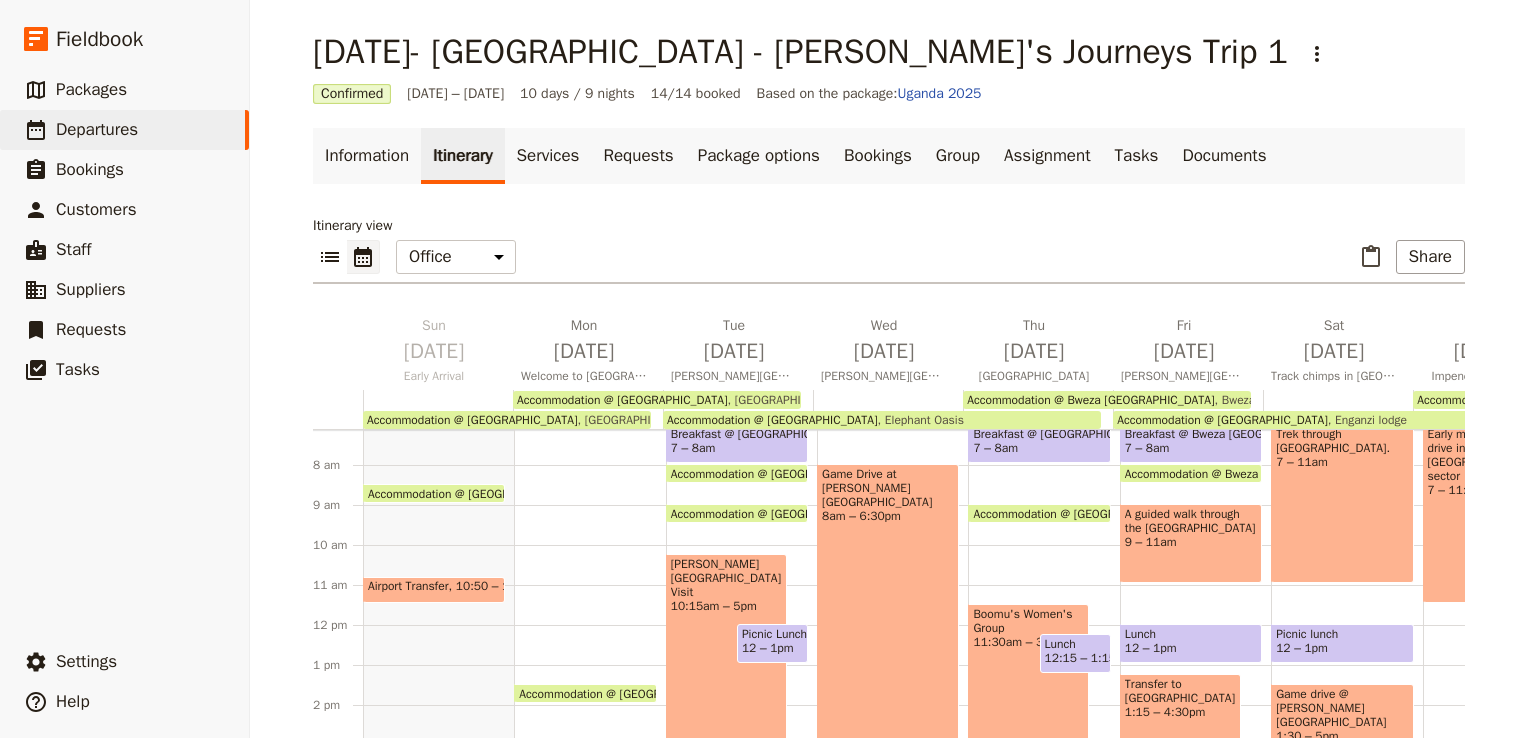 click on "Accommodation @ [GEOGRAPHIC_DATA]" at bounding box center [477, 493] 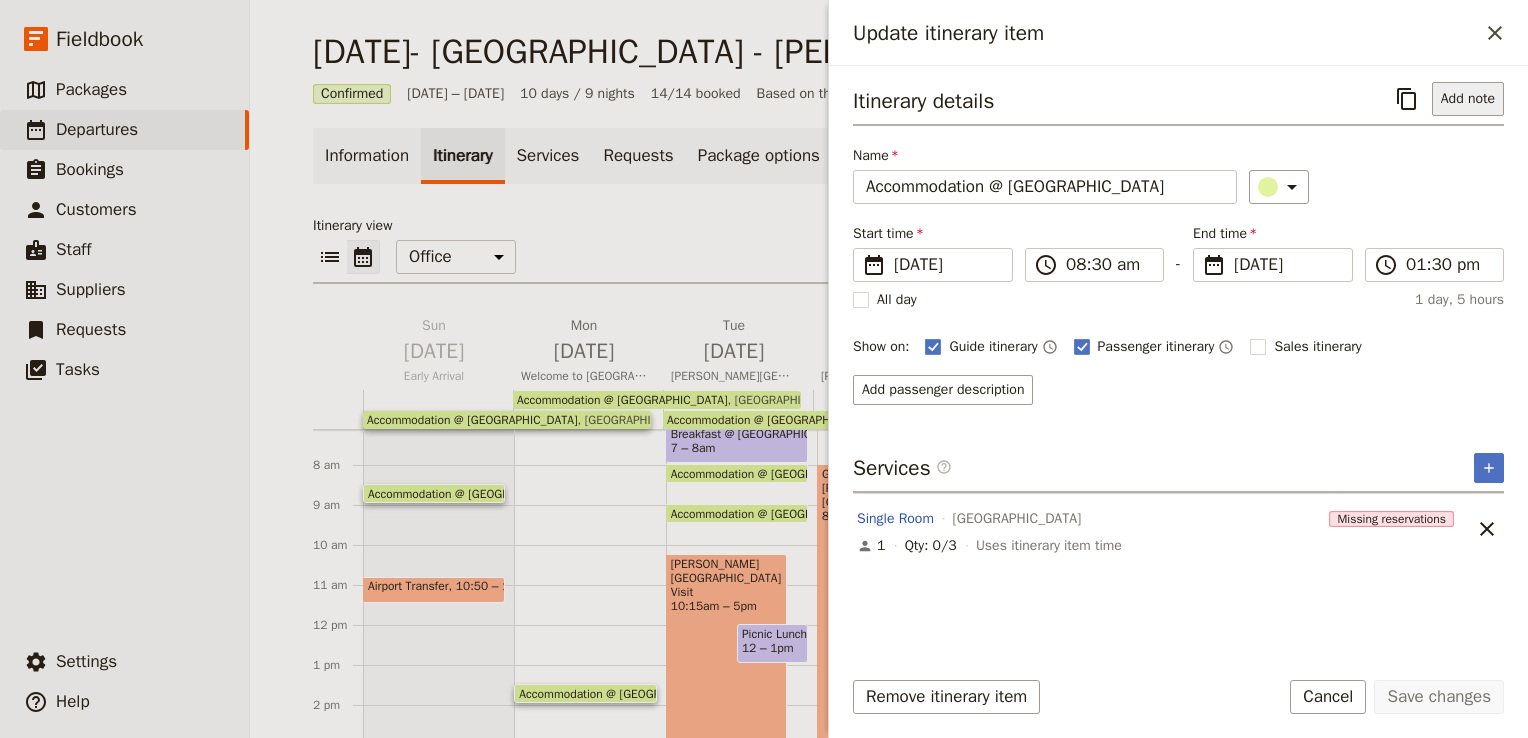 click on "Add note" at bounding box center (1468, 99) 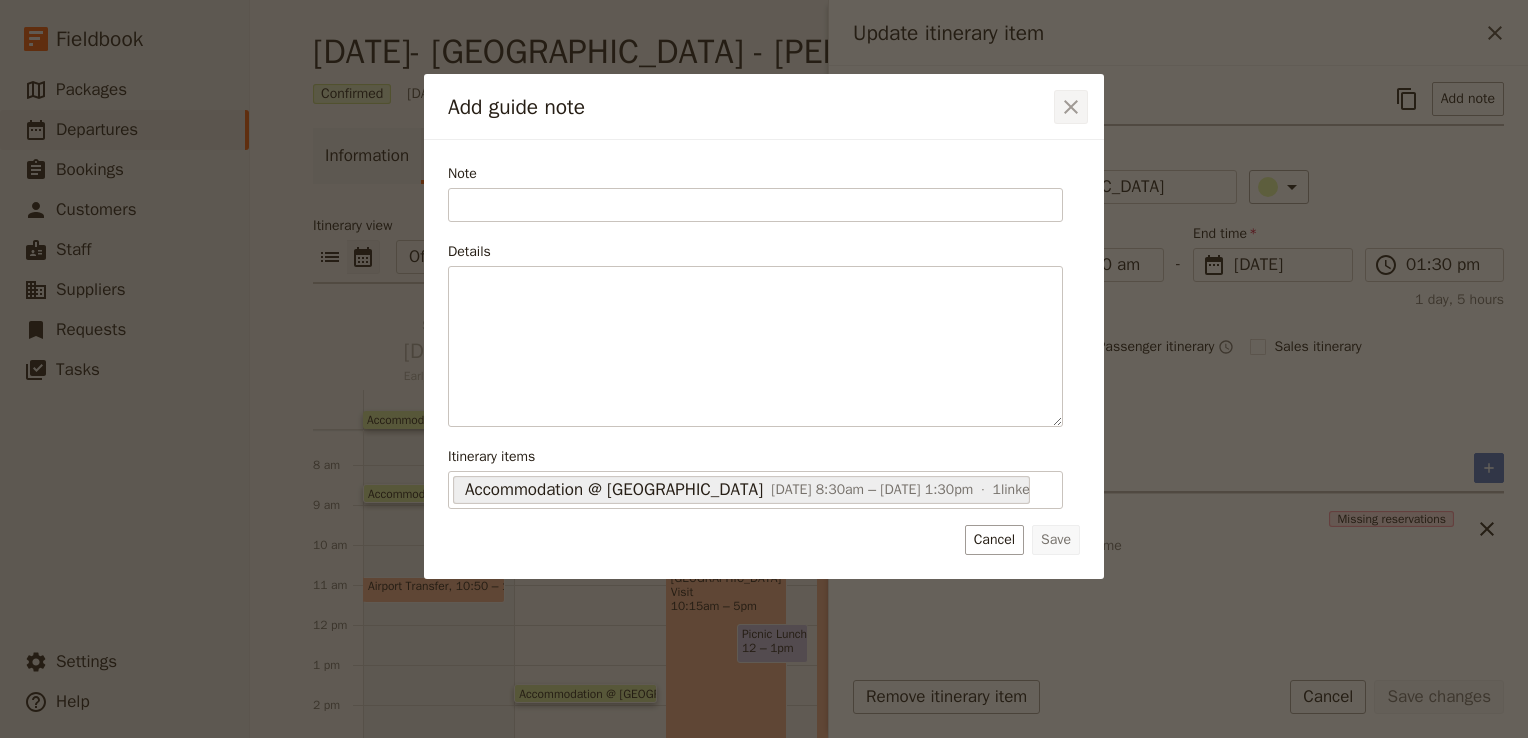 click 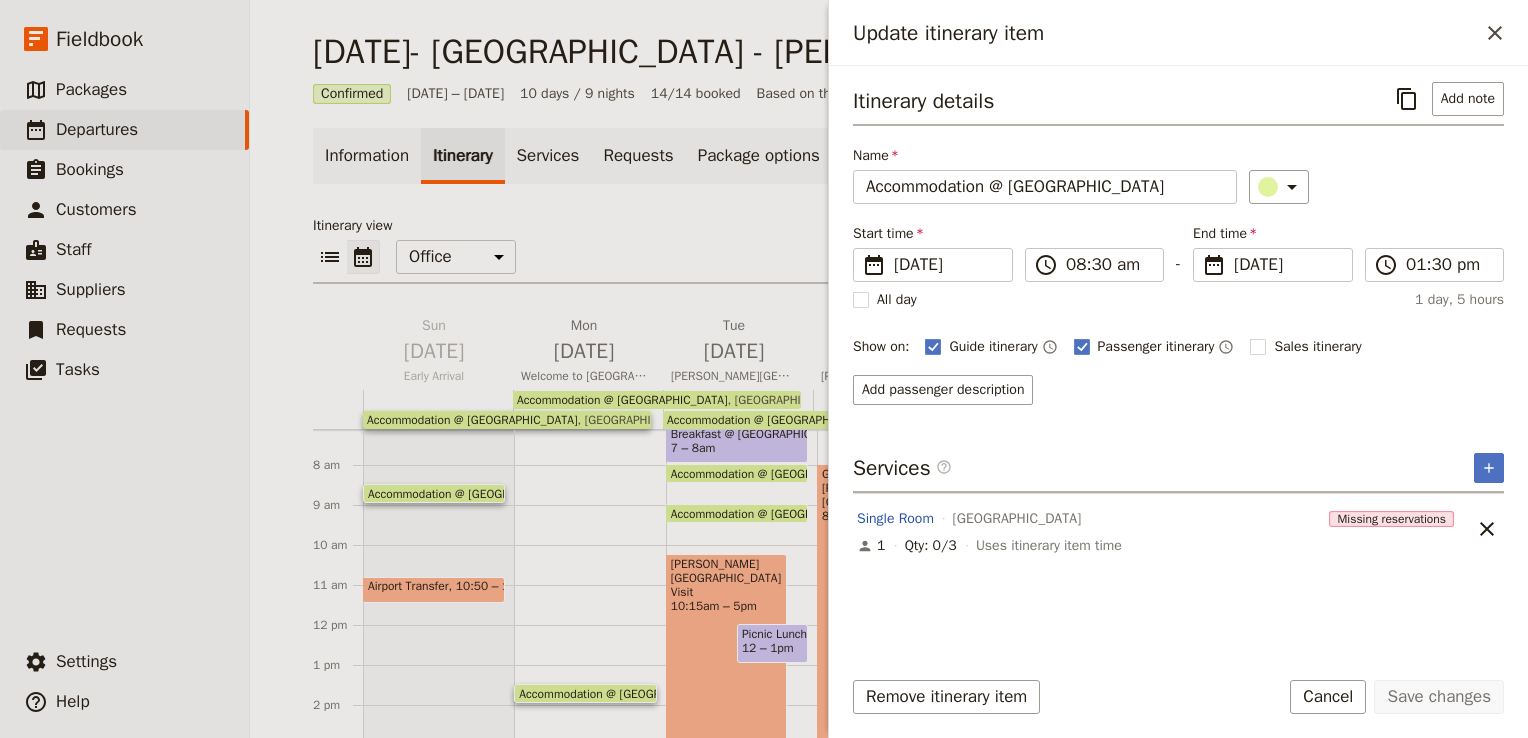 click on "Airport Transfer" at bounding box center (412, 586) 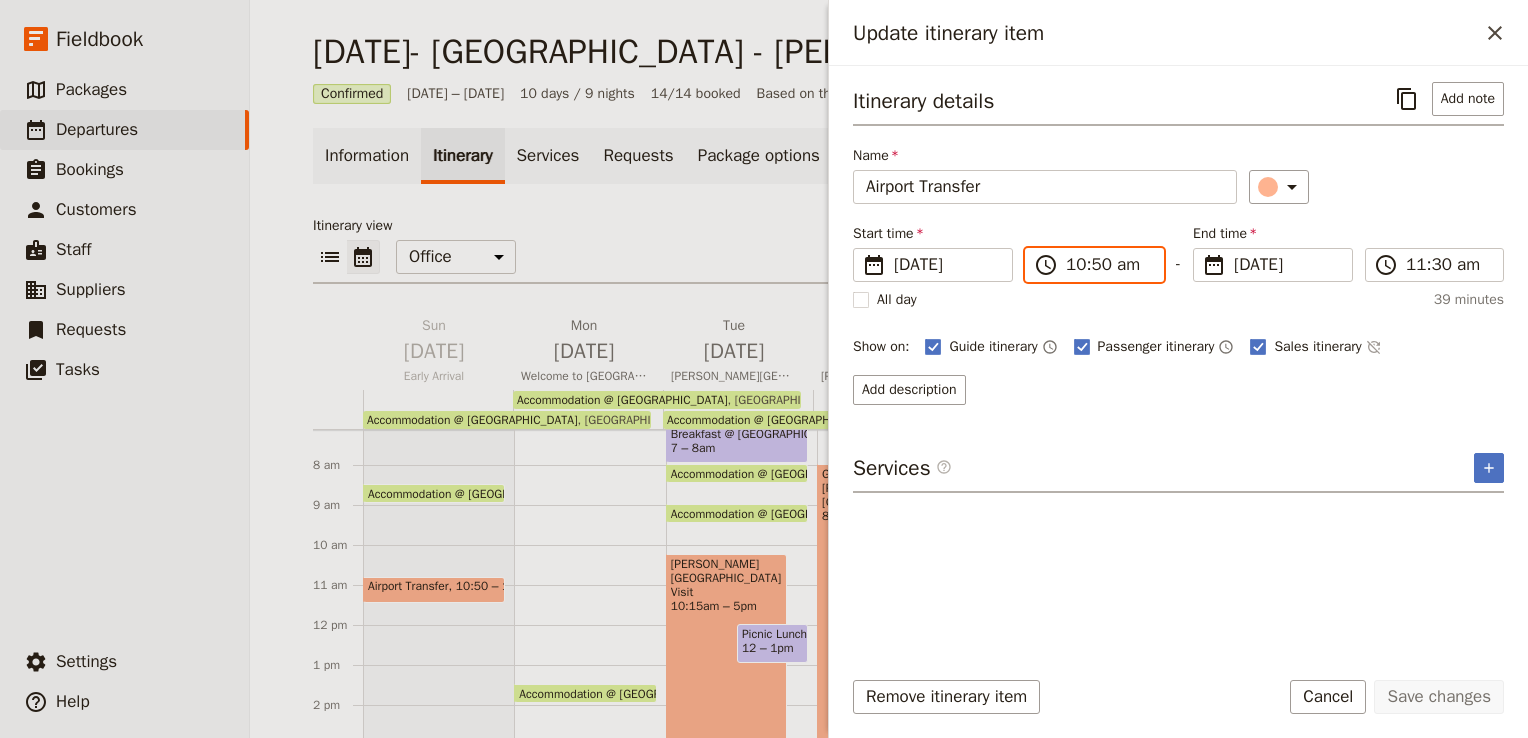 click on "10:50 am" at bounding box center [1108, 265] 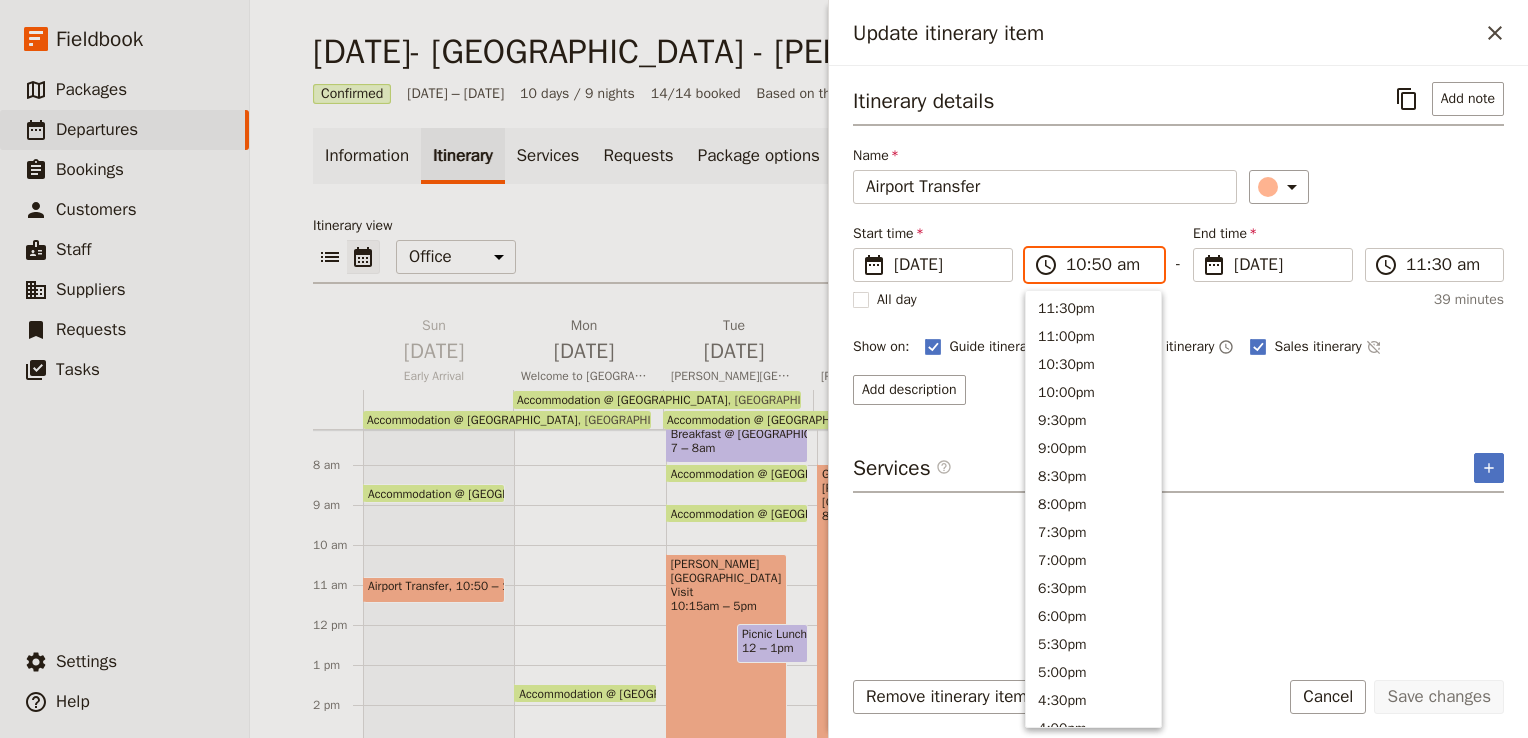 scroll, scrollTop: 732, scrollLeft: 0, axis: vertical 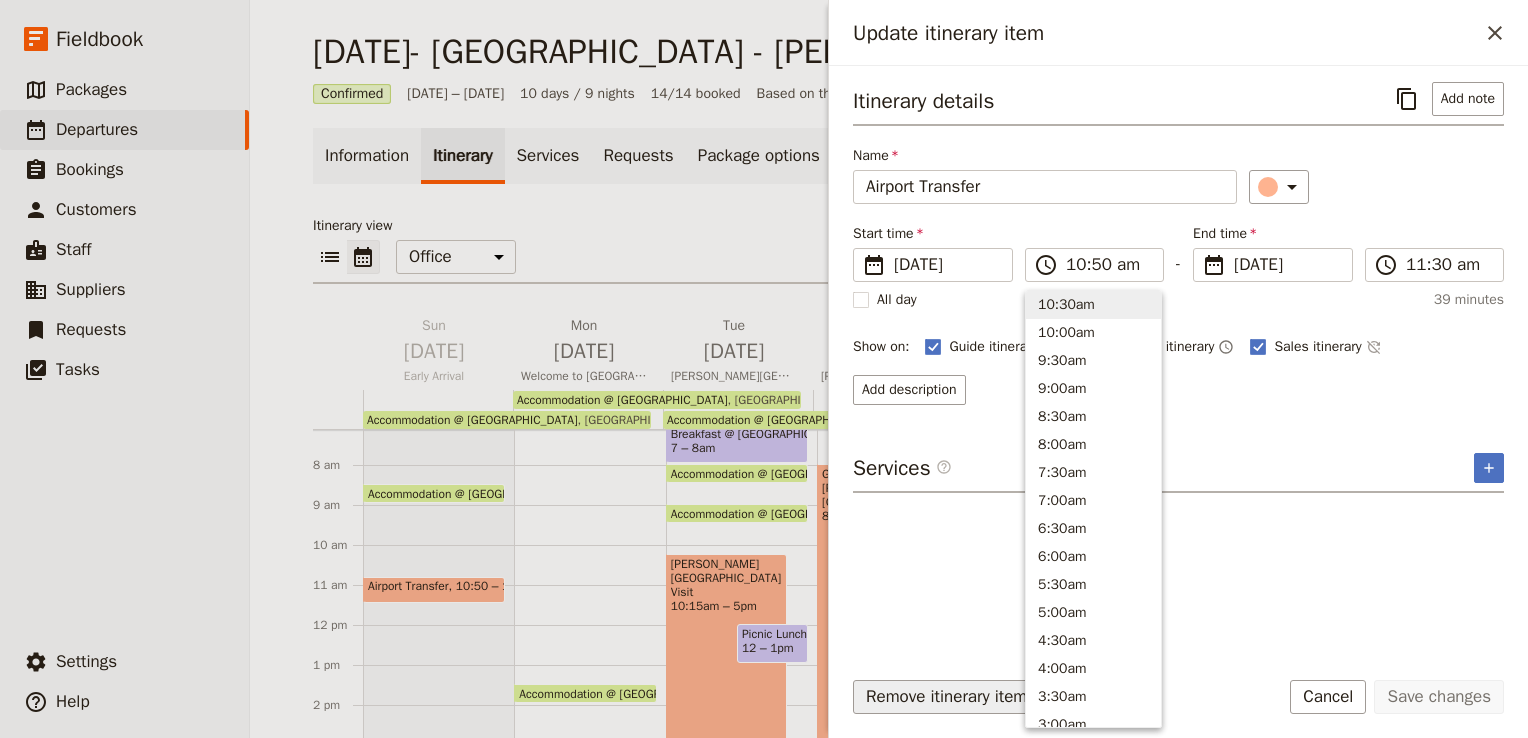click on "Remove itinerary item" at bounding box center [946, 697] 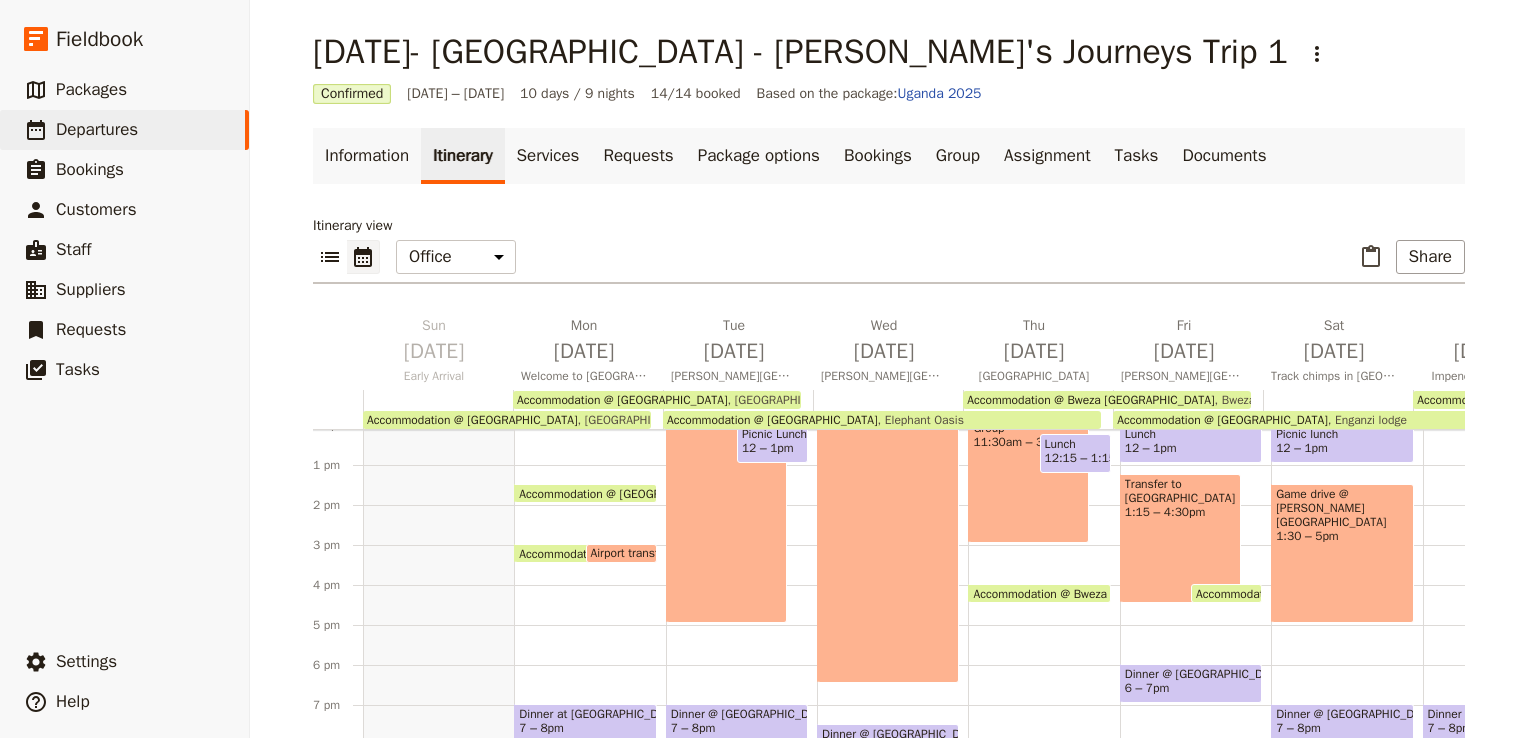 scroll, scrollTop: 185, scrollLeft: 0, axis: vertical 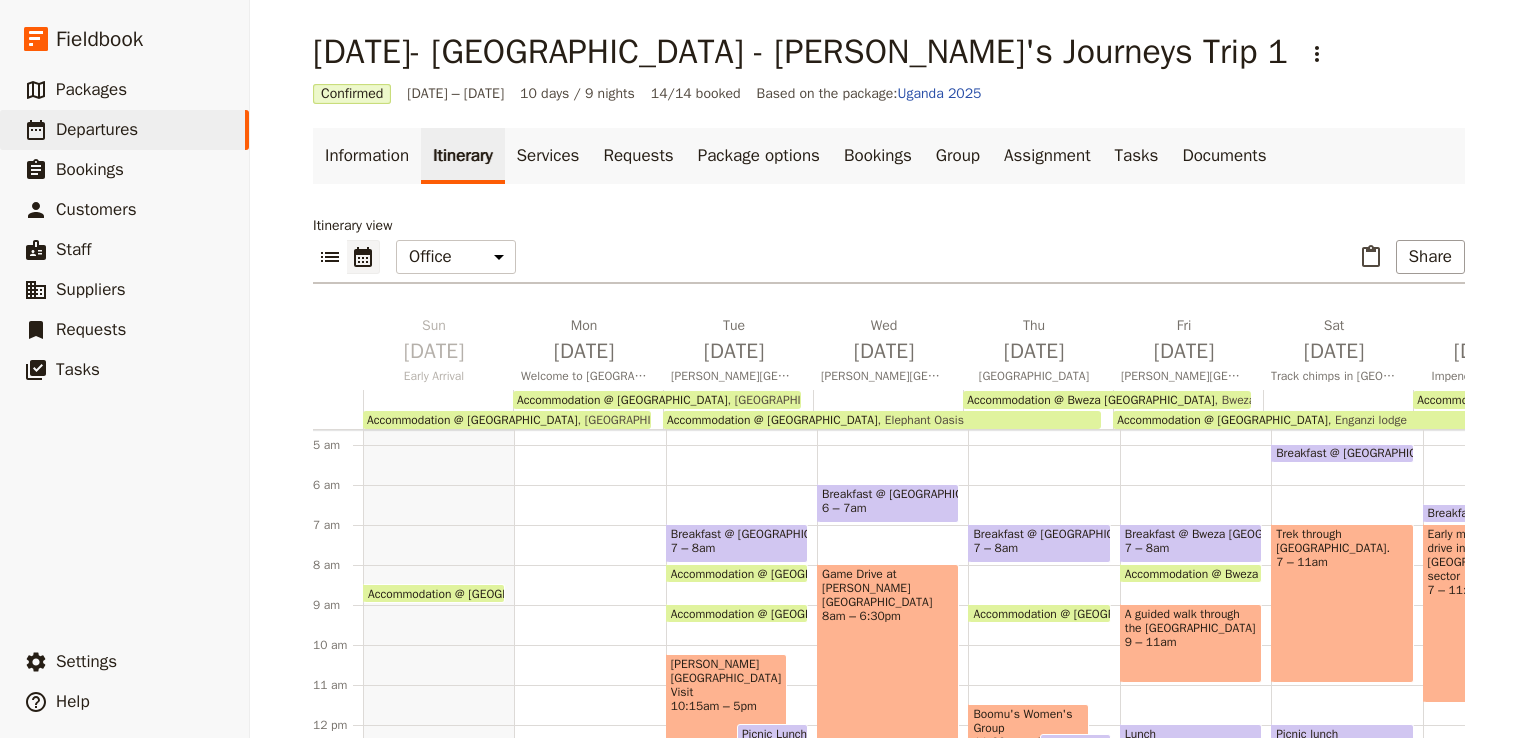 click on "Accommodation @ [GEOGRAPHIC_DATA]" at bounding box center (477, 593) 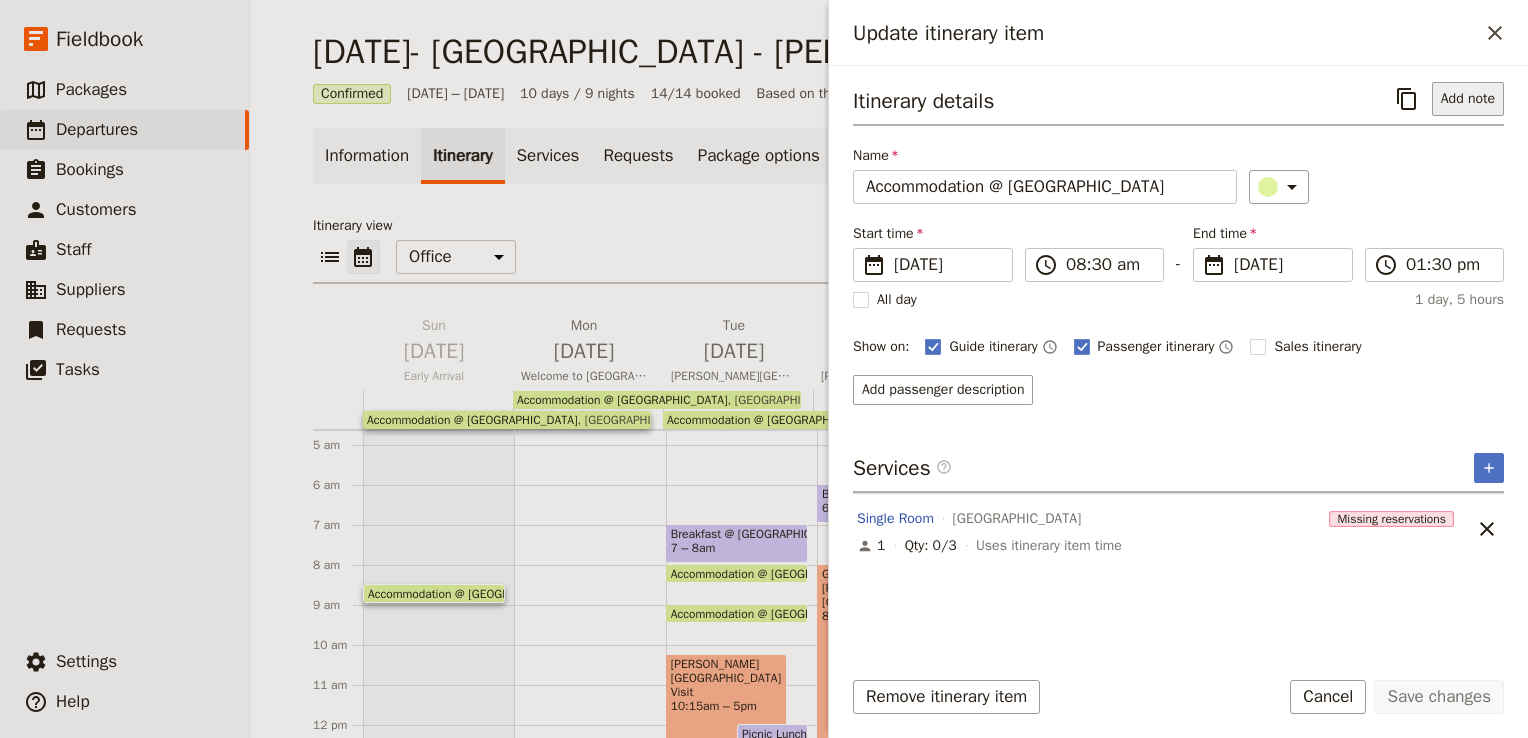 click on "Add note" at bounding box center (1468, 99) 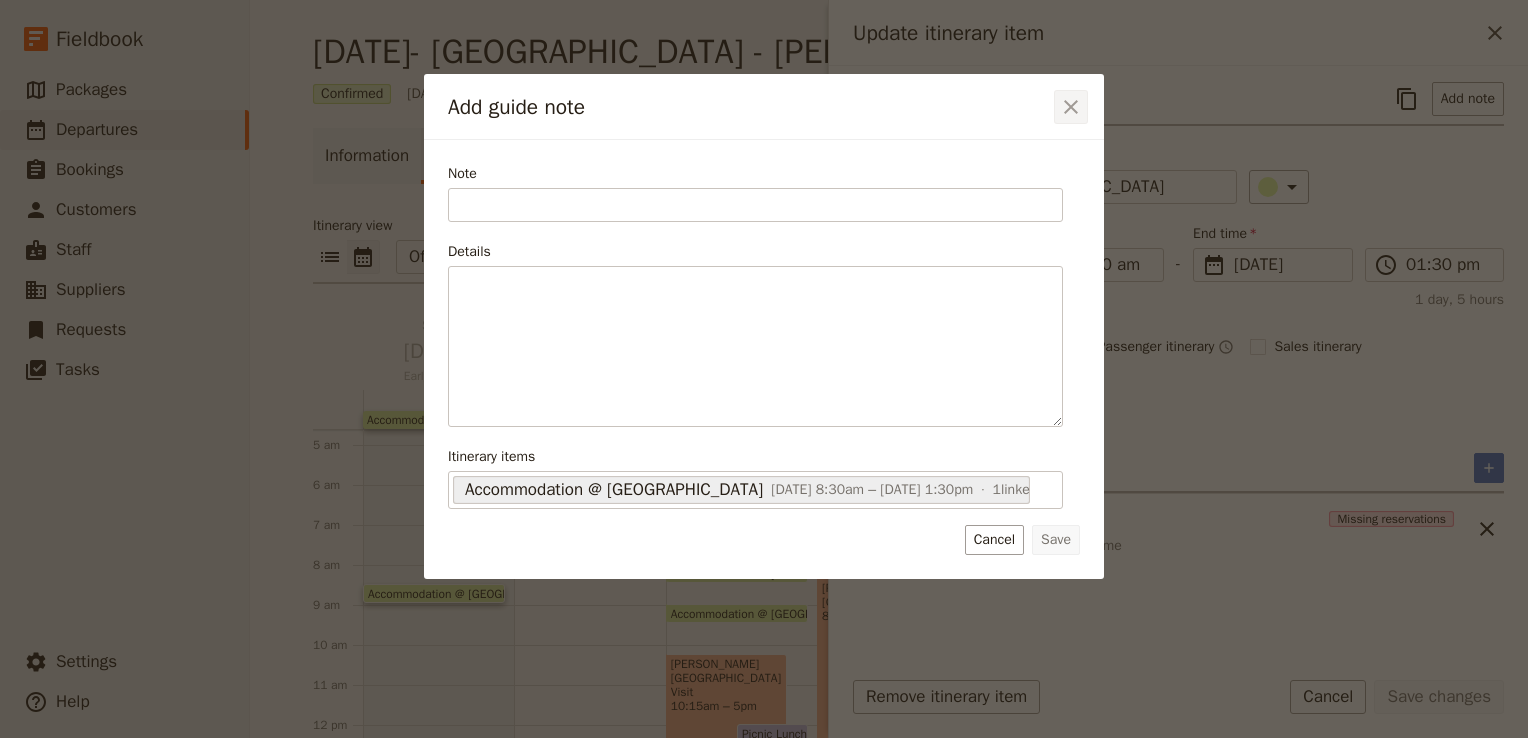 click 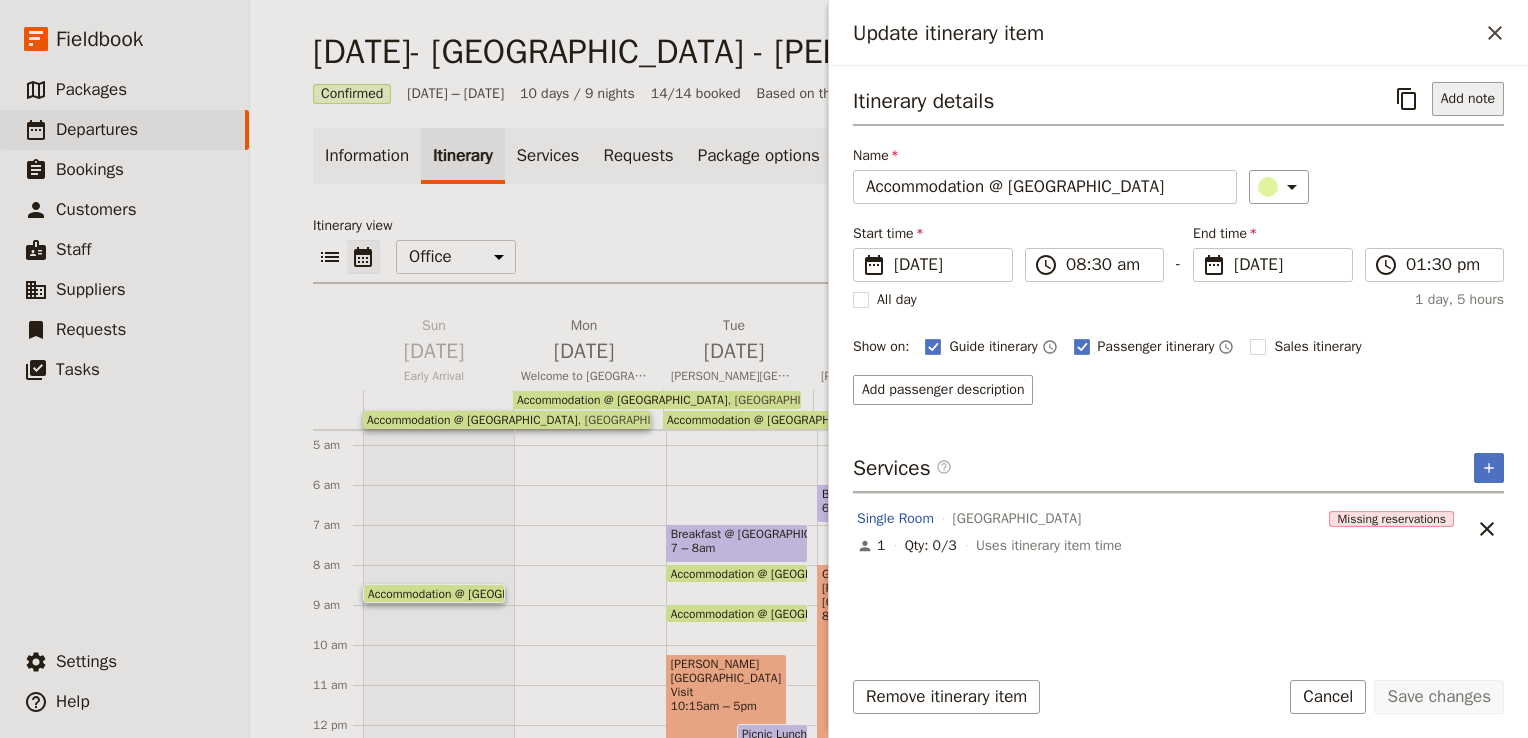 click on "Add note" at bounding box center (1468, 99) 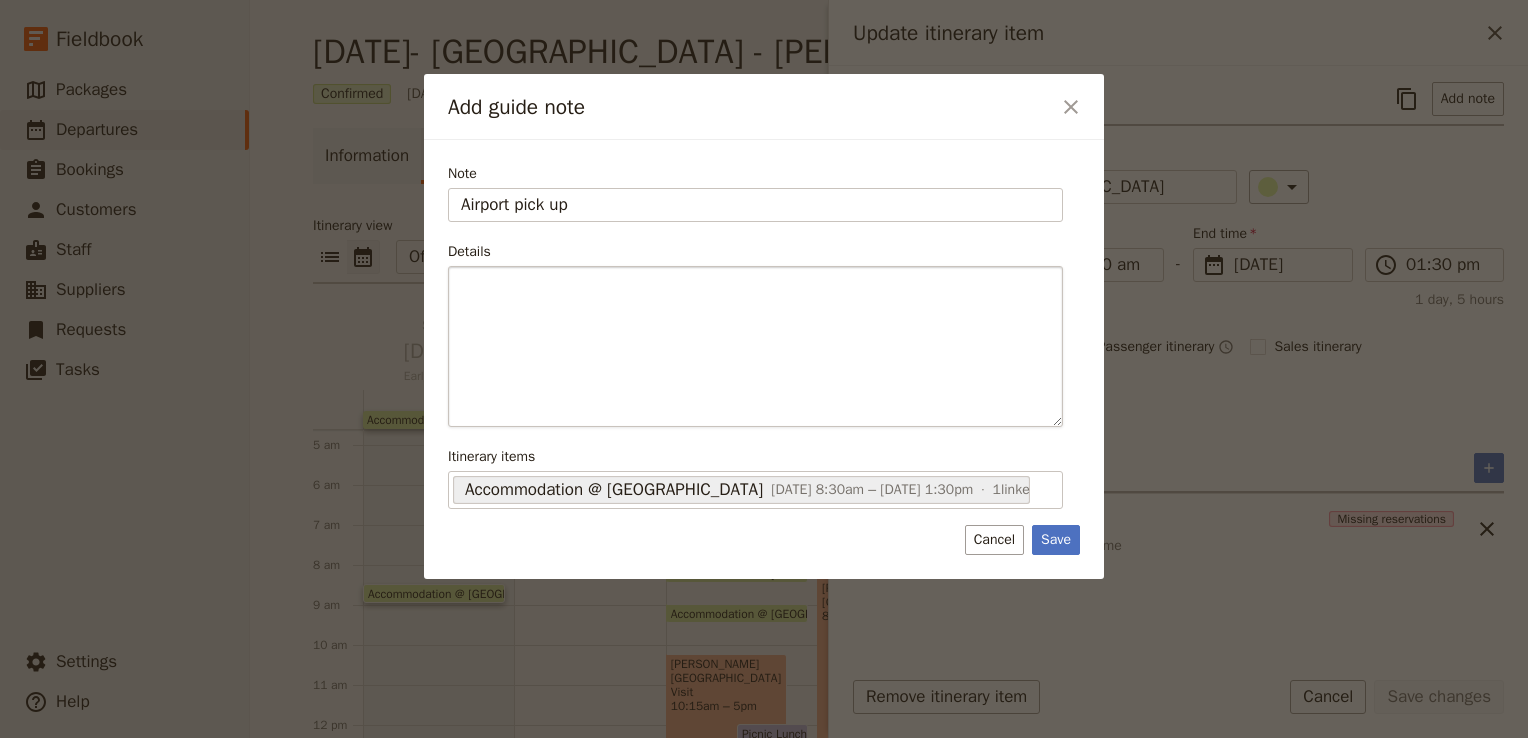 type on "Airport pick up" 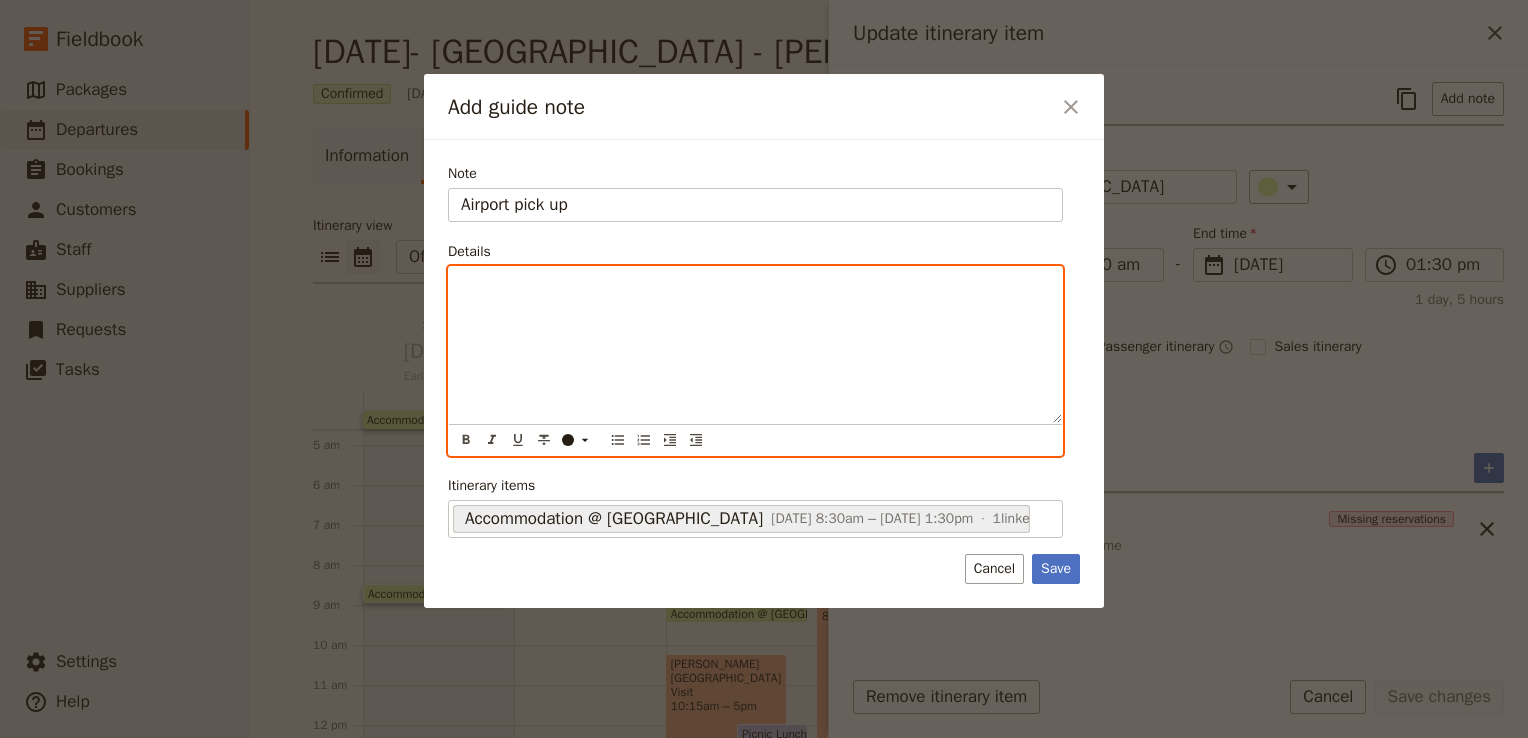 click at bounding box center (755, 285) 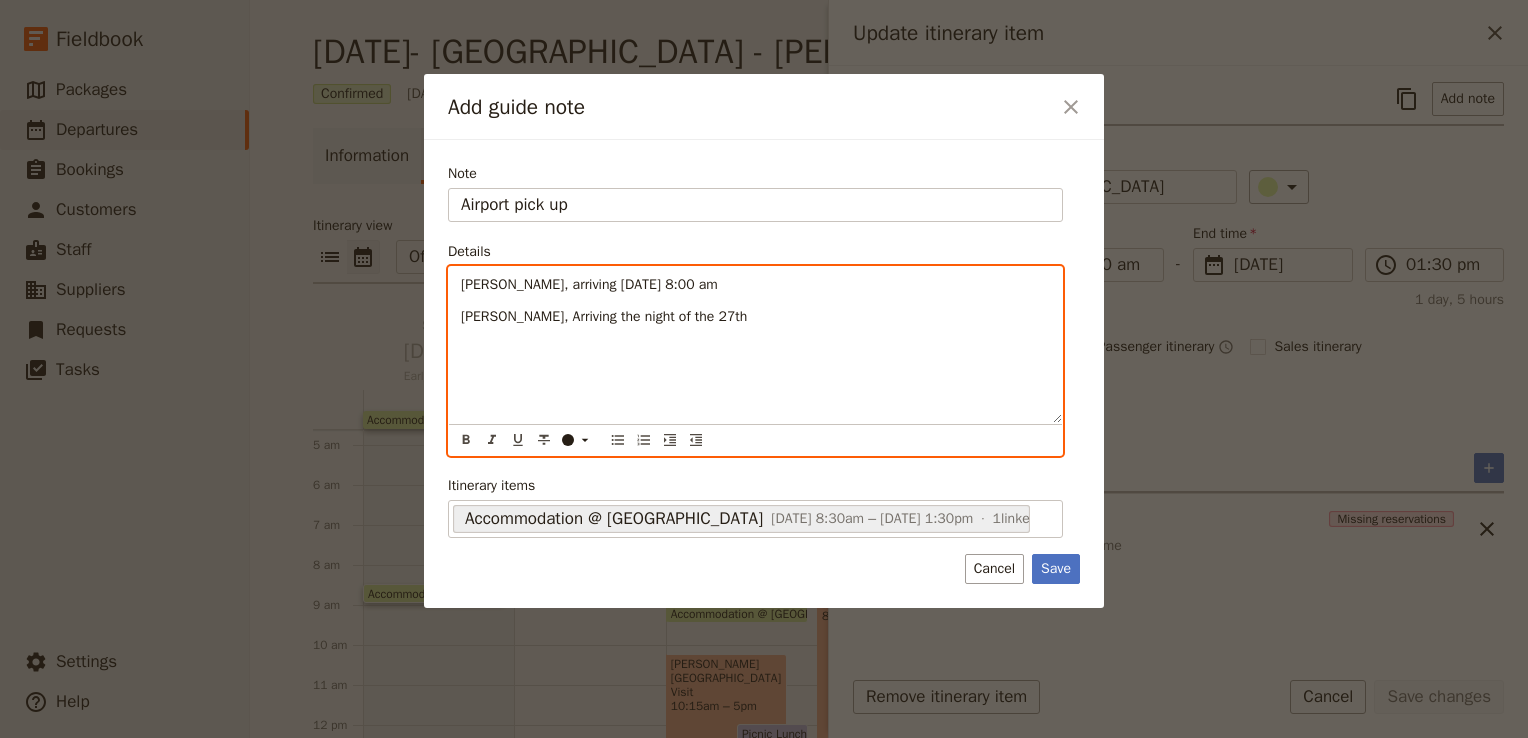 type 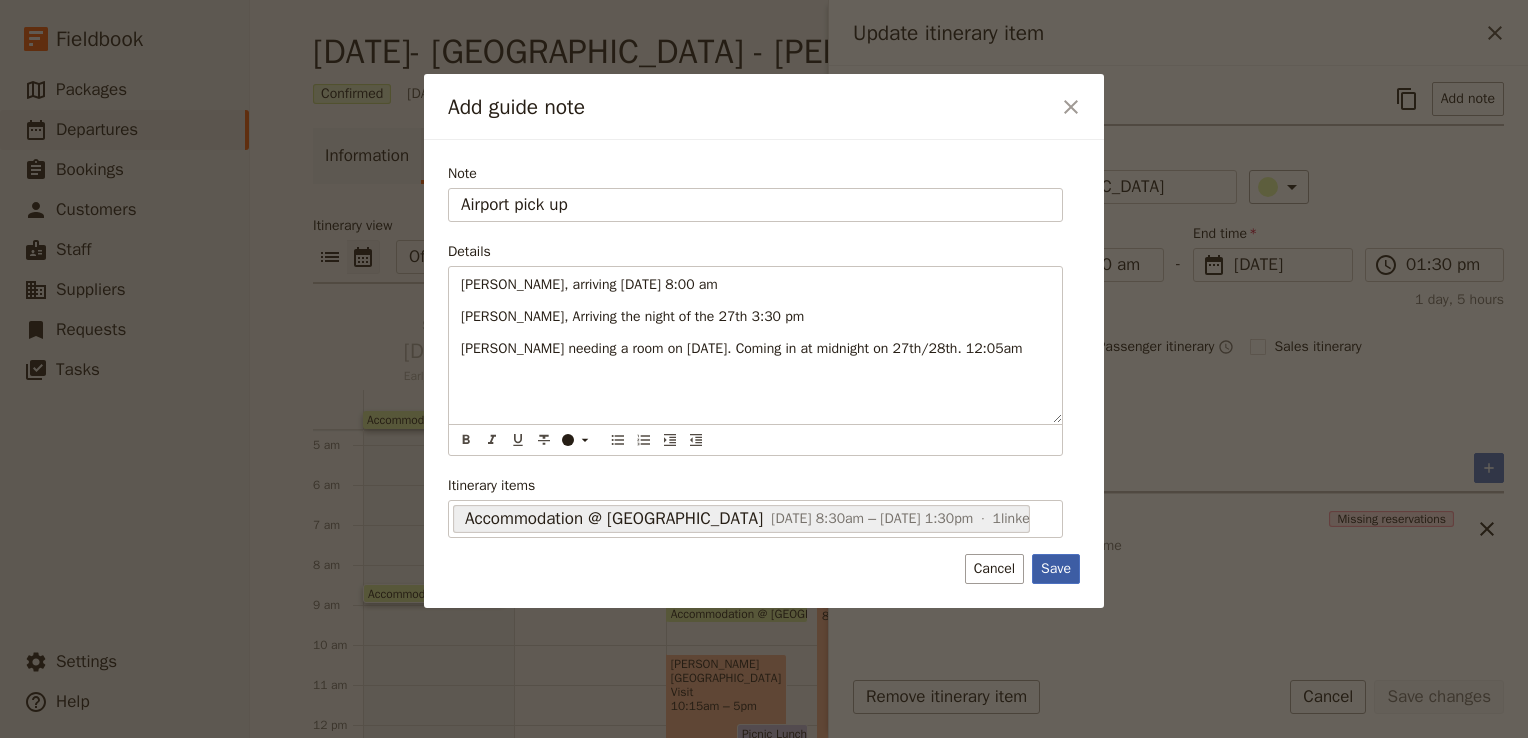 click on "Save" at bounding box center (1056, 569) 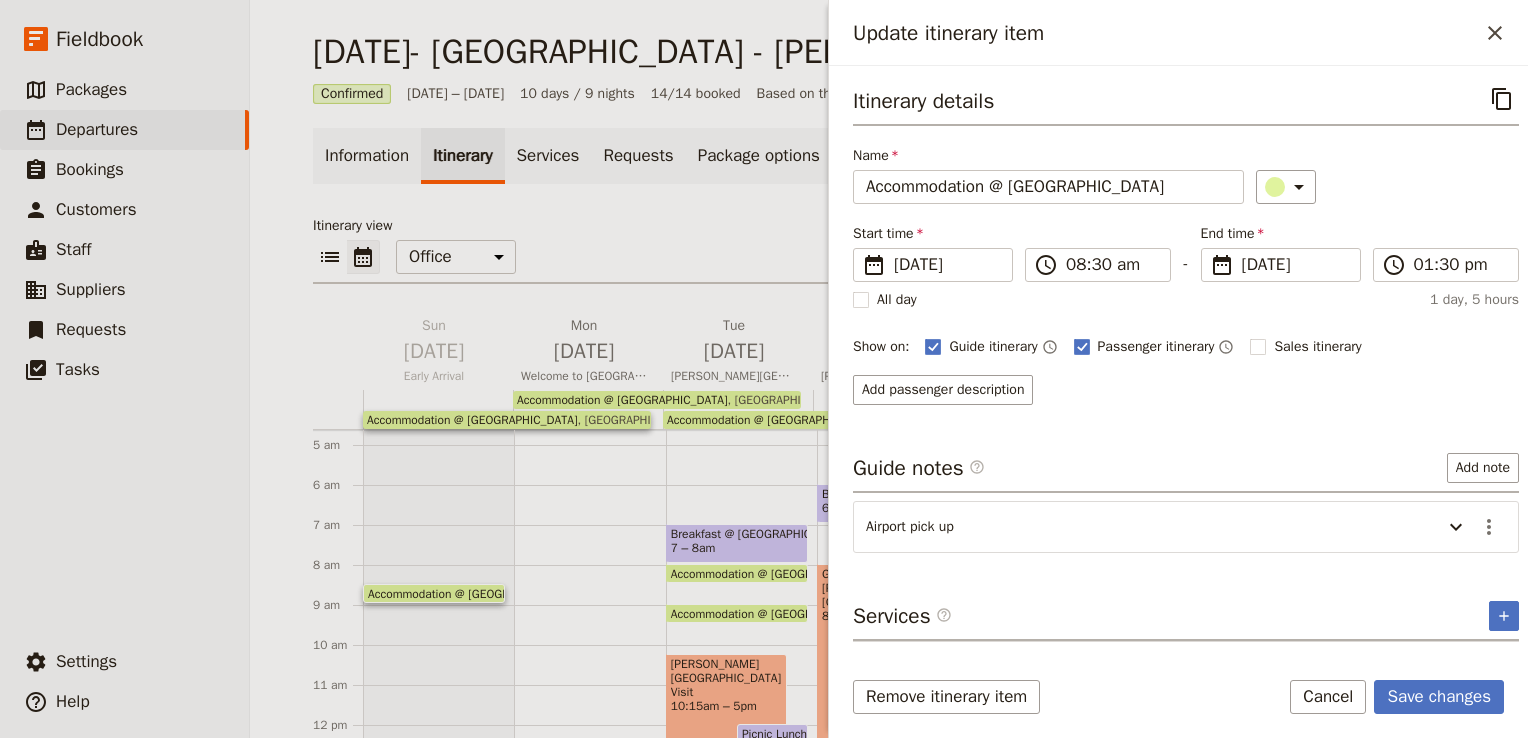 scroll, scrollTop: 56, scrollLeft: 0, axis: vertical 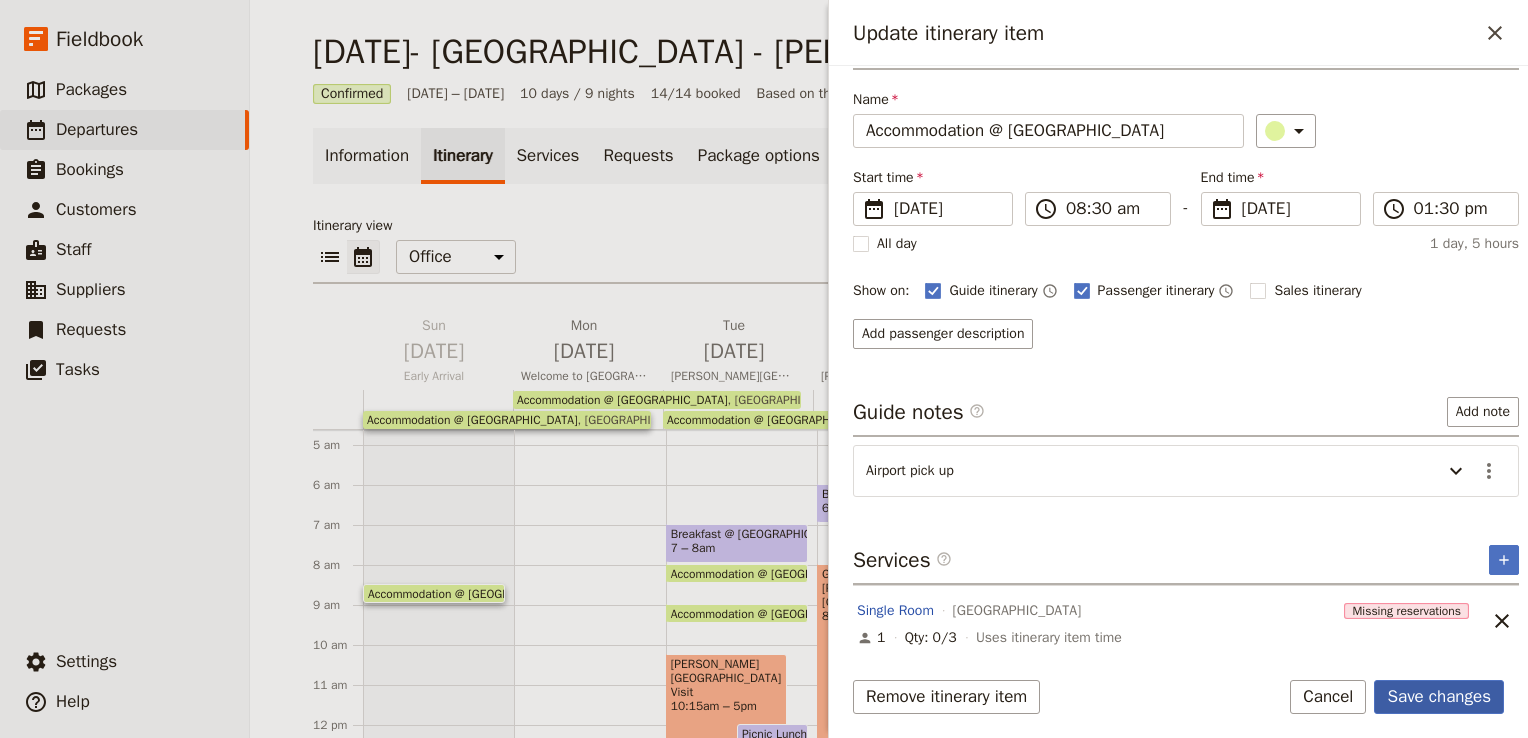 click on "Save changes" at bounding box center (1439, 697) 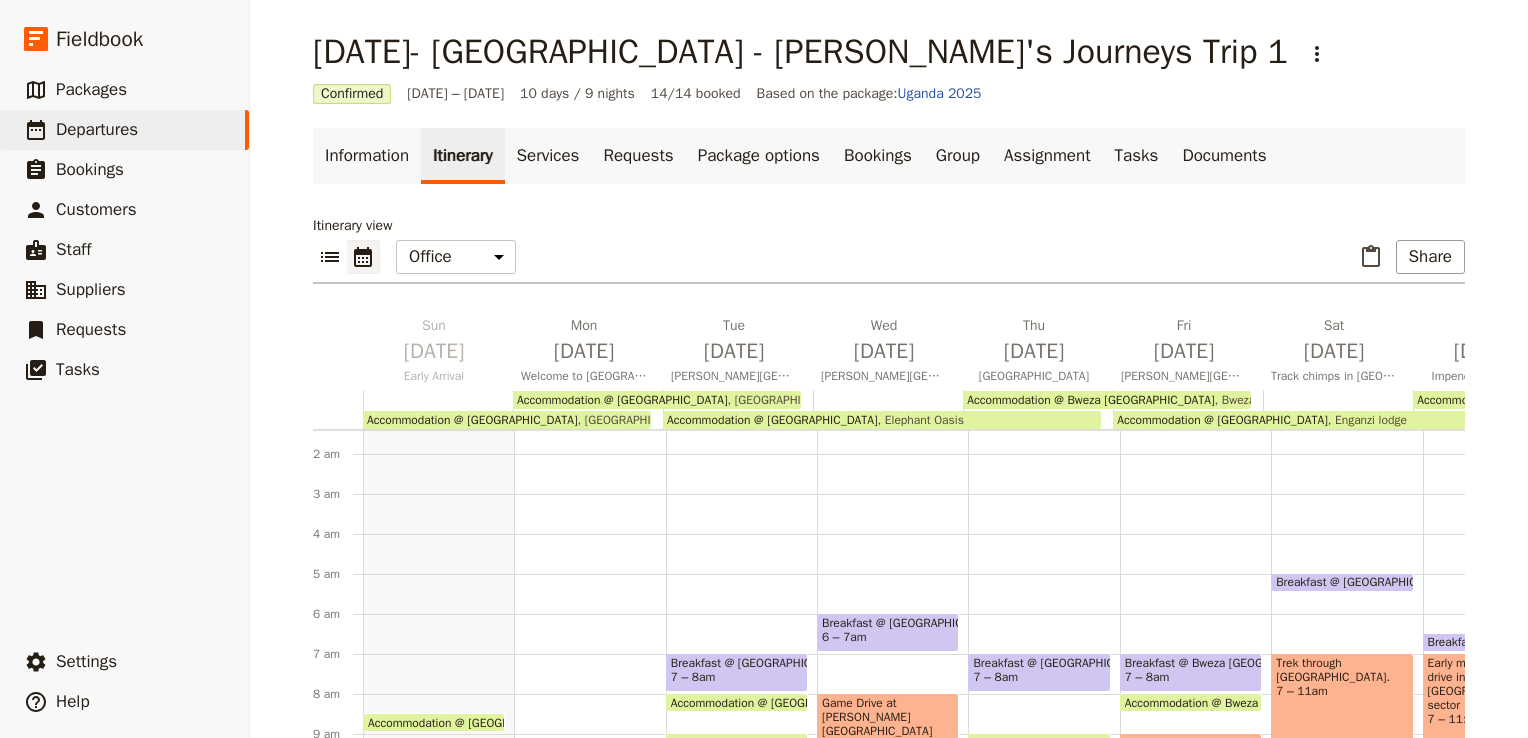 scroll, scrollTop: 0, scrollLeft: 0, axis: both 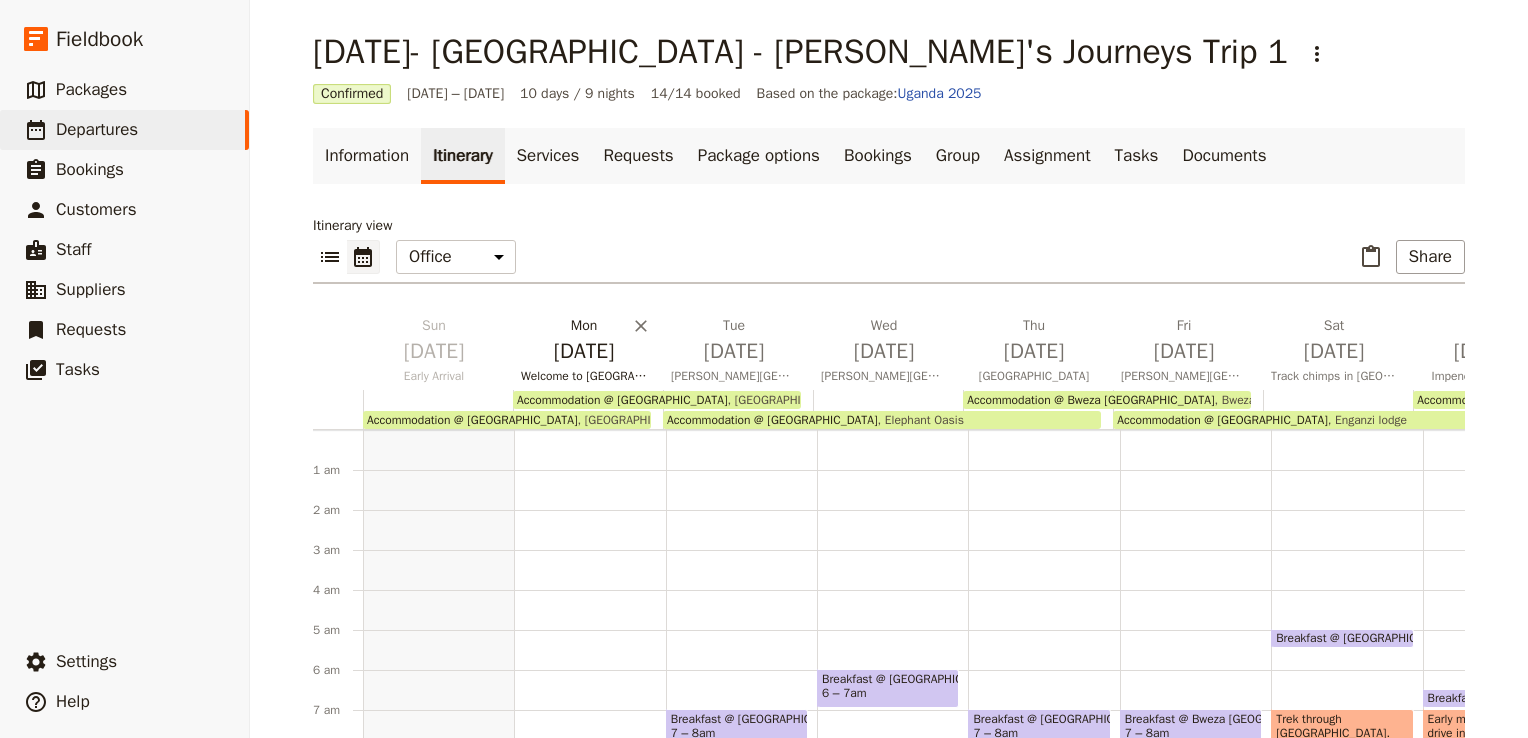 click on "[DATE]" at bounding box center [584, 351] 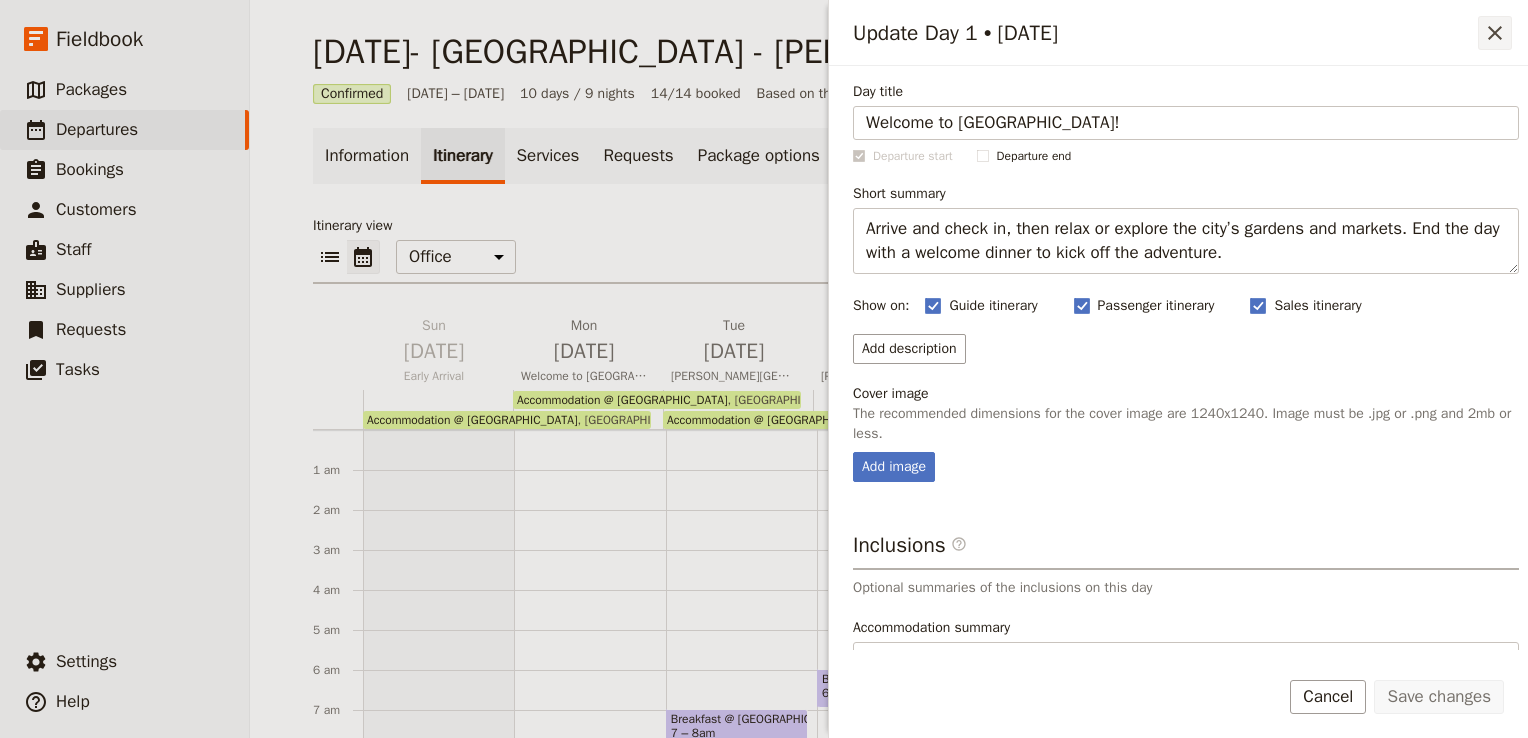 click 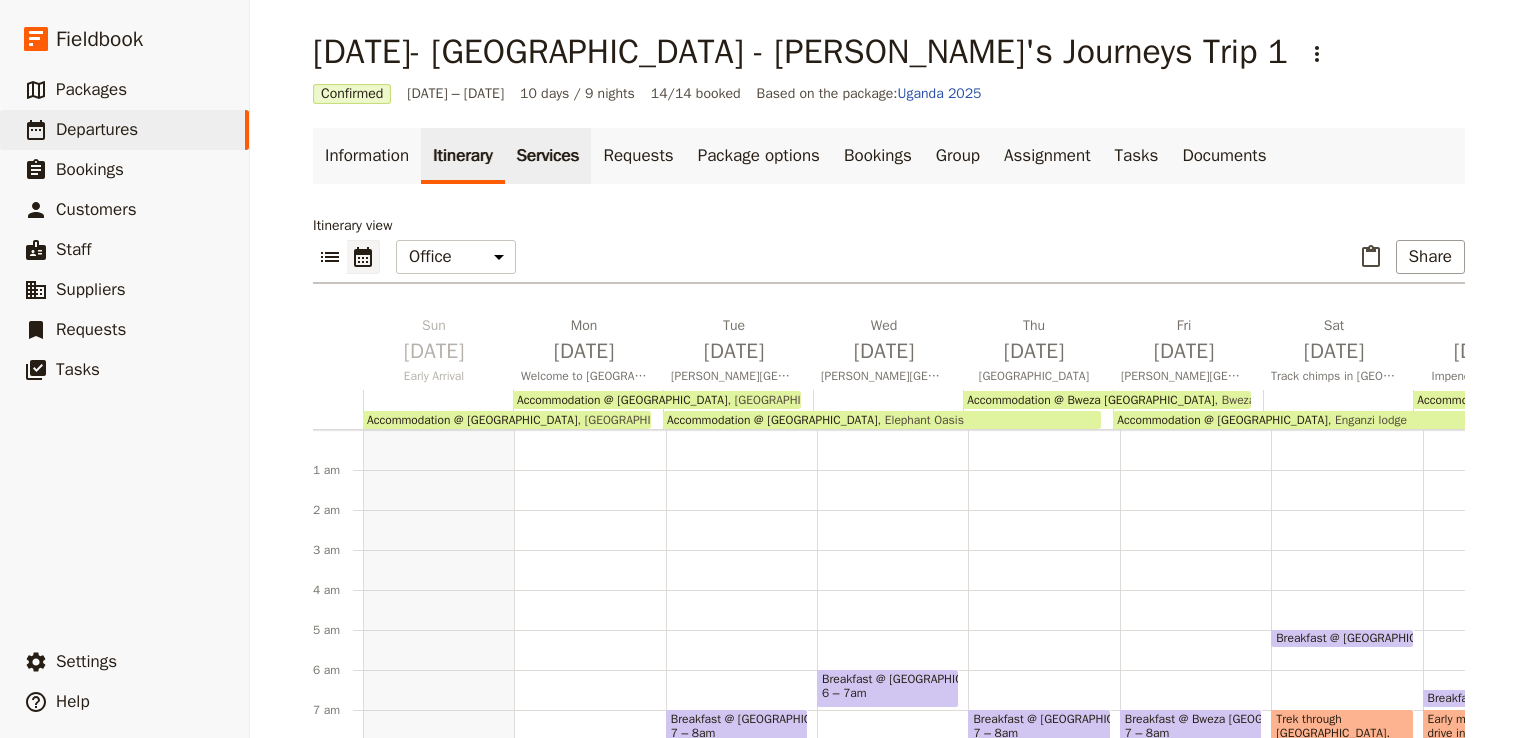 click on "Services" at bounding box center [548, 156] 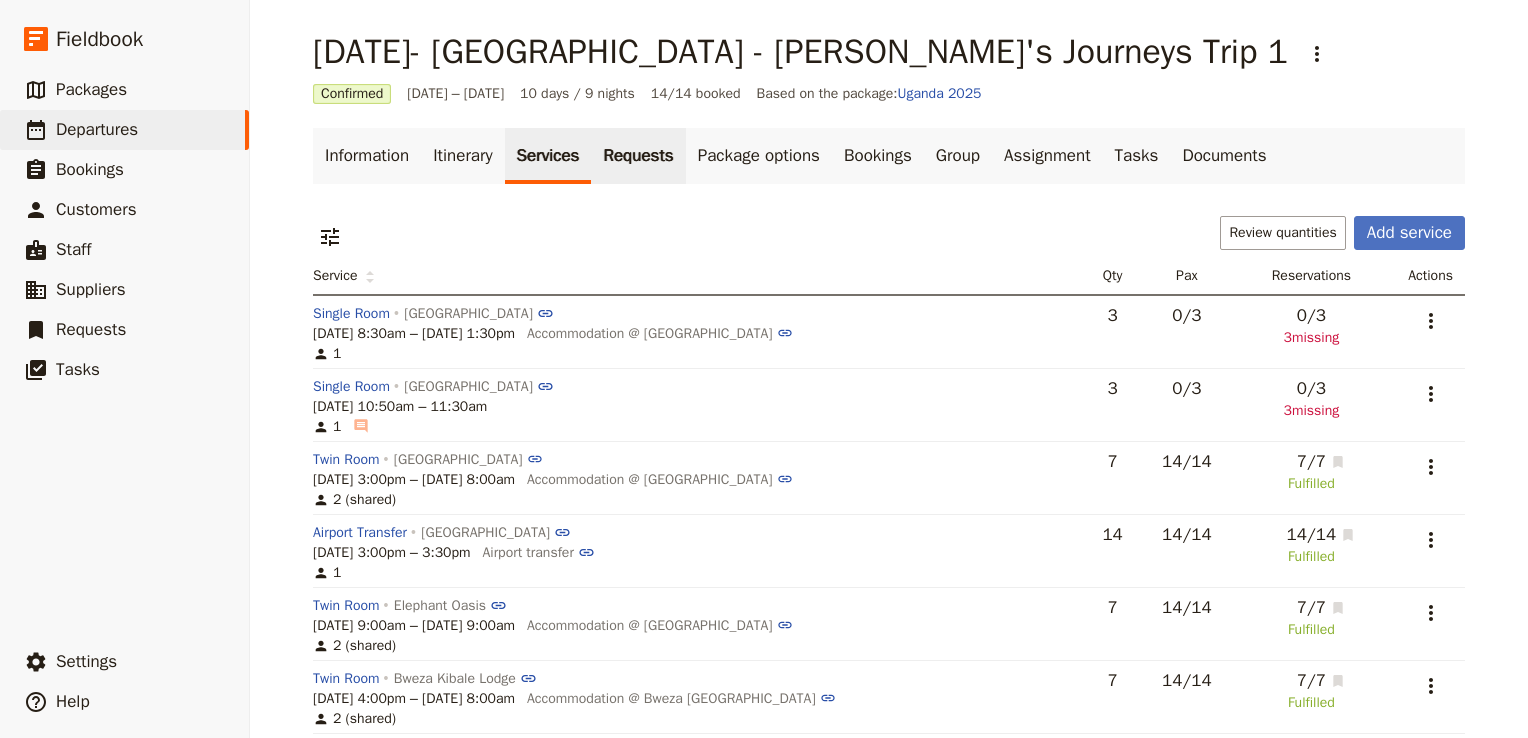 click on "Requests" at bounding box center [638, 156] 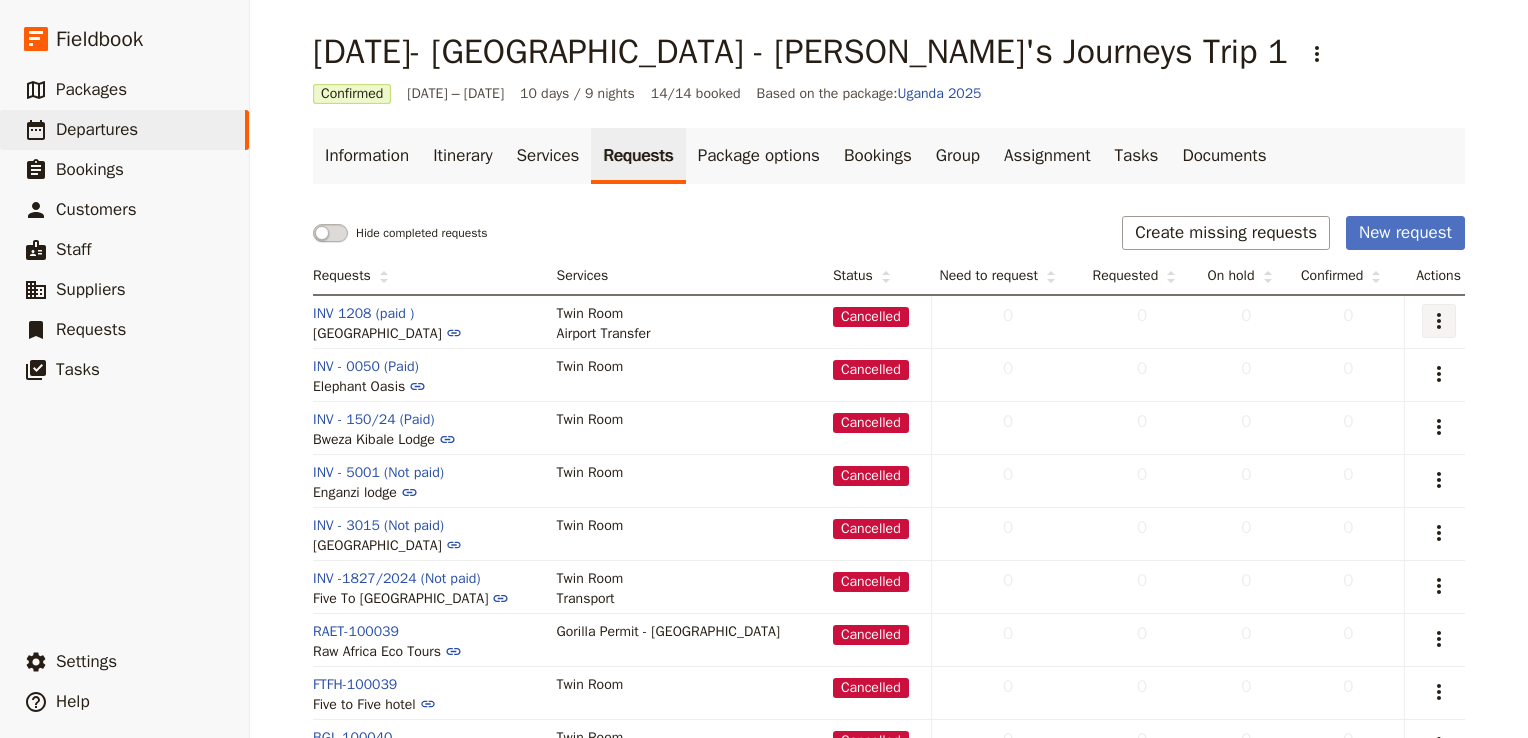 click 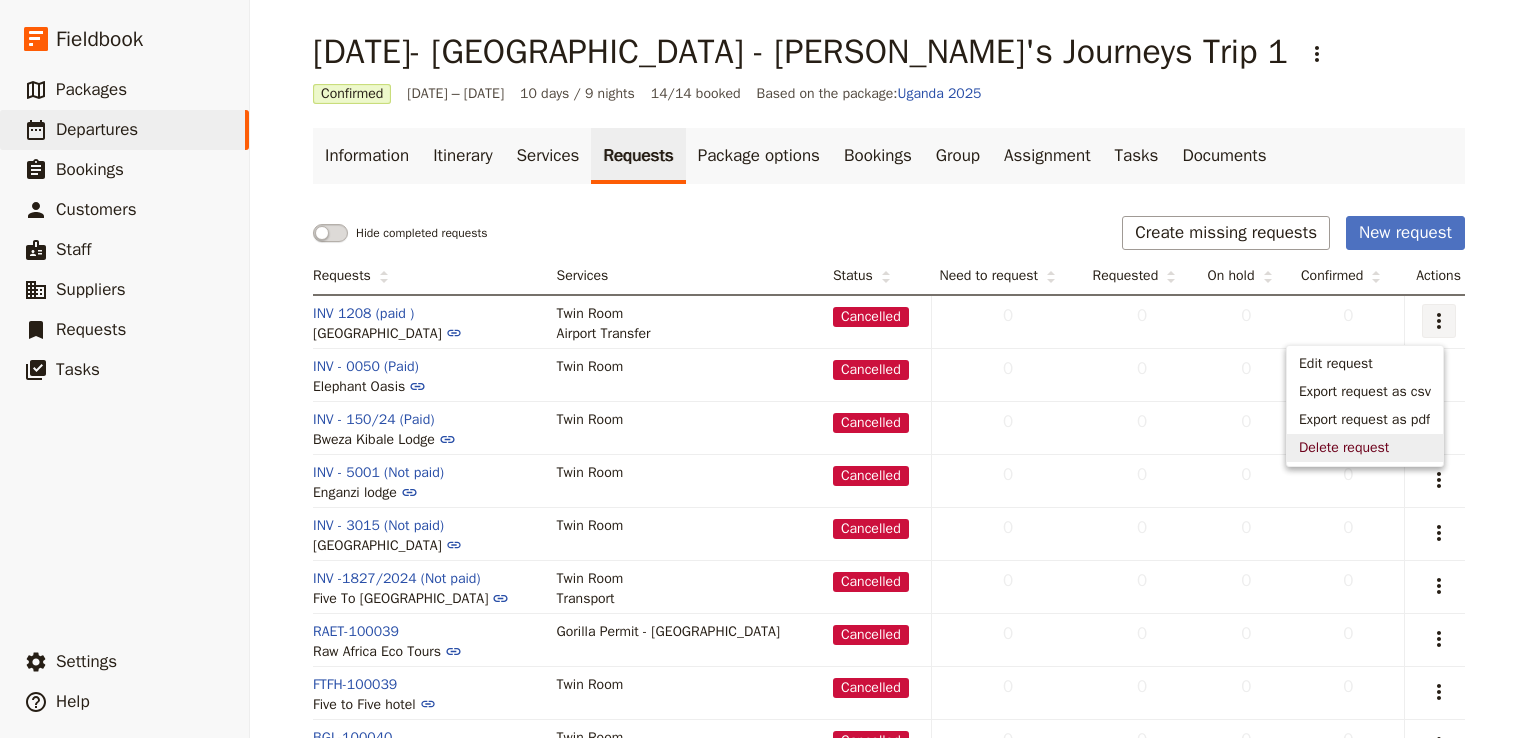 click on "Delete request" at bounding box center (1344, 448) 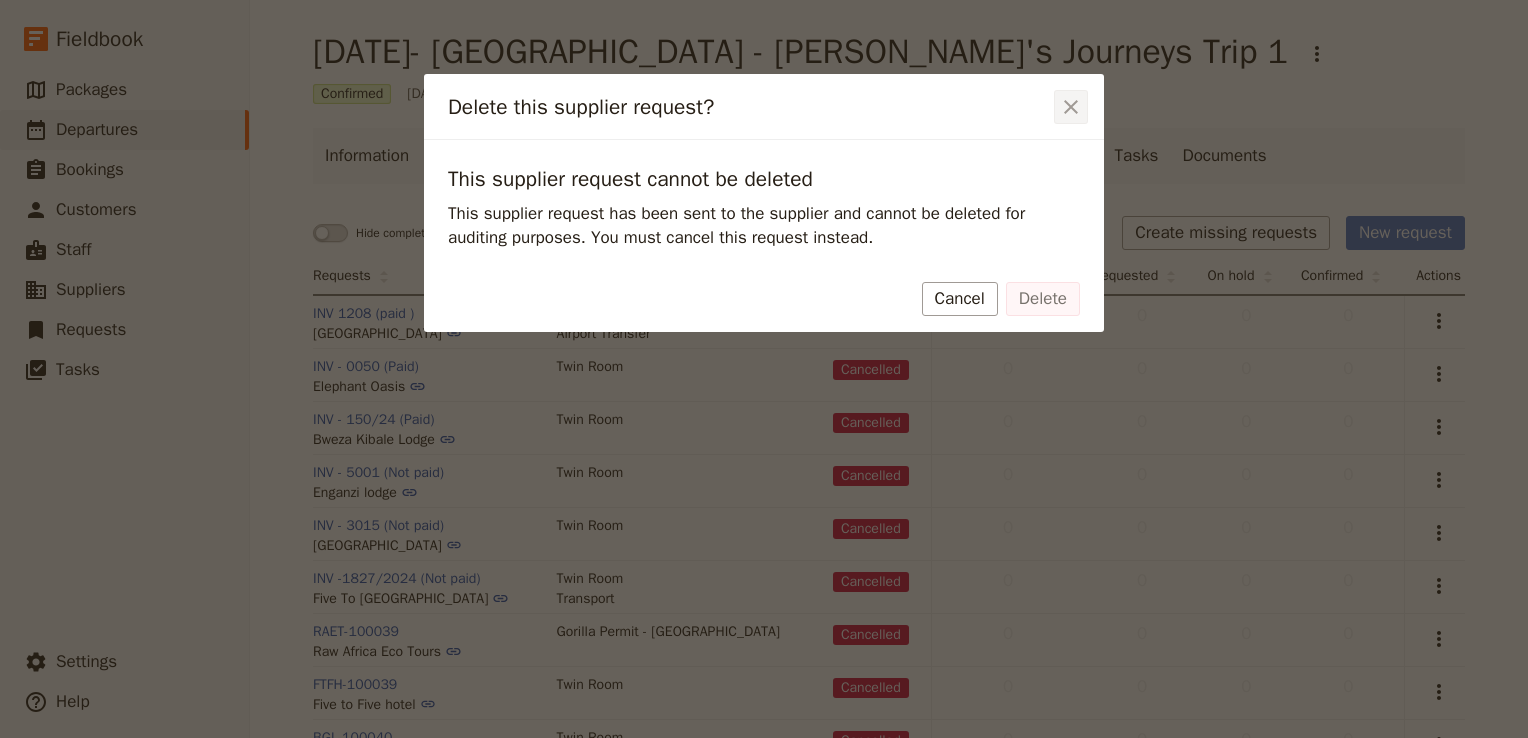 click on "​" at bounding box center [1071, 107] 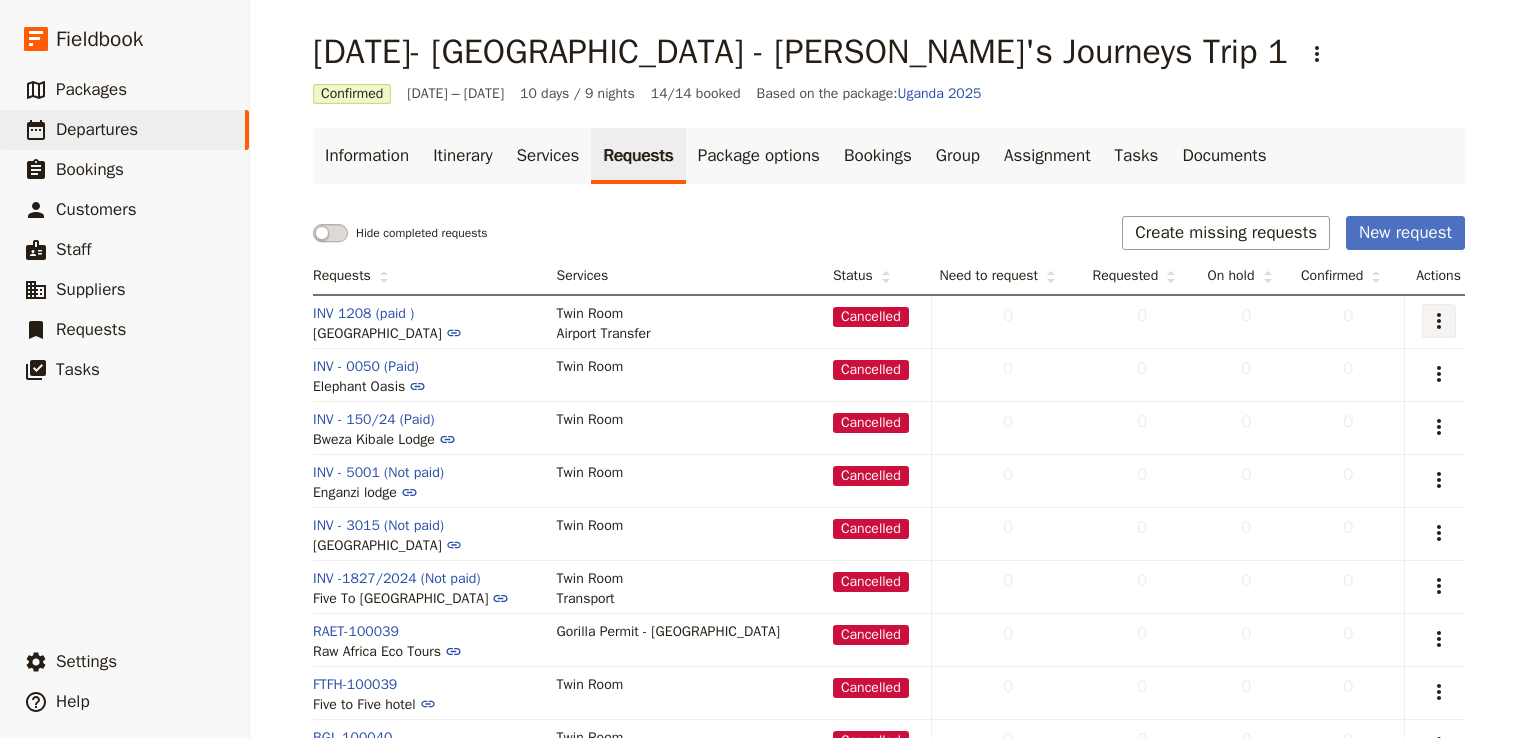 click 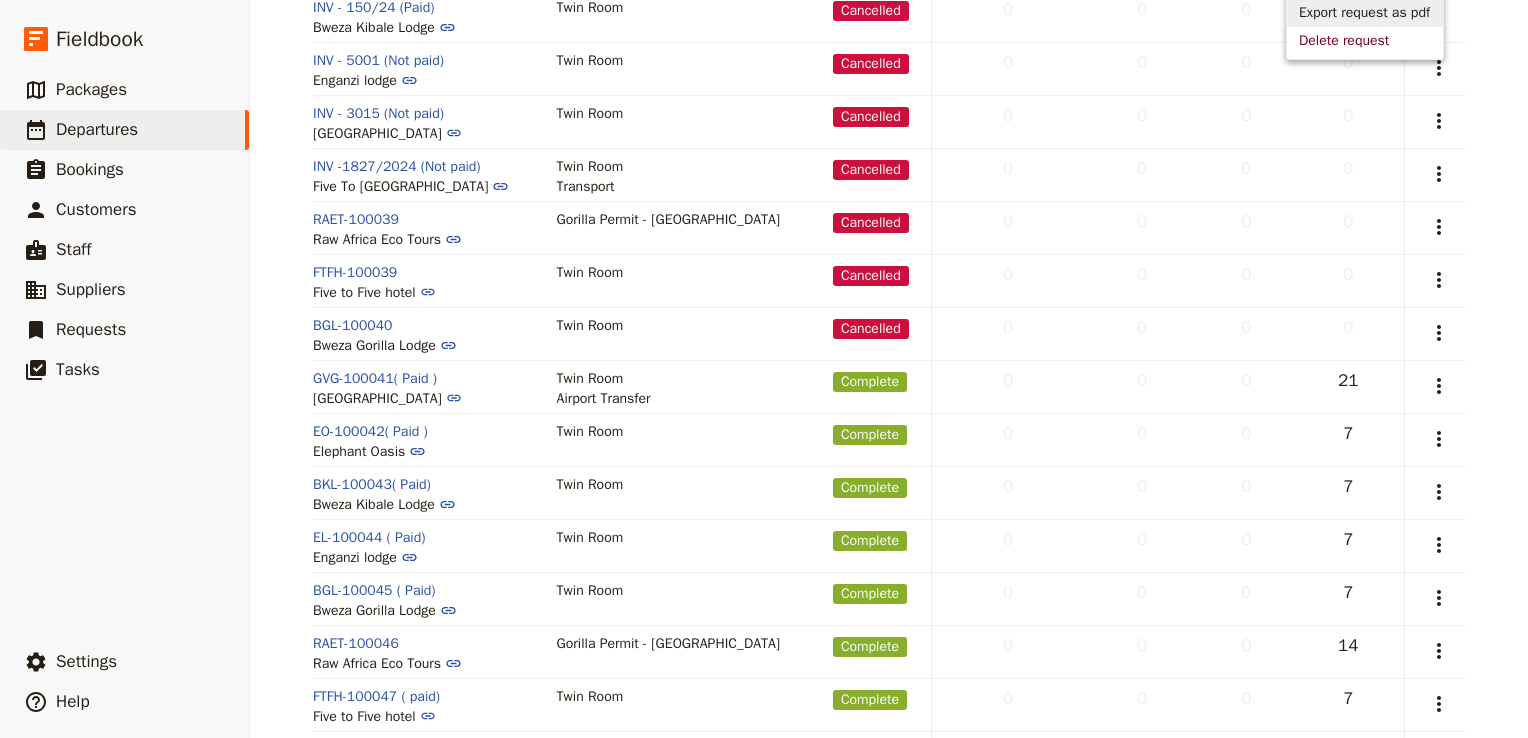 scroll, scrollTop: 501, scrollLeft: 0, axis: vertical 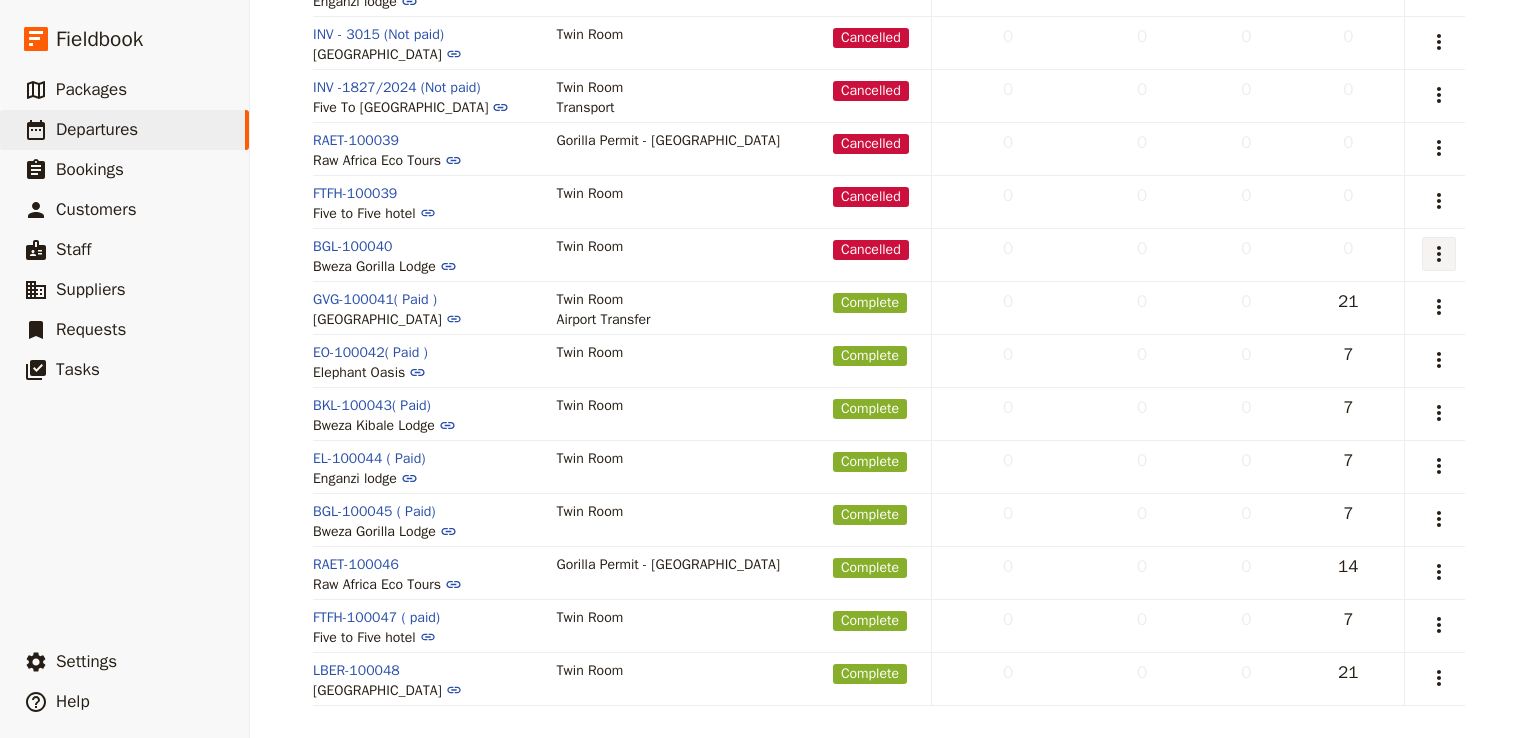click 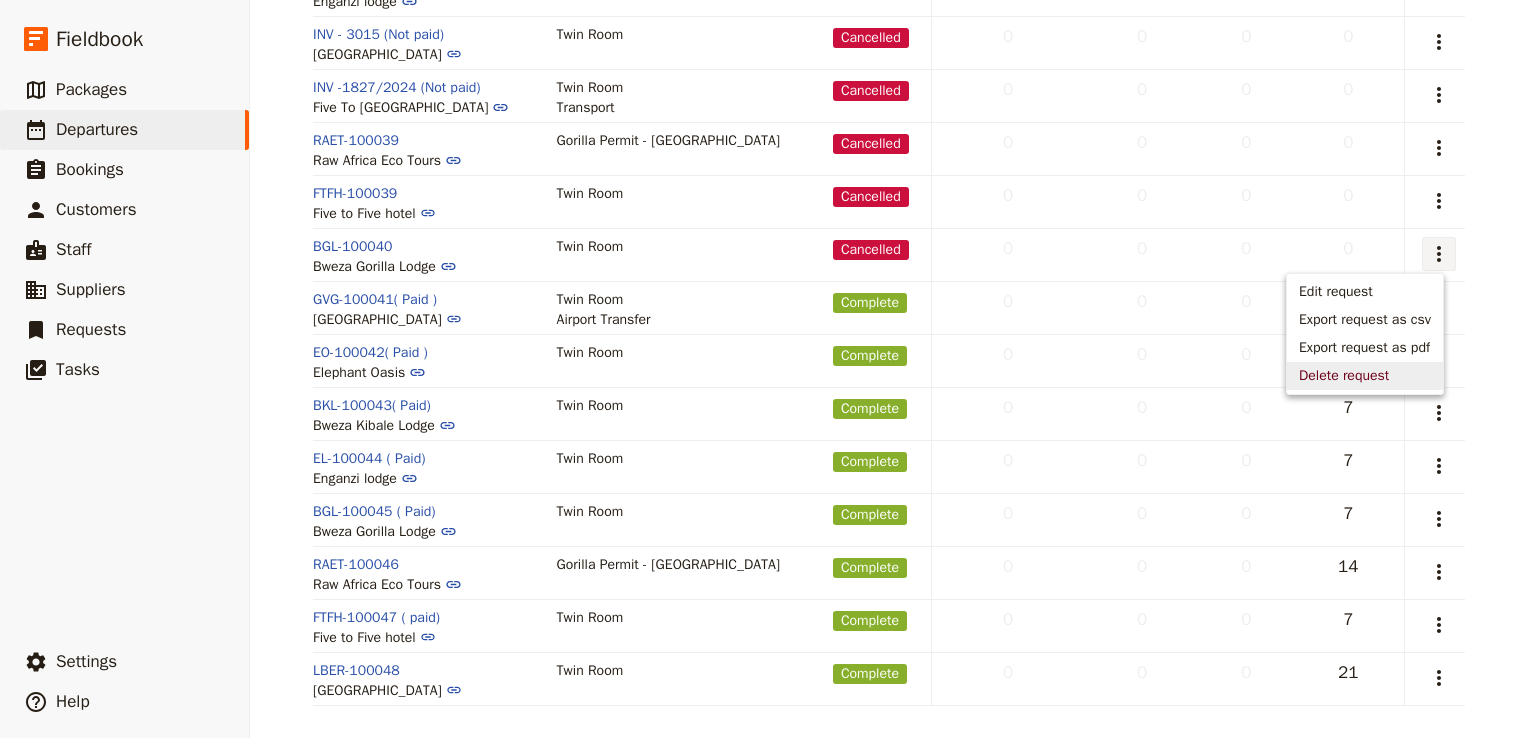 click on "Delete request" at bounding box center [1344, 376] 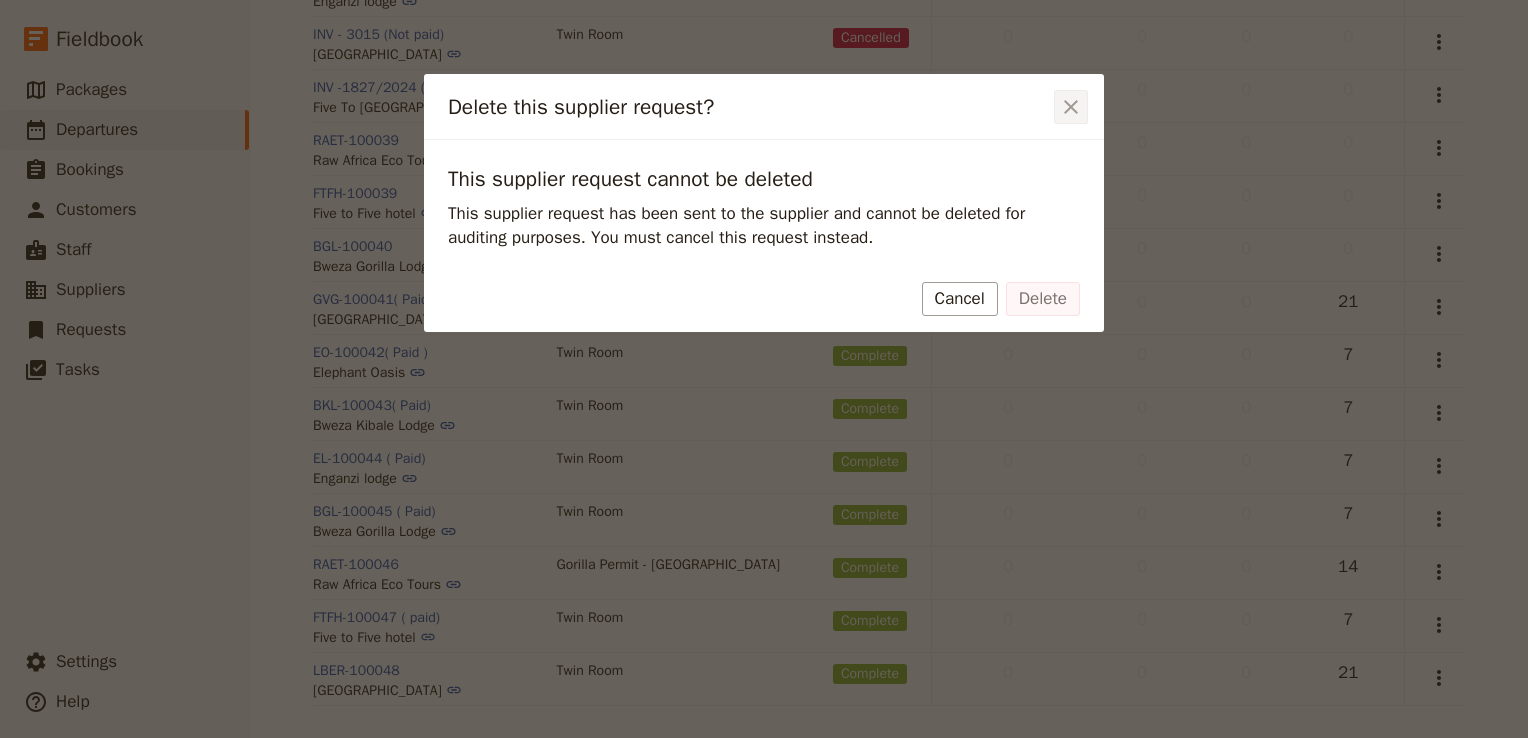 click 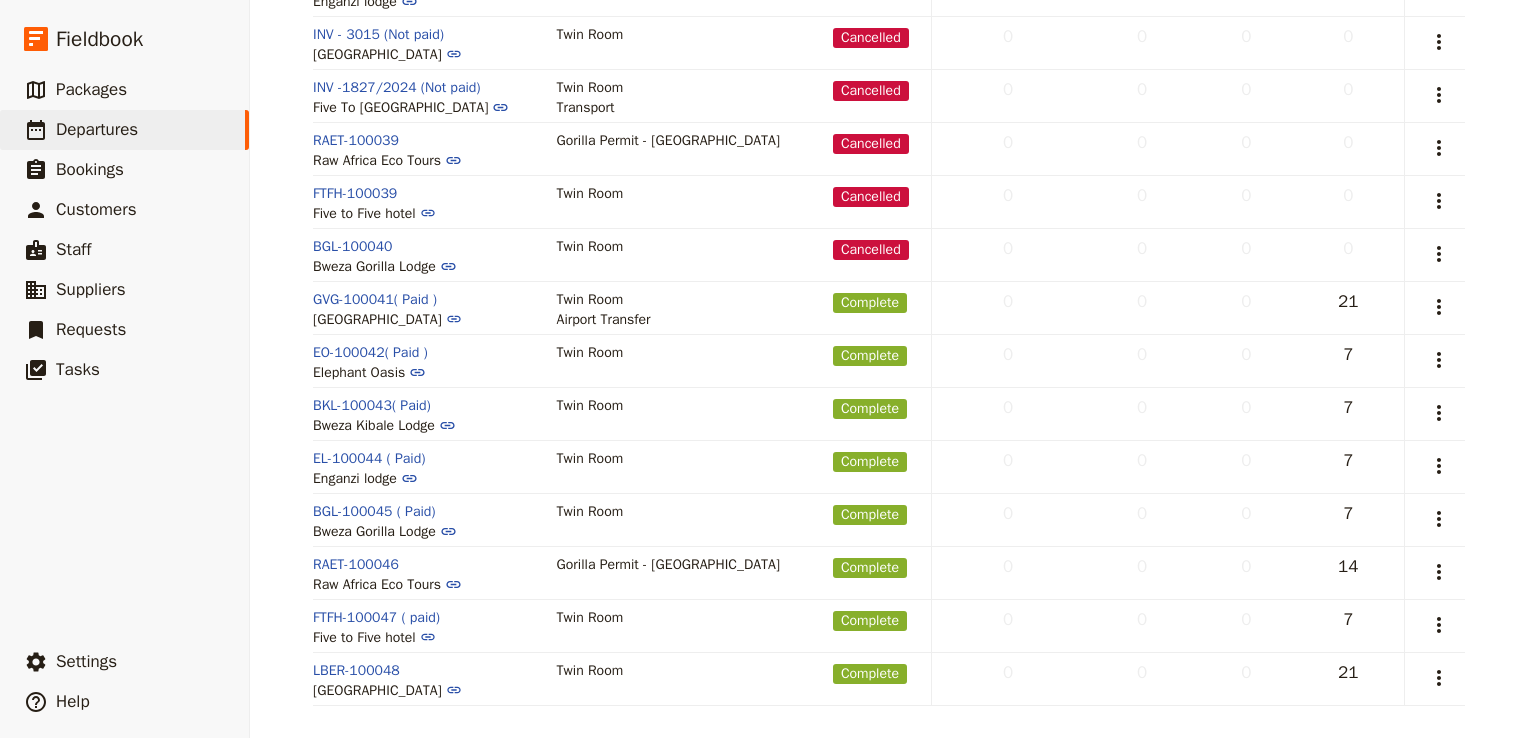 scroll, scrollTop: 0, scrollLeft: 0, axis: both 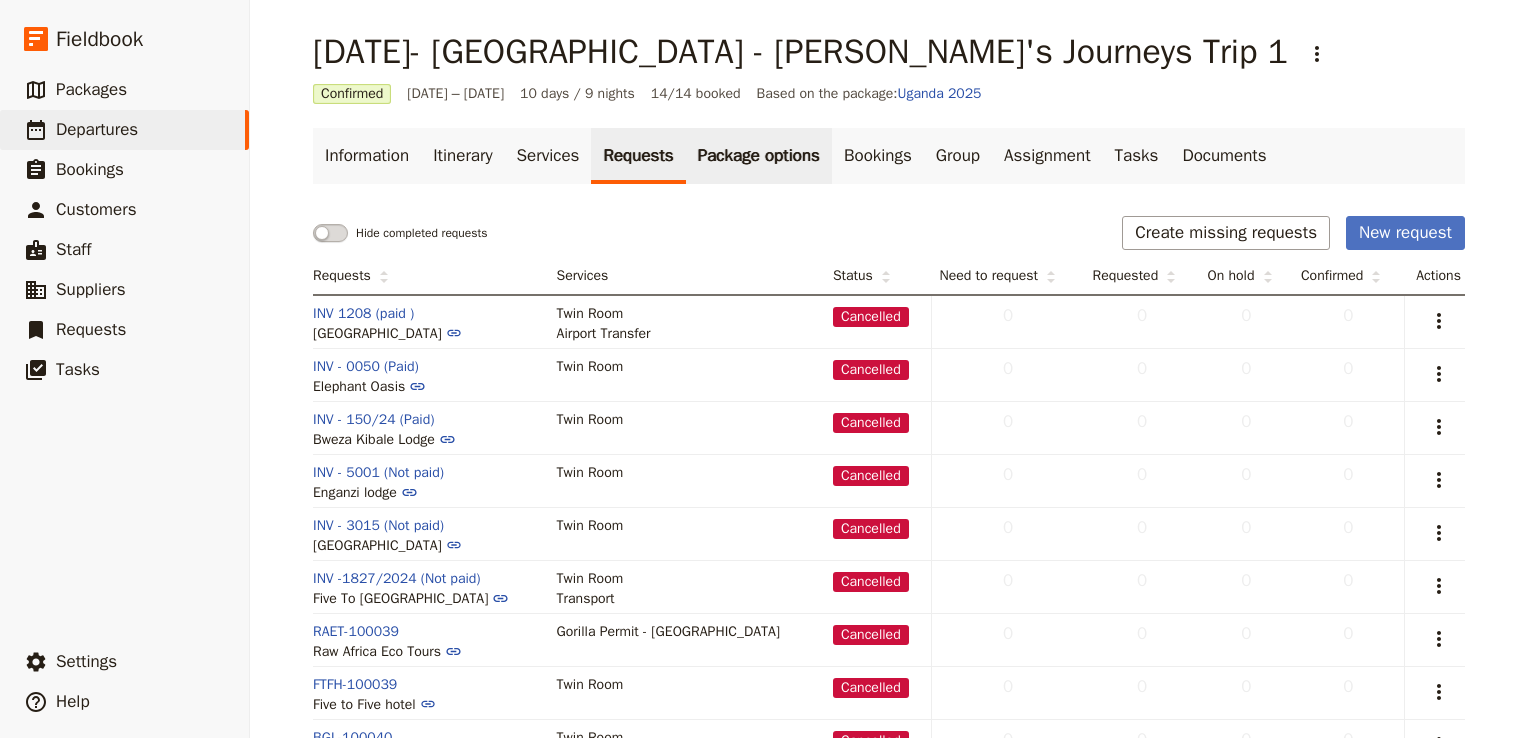 click on "Package options" at bounding box center (759, 156) 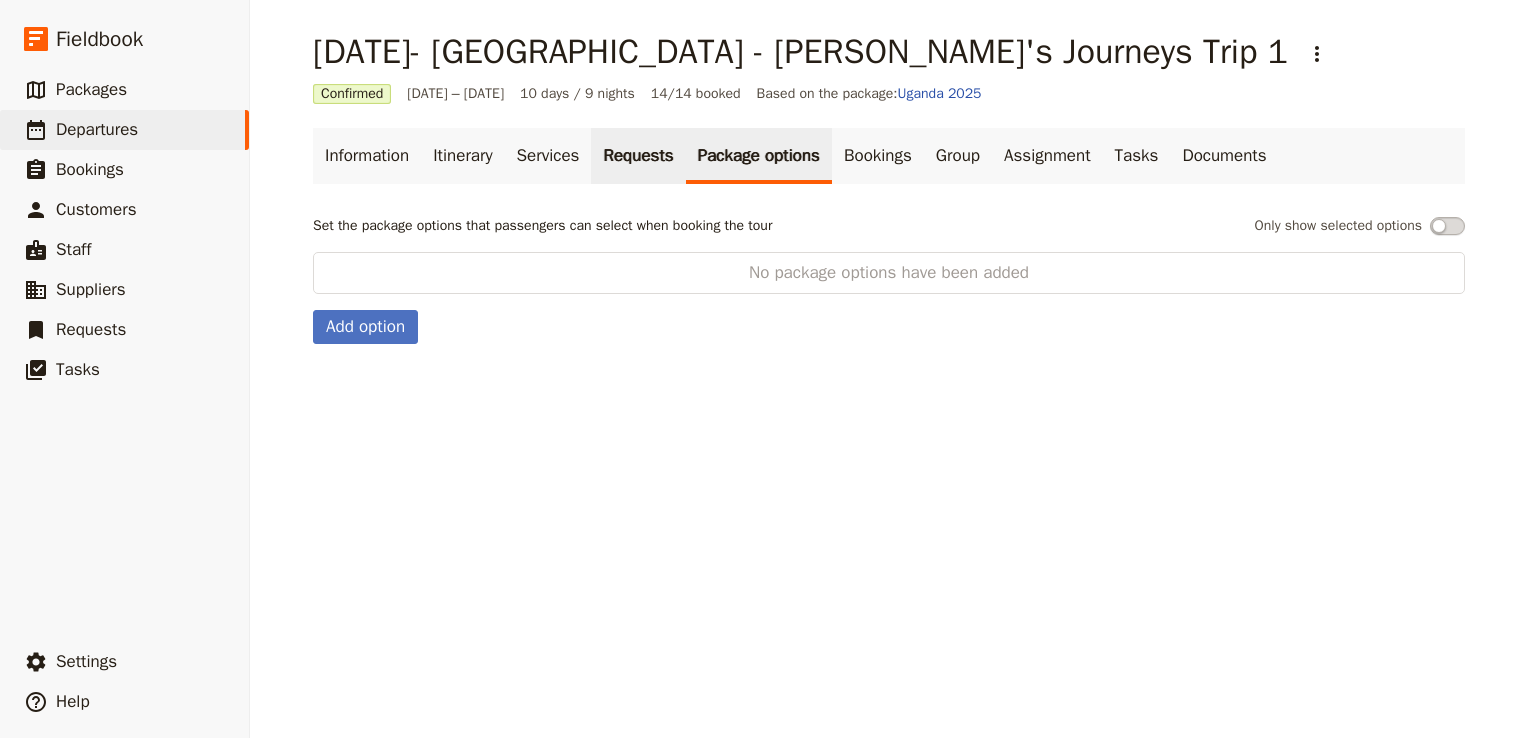 click on "Requests" at bounding box center (638, 156) 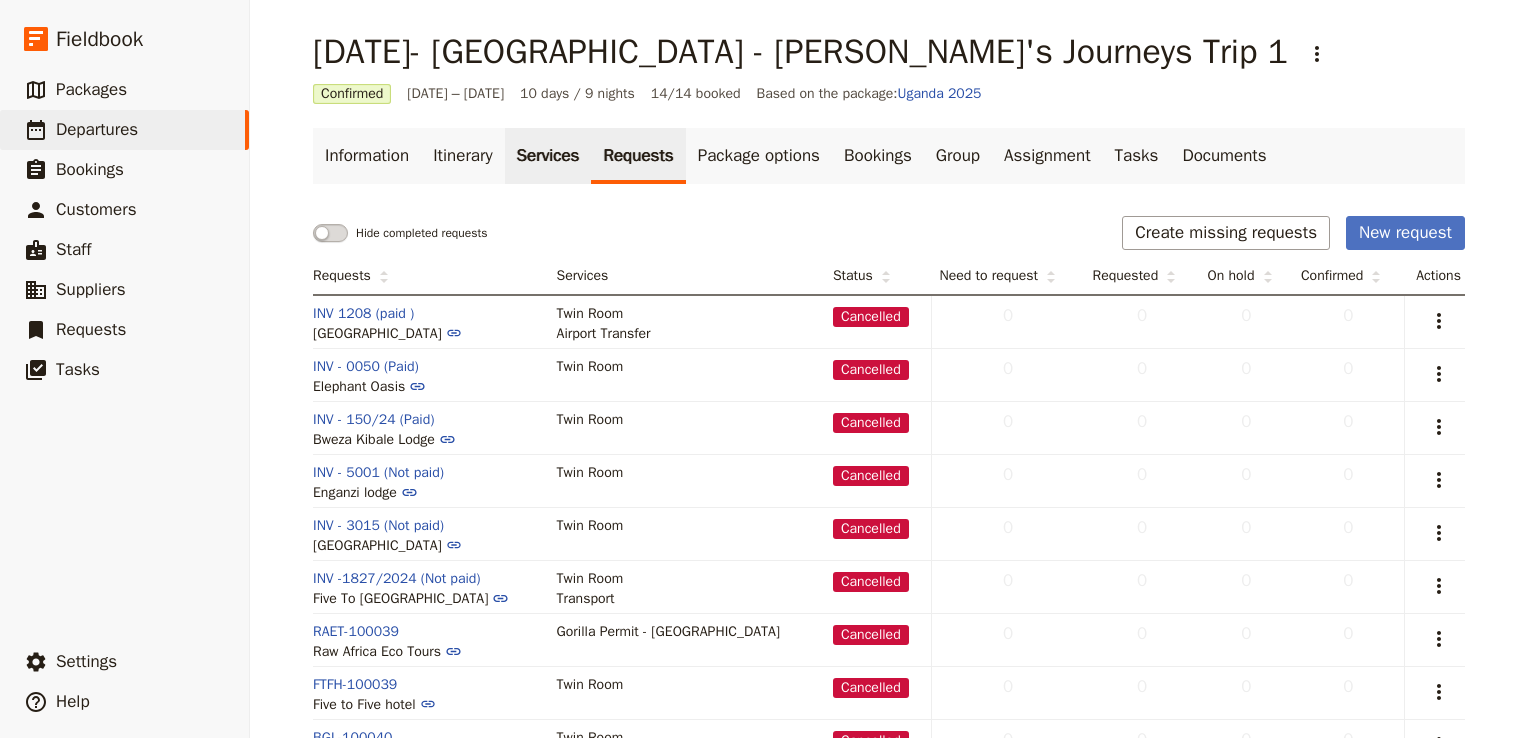 click on "Services" at bounding box center (548, 156) 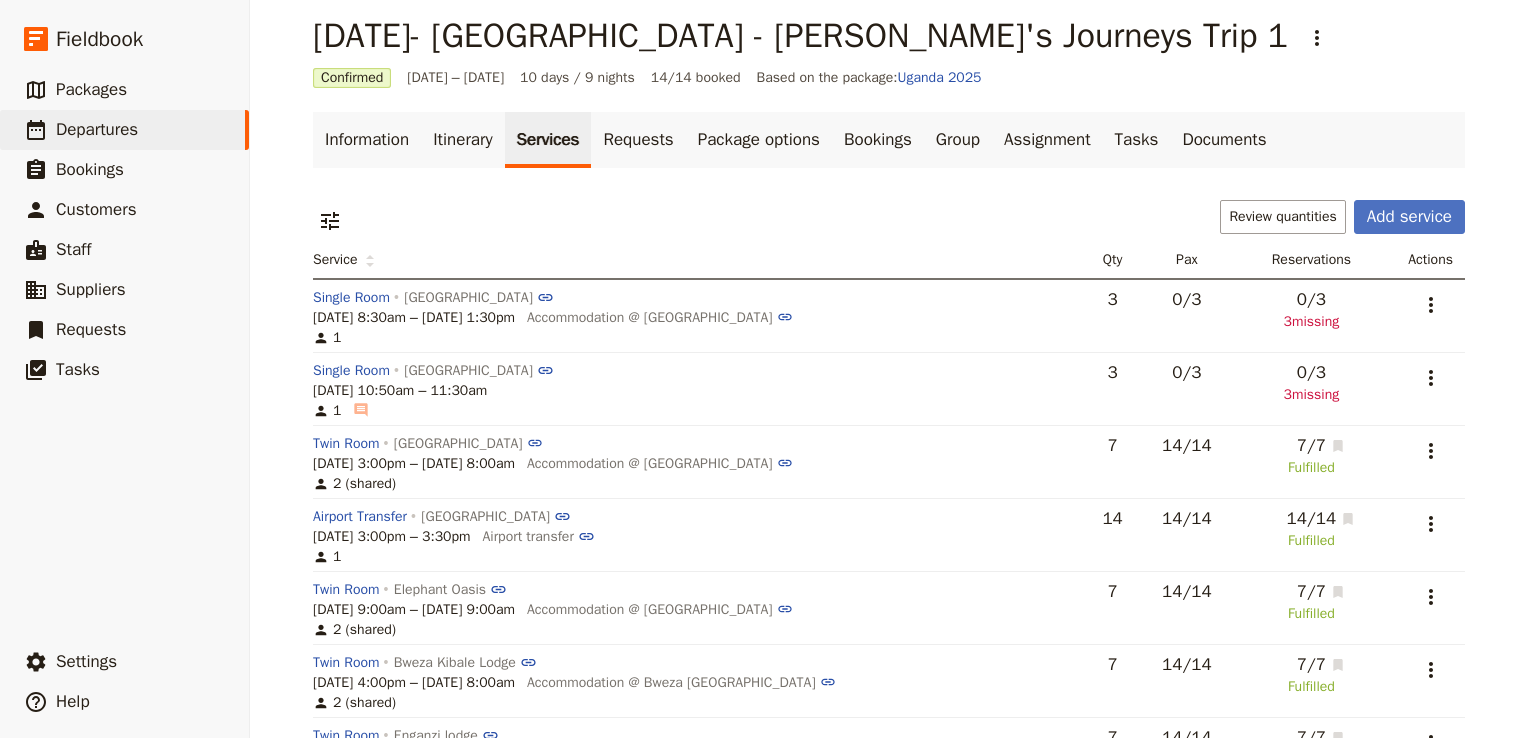 scroll, scrollTop: 20, scrollLeft: 0, axis: vertical 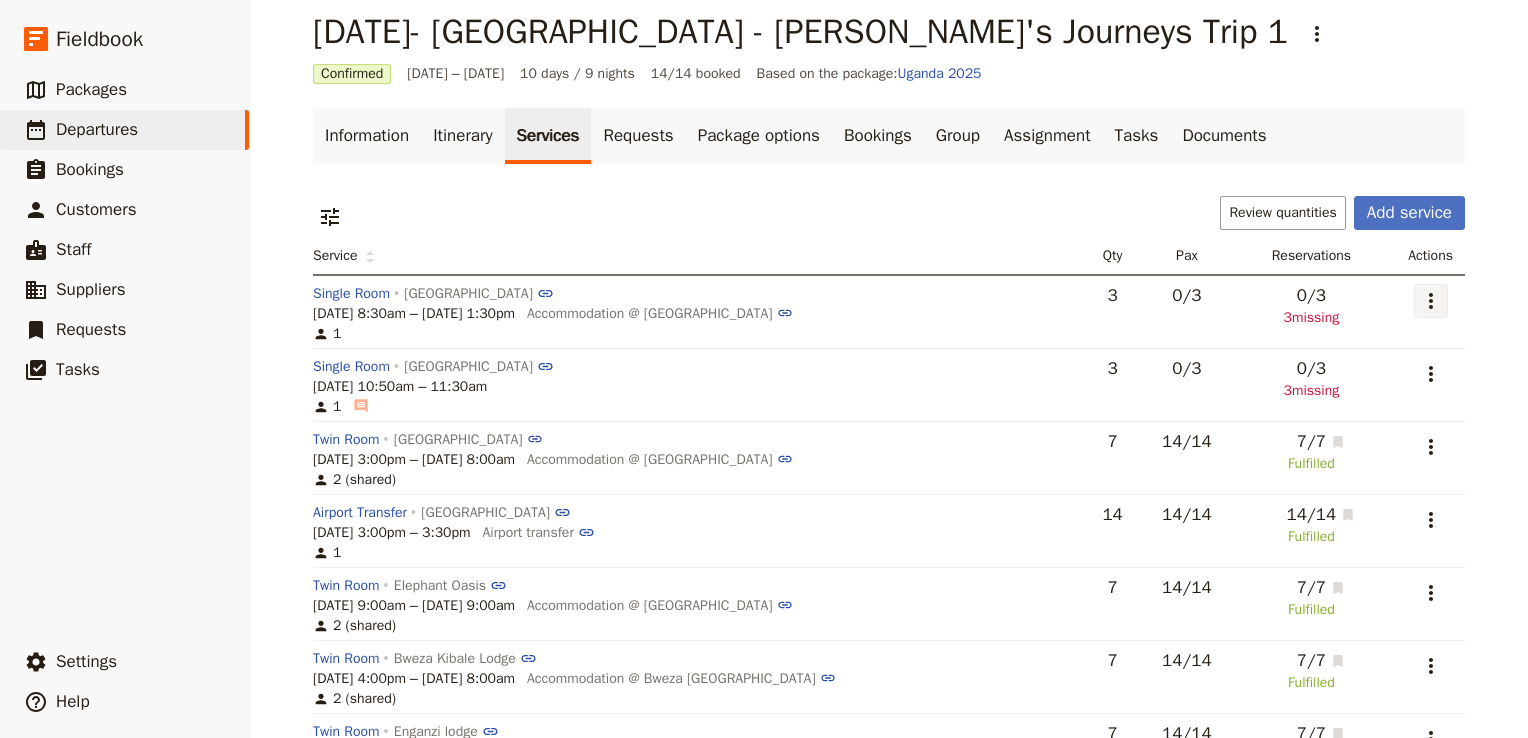 click 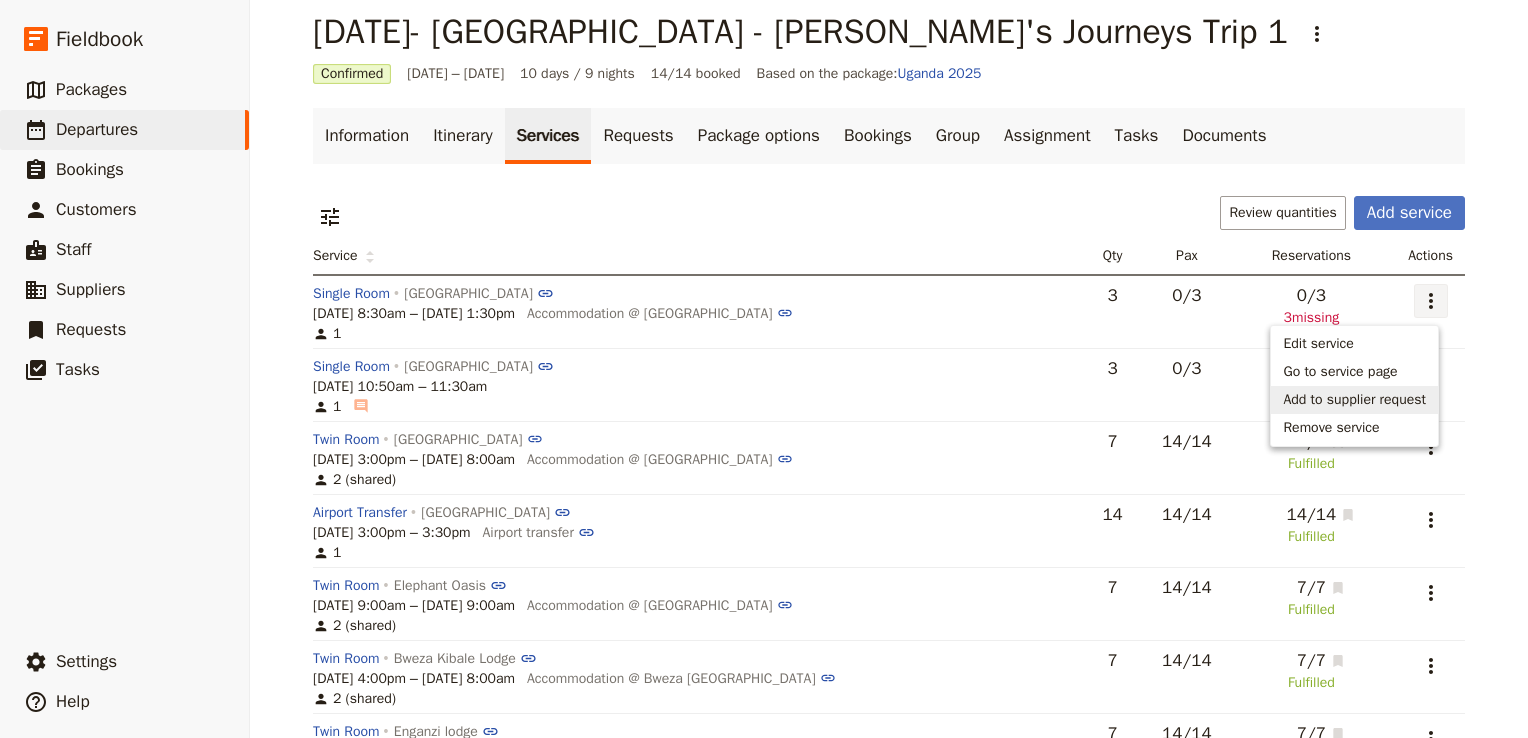 click on "Add to supplier request" at bounding box center [1354, 400] 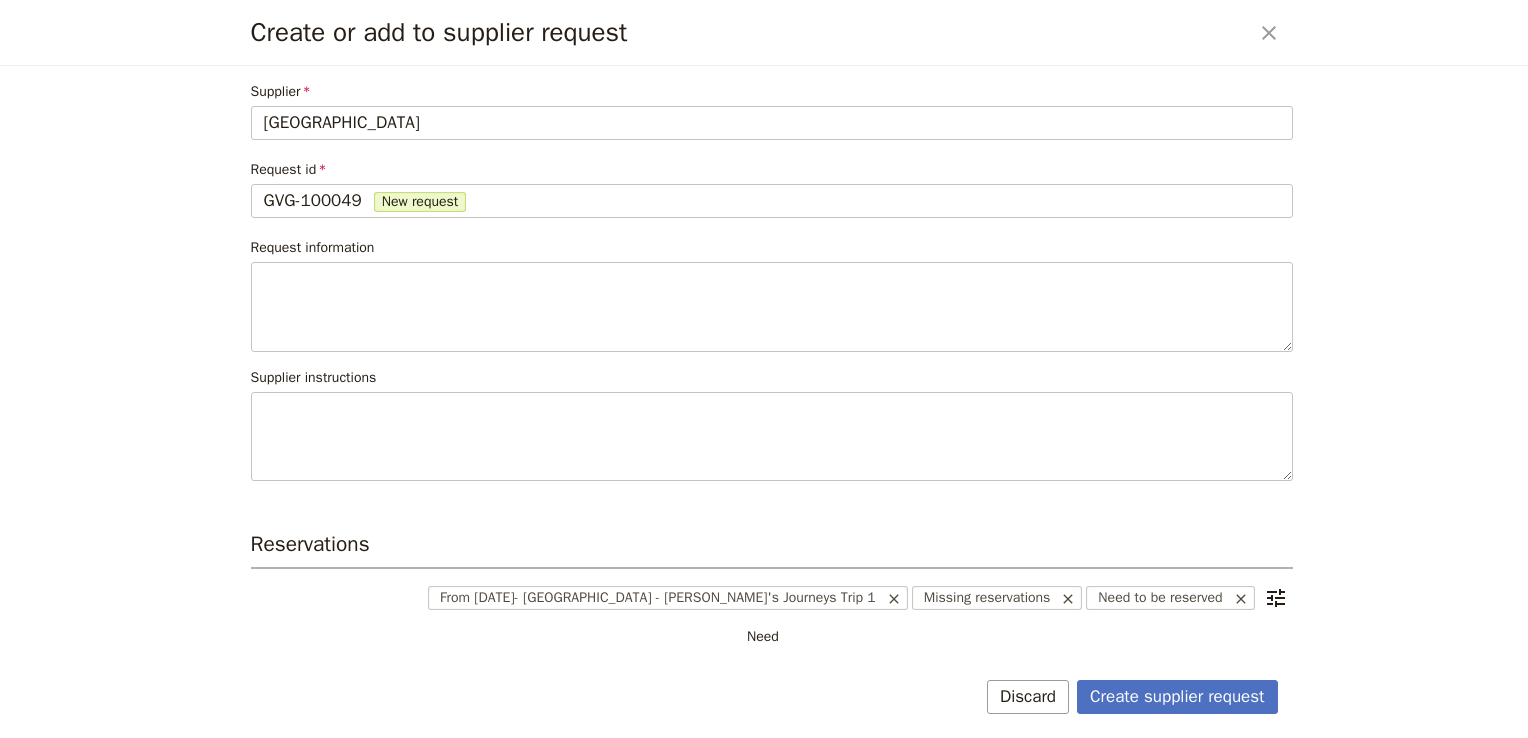 scroll, scrollTop: 215, scrollLeft: 0, axis: vertical 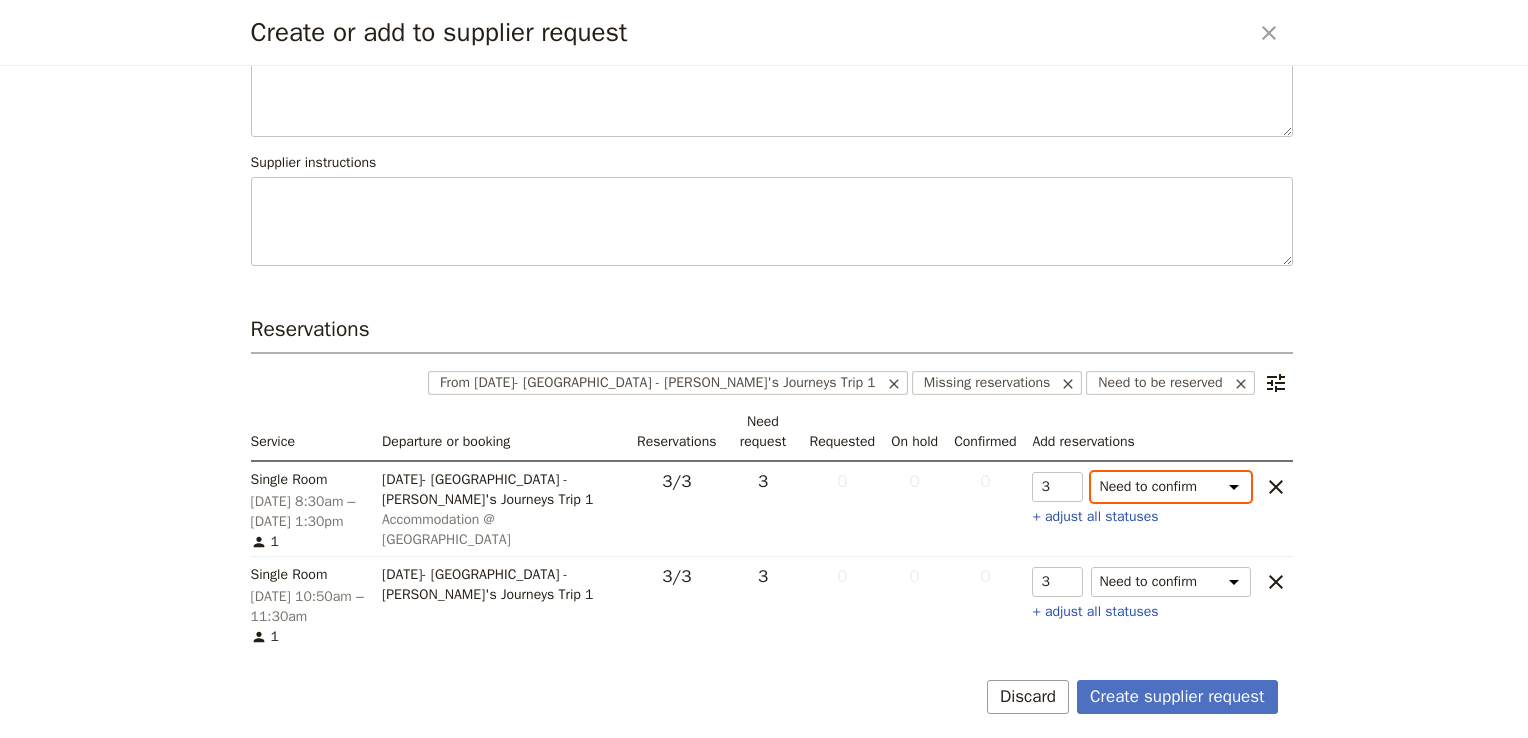 click on "Need to confirm Need to hold On hold requested Confirm requested On hold Confirmed" at bounding box center [1171, 487] 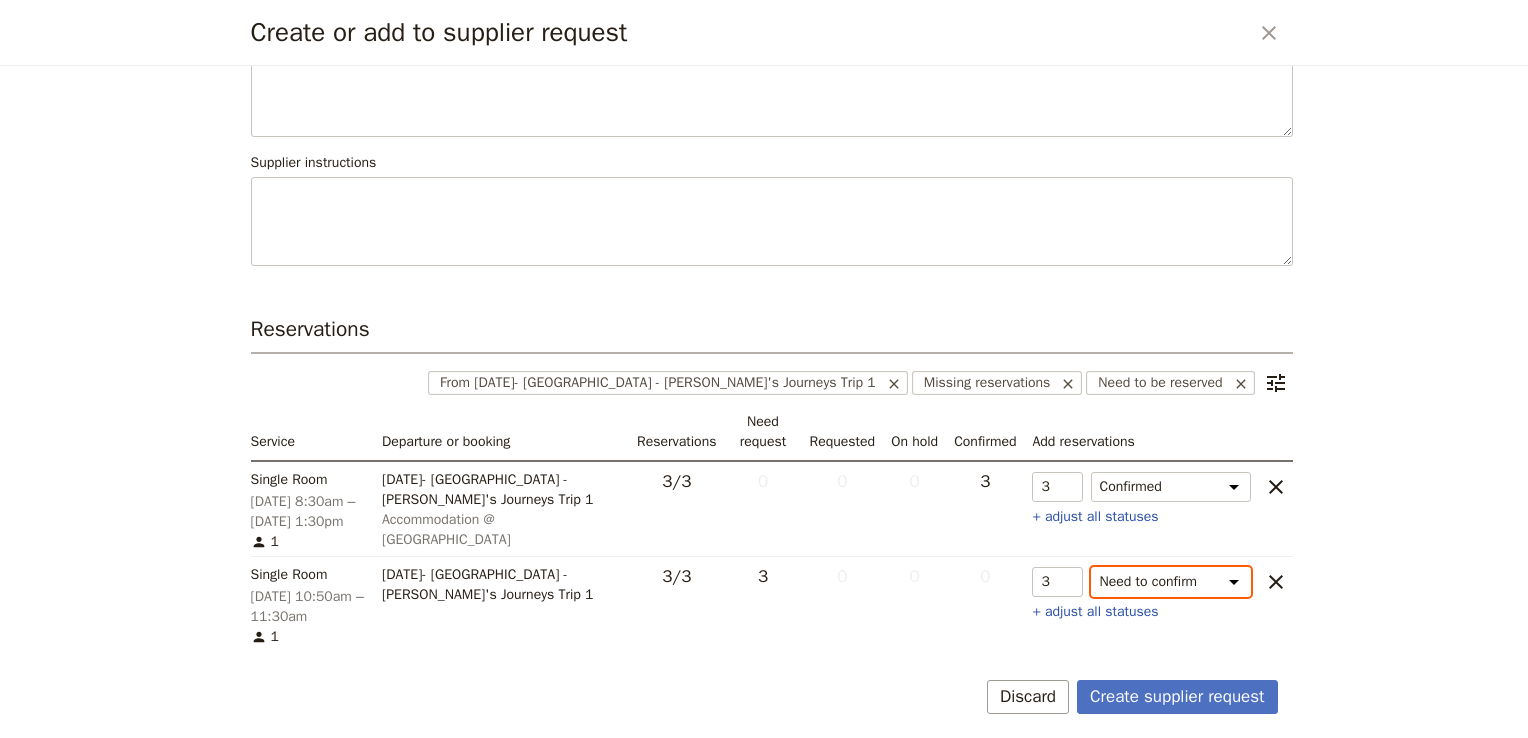 click on "Need to confirm Need to hold On hold requested Confirm requested On hold Confirmed" at bounding box center (1171, 582) 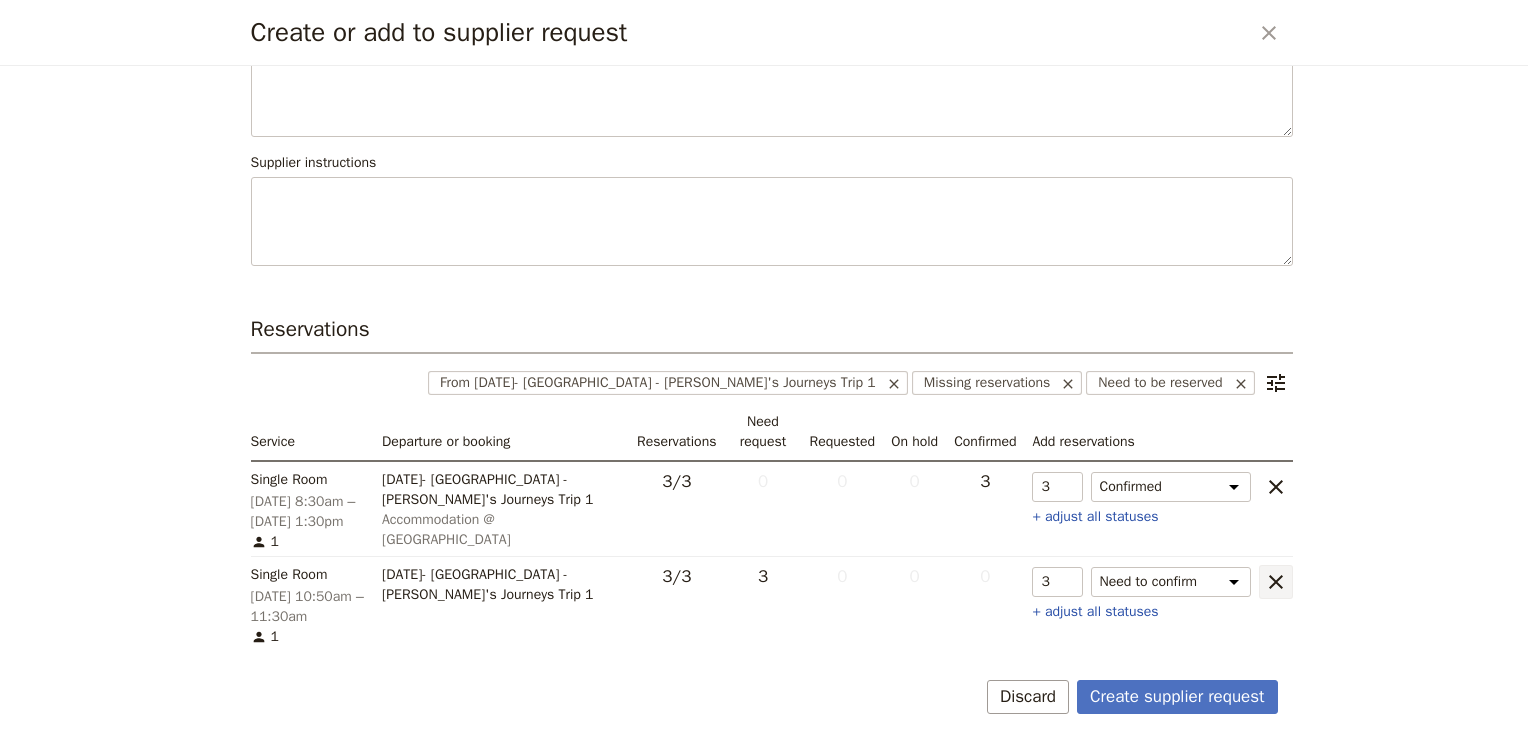 click 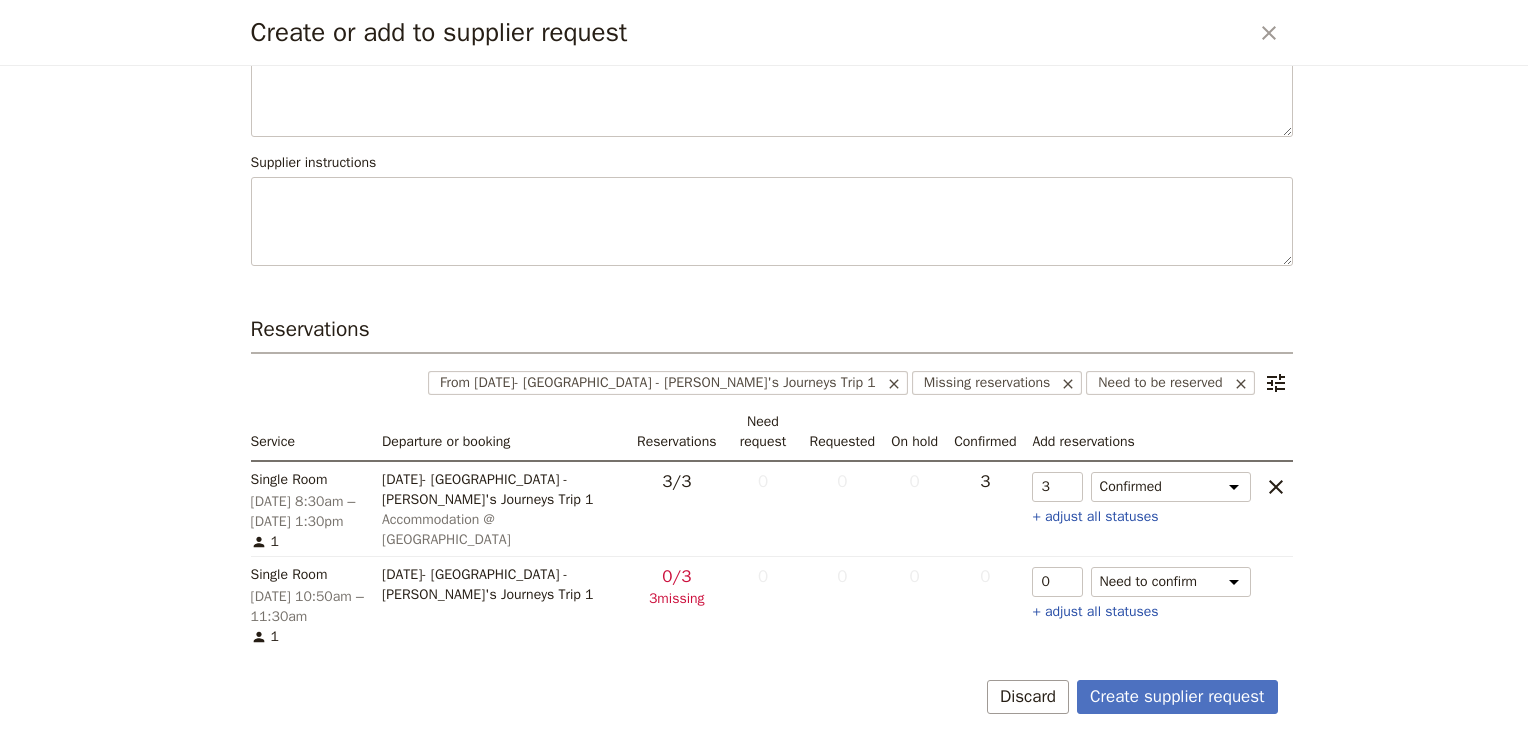 click on "0" at bounding box center (762, 604) 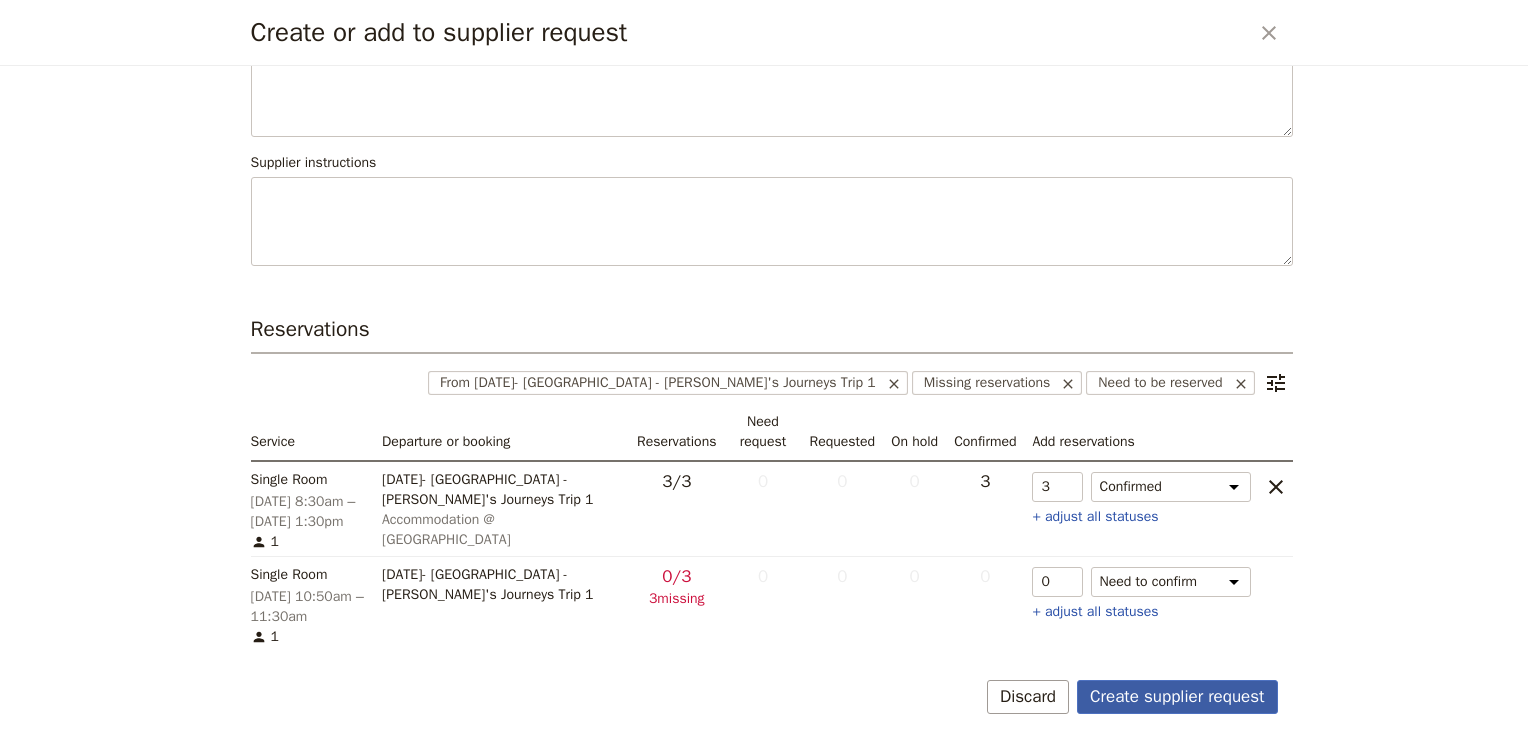 click on "Create supplier request" at bounding box center (1177, 697) 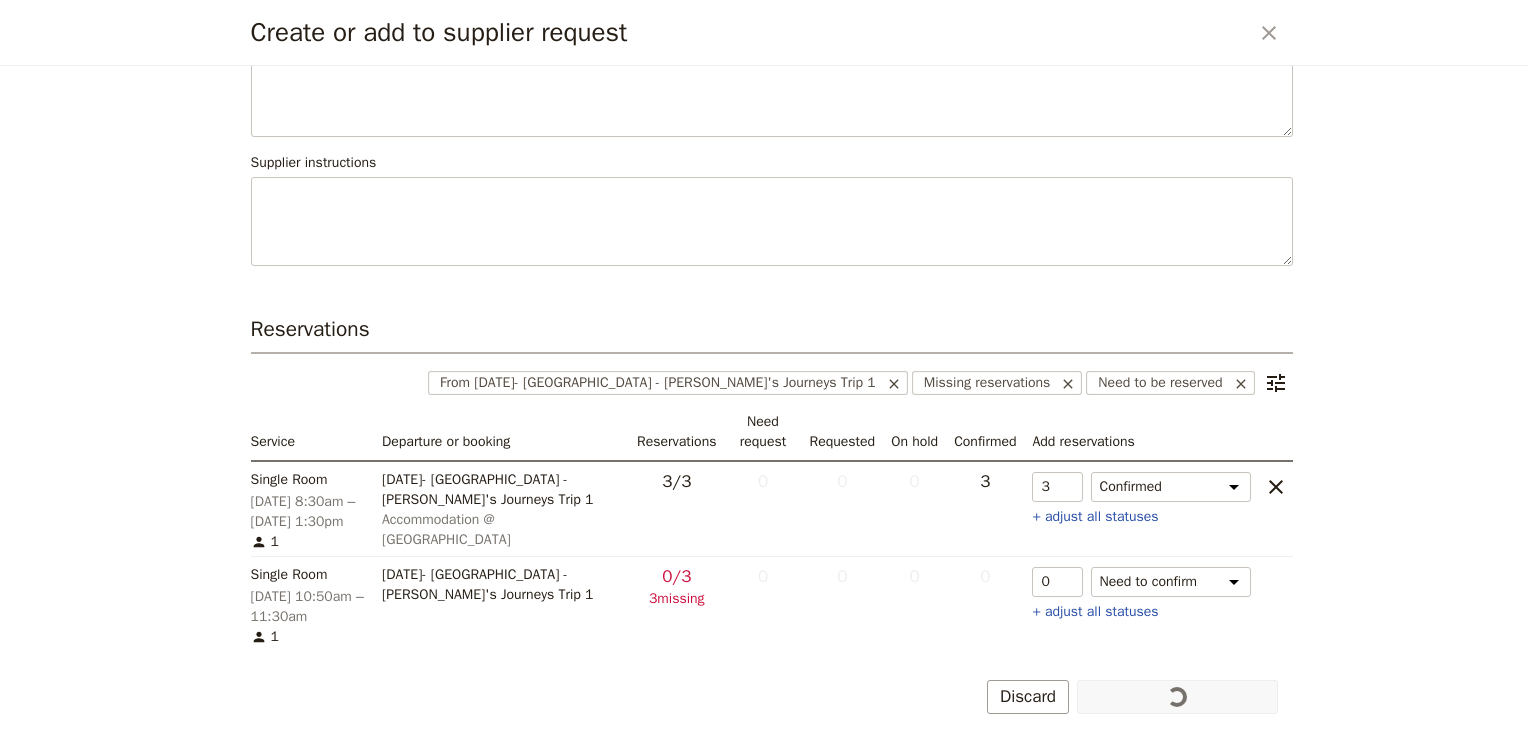 scroll, scrollTop: 120, scrollLeft: 0, axis: vertical 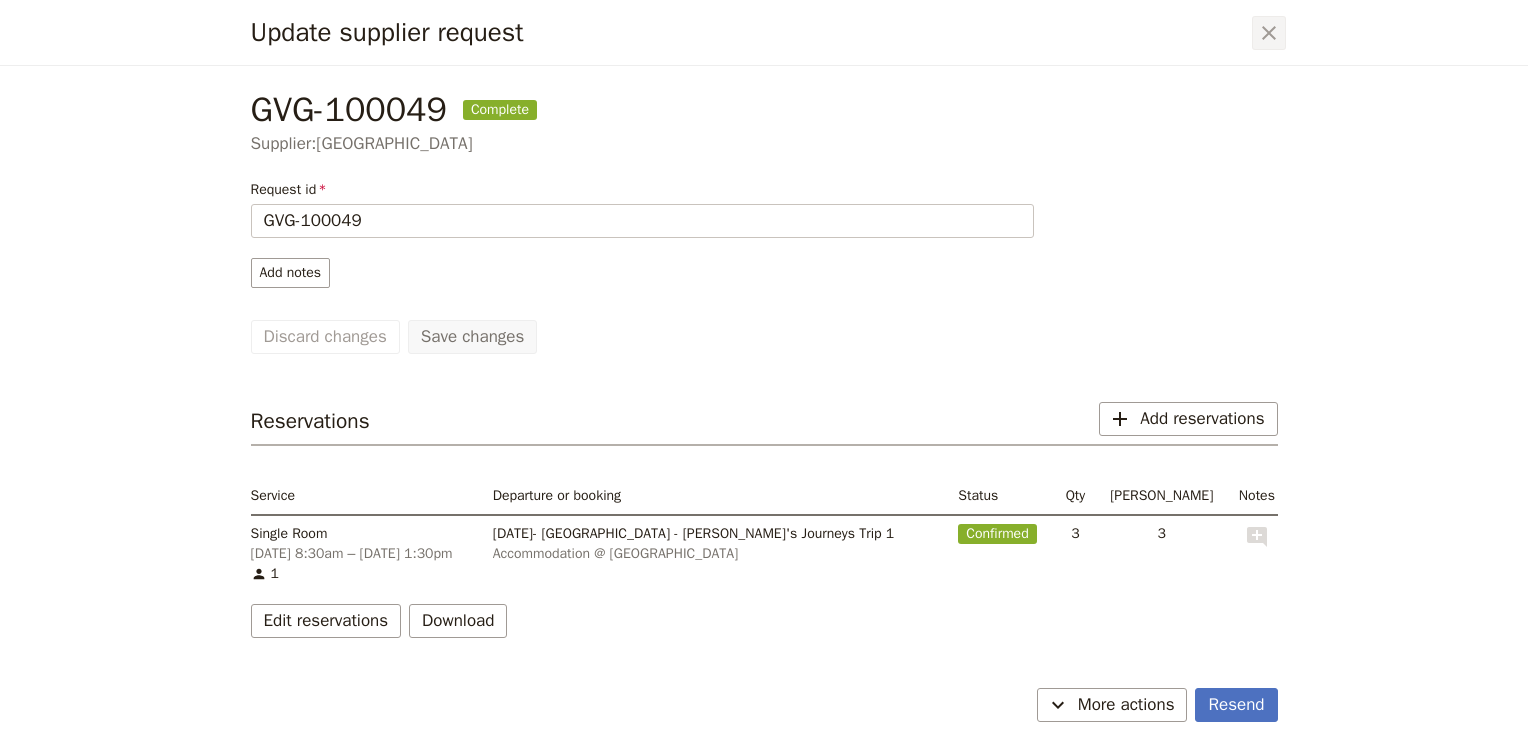 click 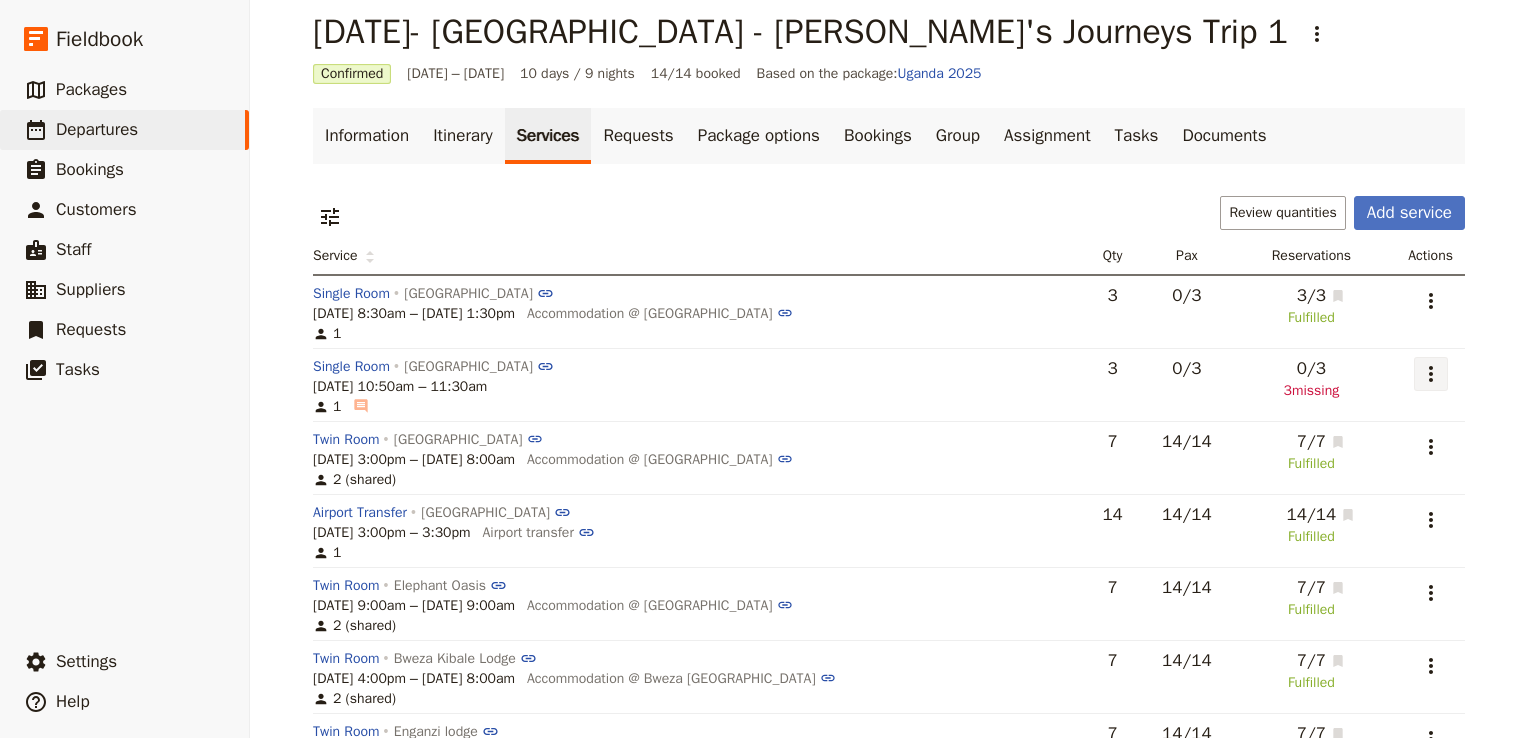 click 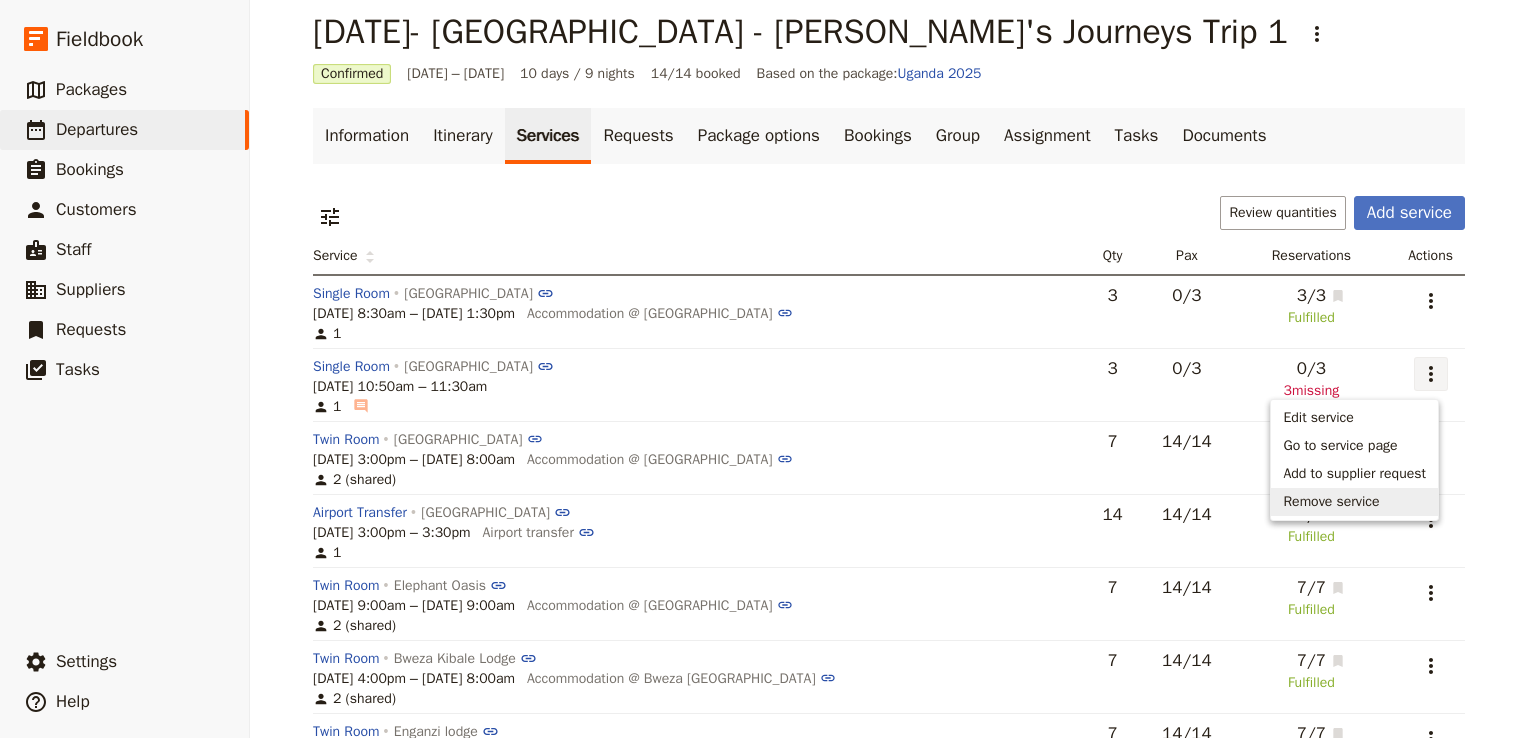 click on "Remove service" at bounding box center (1354, 502) 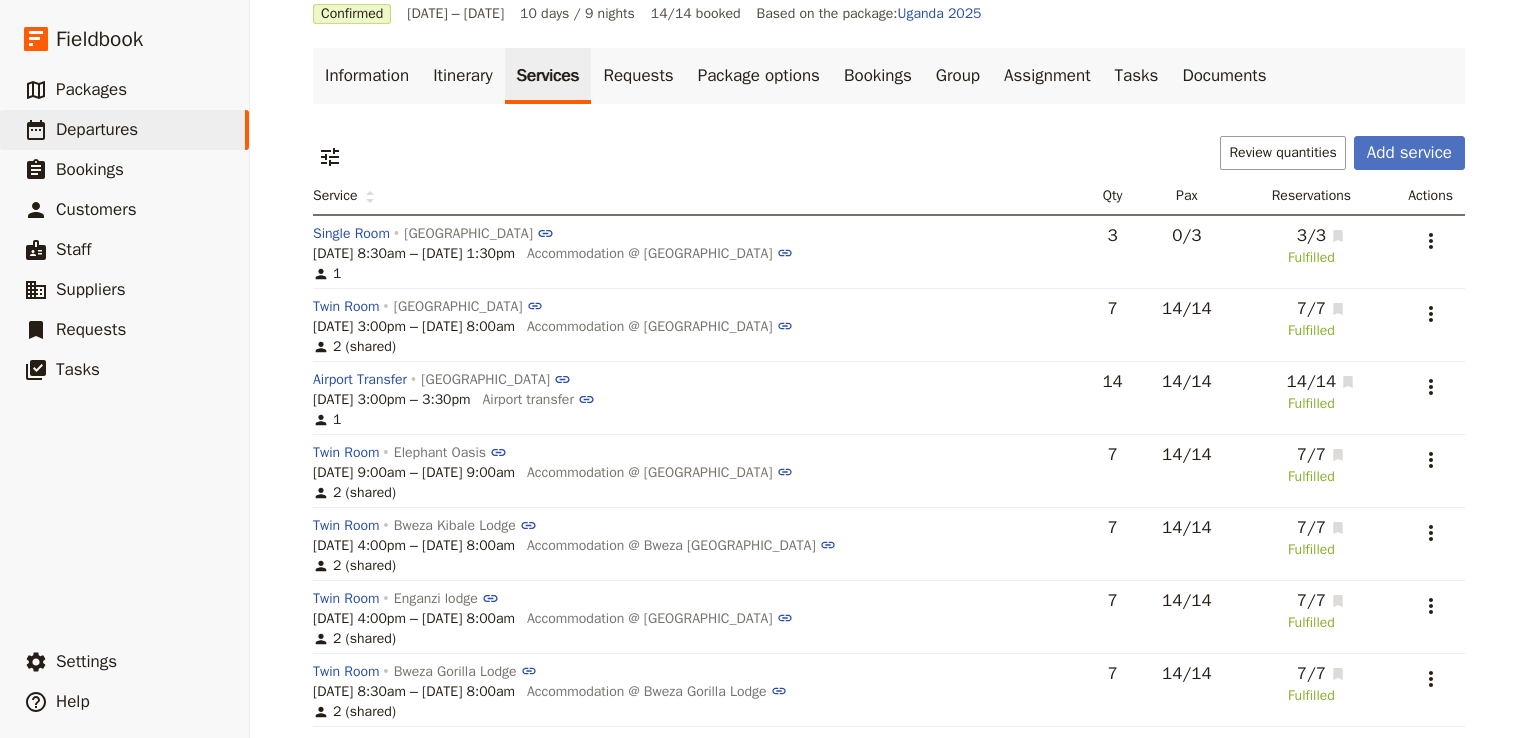 scroll, scrollTop: 92, scrollLeft: 0, axis: vertical 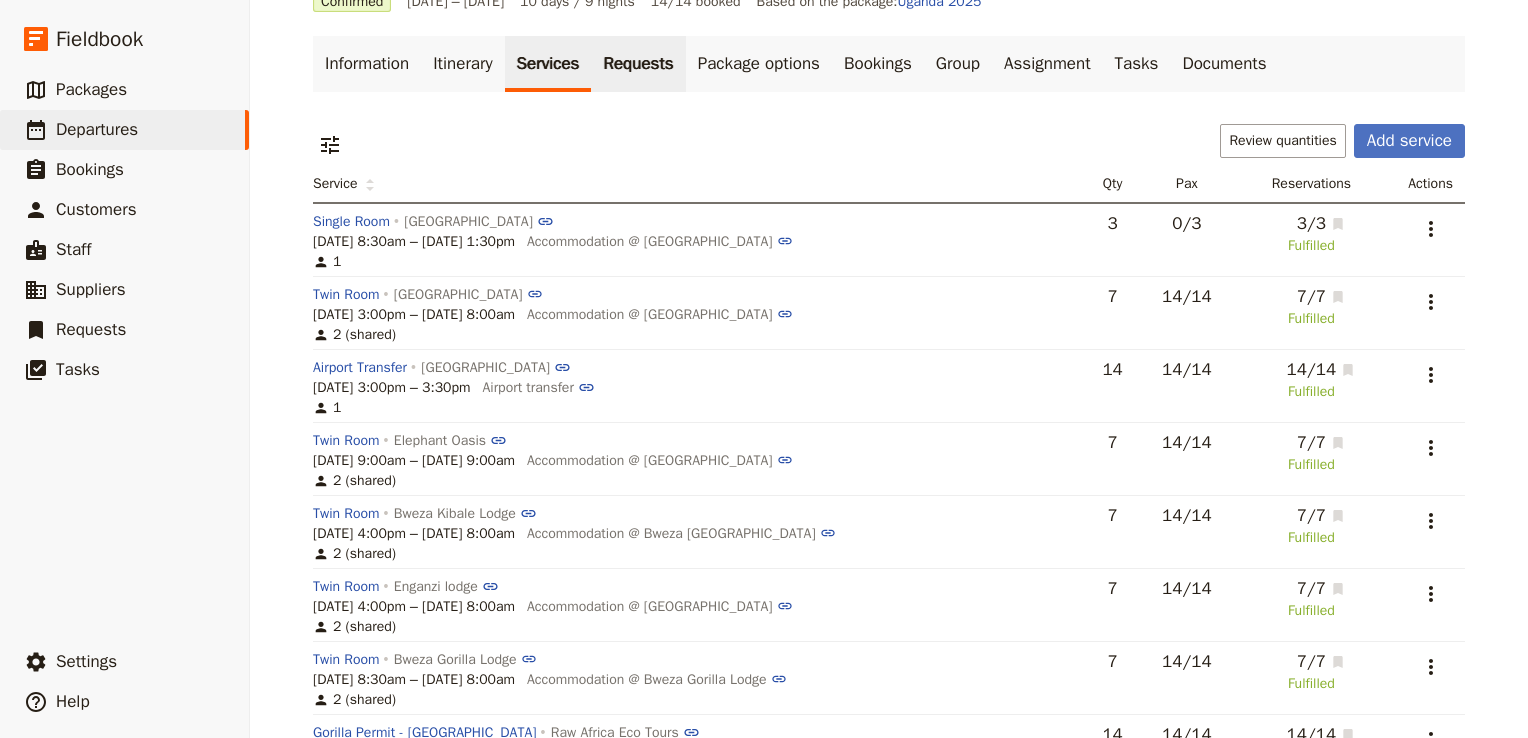click on "Requests" at bounding box center [638, 64] 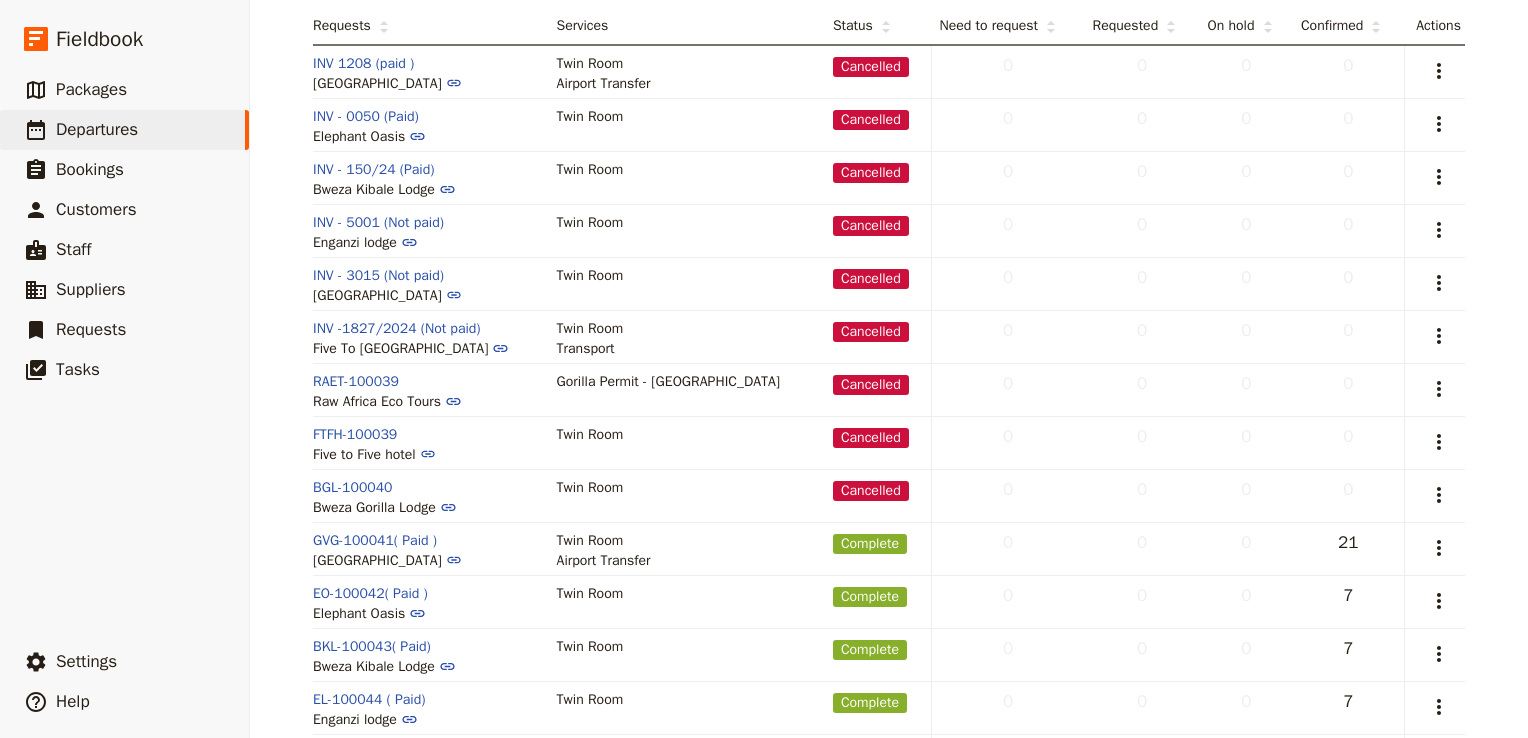 scroll, scrollTop: 248, scrollLeft: 0, axis: vertical 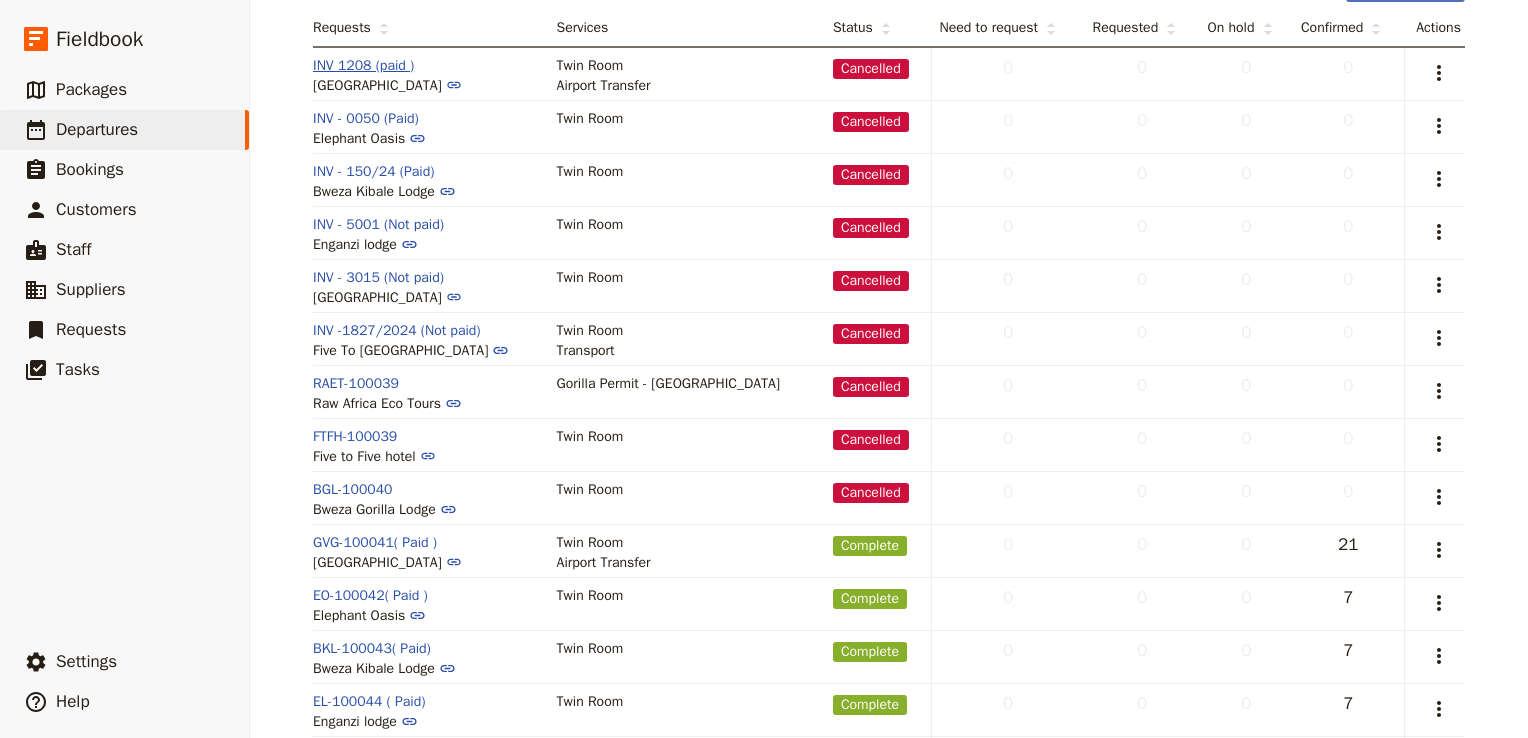 click on "INV 1208 (paid )" at bounding box center [363, 66] 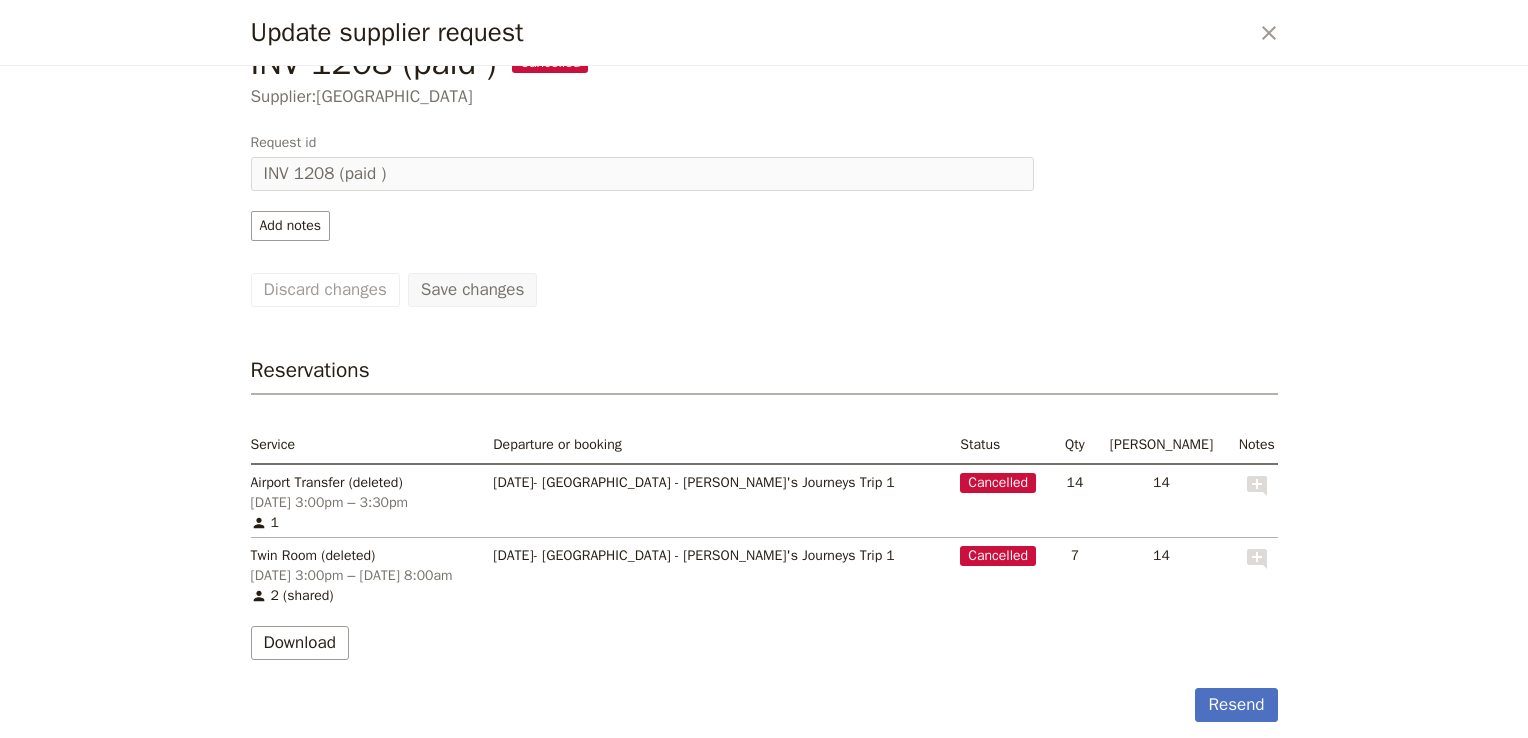 scroll, scrollTop: 0, scrollLeft: 0, axis: both 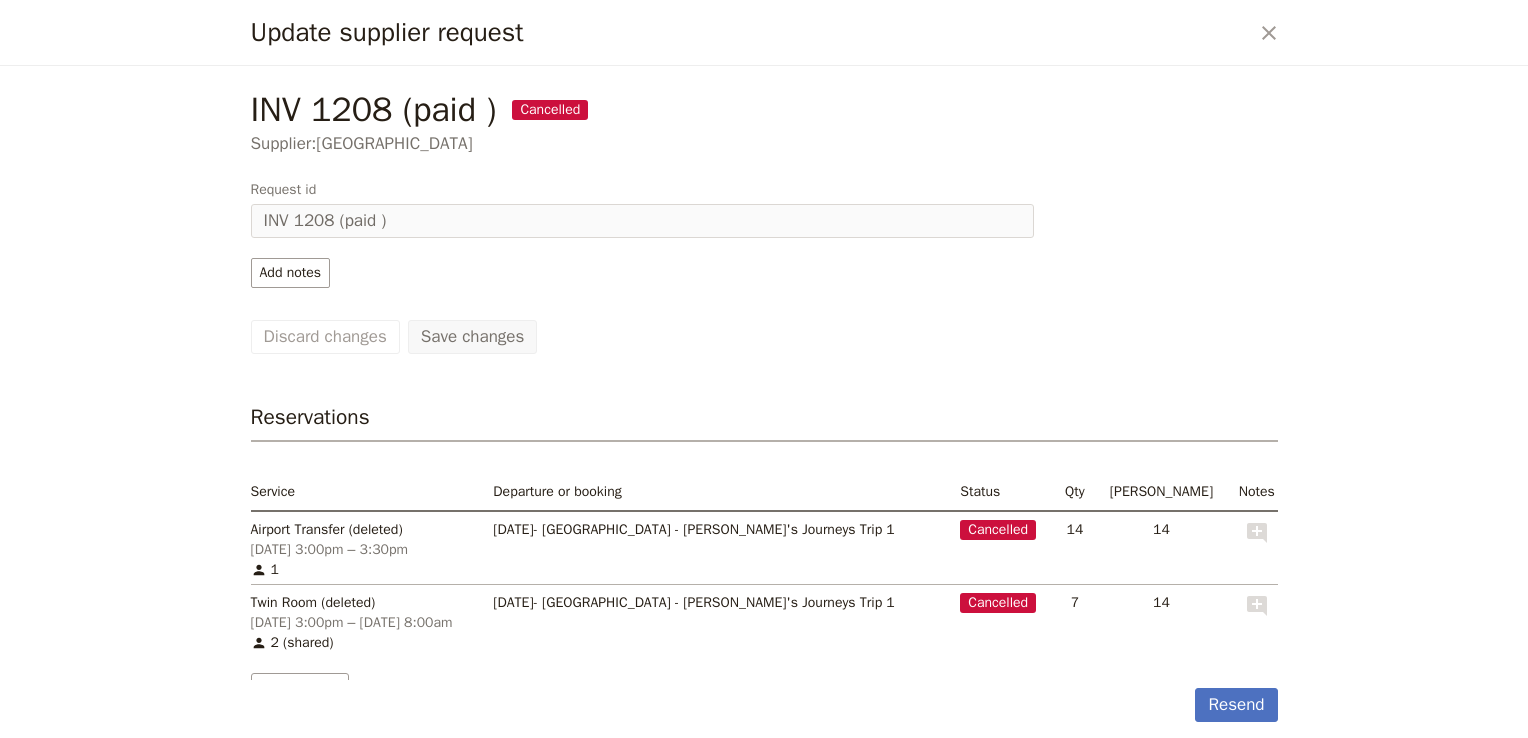 click on "INV 1208 (paid ) Cancelled" at bounding box center (764, 110) 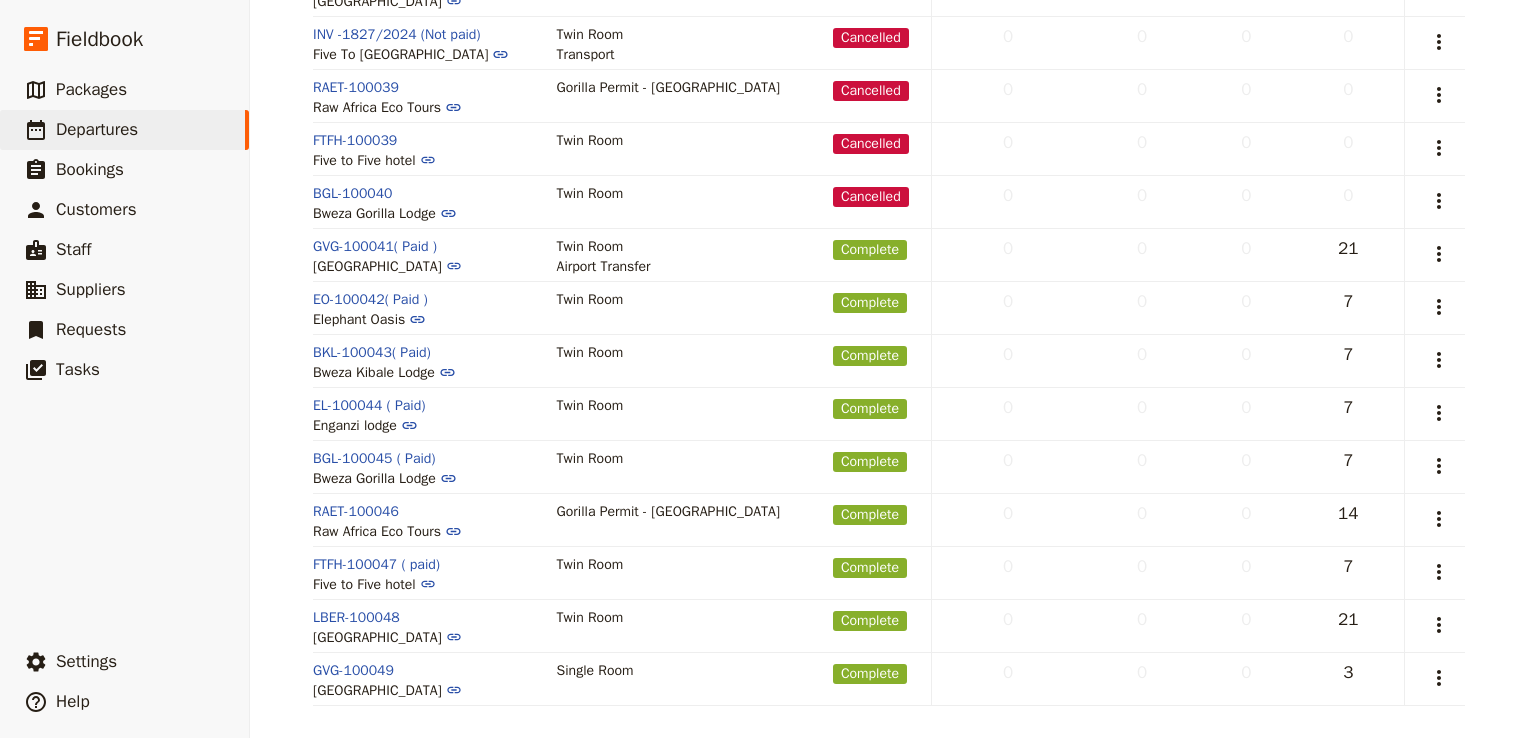 scroll, scrollTop: 0, scrollLeft: 0, axis: both 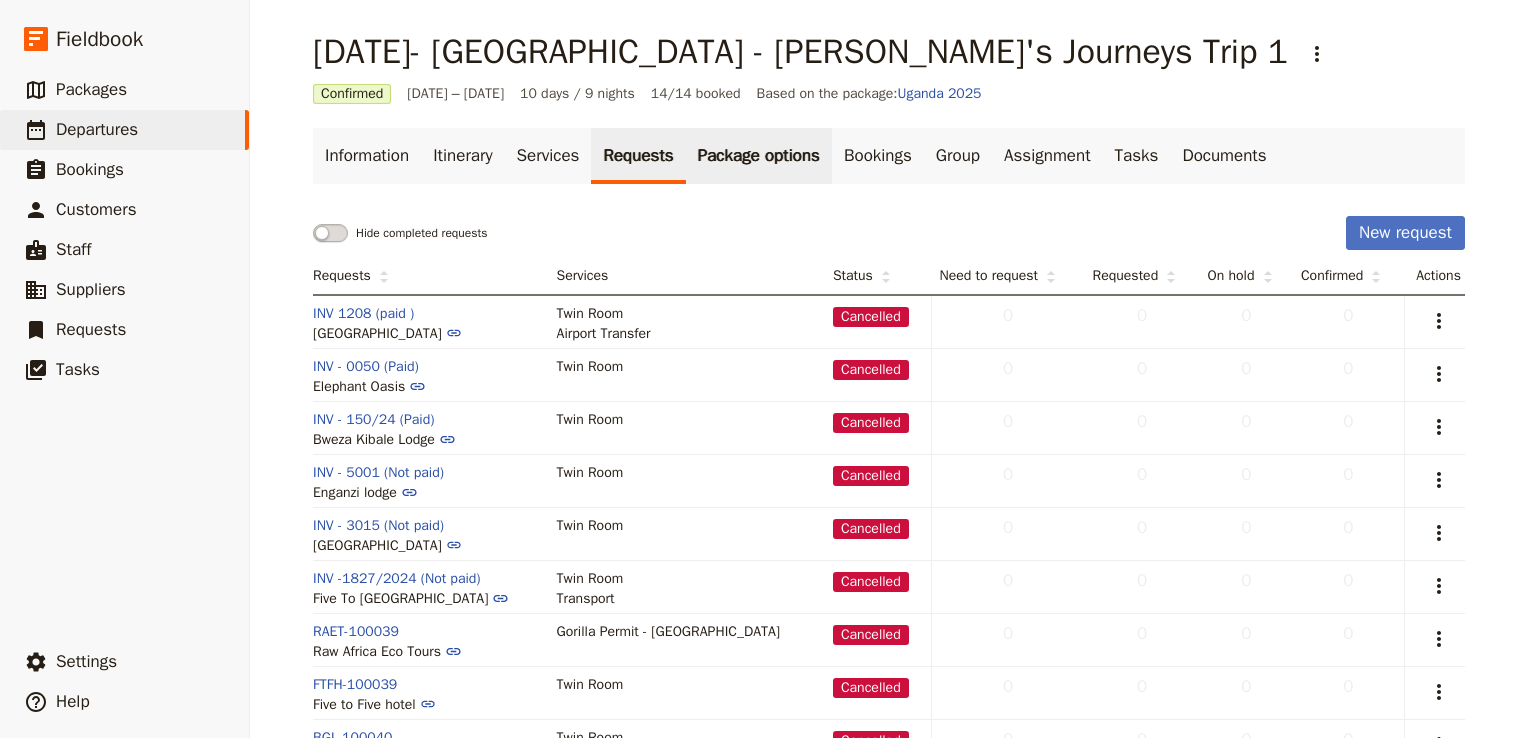 click on "Package options" at bounding box center [759, 156] 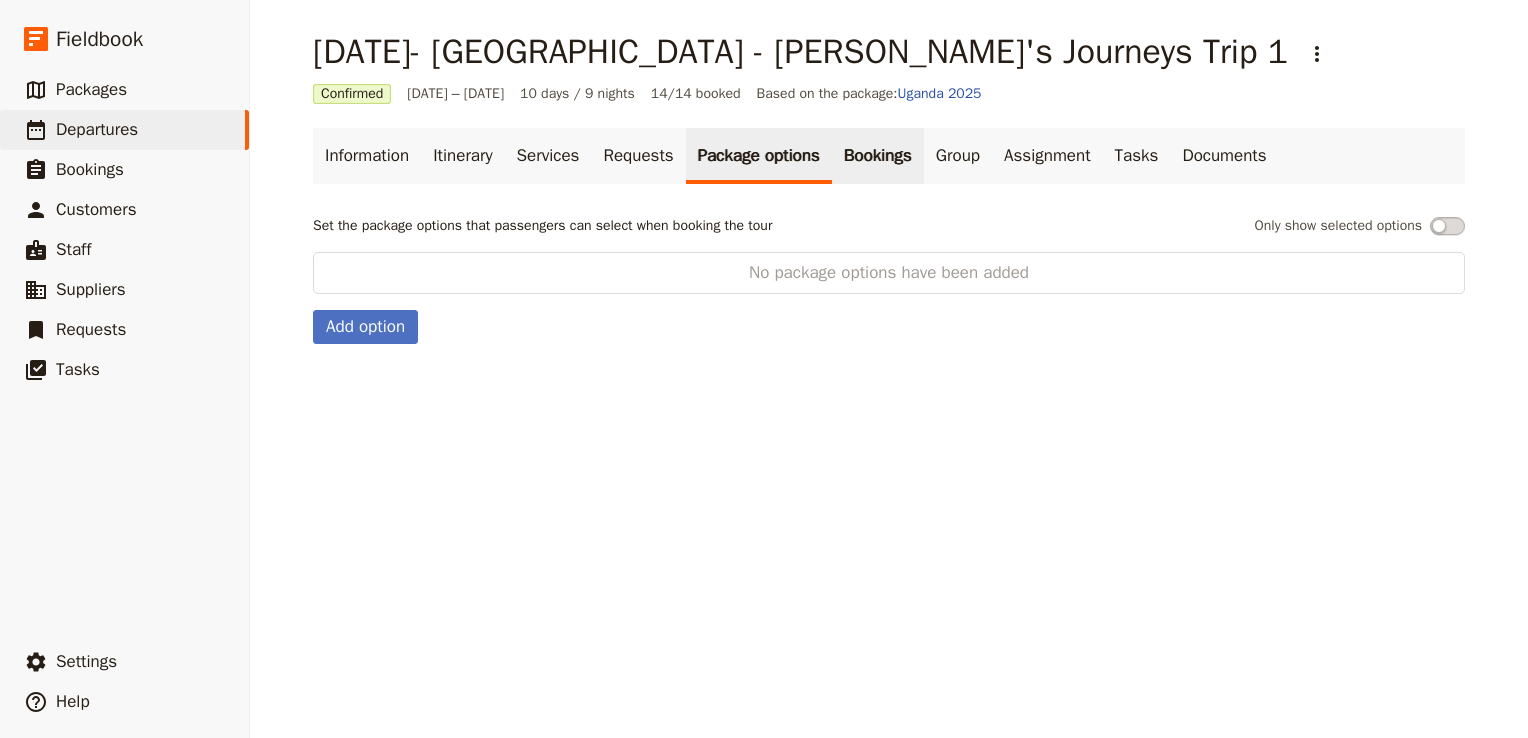 click on "Bookings" at bounding box center (878, 156) 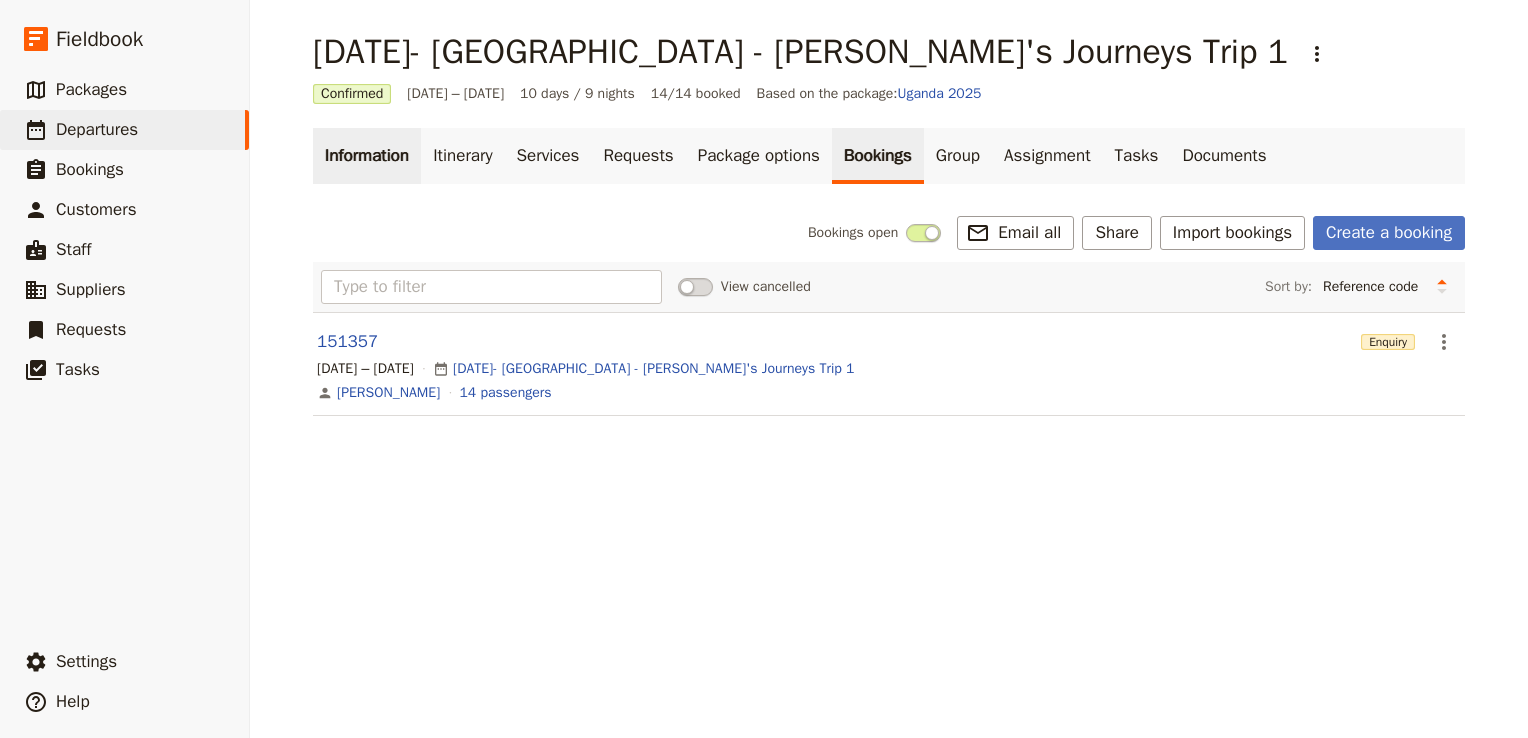 click on "Information" at bounding box center (367, 156) 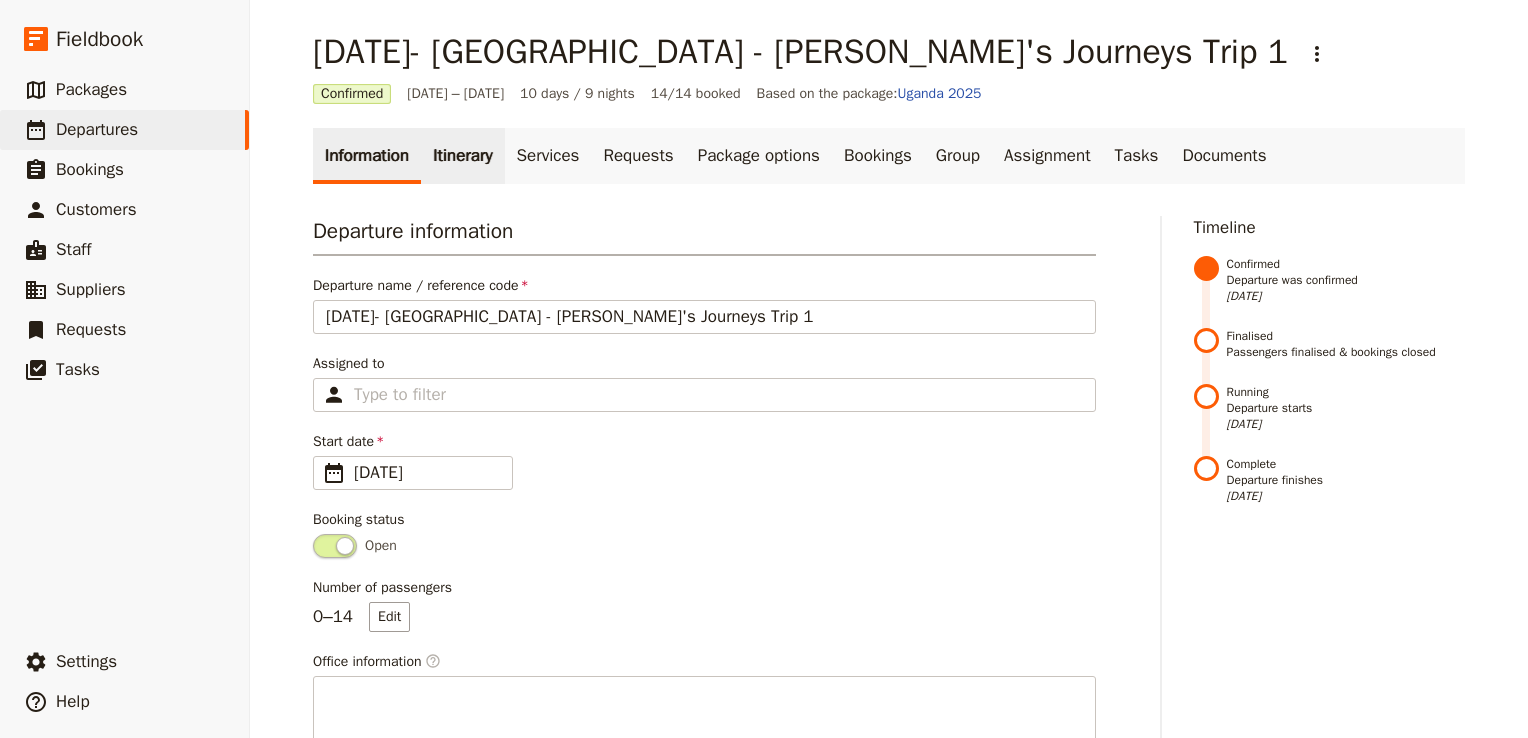 click on "Itinerary" at bounding box center (462, 156) 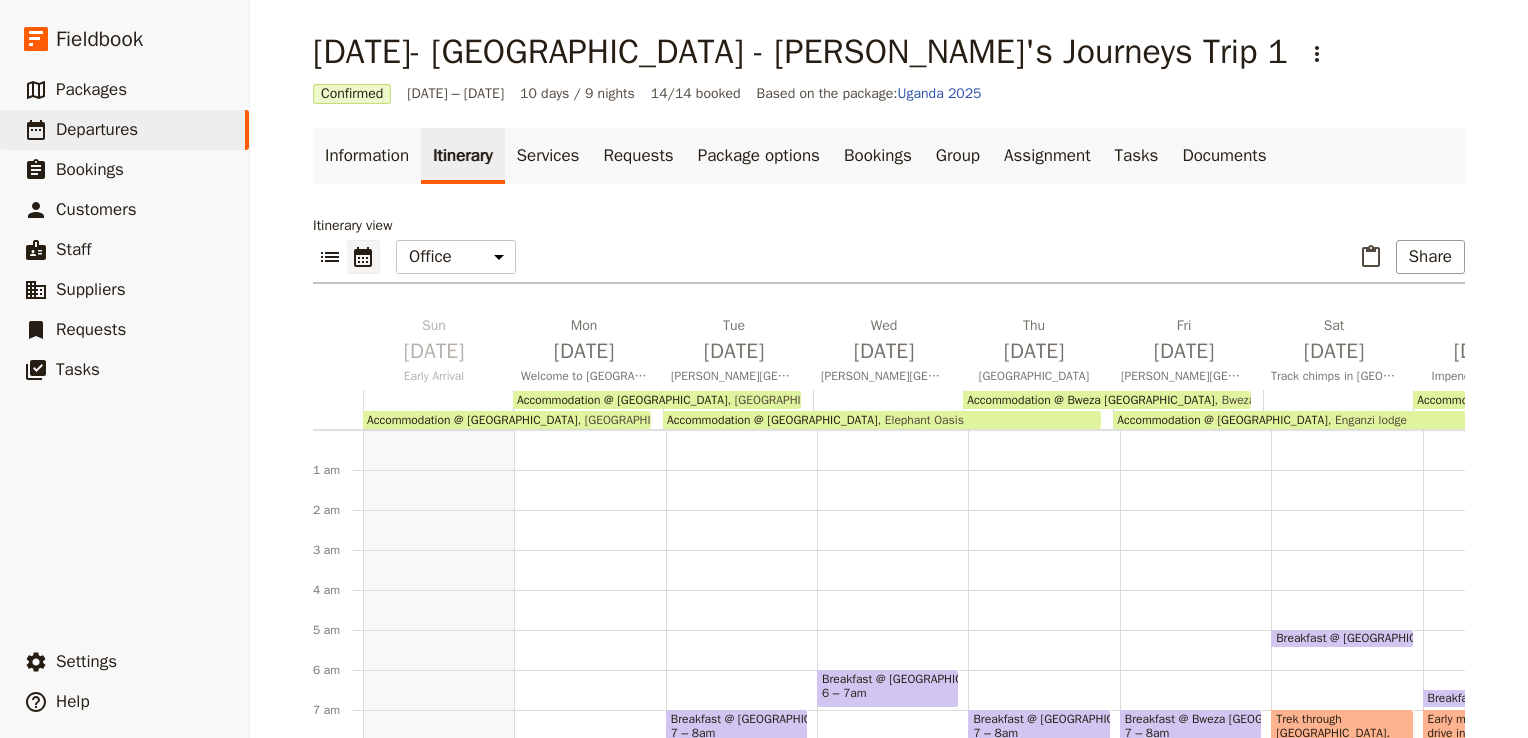 scroll, scrollTop: 60, scrollLeft: 0, axis: vertical 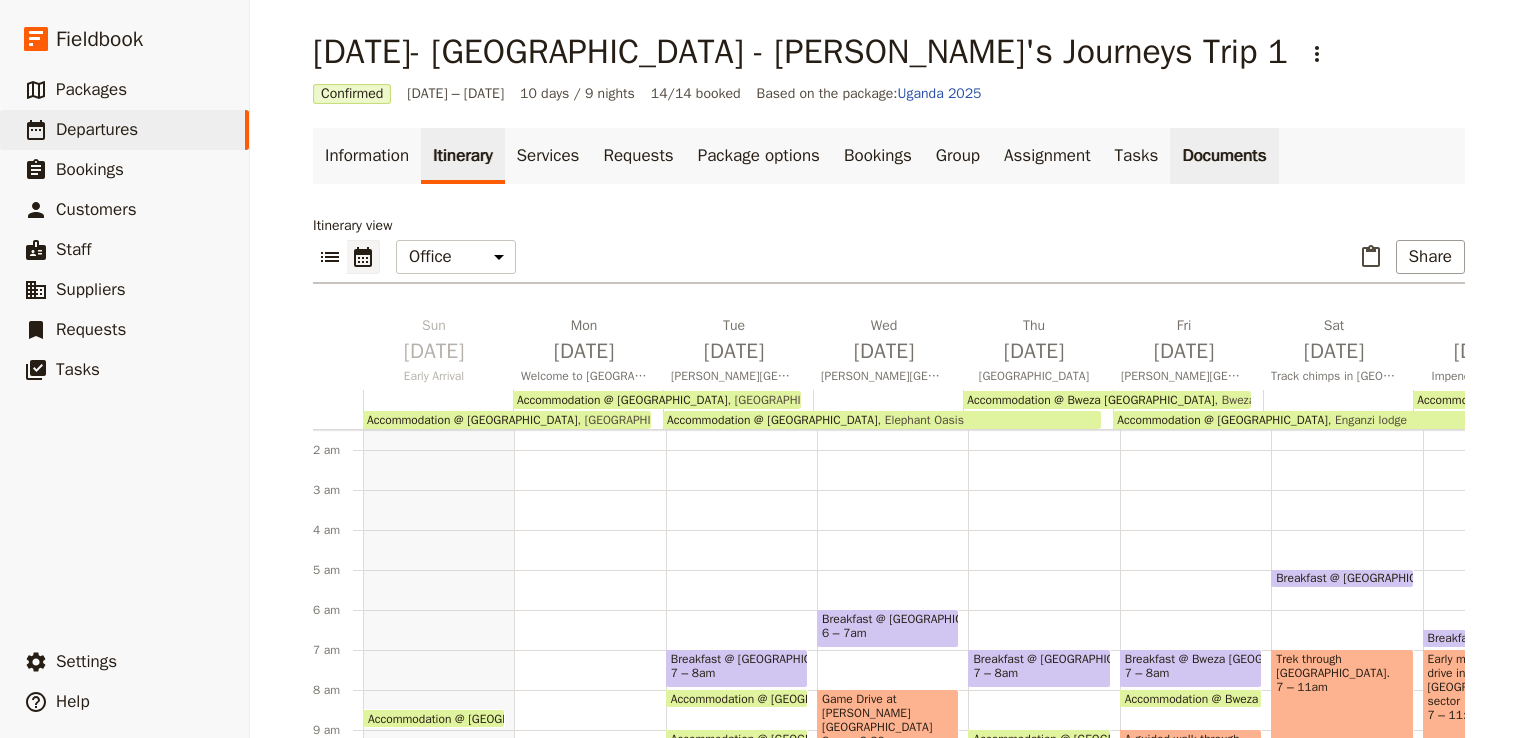 click on "Documents" at bounding box center [1224, 156] 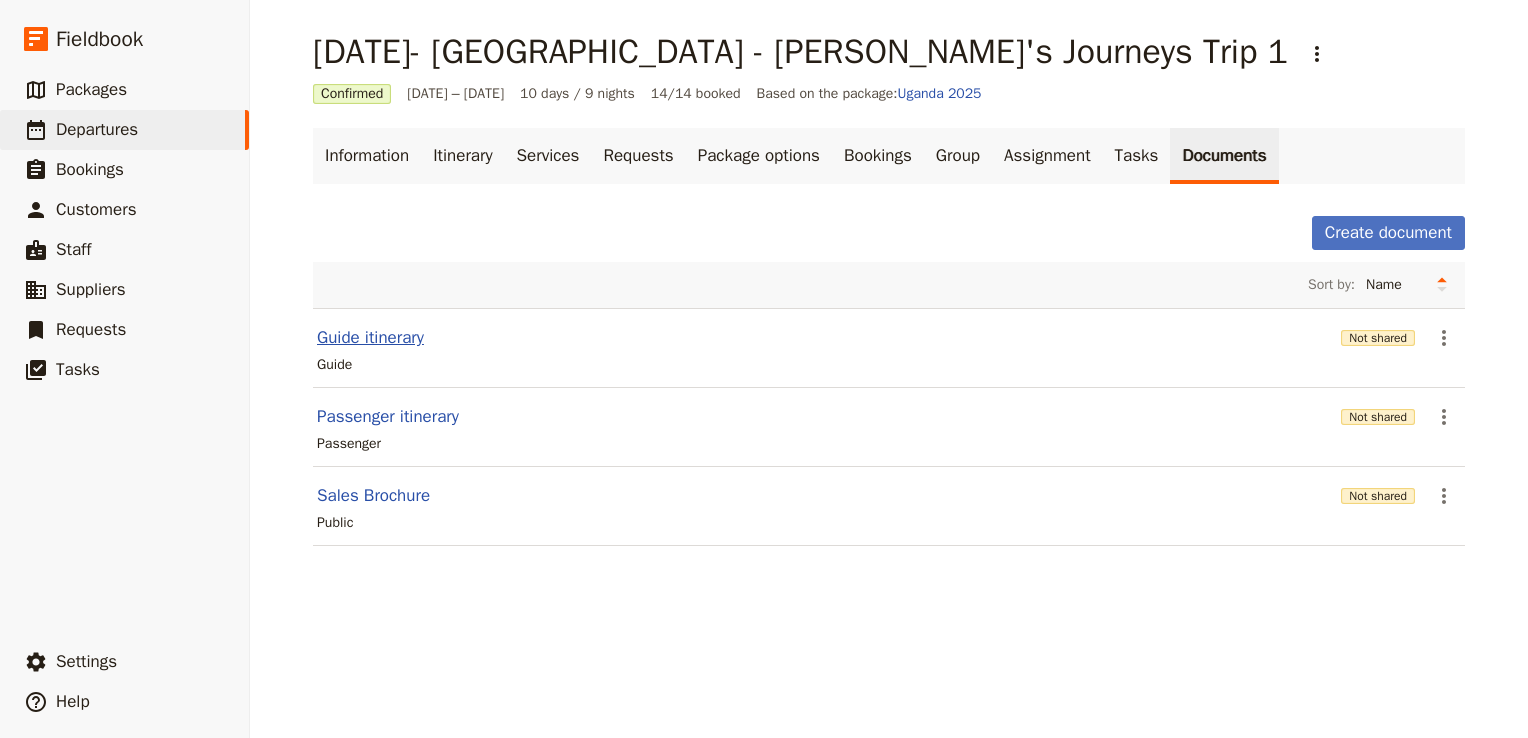 click on "Guide itinerary" at bounding box center [370, 338] 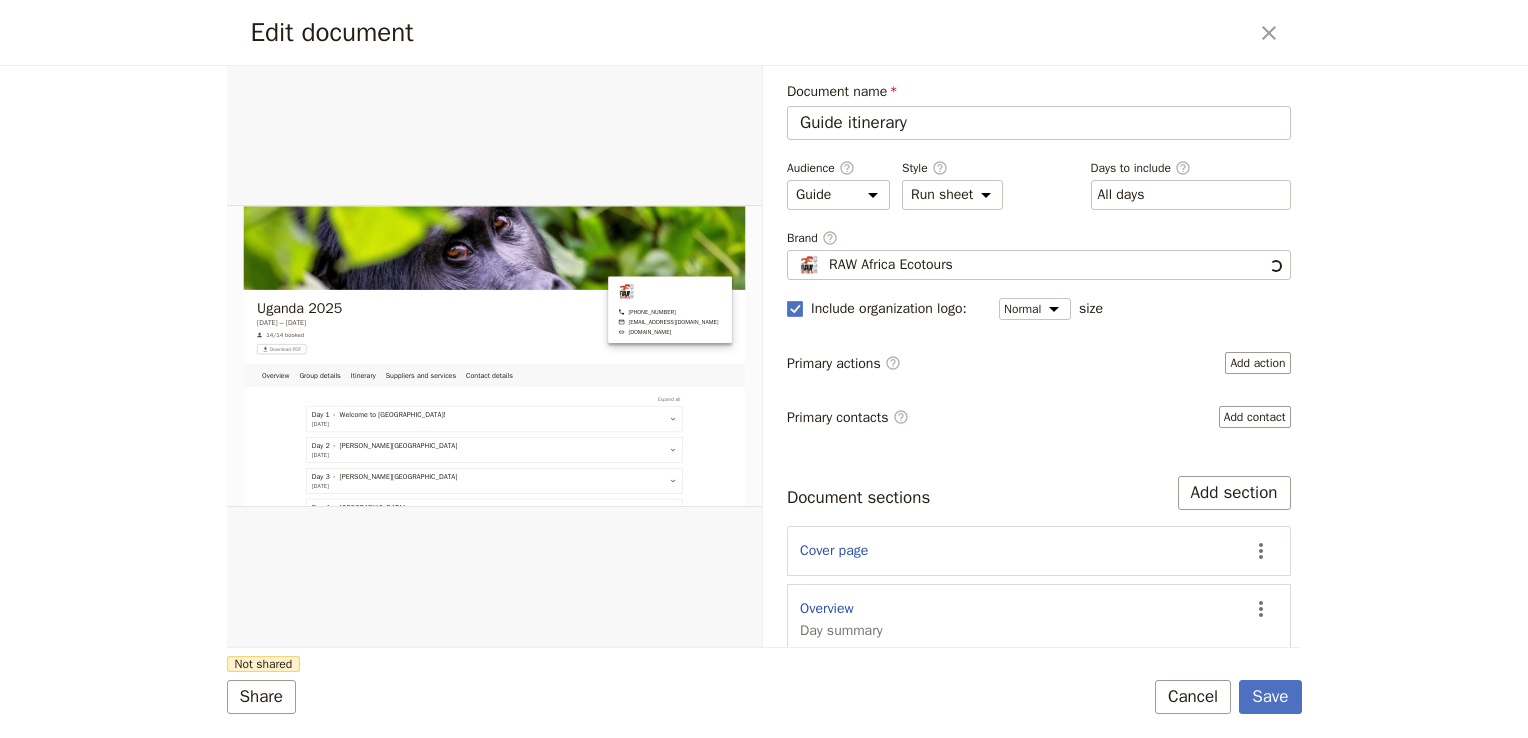 scroll, scrollTop: 0, scrollLeft: 0, axis: both 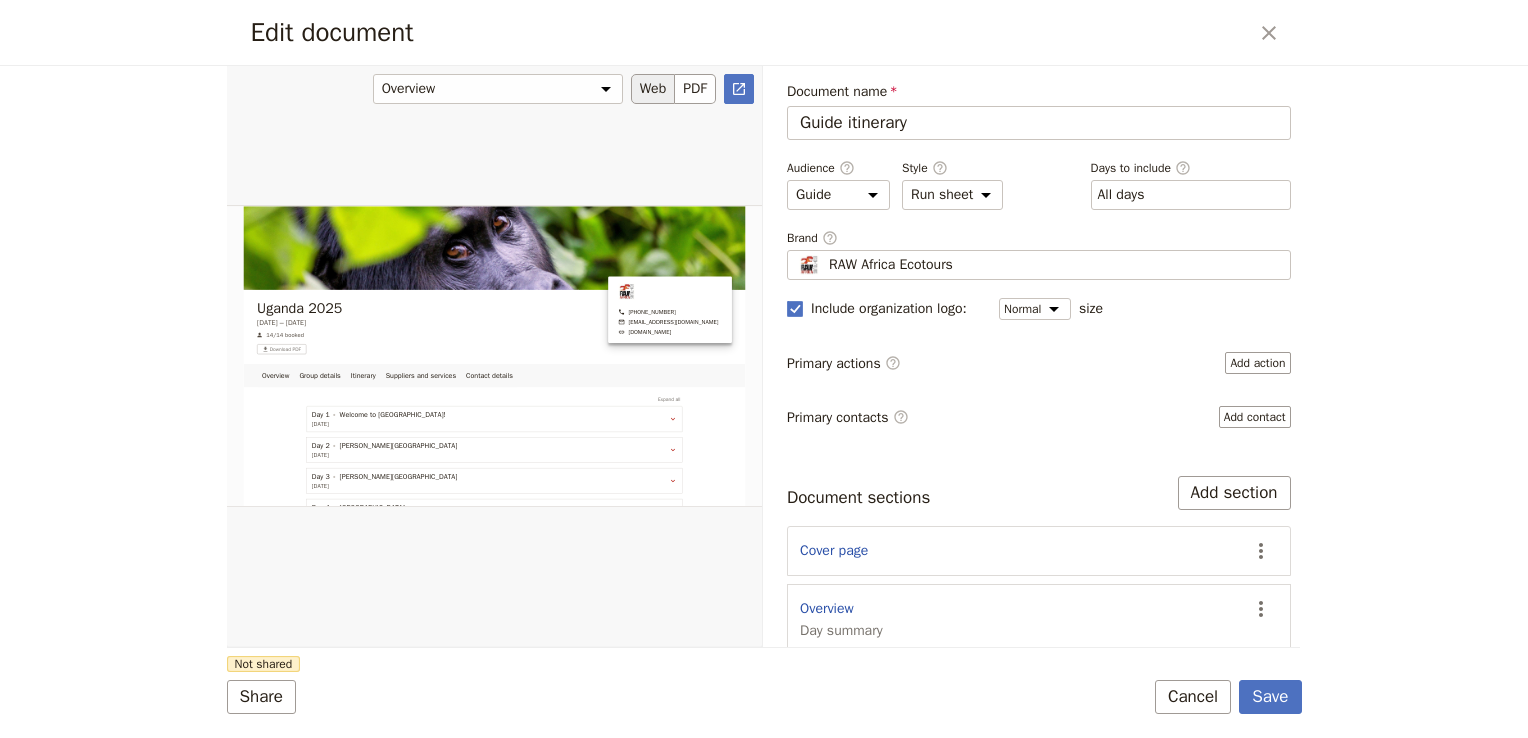 click at bounding box center (494, 356) 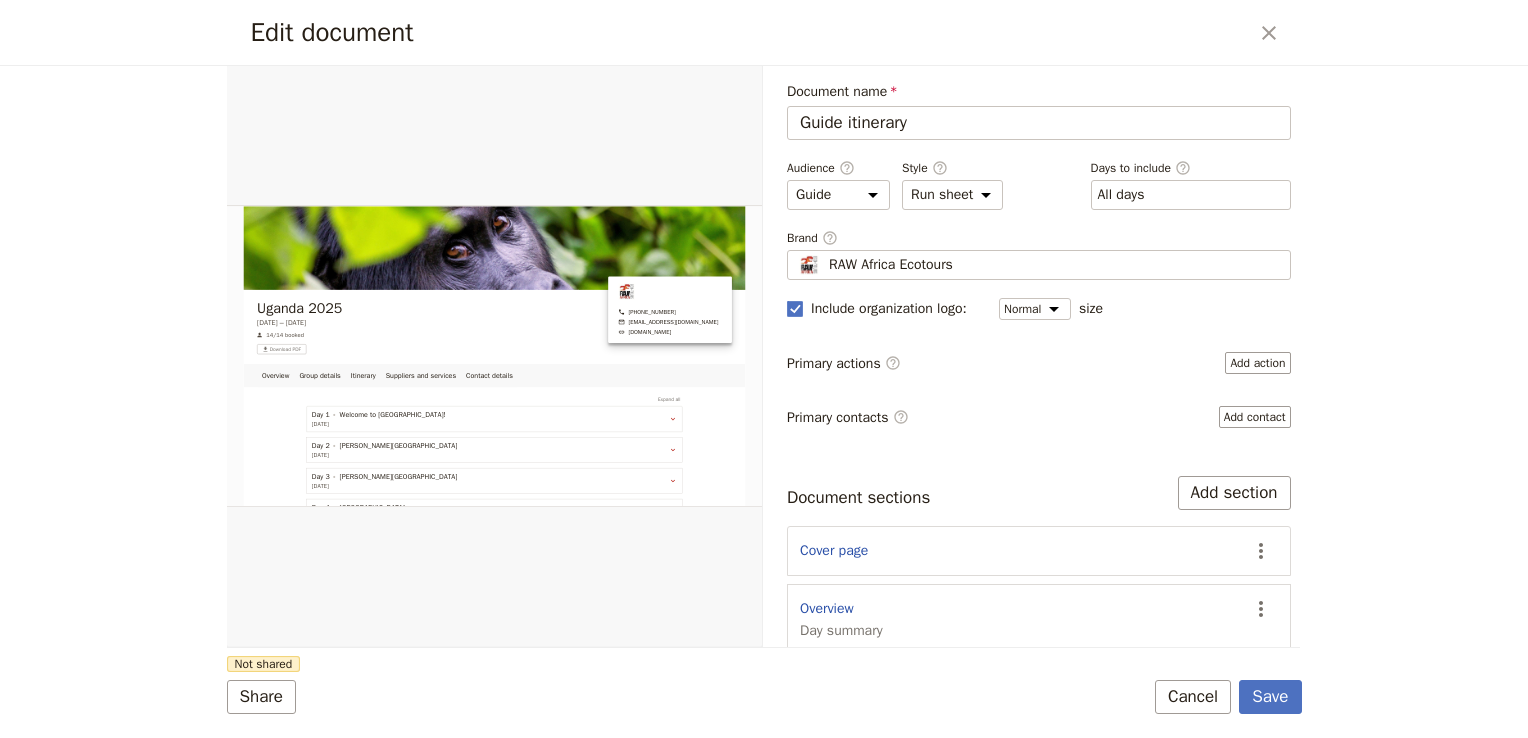 scroll, scrollTop: 243, scrollLeft: 0, axis: vertical 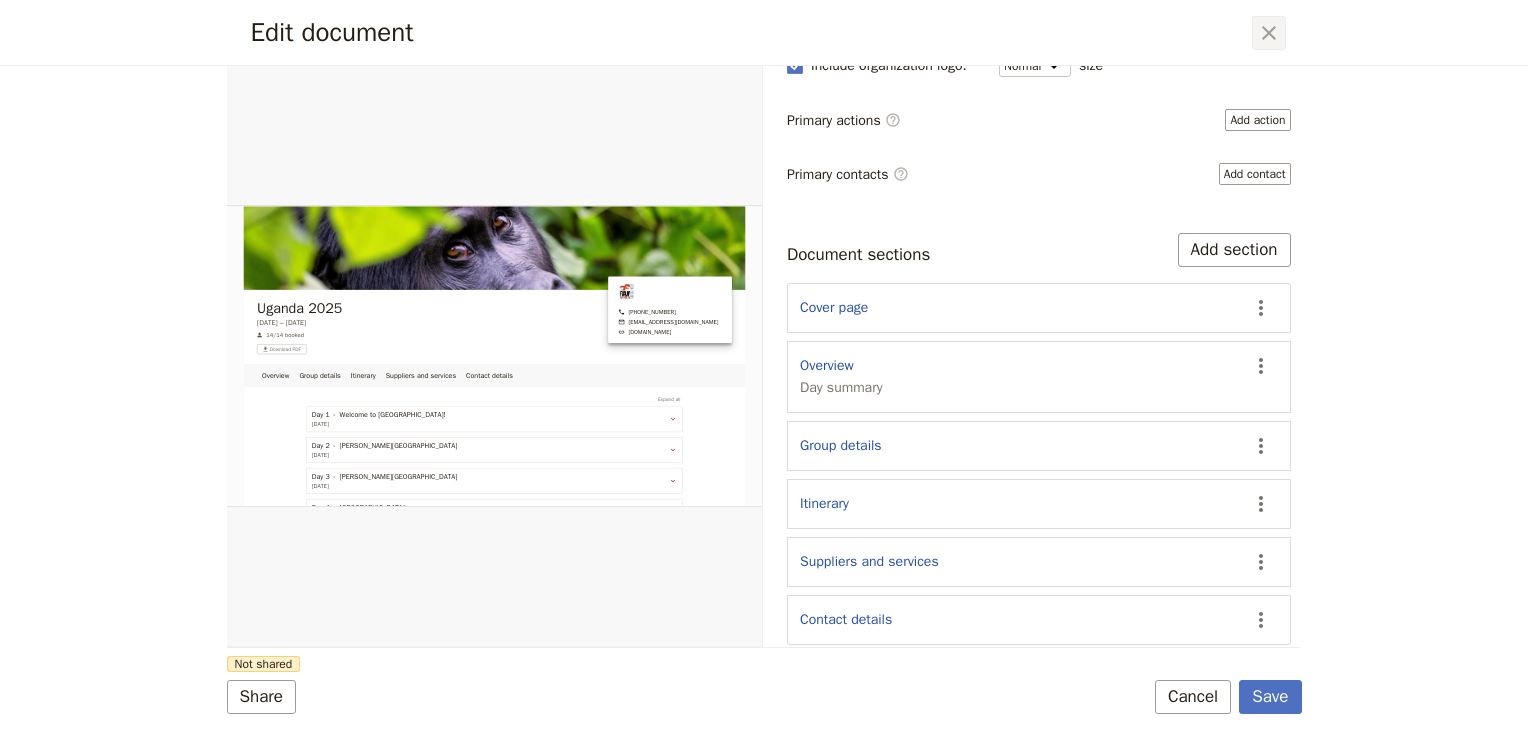 click 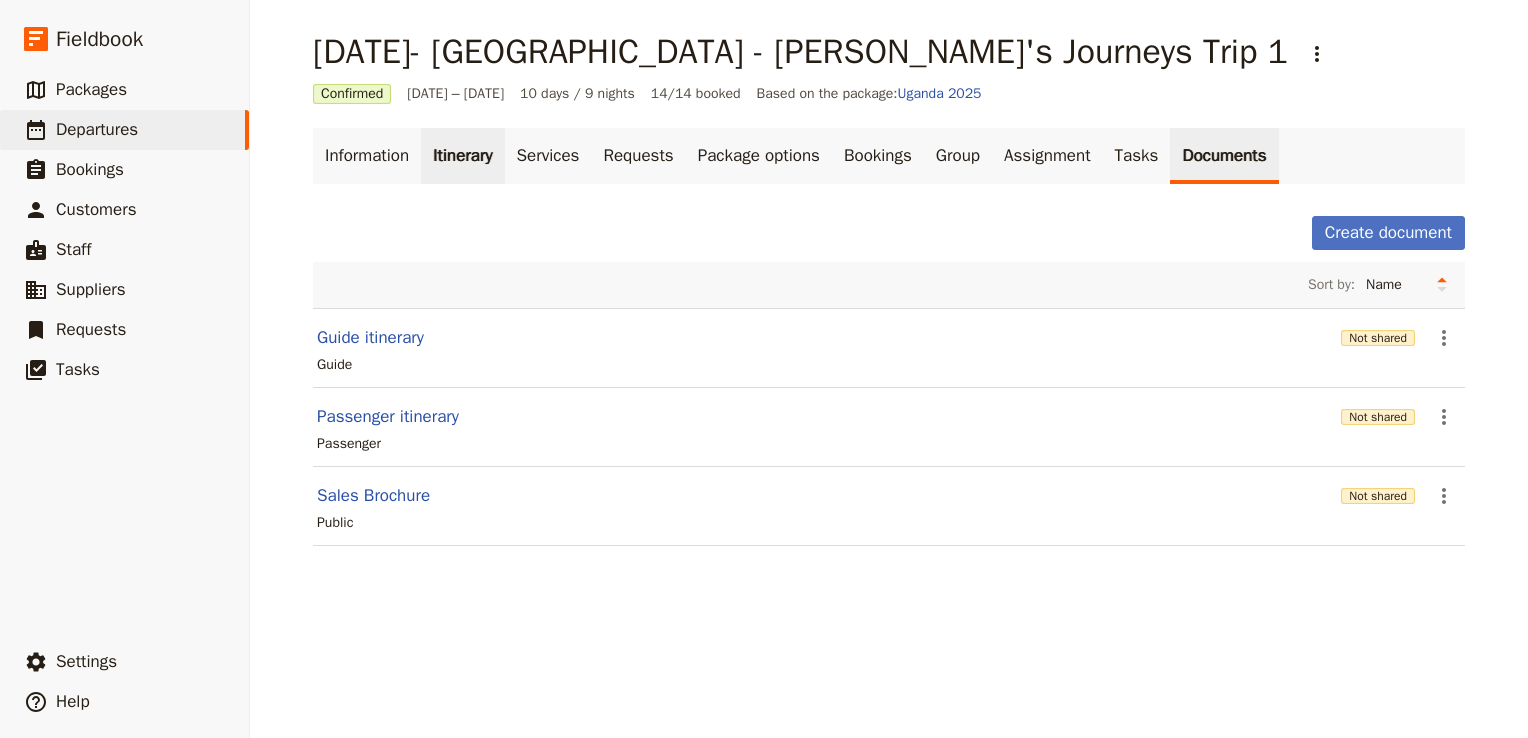 click on "Itinerary" at bounding box center (462, 156) 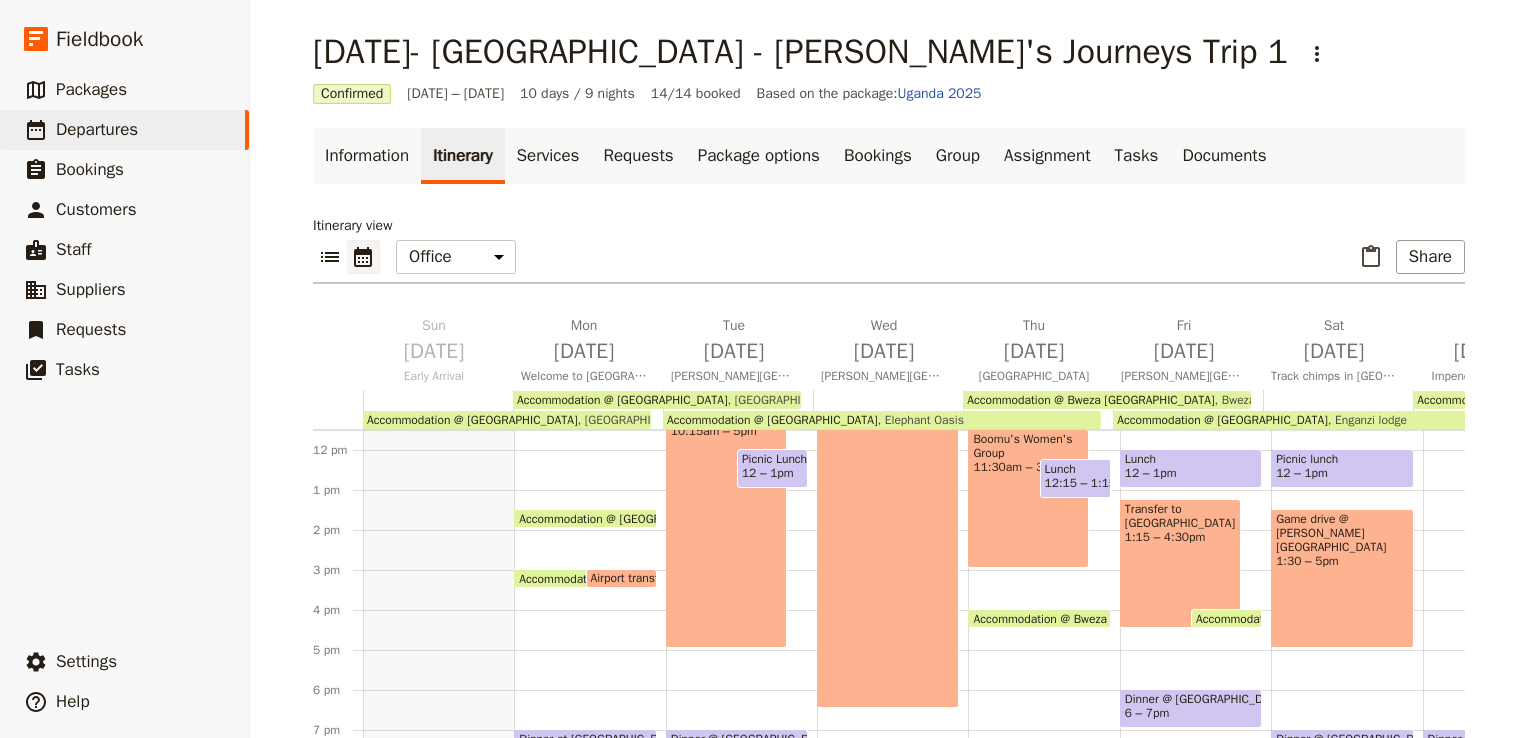 scroll, scrollTop: 508, scrollLeft: 0, axis: vertical 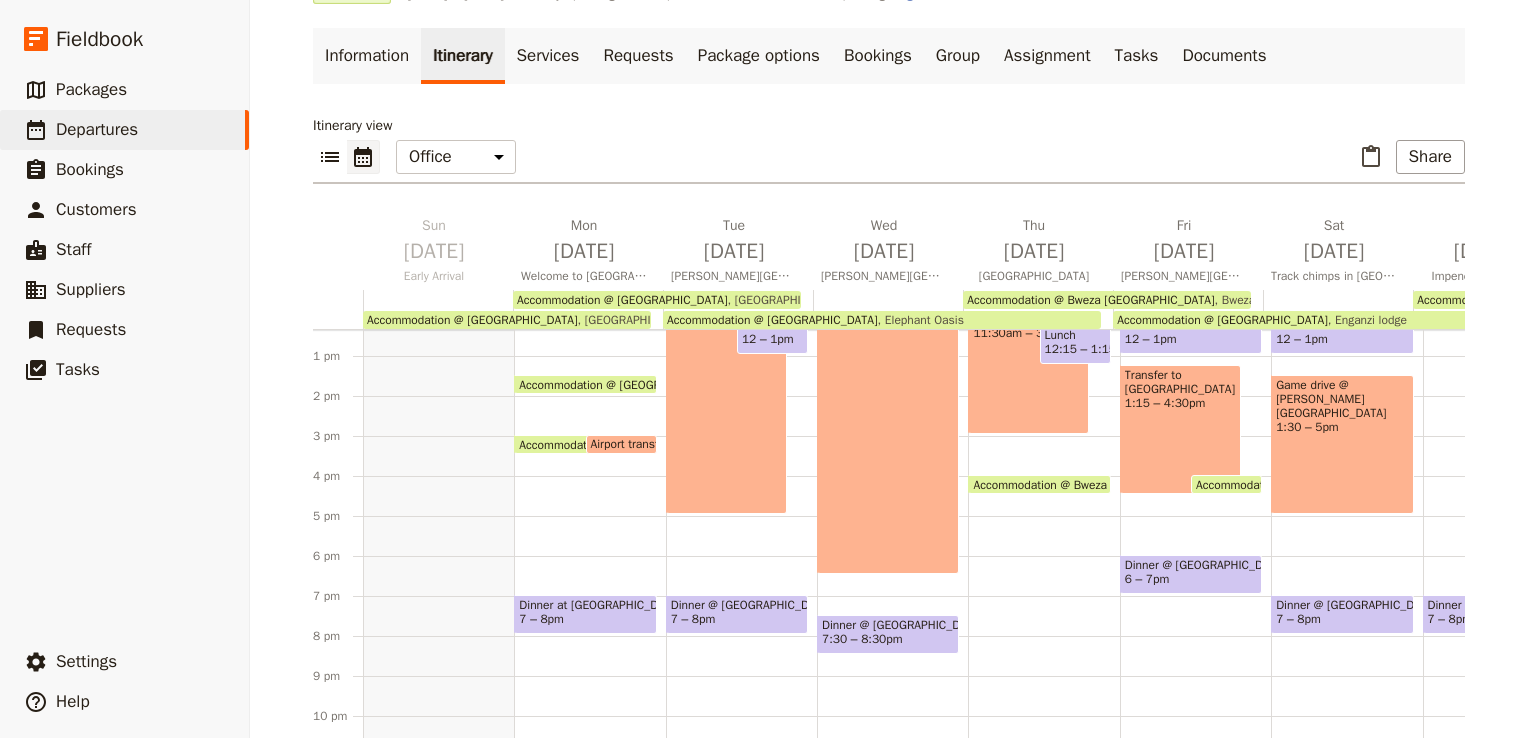 click on "Breakfast @ [GEOGRAPHIC_DATA] 7 – 8am Accommodation @  Bweza [GEOGRAPHIC_DATA] 4pm – 8am  Bweza [GEOGRAPHIC_DATA] A guided walk through the [GEOGRAPHIC_DATA] 9 – 11am Lunch  12 – 1pm Transfer to [GEOGRAPHIC_DATA] 1:15 – 4:30pm Accommodation @  [GEOGRAPHIC_DATA] 4pm – 8am Enganzi lodge Dinner @ [GEOGRAPHIC_DATA] 6 – 7pm" at bounding box center (1195, 316) 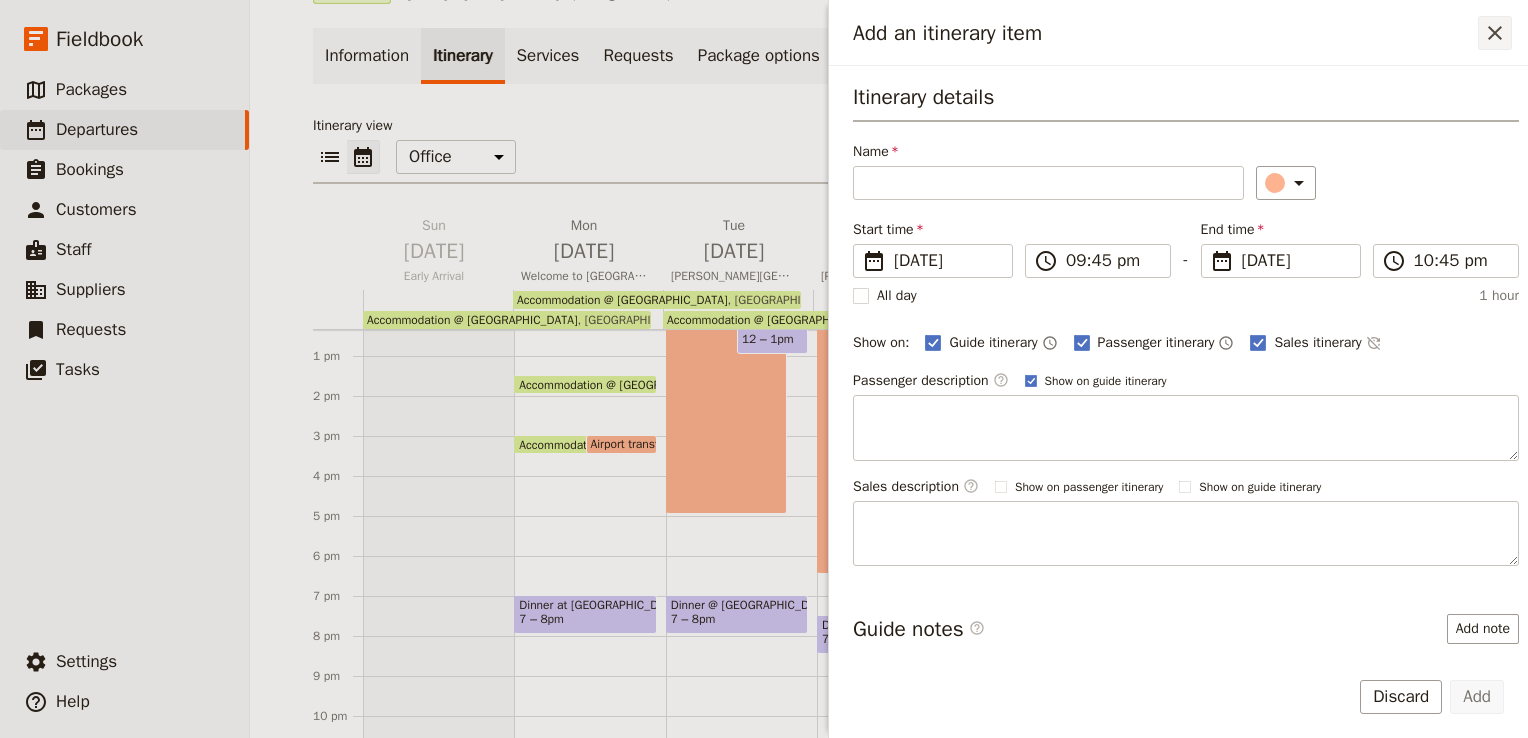 click 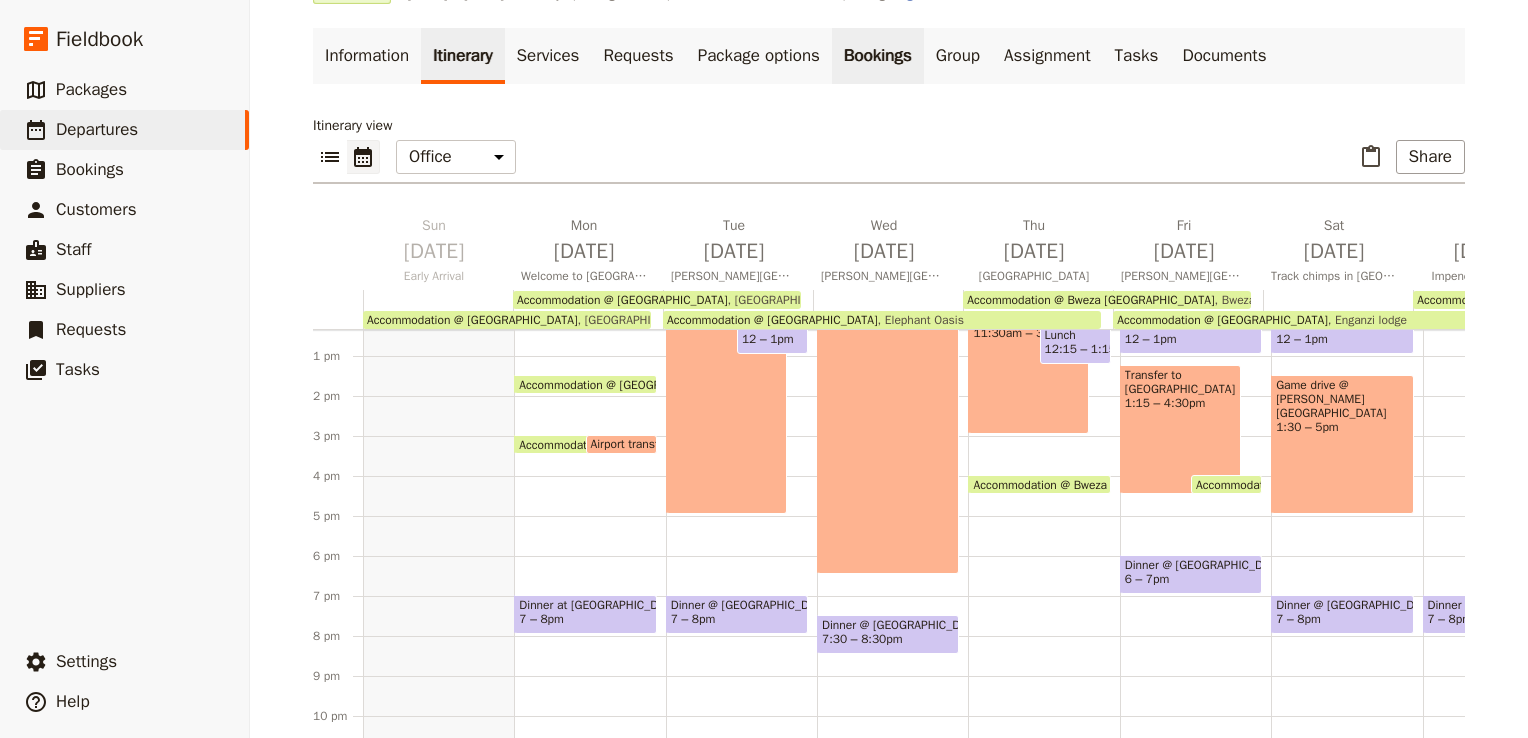 click on "Bookings" at bounding box center [878, 56] 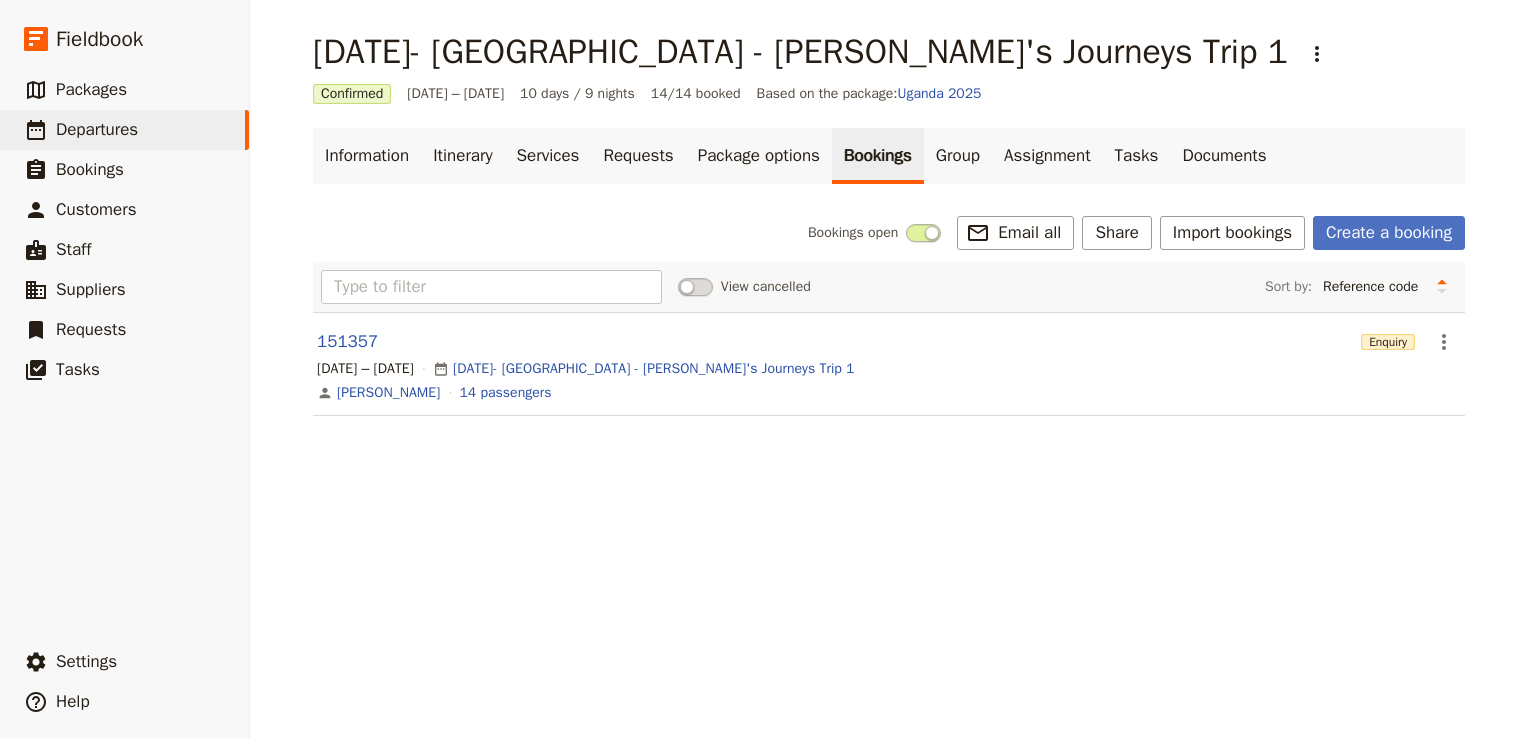 scroll, scrollTop: 0, scrollLeft: 0, axis: both 